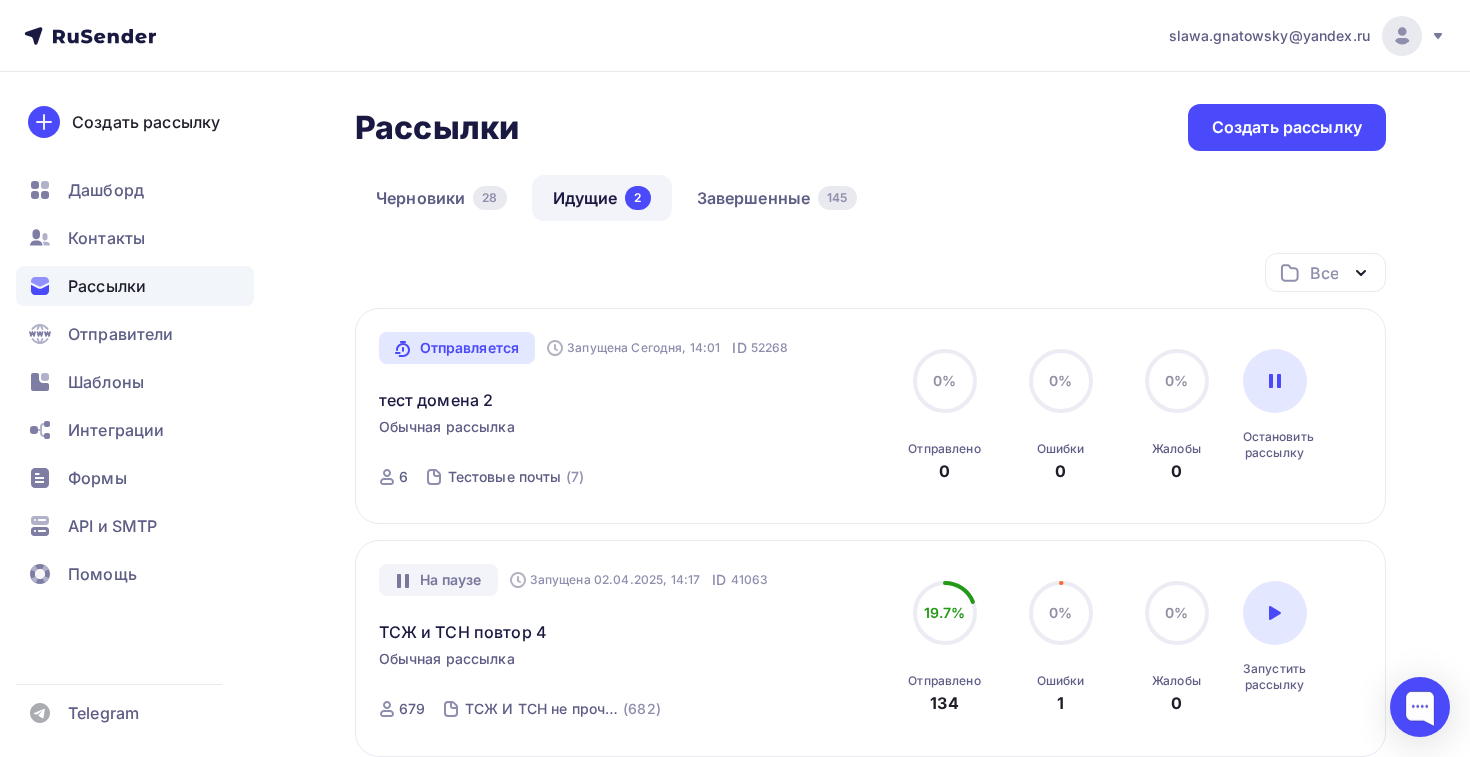 scroll, scrollTop: 0, scrollLeft: 0, axis: both 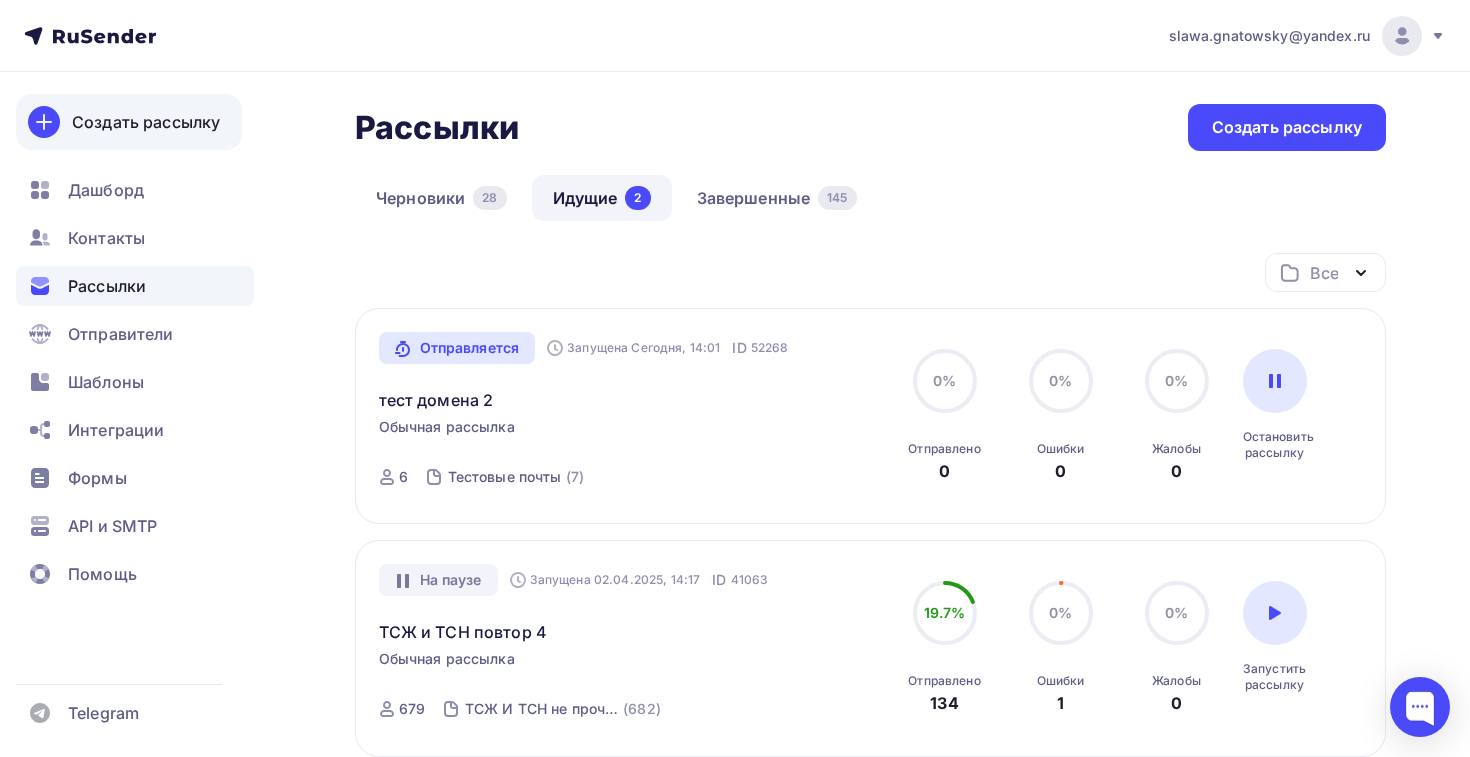 click on "Создать рассылку" at bounding box center (146, 122) 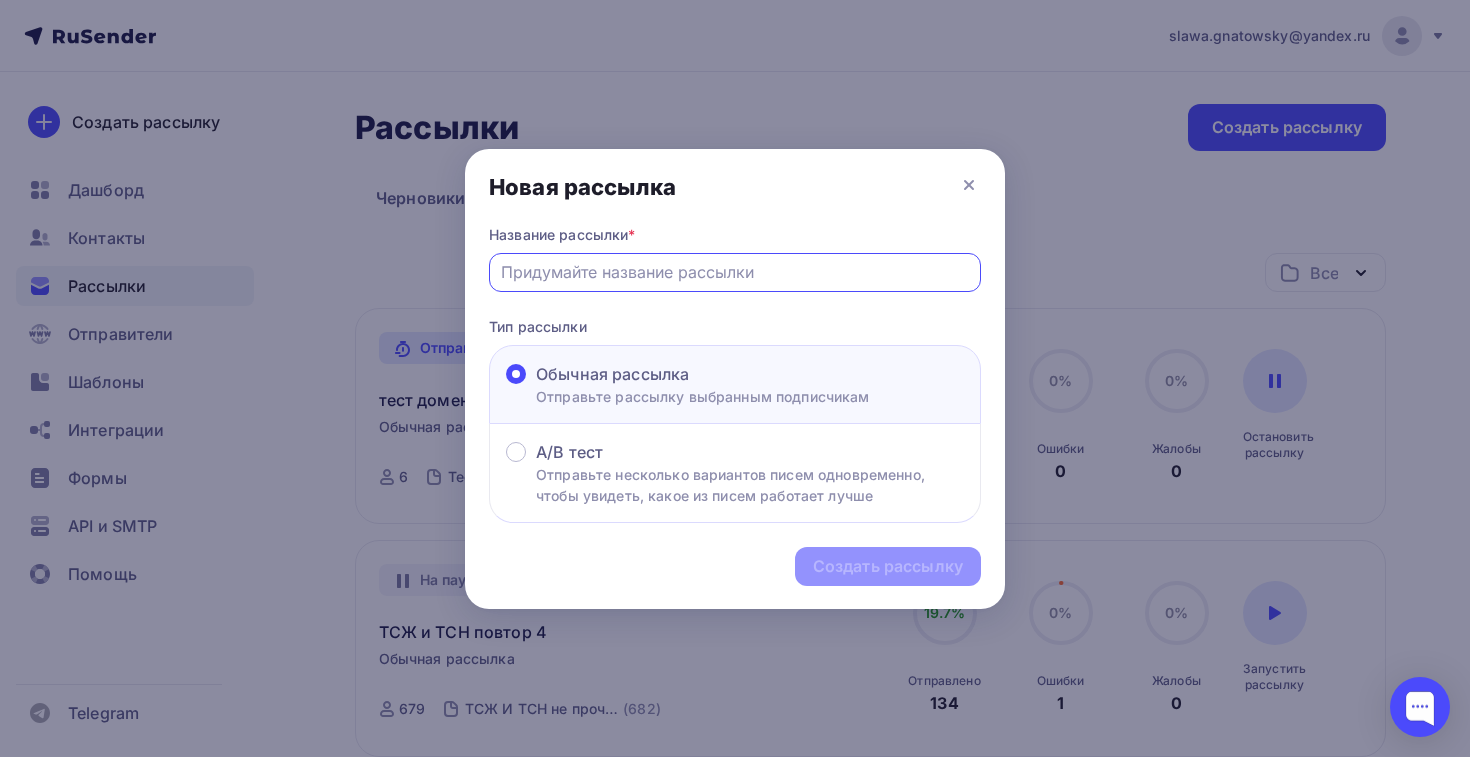 click at bounding box center (735, 272) 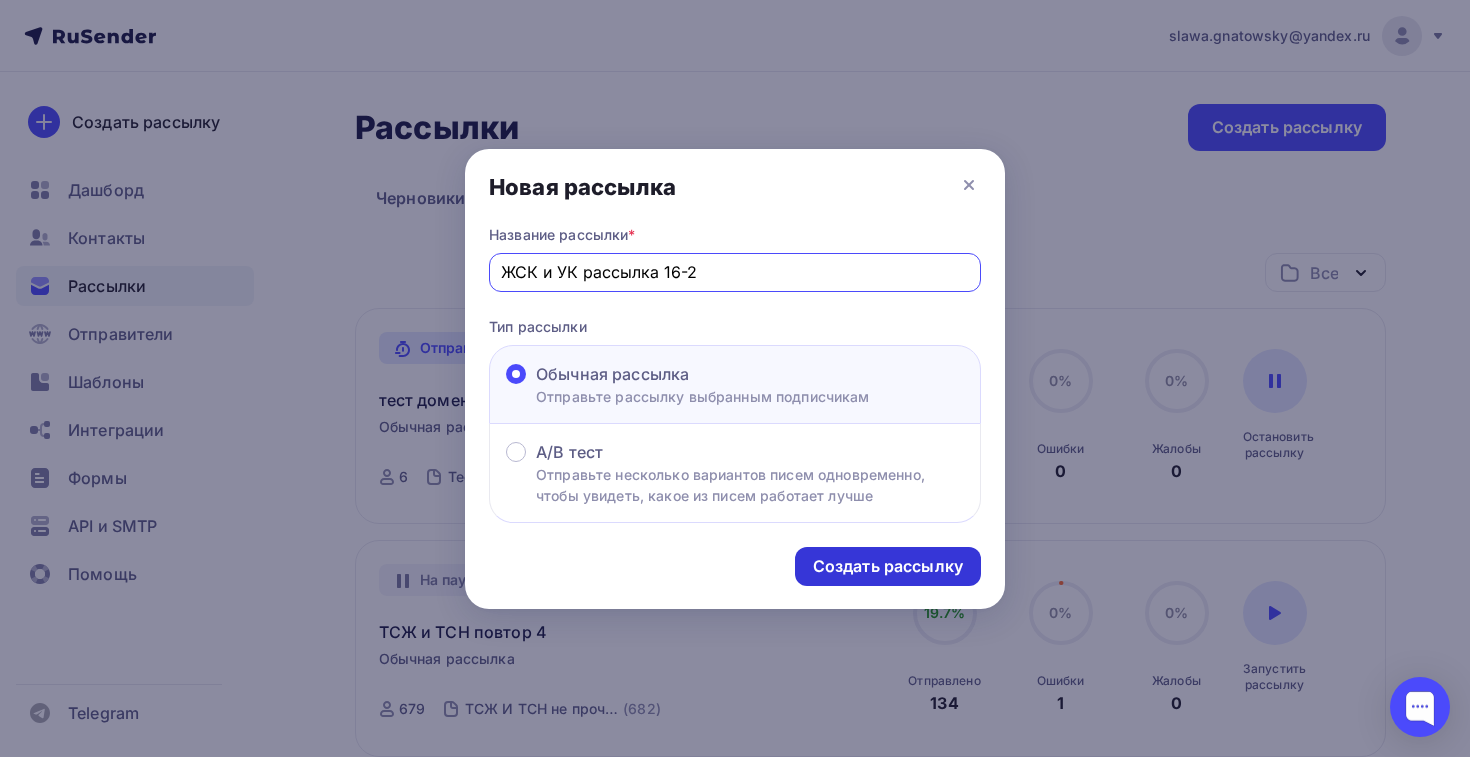 type on "ЖСК и УК рассылка 16-2" 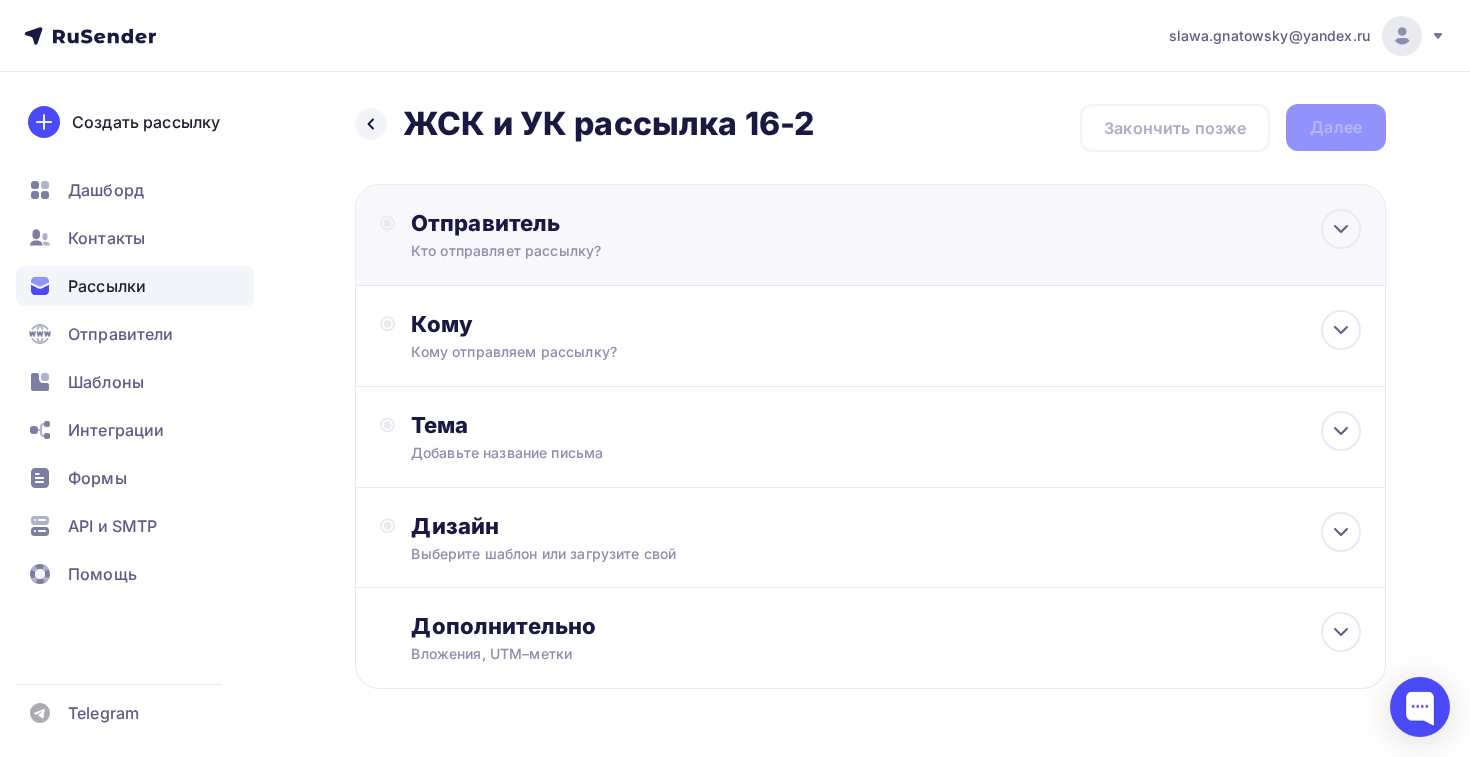 click on "Отправитель
Кто отправляет рассылку?
Email  *
[EMAIL]
[EMAIL]           [EMAIL]           [EMAIL]           [EMAIL]           [EMAIL]           [EMAIL]           [EMAIL]           [EMAIL]           [EMAIL]           [EMAIL]           [EMAIL]           [EMAIL]           [EMAIL]           [EMAIL]           [EMAIL]               Добавить отправителя
Рекомендуем  добавить почту на домене , чтобы рассылка не попала в «Спам»
Имя                 Сохранить
[TIME]" at bounding box center (870, 235) 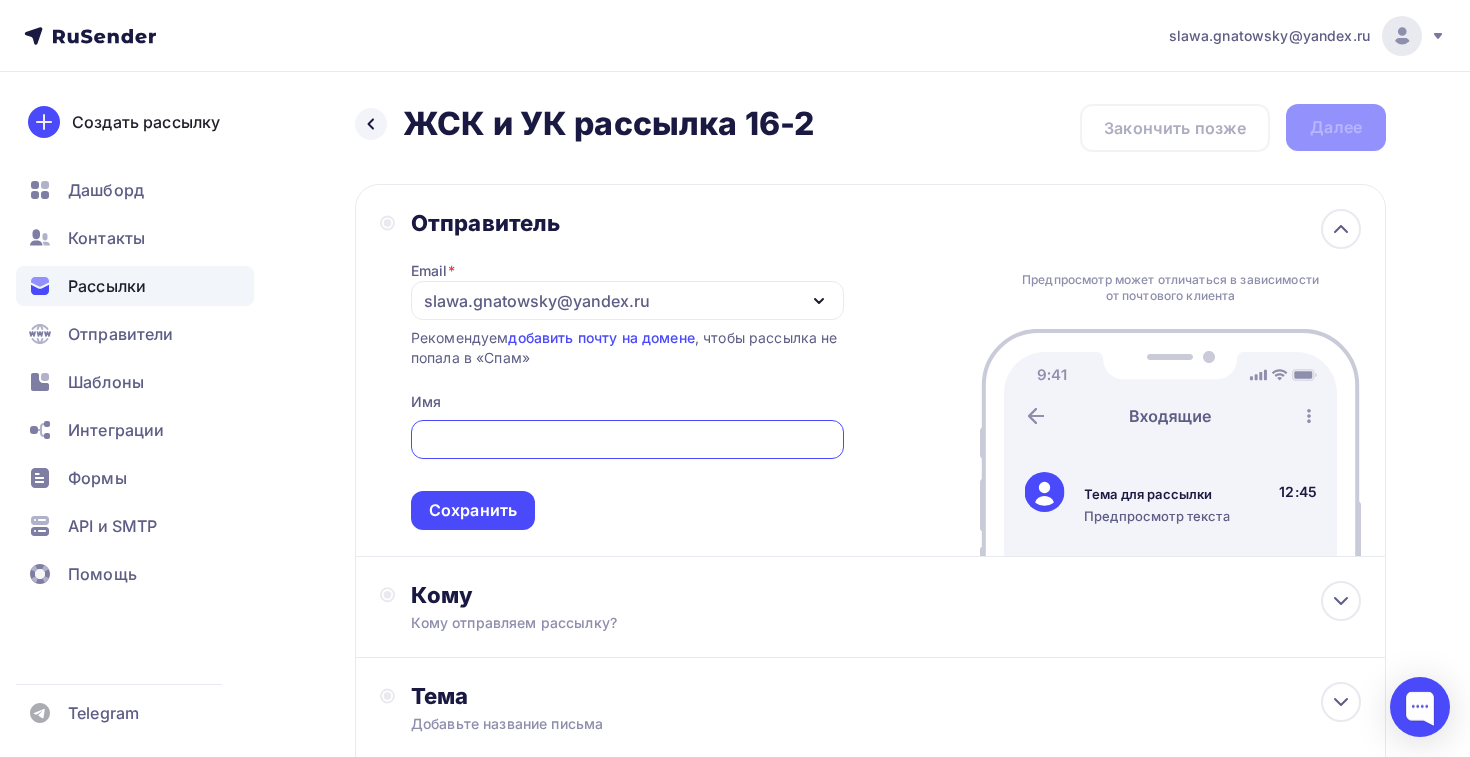 scroll, scrollTop: 0, scrollLeft: 0, axis: both 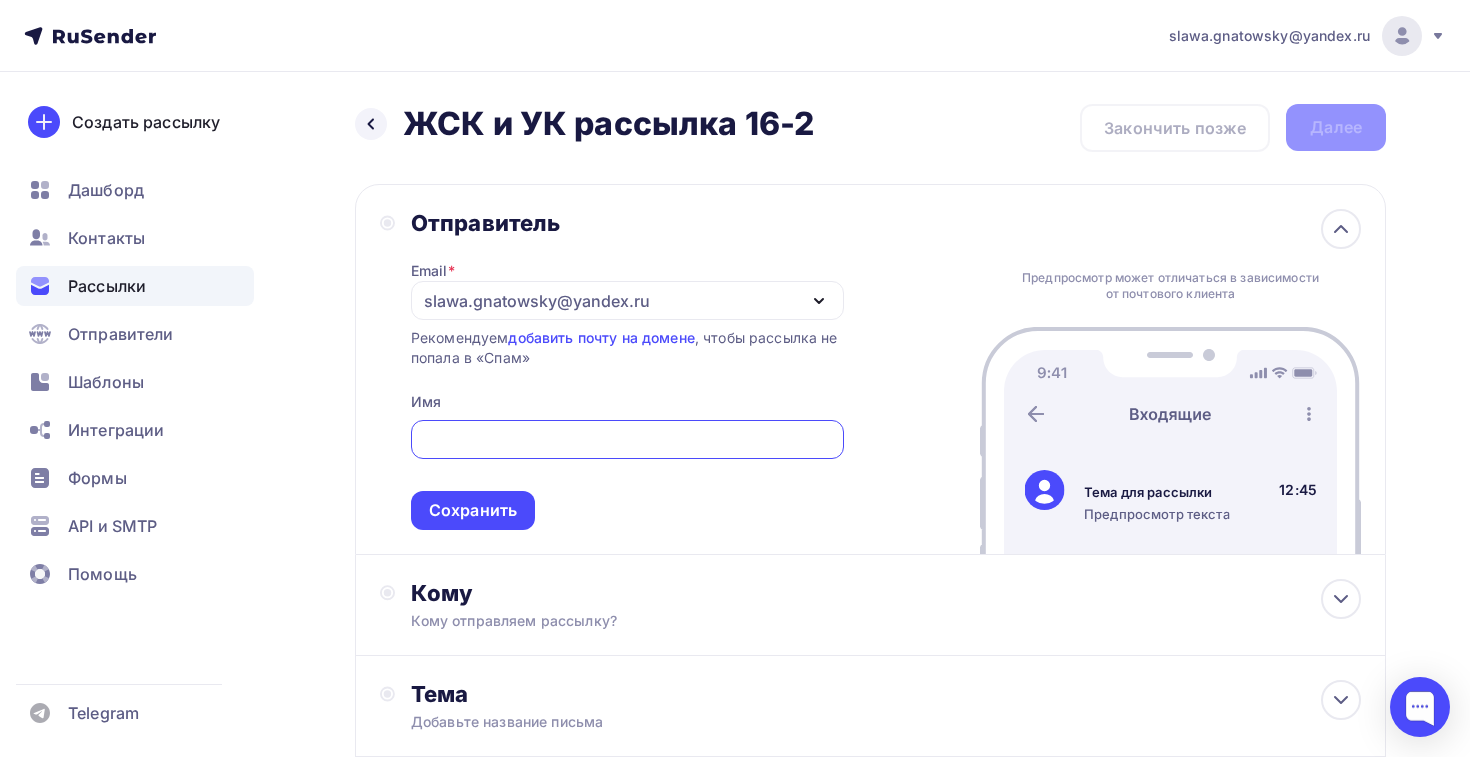 click on "slawa.gnatowsky@yandex.ru" at bounding box center (627, 300) 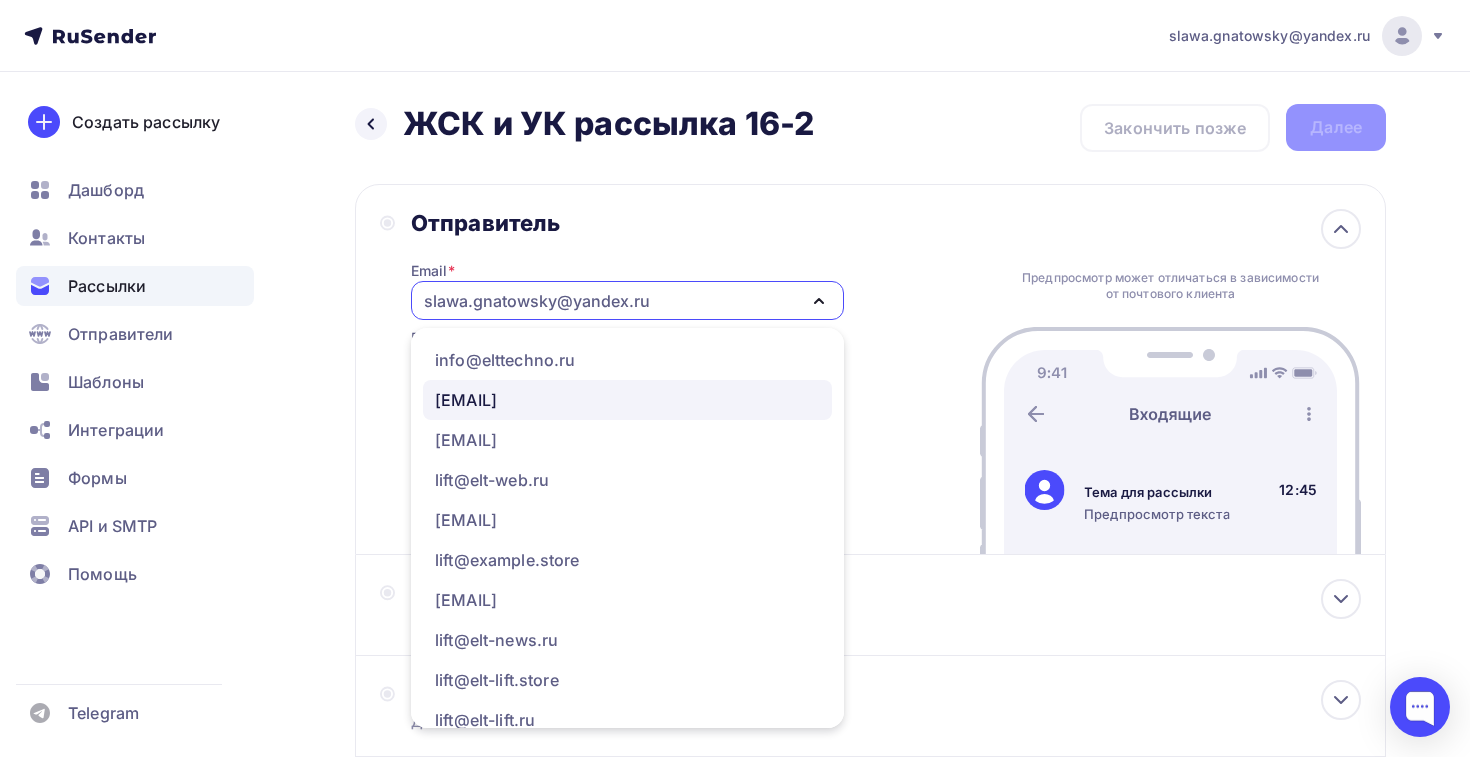 scroll, scrollTop: 341, scrollLeft: 0, axis: vertical 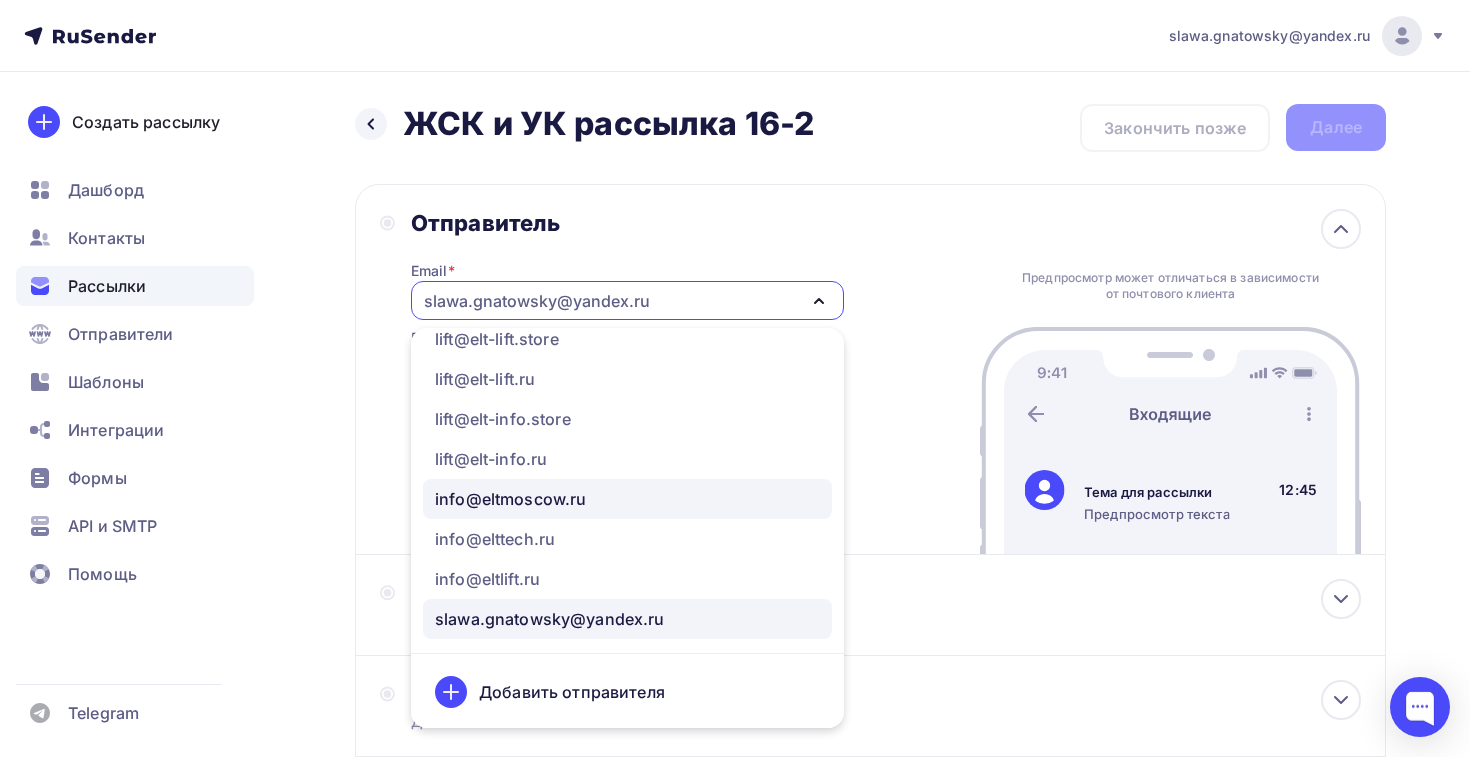click on "info@eltmoscow.ru" at bounding box center (510, 499) 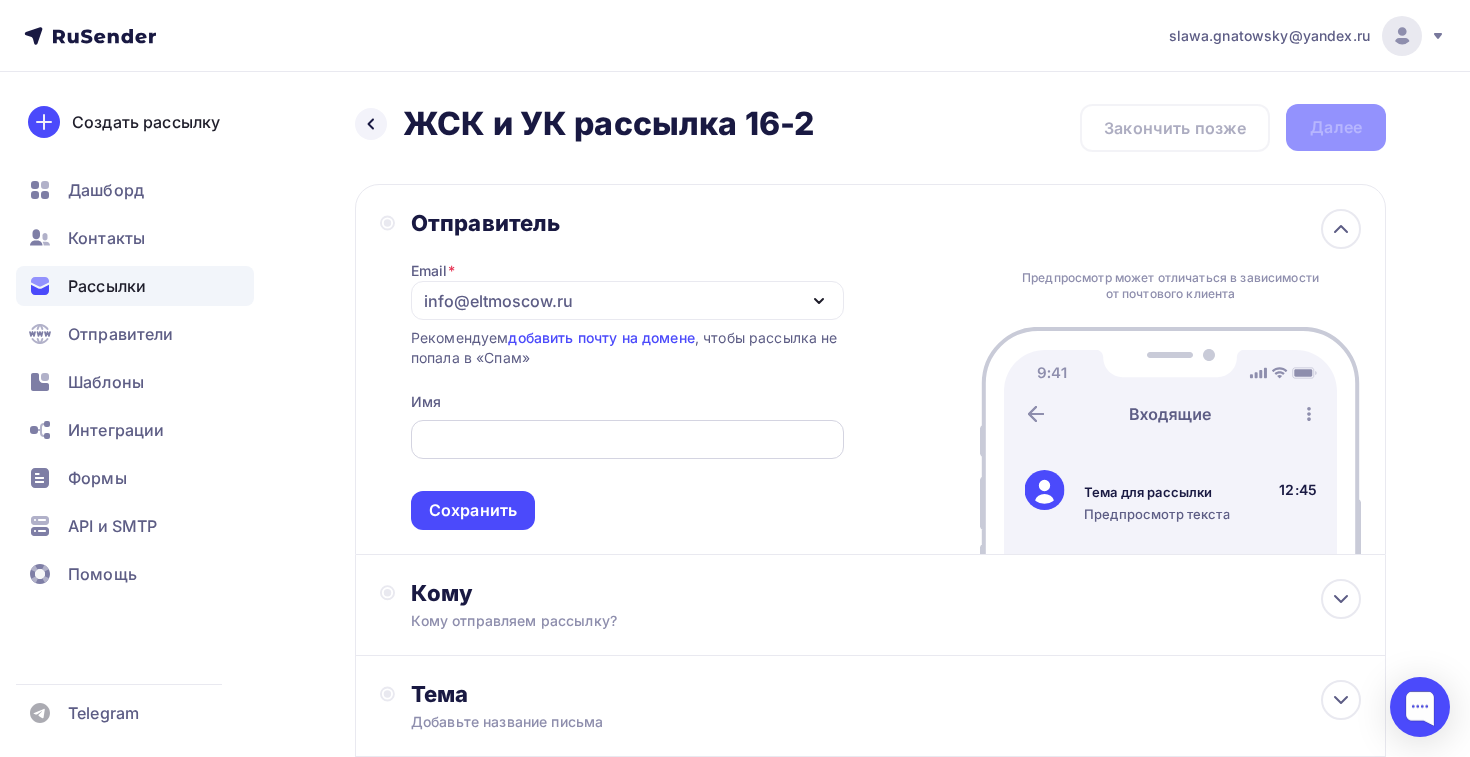 click at bounding box center [627, 440] 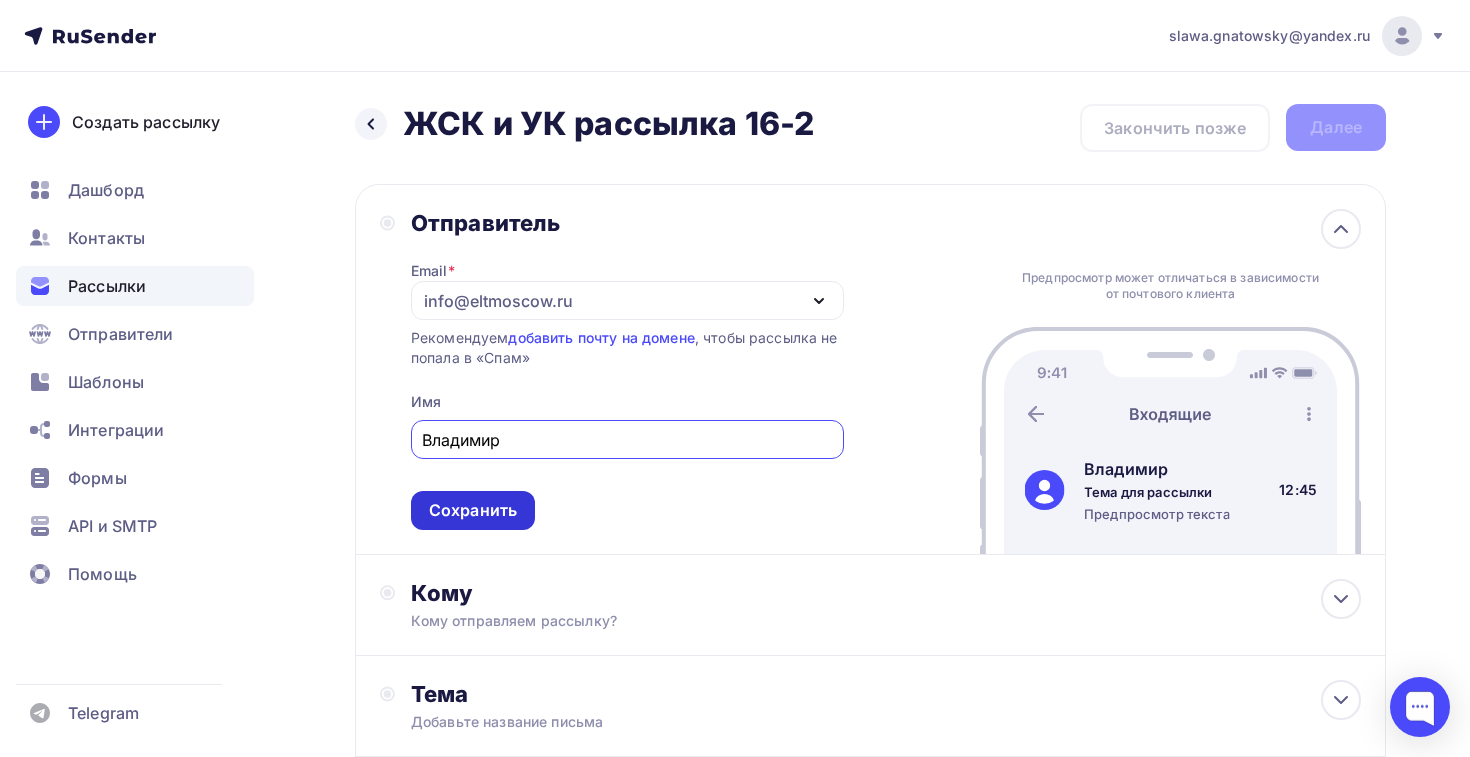 type on "Владимир" 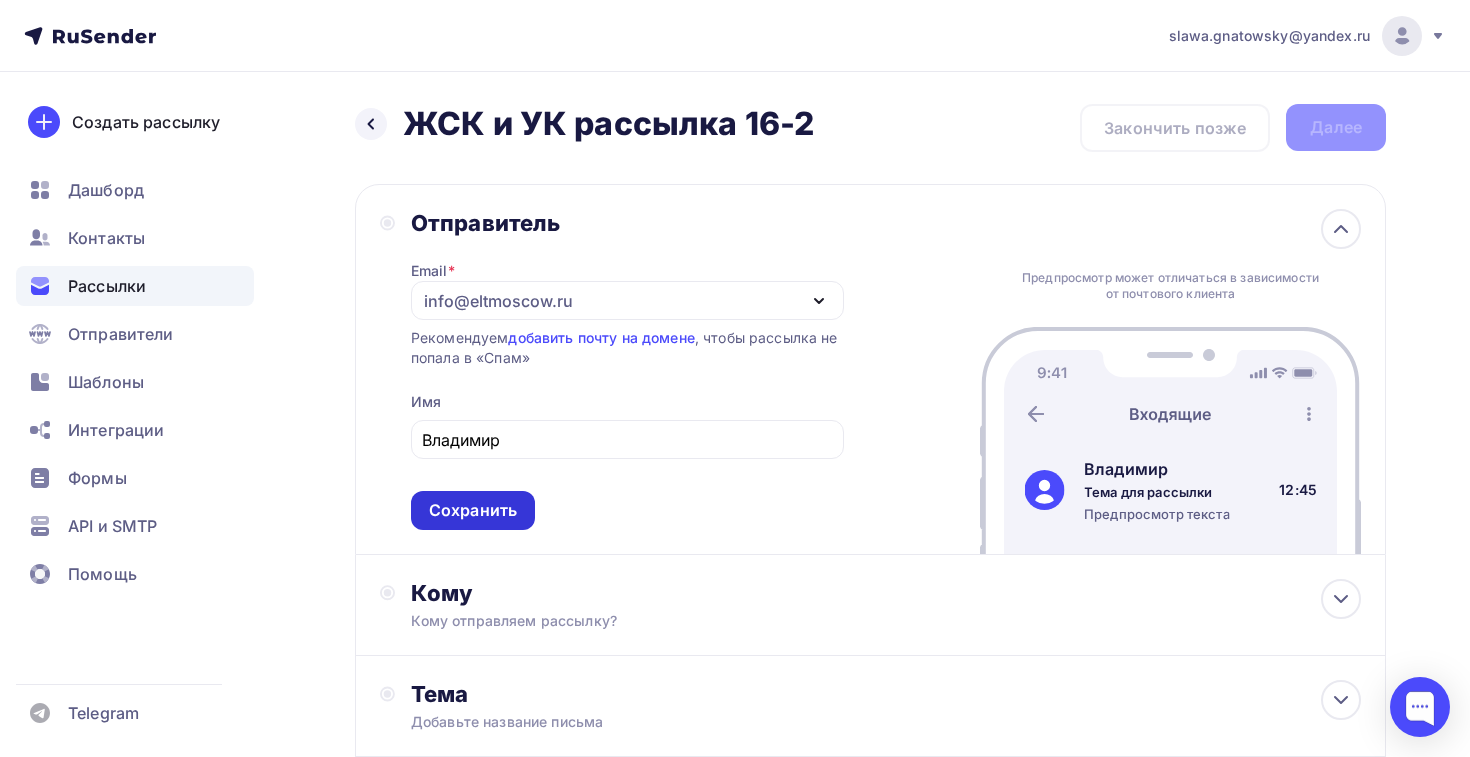 click on "Сохранить" at bounding box center (473, 510) 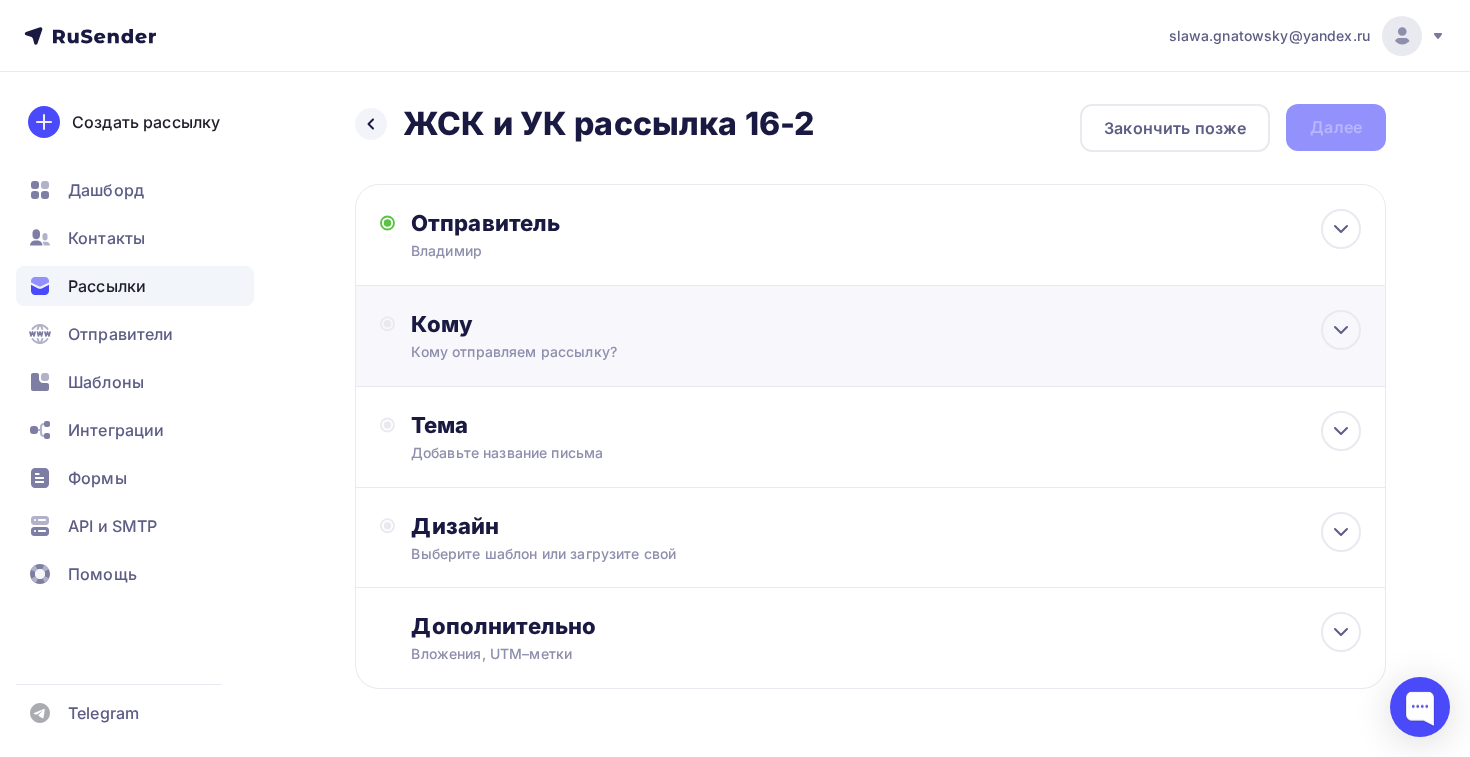click on "Кому
Кому отправляем рассылку?
Списки получателей
Выберите список
Все списки
id
ТСН и ТСЖ 16(2)
(626)
#24715
жск и ук 16
(1 177)
#24678
тсн и тсж 16
(630)
#24677
жск и ук 15
(1 180)
#24627
тсн и тсж 15
(634)
#24626
Жск и ук 14
(1 188)
#24598
тсн и тсж 14" at bounding box center [870, 336] 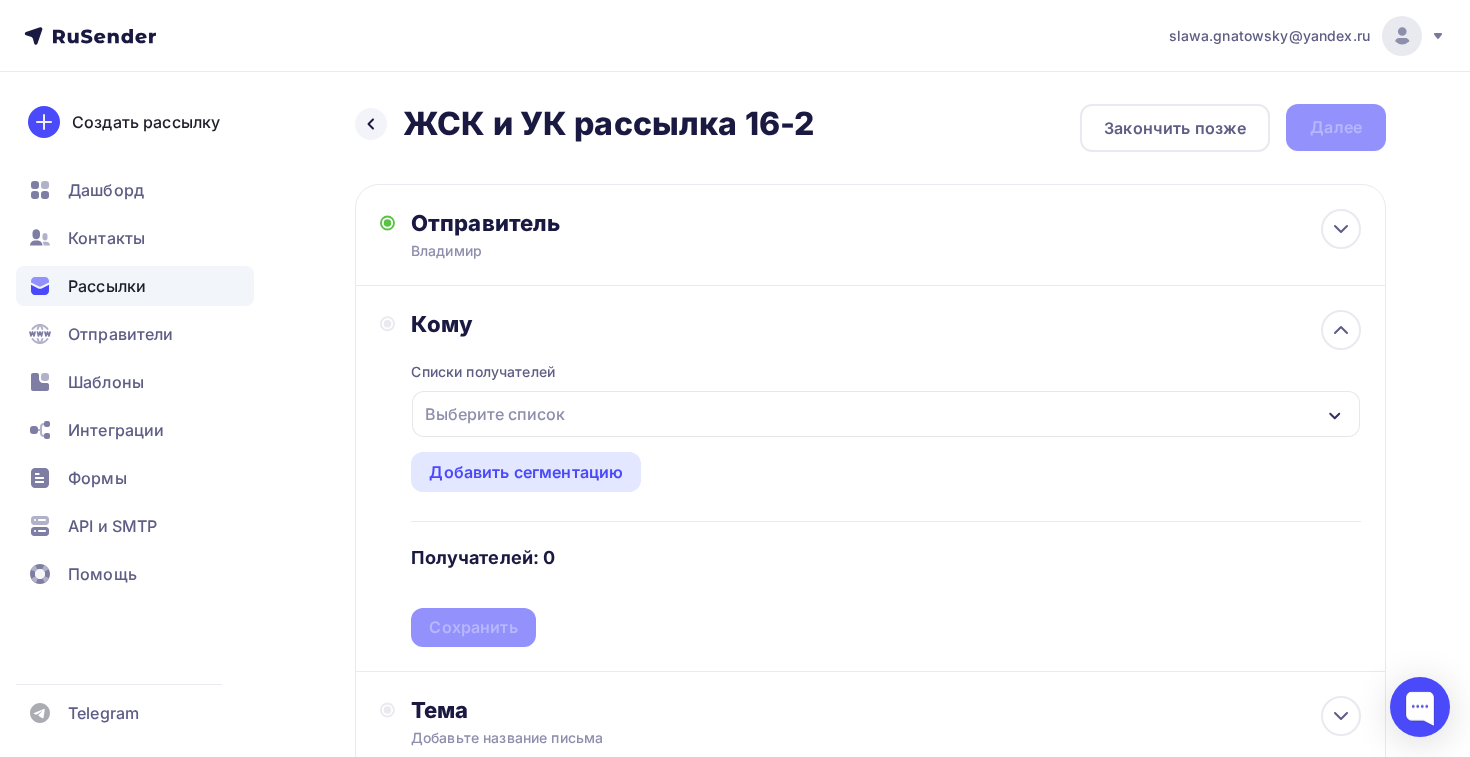 click on "Выберите список" at bounding box center [886, 414] 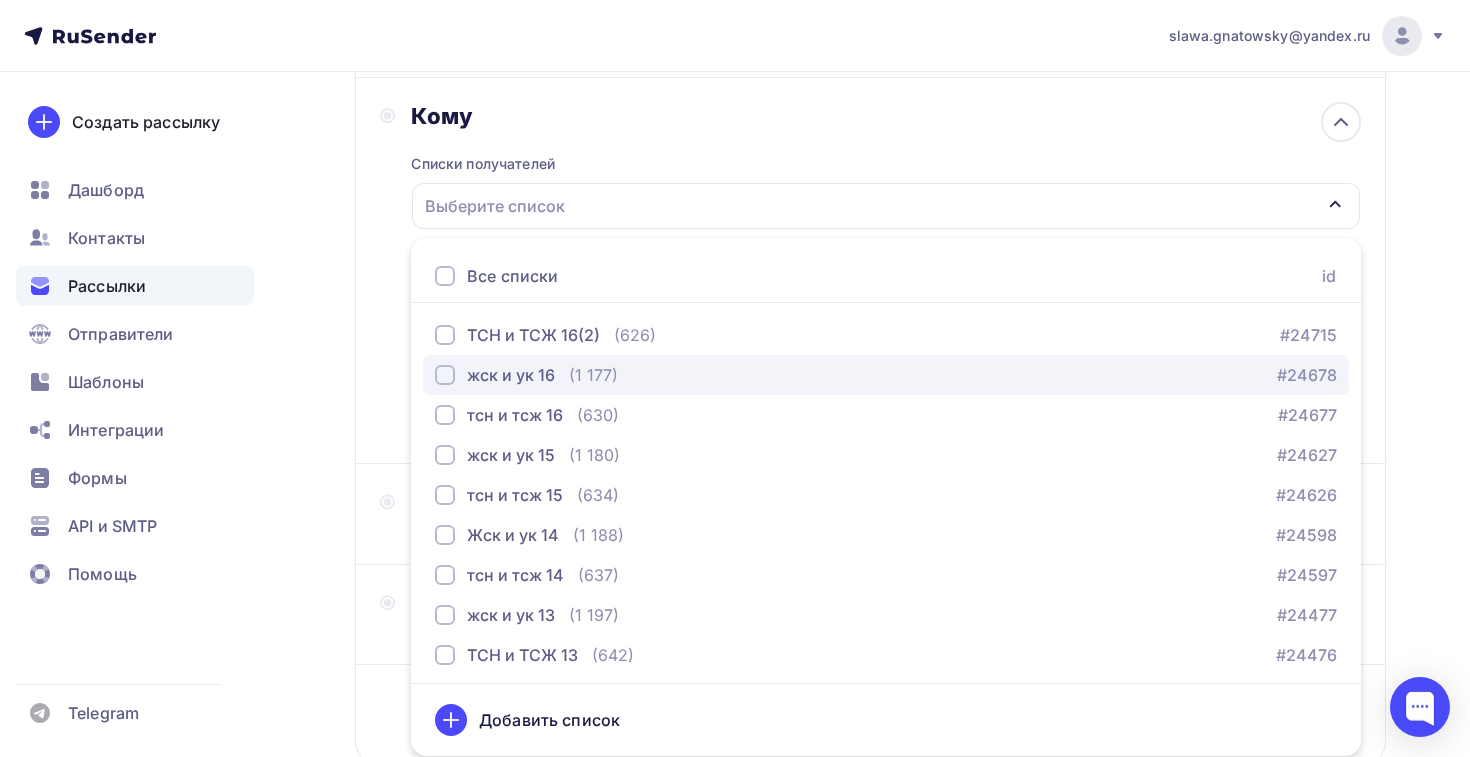 click on "жск и ук 16" at bounding box center (511, 375) 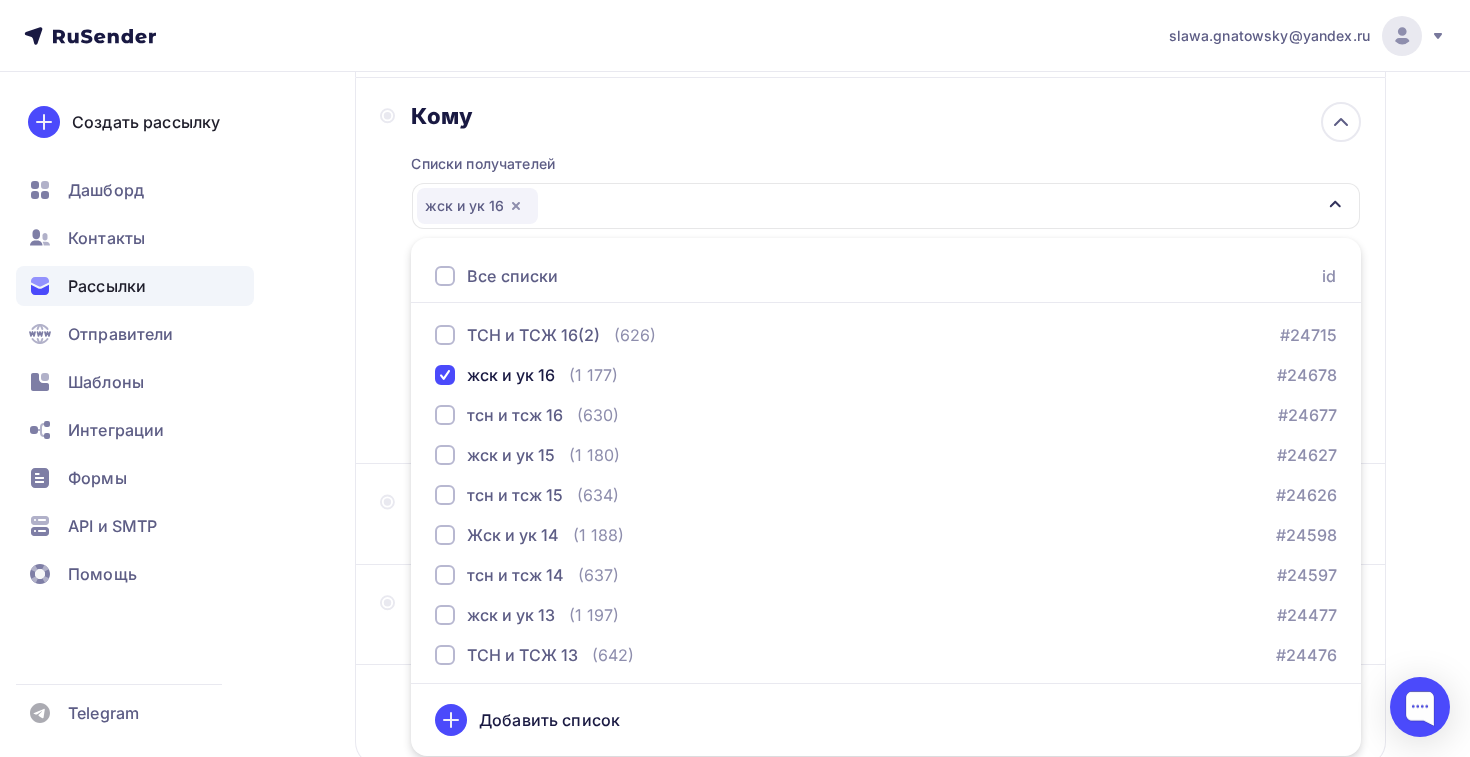 click on "Назад
ЖСК и УК рассылка 16-2
ЖСК и УК рассылка 16-2
Закончить позже
Далее
Отправитель
Владимир
Email  *
info@eltmoscow.ru           info@elttechno.ru           info@eltmos.ru           lift@elt-web.store           lift@elt-web.ru           lift@elt-sender.store           lift@elt-sender.ru           lift@elt-news.store           lift@elt-news.ru           lift@elt-lift.store           lift@elt-lift.ru           lift@elt-info.store           lift@elt-info.ru           info@eltmoscow.ru           info@elttech.ru           info@eltlift.ru           slawa.gnatowsky@yandex.ru               Добавить отправителя
Рекомендуем  добавить почту на домене   Имя     Владимир" at bounding box center (735, 379) 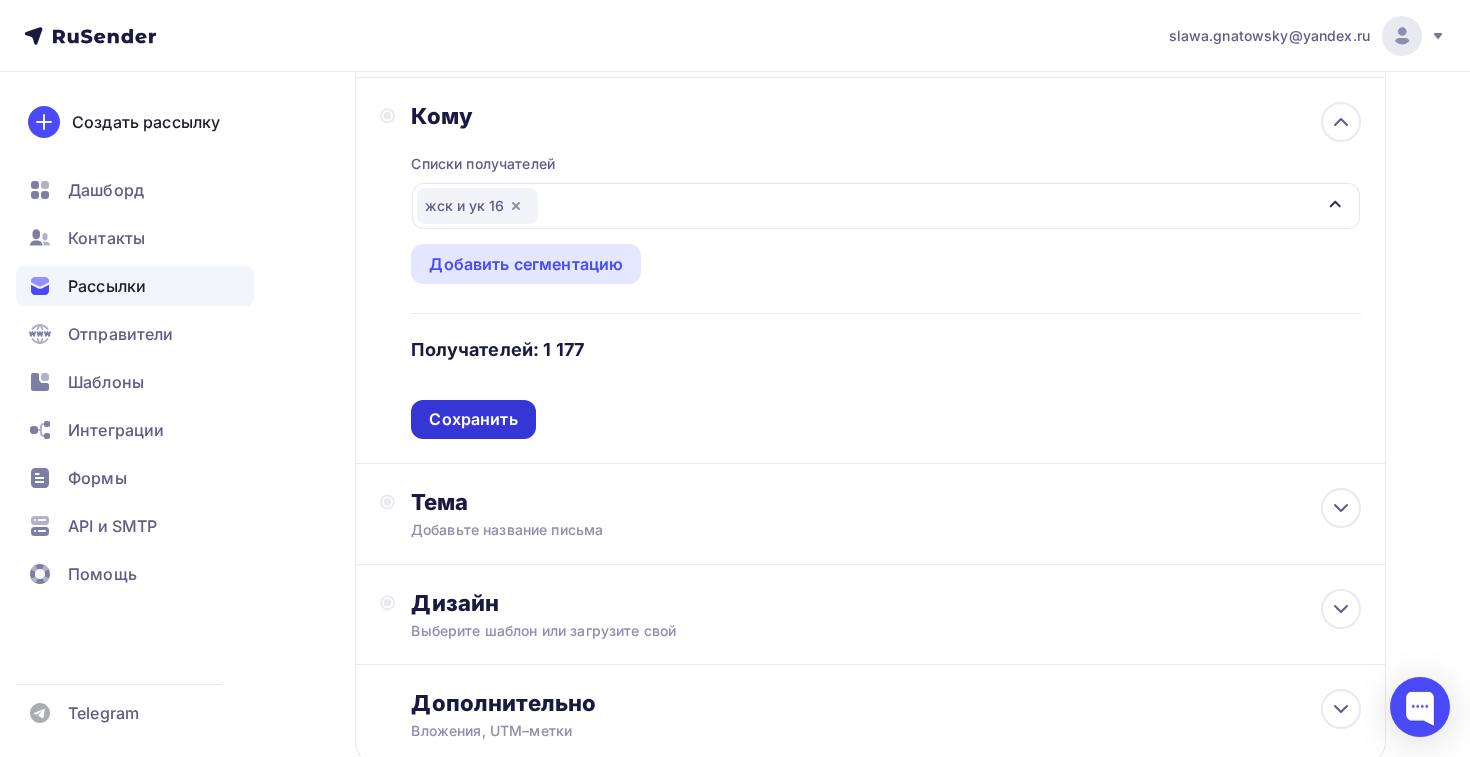 click on "Сохранить" at bounding box center (473, 419) 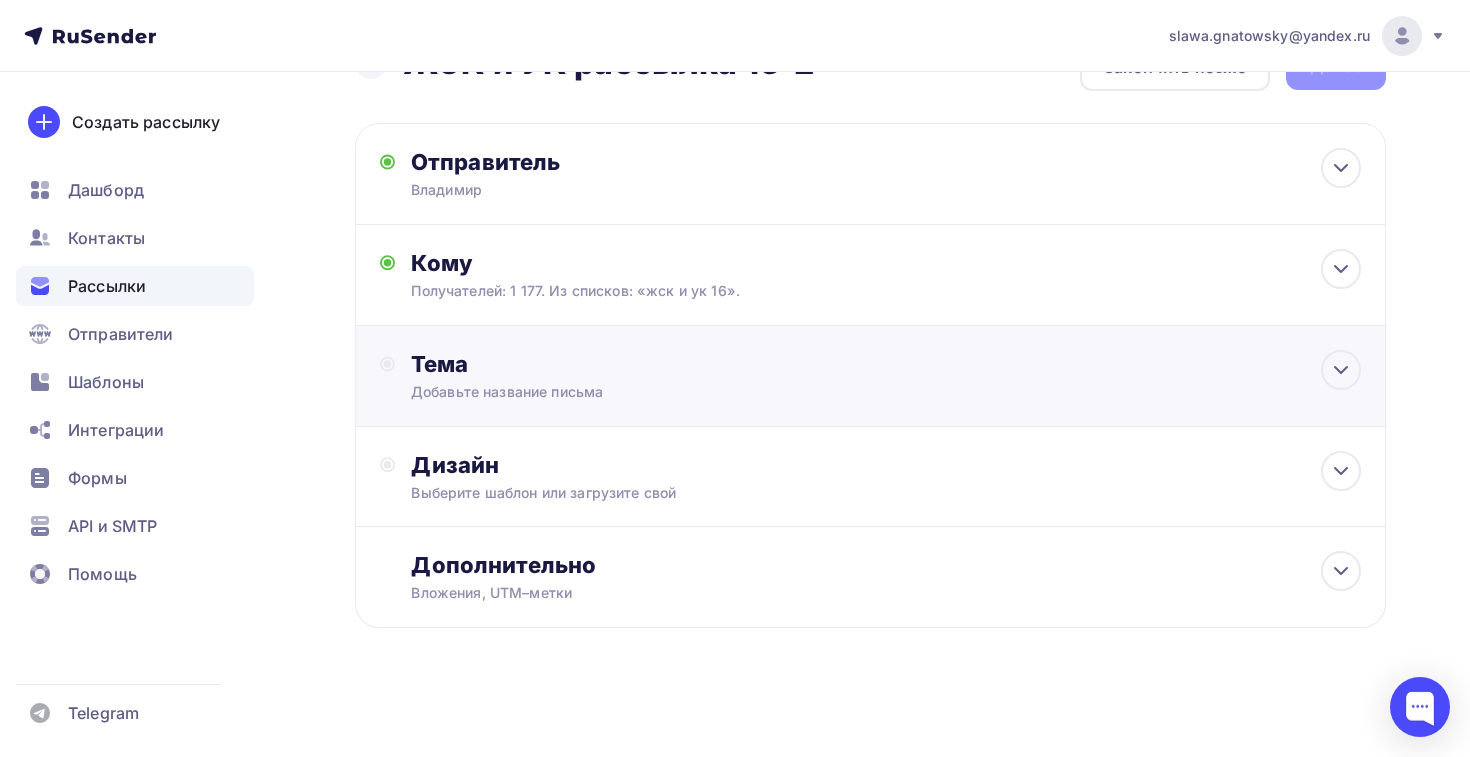 click on "Тема
Добавьте название письма
Тема  *
Рекомендуем использовать не более 150 символов
Прехедер               Сохранить
Предпросмотр может отличаться  в зависимости от почтового клиента
Владимир
Тема для рассылки
Предпросмотр текста
12:45" at bounding box center (870, 376) 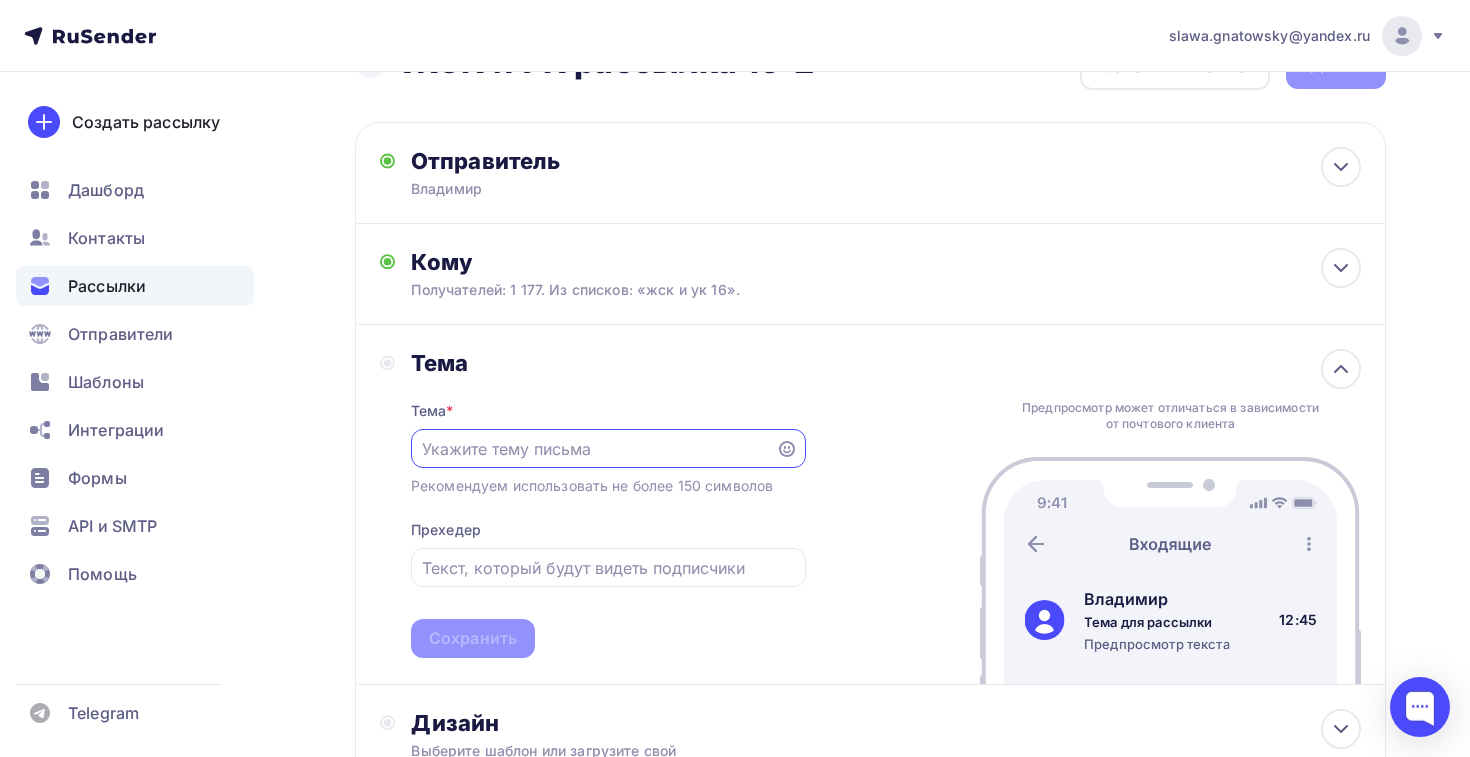 scroll, scrollTop: 0, scrollLeft: 0, axis: both 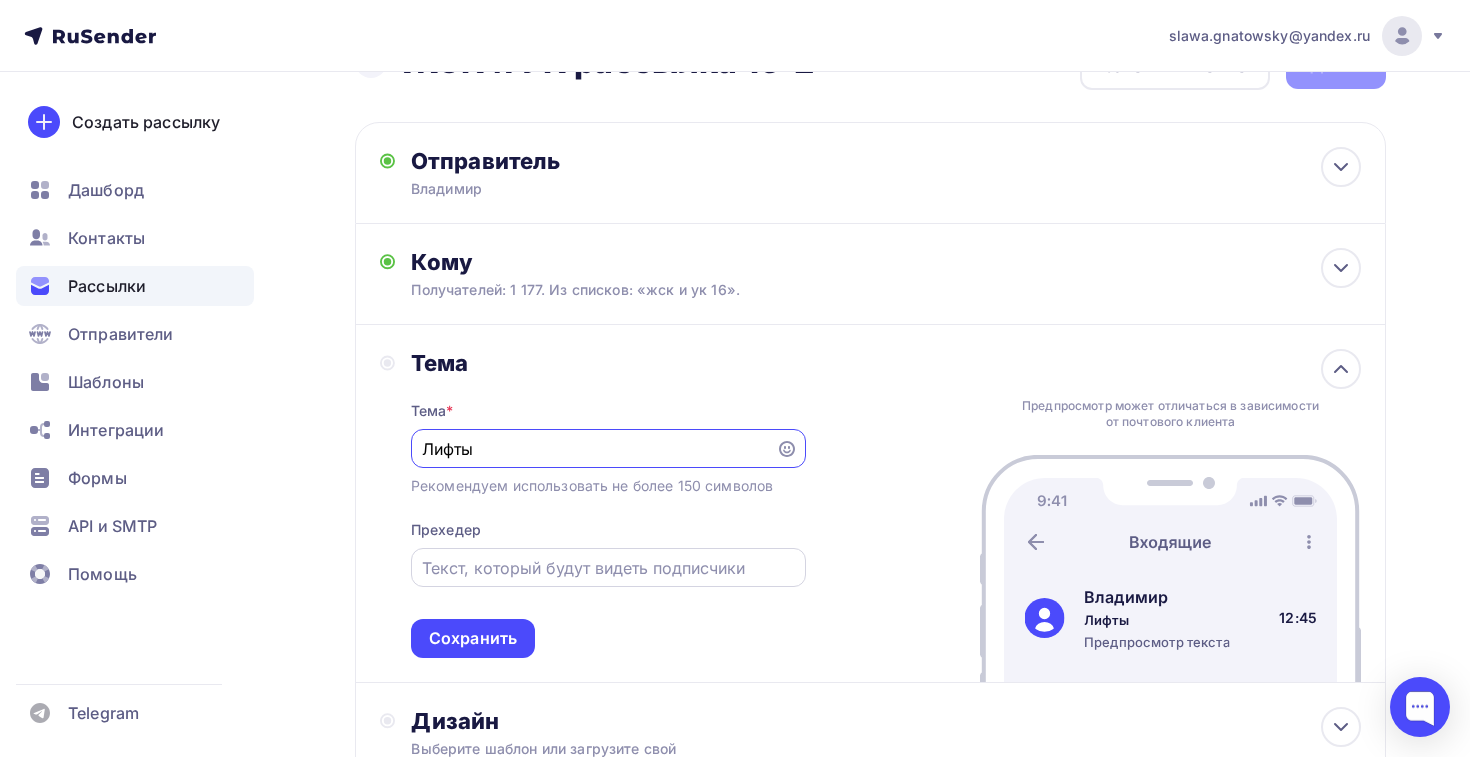 type on "Лифты" 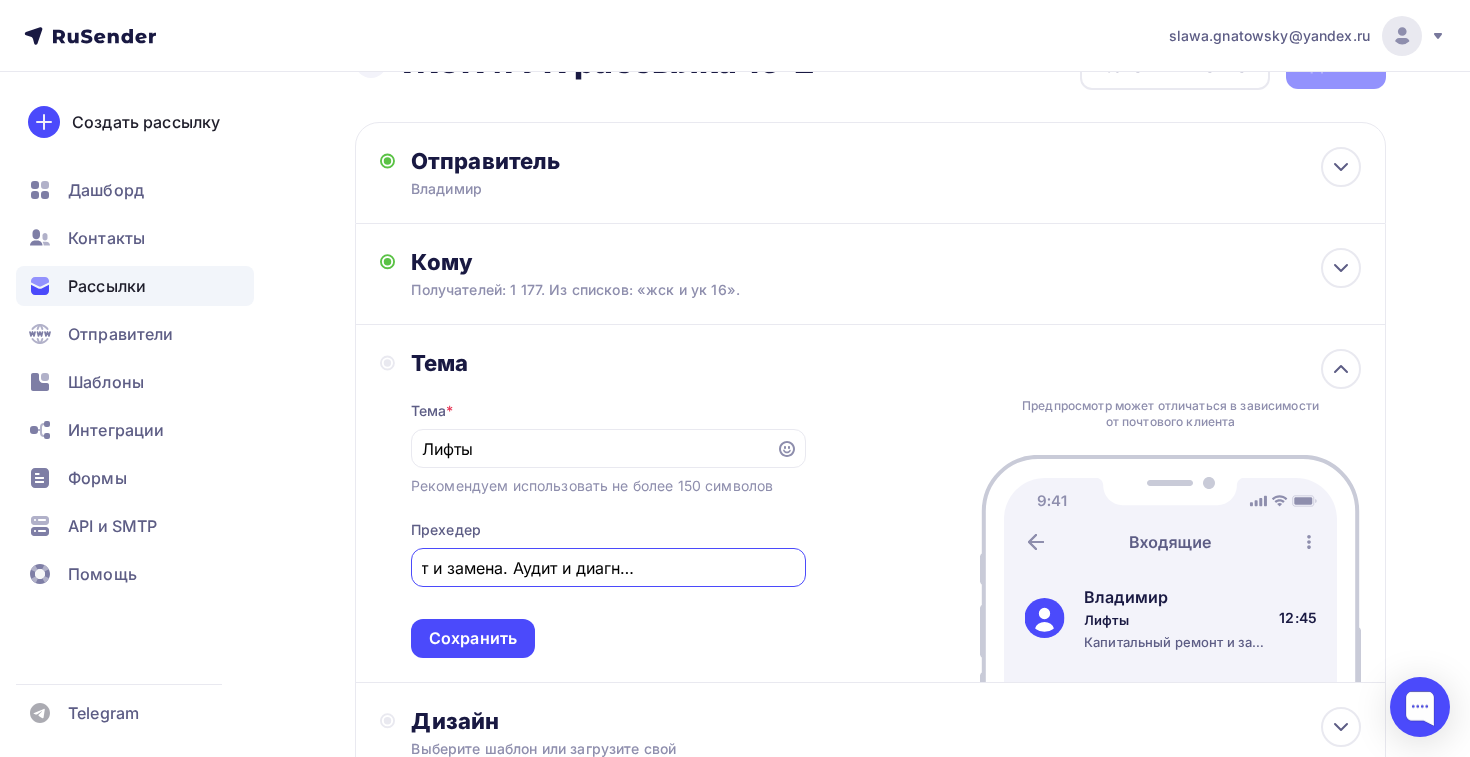 scroll, scrollTop: 0, scrollLeft: 168, axis: horizontal 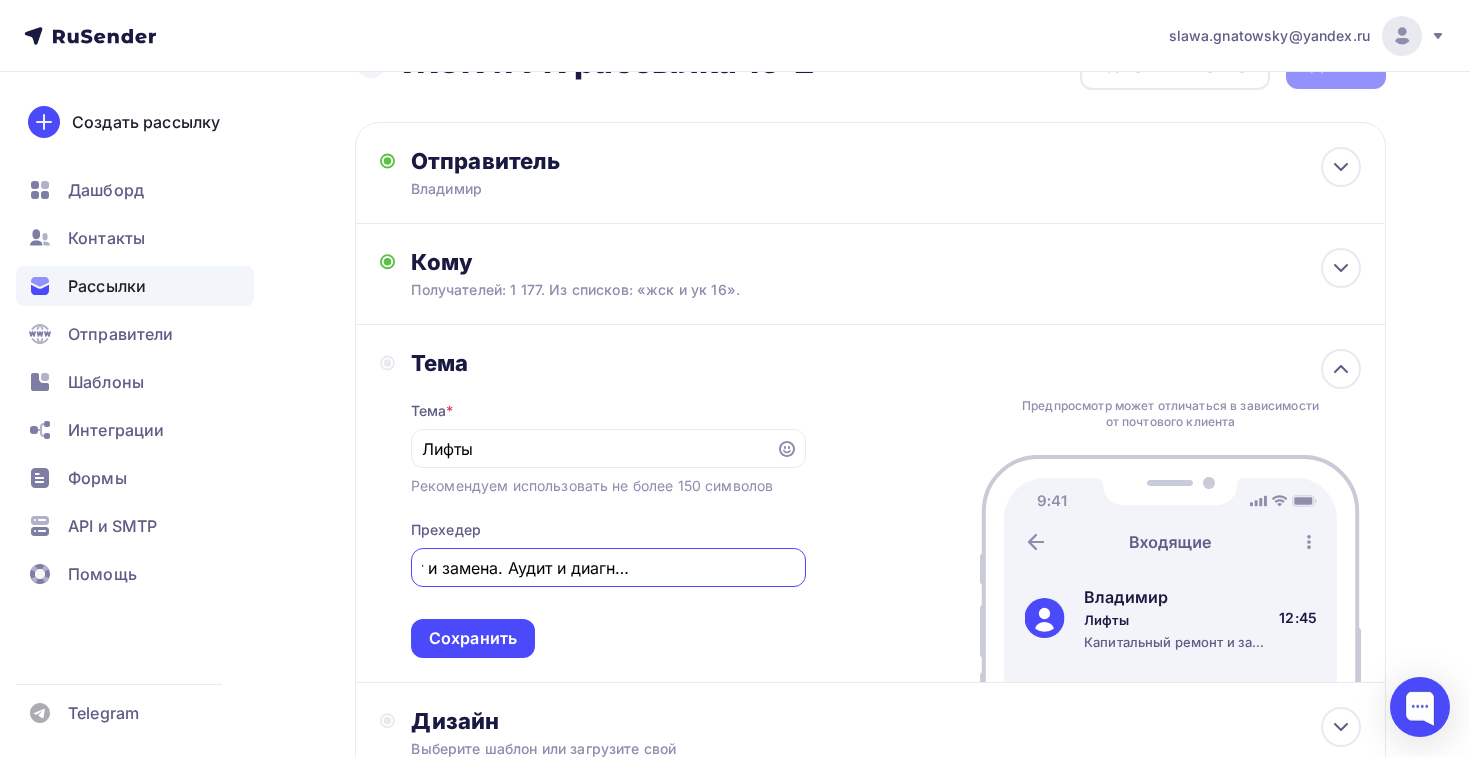 click on "Капитальный ремонт и замена. Аудит и диагностика. Обслуживание" at bounding box center [608, 568] 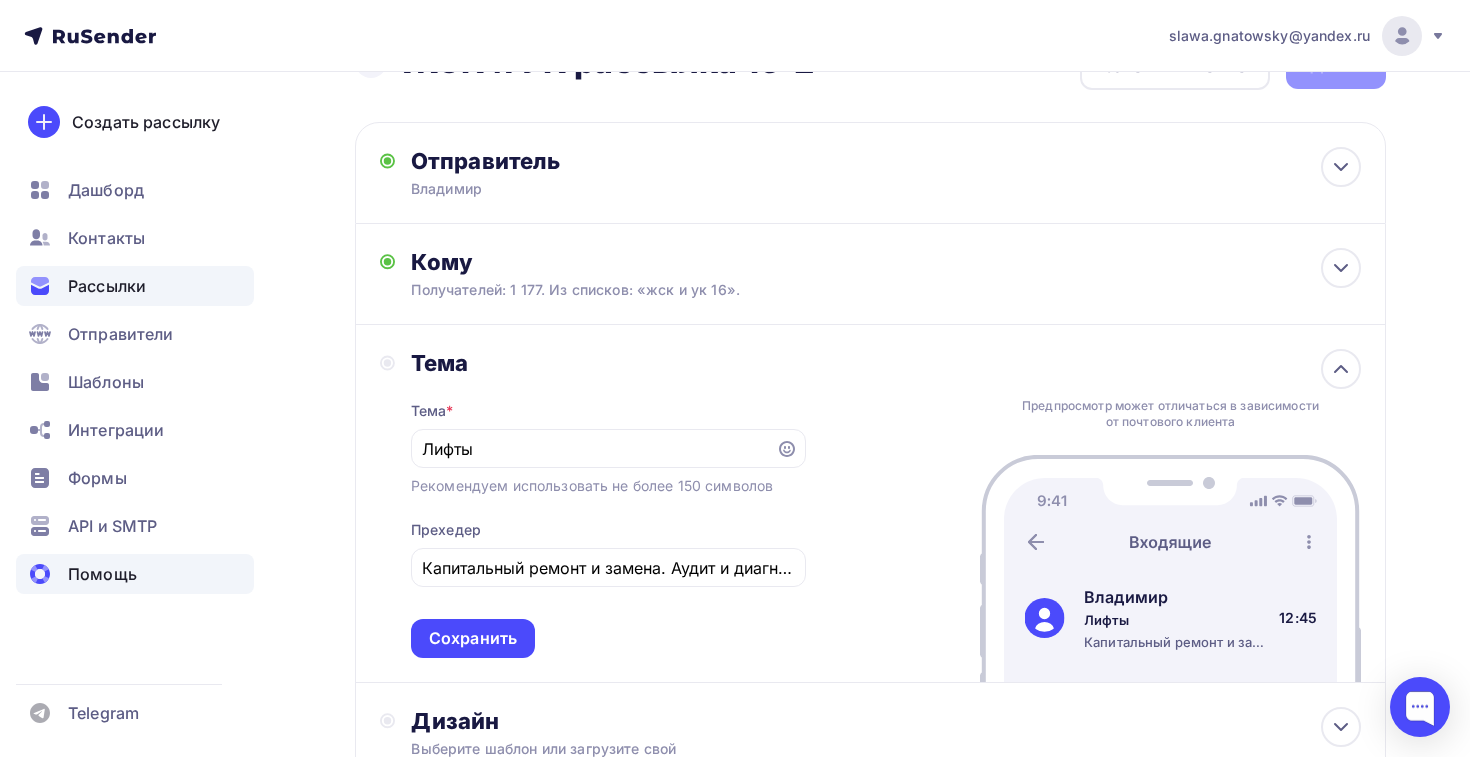 drag, startPoint x: 796, startPoint y: 572, endPoint x: 224, endPoint y: 556, distance: 572.22375 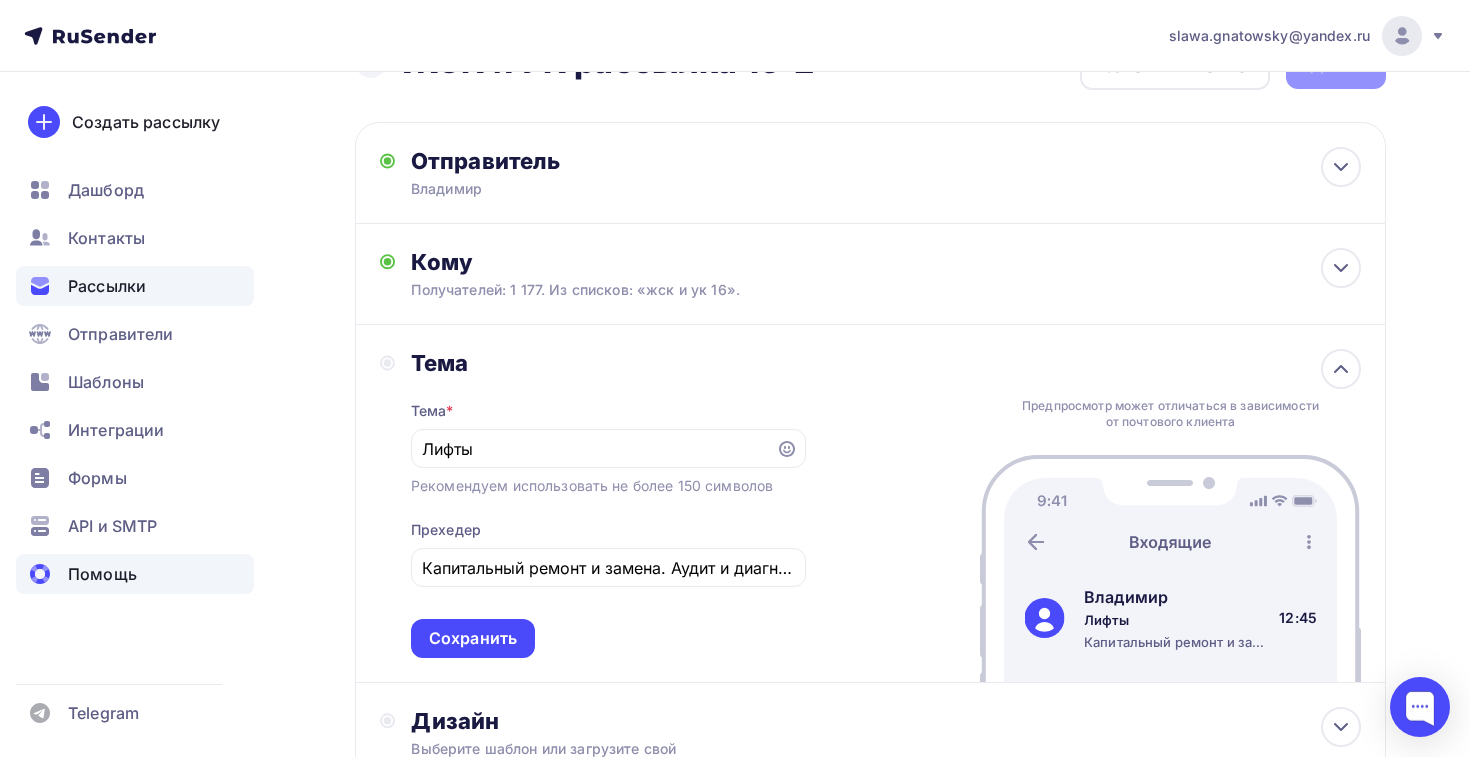 click on "slawa.gnatowsky@yandex.ru             Аккаунт         Тарифы       Выйти
Создать рассылку
Дашборд
Контакты
Рассылки
Отправители
Шаблоны
Интеграции
Формы
API и SMTP
Помощь
Telegram
Аккаунт         Тарифы                   Помощь       Выйти       Назад
ЖСК и УК рассылка 16-2
ЖСК и УК рассылка 16-2
Закончить позже
Далее
Отправитель
Владимир" at bounding box center [735, 475] 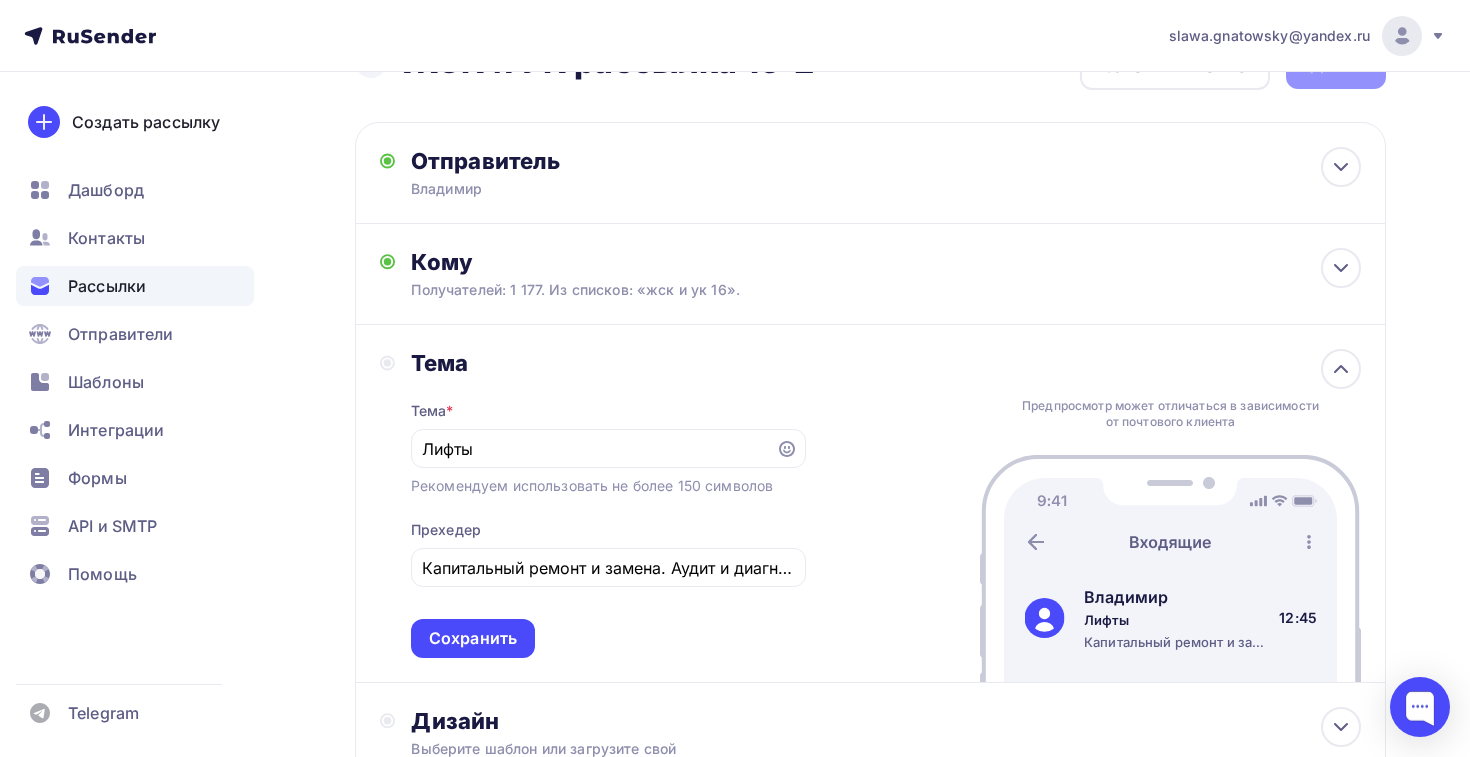 click on "Тема  *     Лифты
Рекомендуем использовать не более 150 символов
Прехедер     Капитальный ремонт и замена. Аудит и диагностика. Обслуживание           Сохранить" at bounding box center (608, 517) 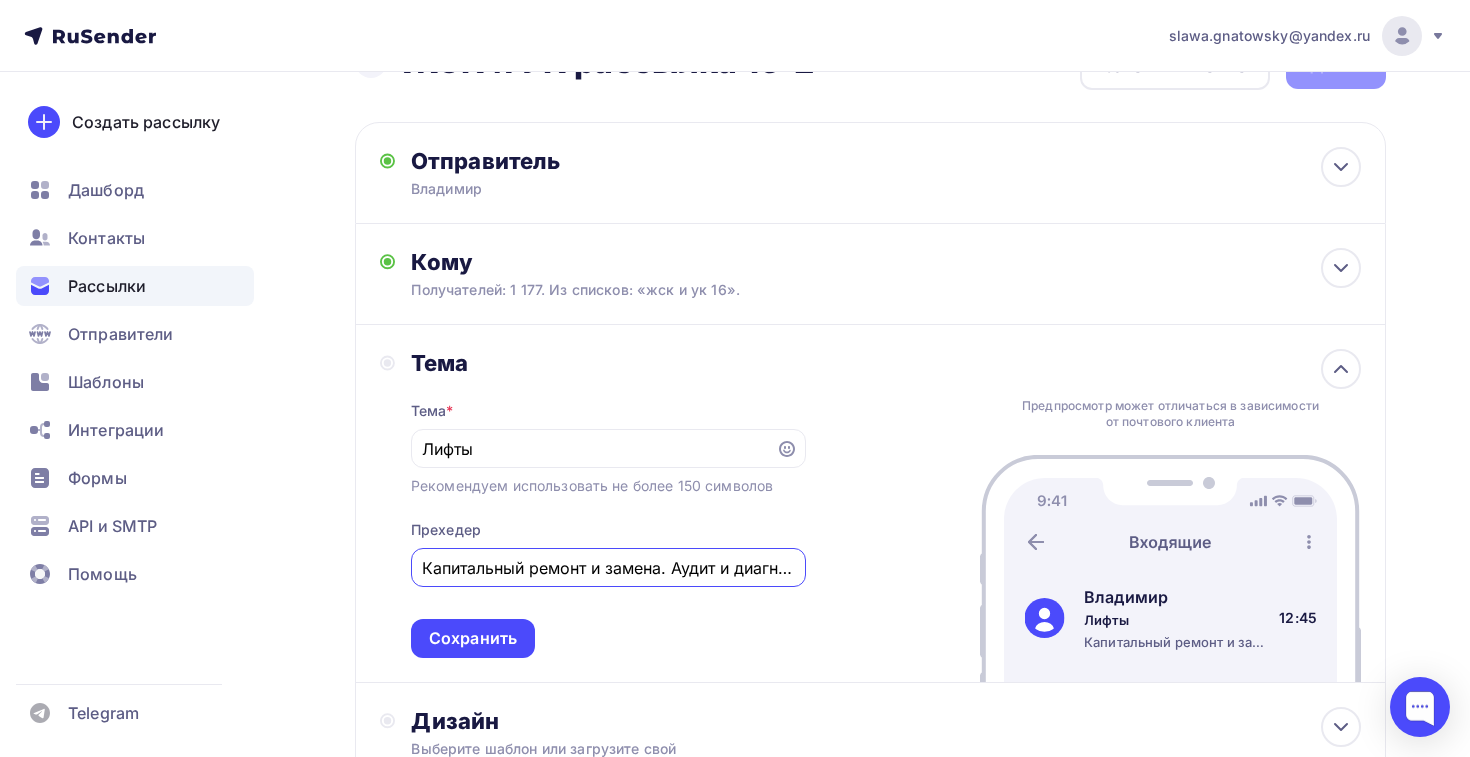 drag, startPoint x: 420, startPoint y: 573, endPoint x: 815, endPoint y: 570, distance: 395.01138 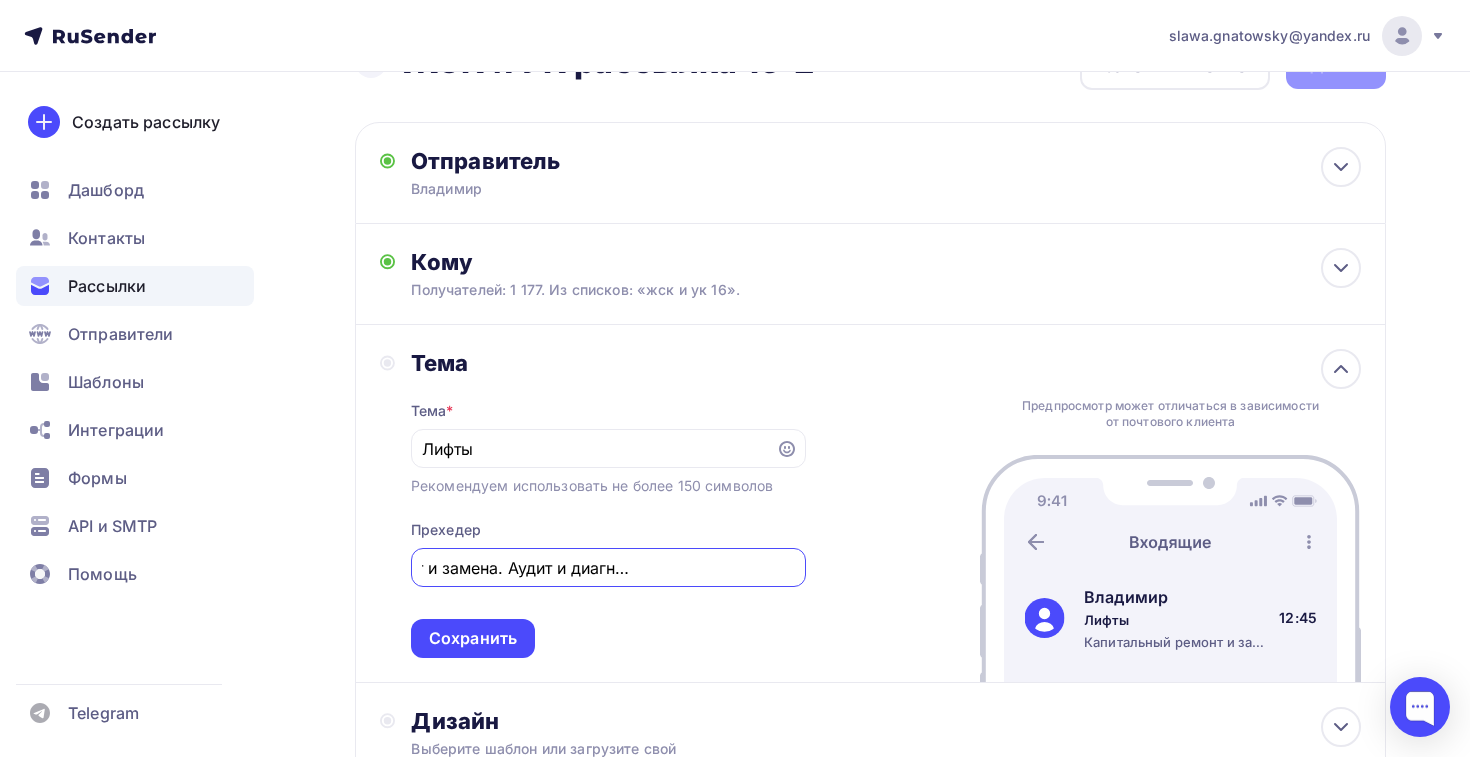 drag, startPoint x: 426, startPoint y: 570, endPoint x: 833, endPoint y: 597, distance: 407.8946 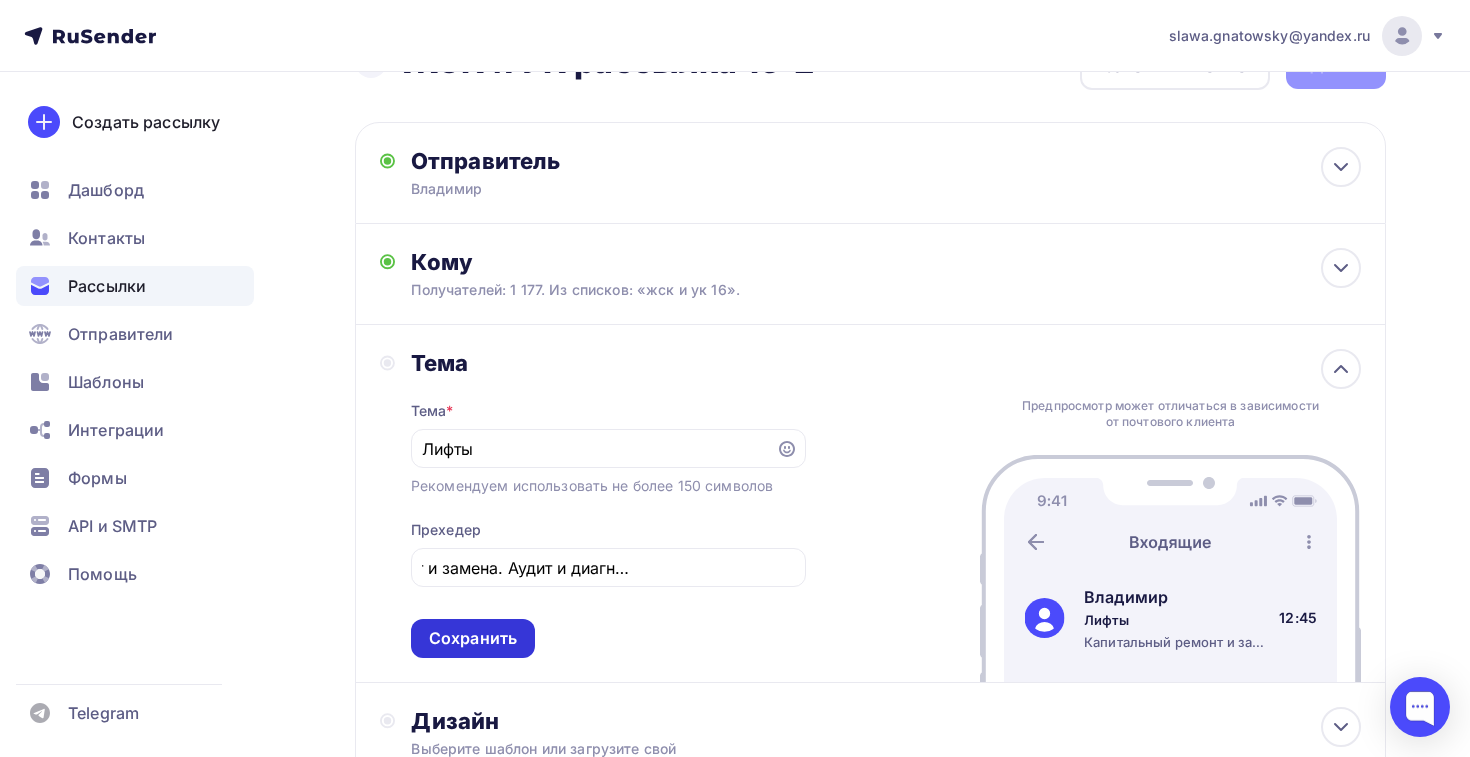 click on "Сохранить" at bounding box center [473, 638] 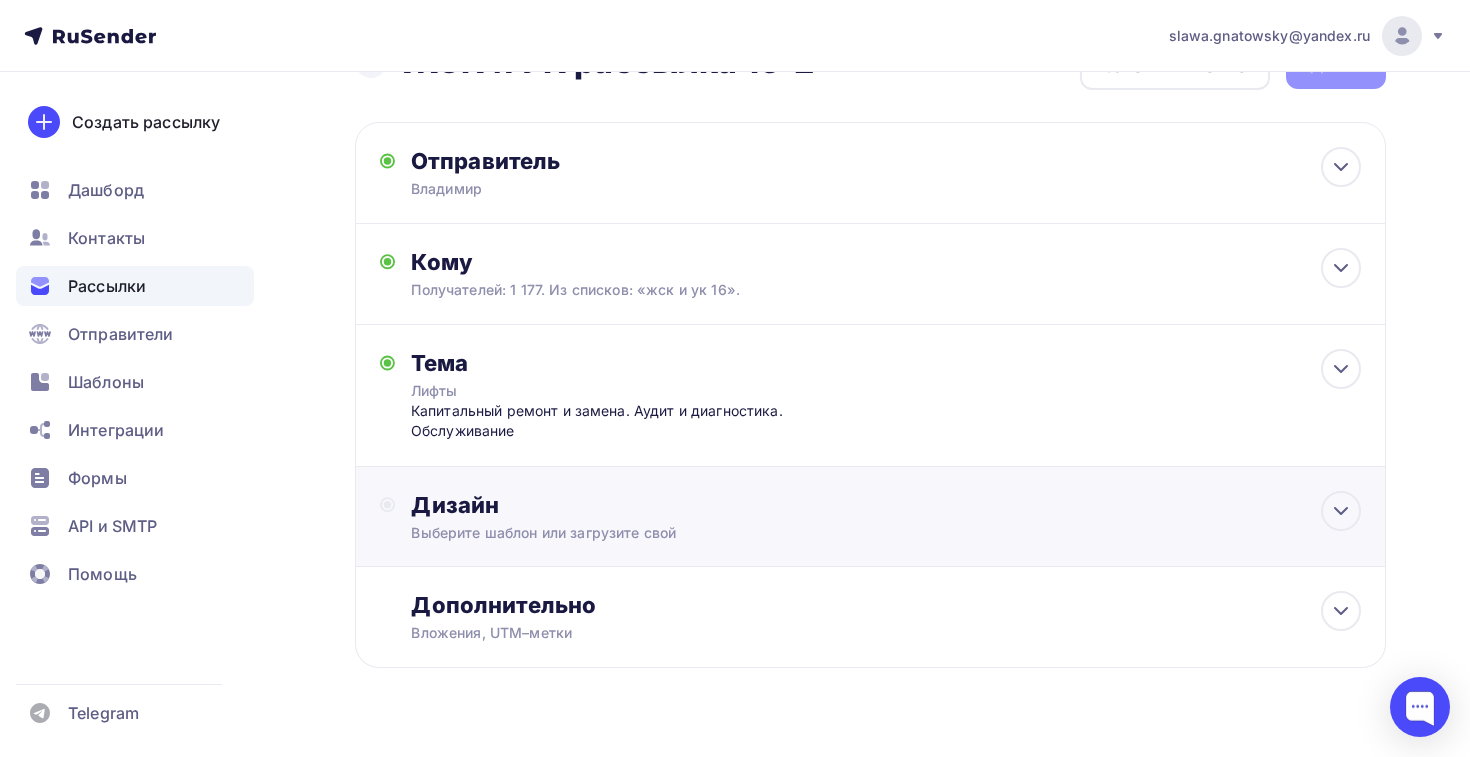 click on "Выберите шаблон или загрузите свой" at bounding box center [838, 533] 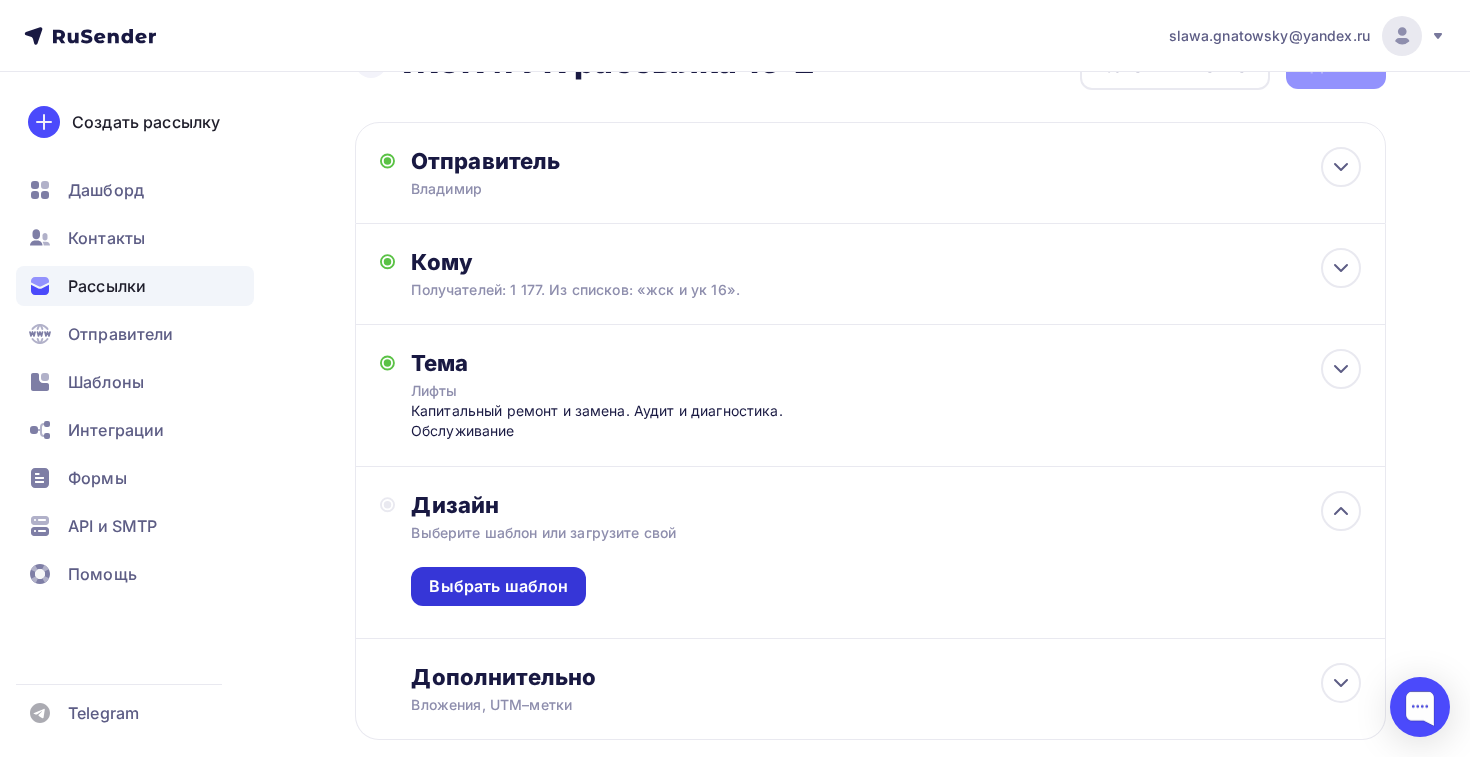 click on "Выбрать шаблон" at bounding box center (498, 586) 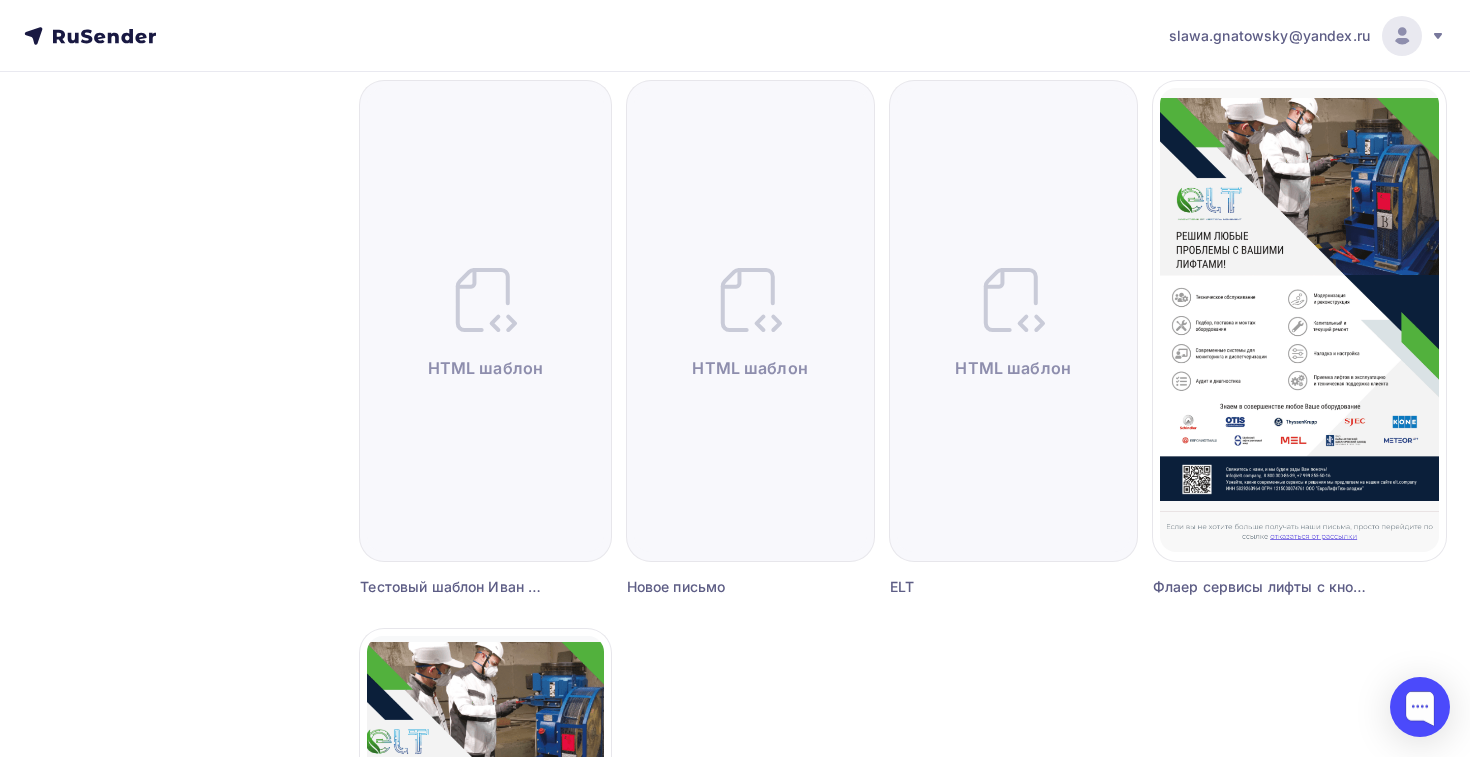 scroll, scrollTop: 720, scrollLeft: 0, axis: vertical 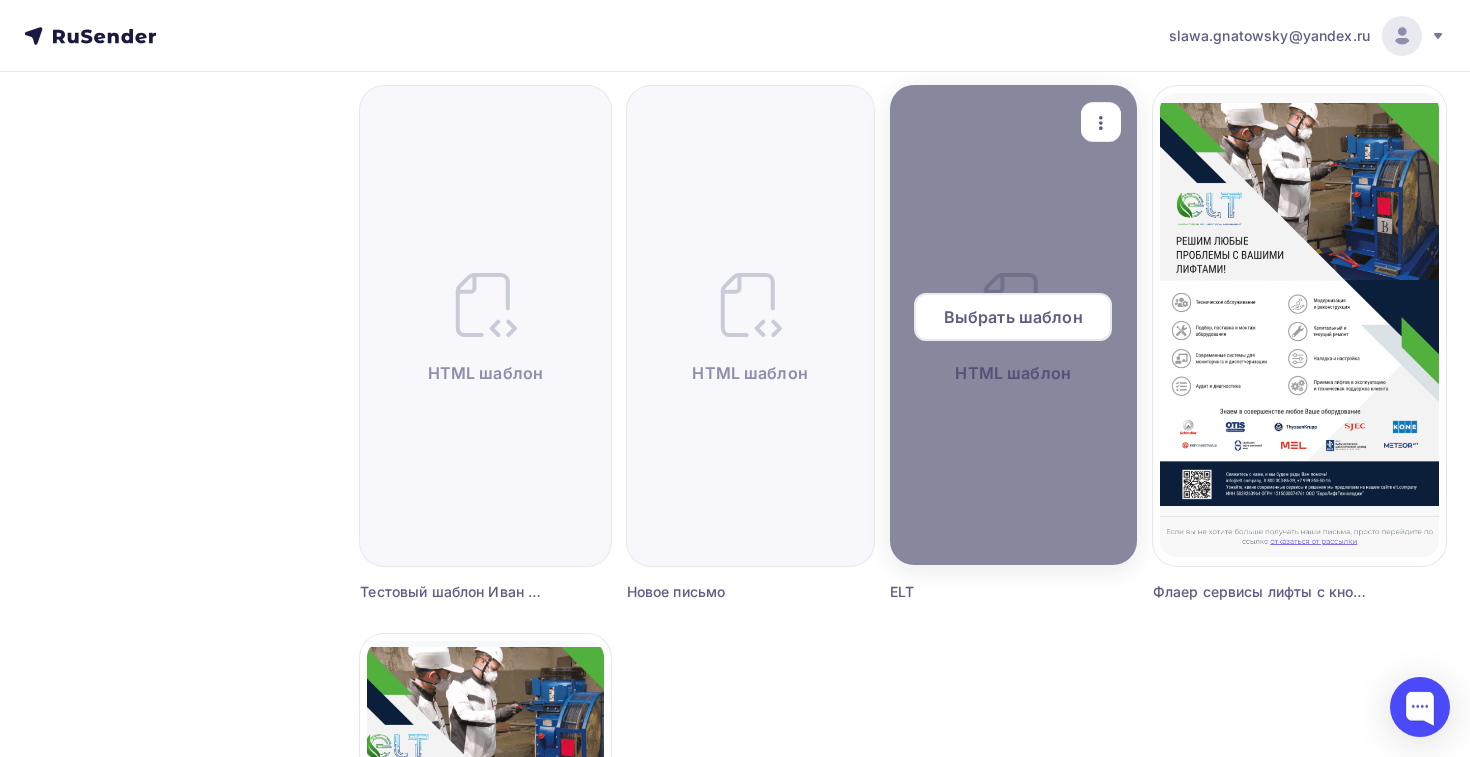 click on "Выбрать шаблон" at bounding box center (1013, 317) 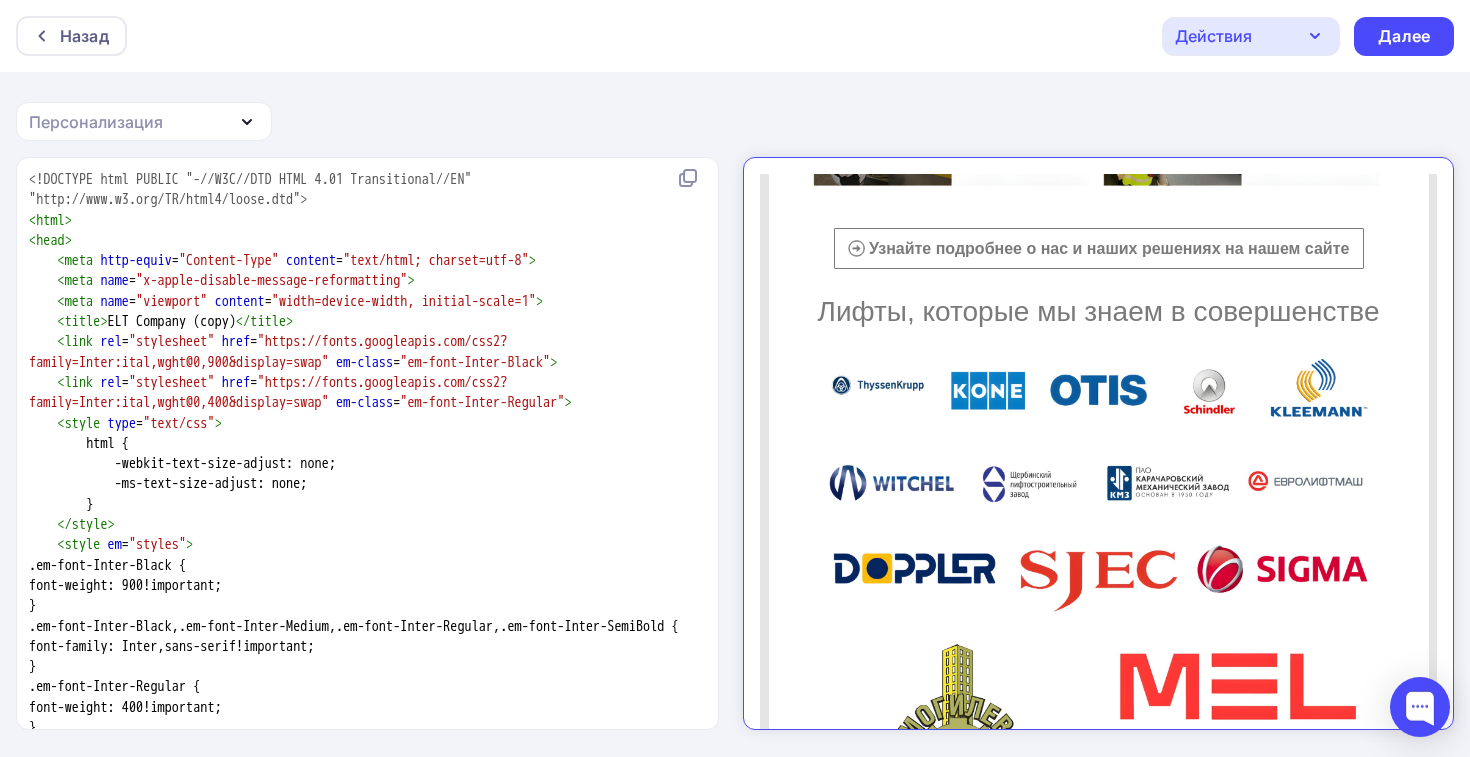 scroll, scrollTop: 1766, scrollLeft: 0, axis: vertical 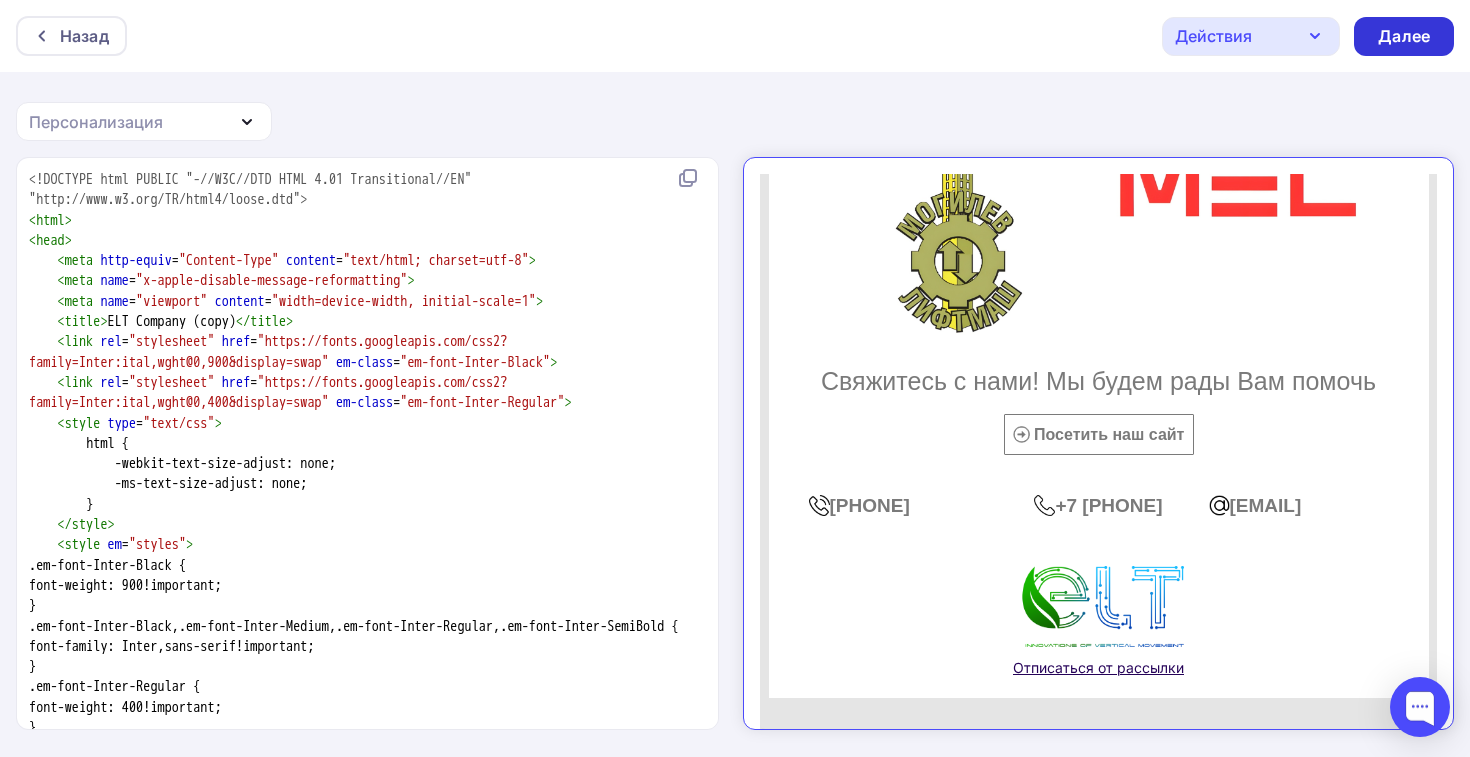 click on "Далее" at bounding box center [1404, 36] 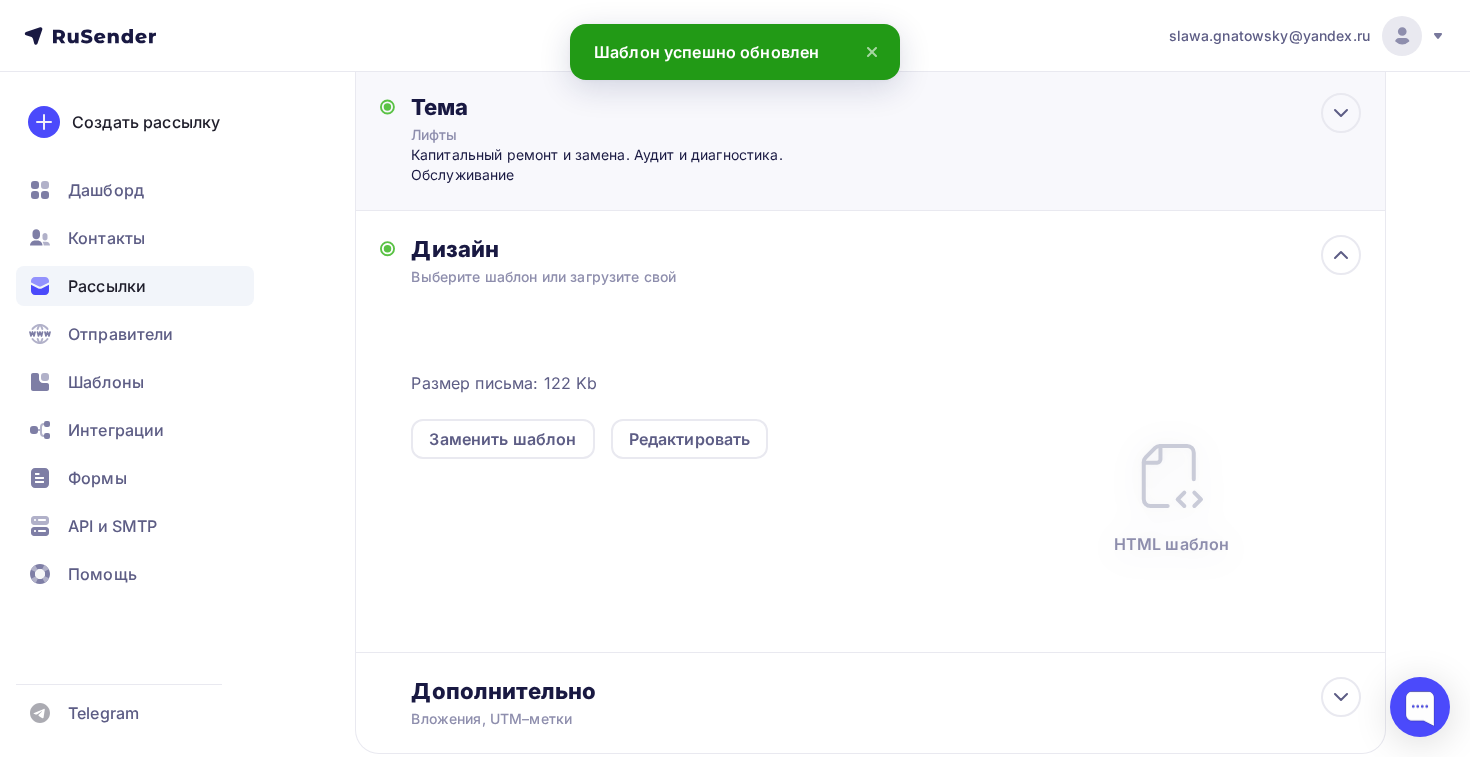 scroll, scrollTop: 0, scrollLeft: 0, axis: both 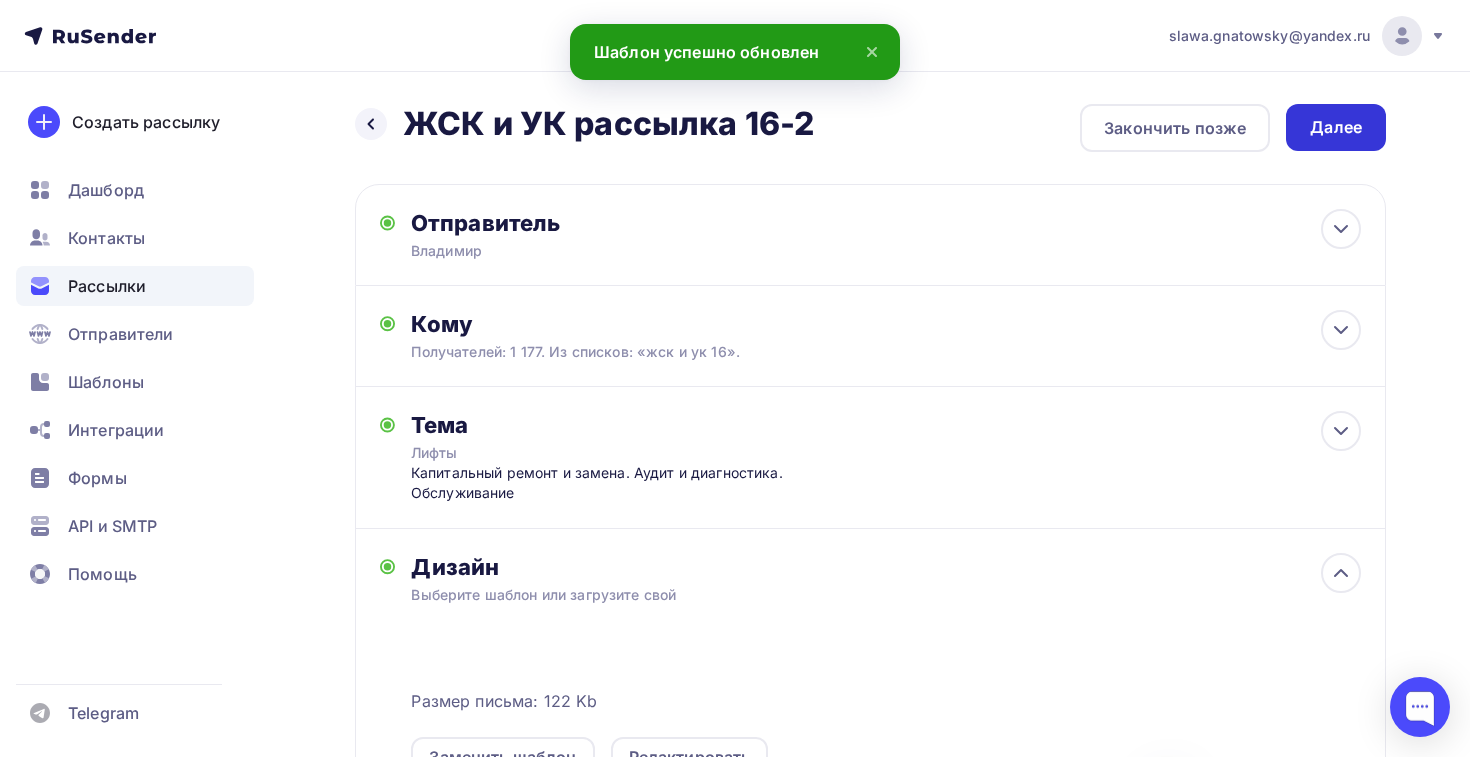 click on "Далее" at bounding box center [1336, 127] 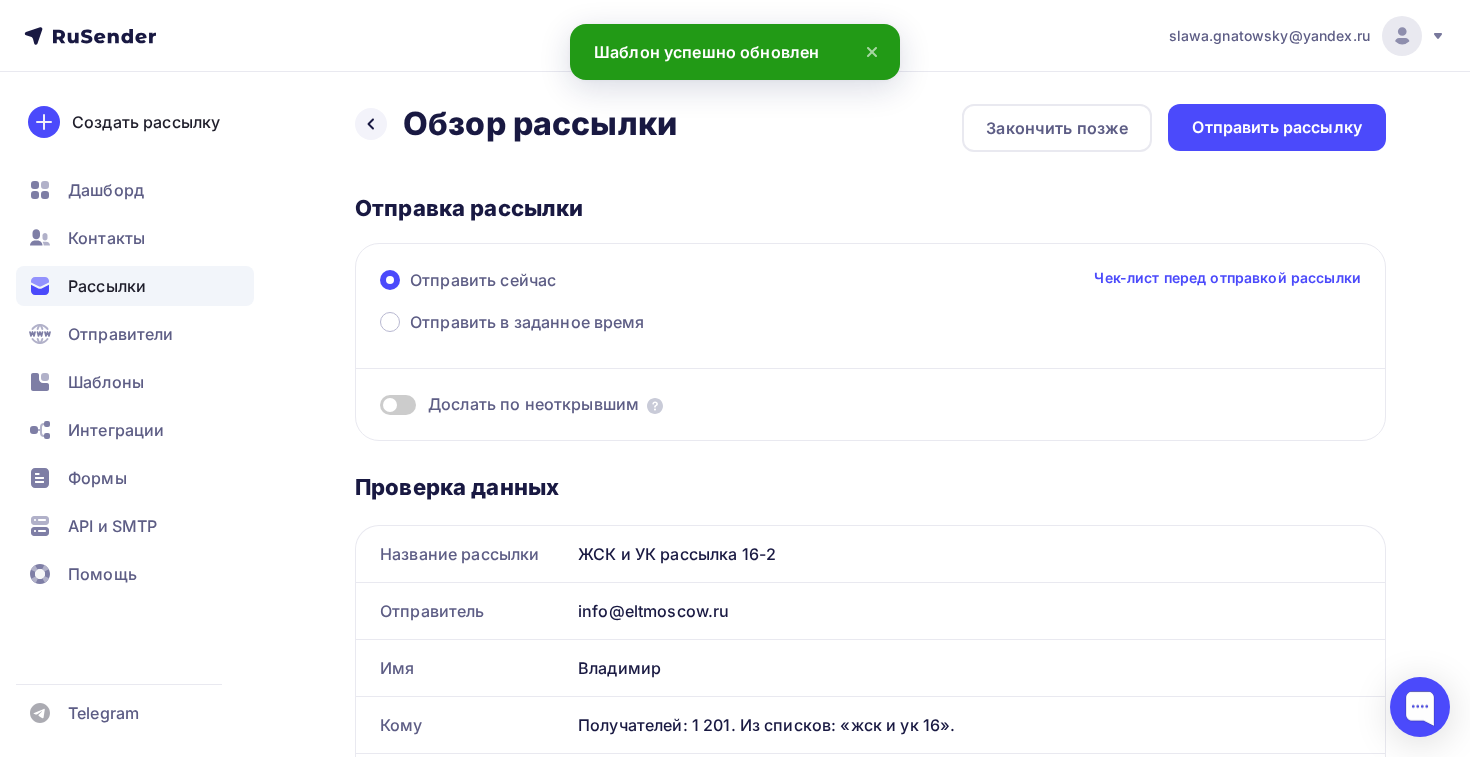 scroll, scrollTop: 0, scrollLeft: 0, axis: both 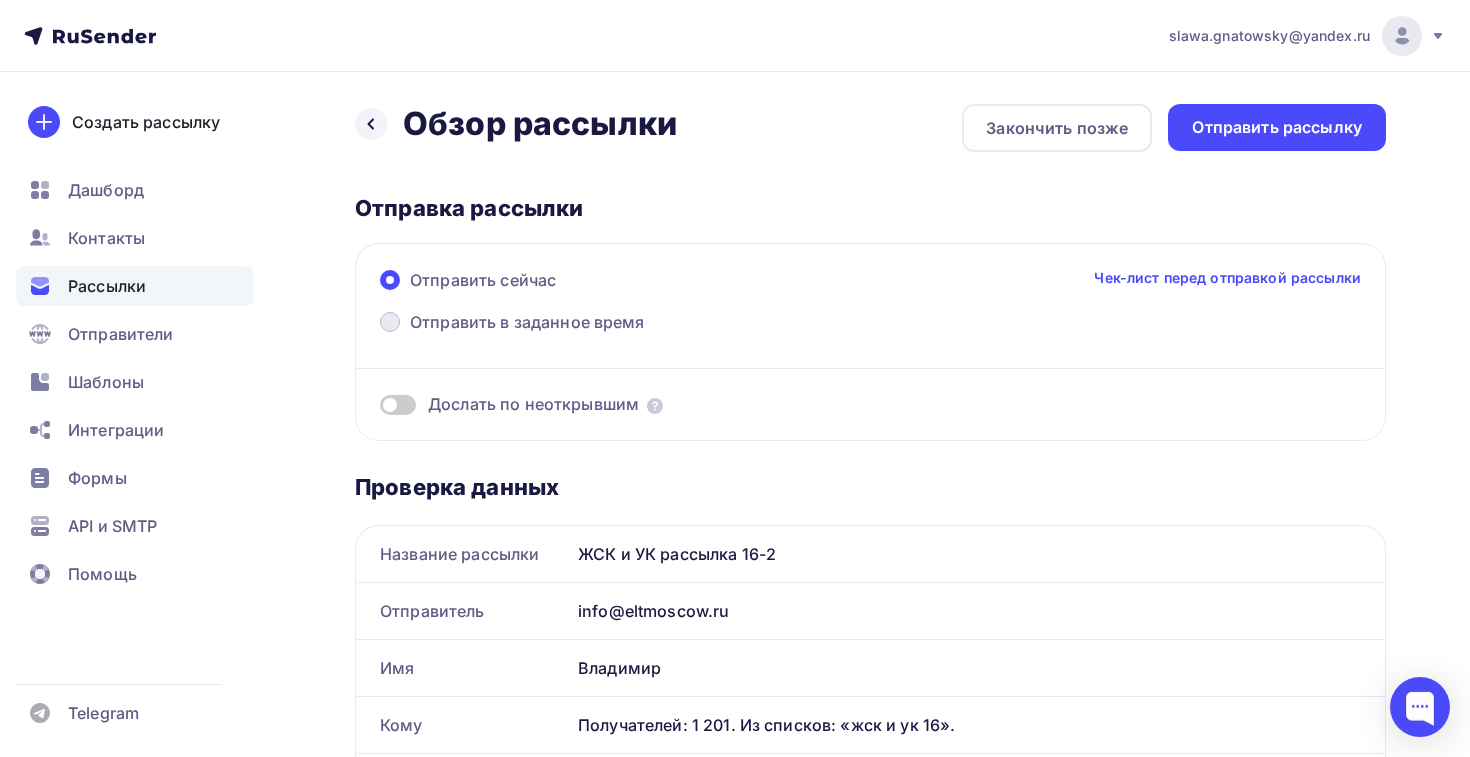 click on "Отправить в заданное время" at bounding box center (512, 324) 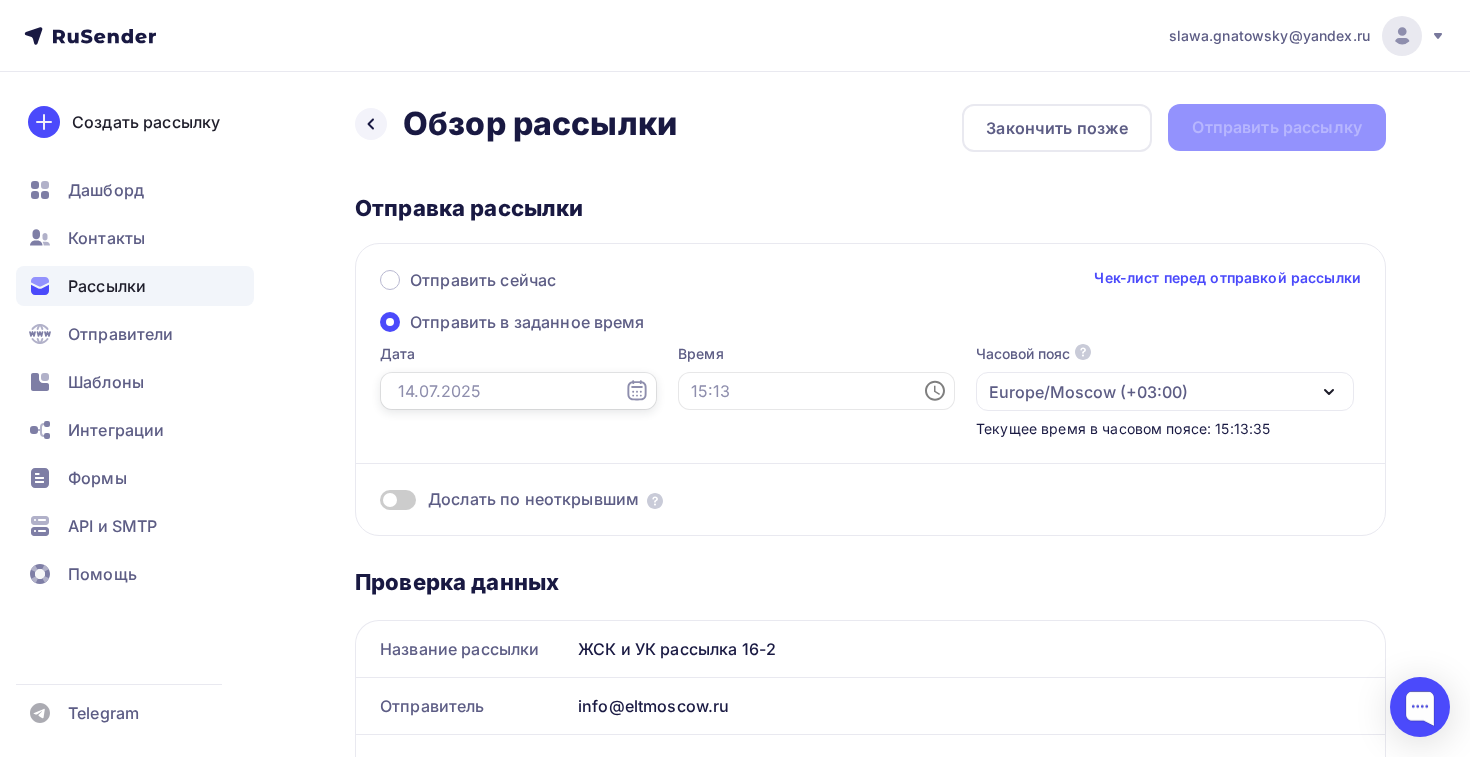 click at bounding box center [518, 391] 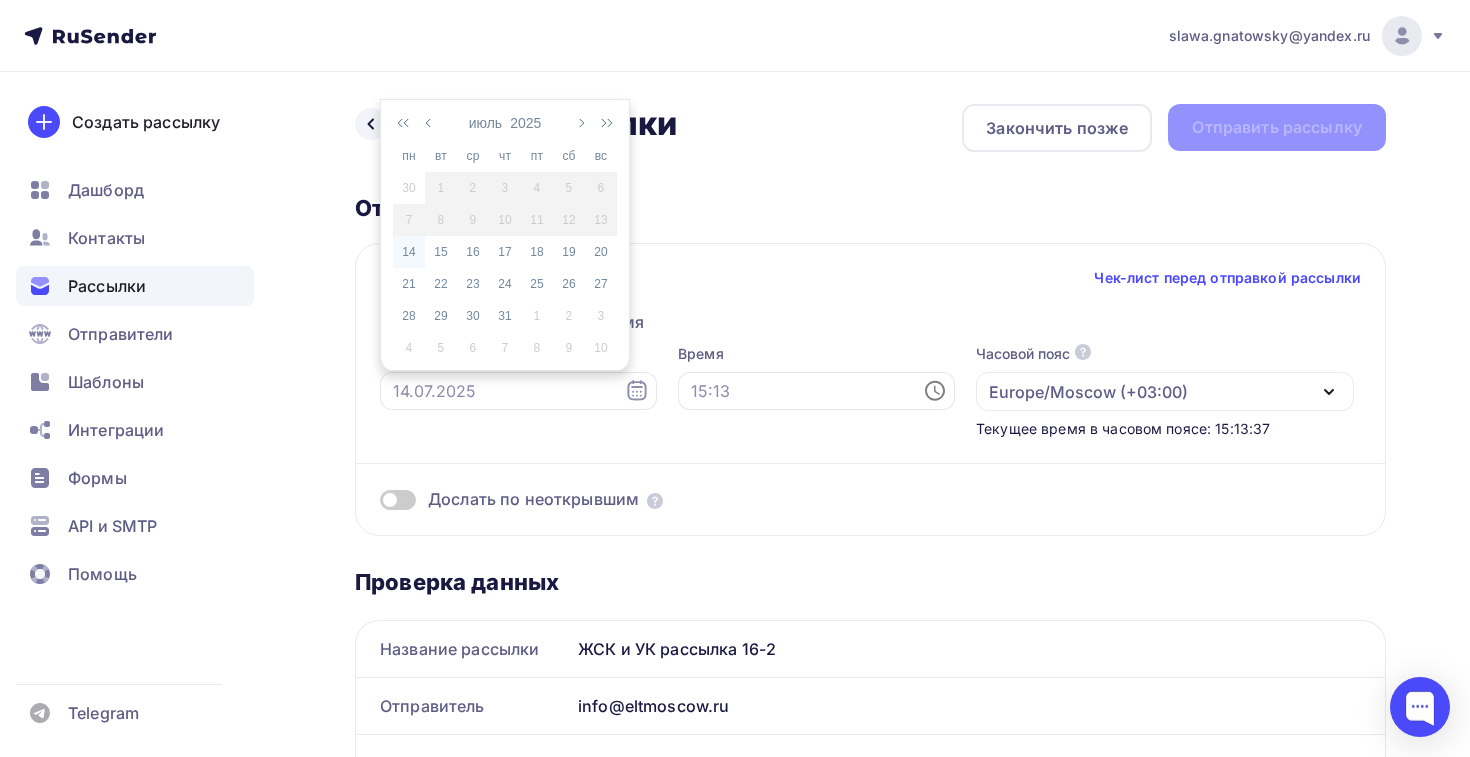 click on "14" at bounding box center [409, 252] 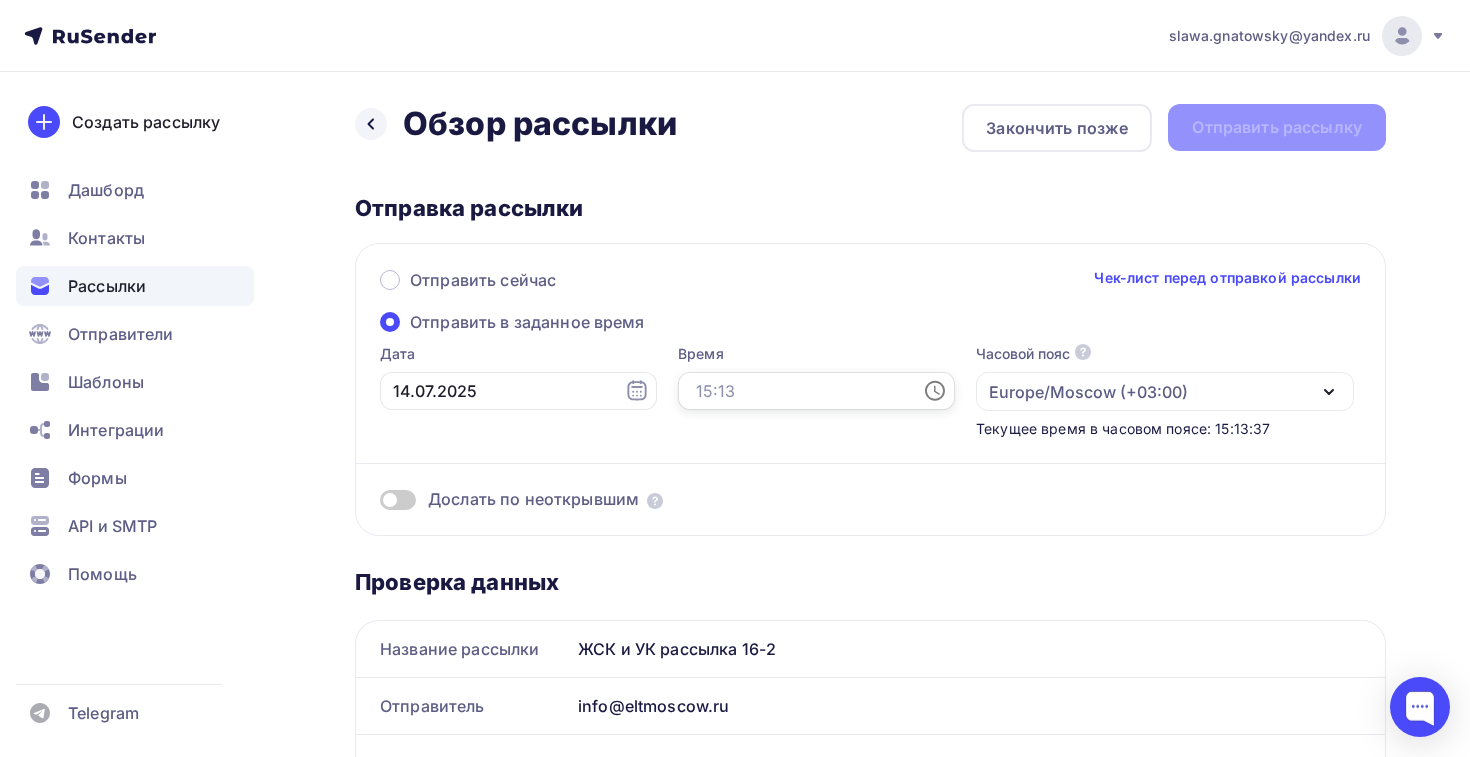 click at bounding box center (816, 391) 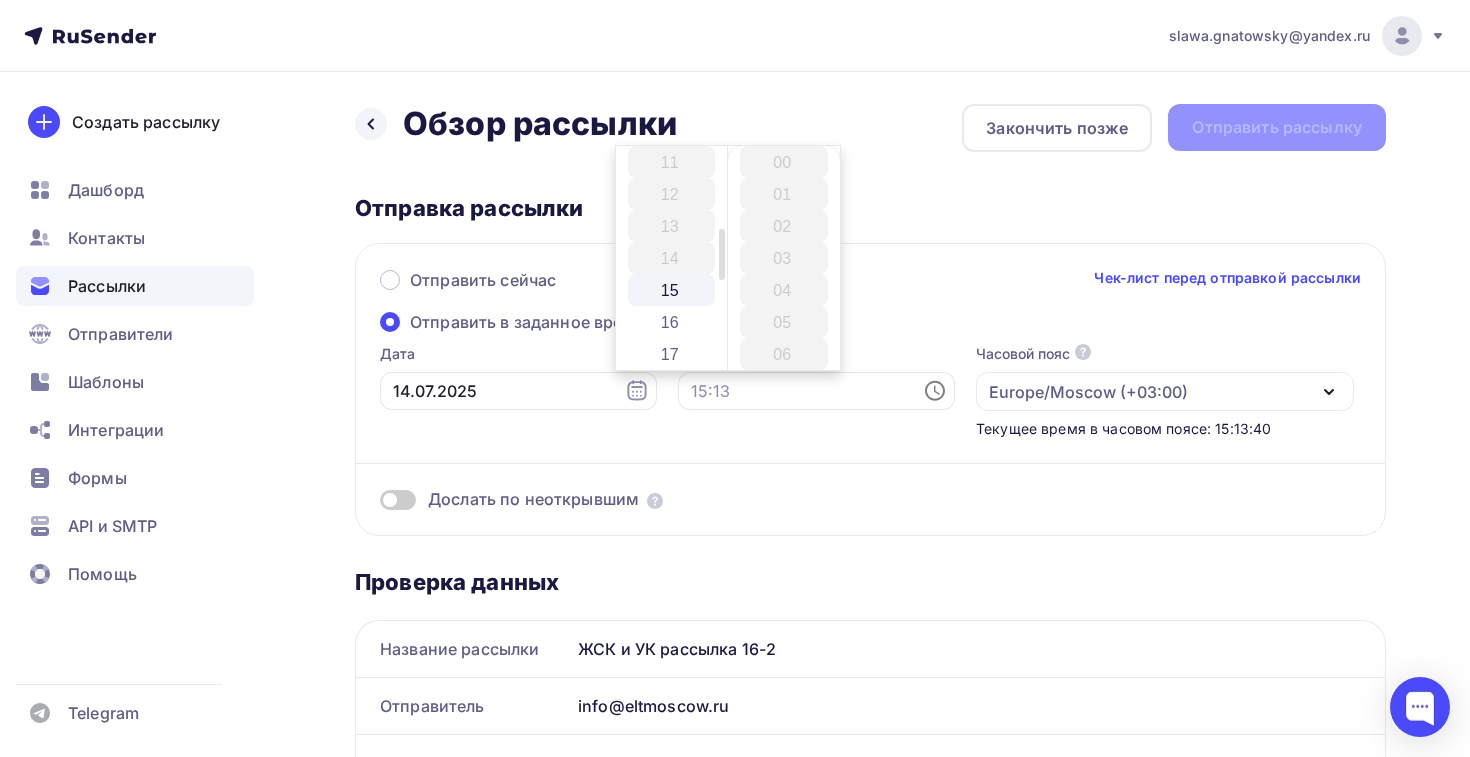 click on "15" at bounding box center [672, 290] 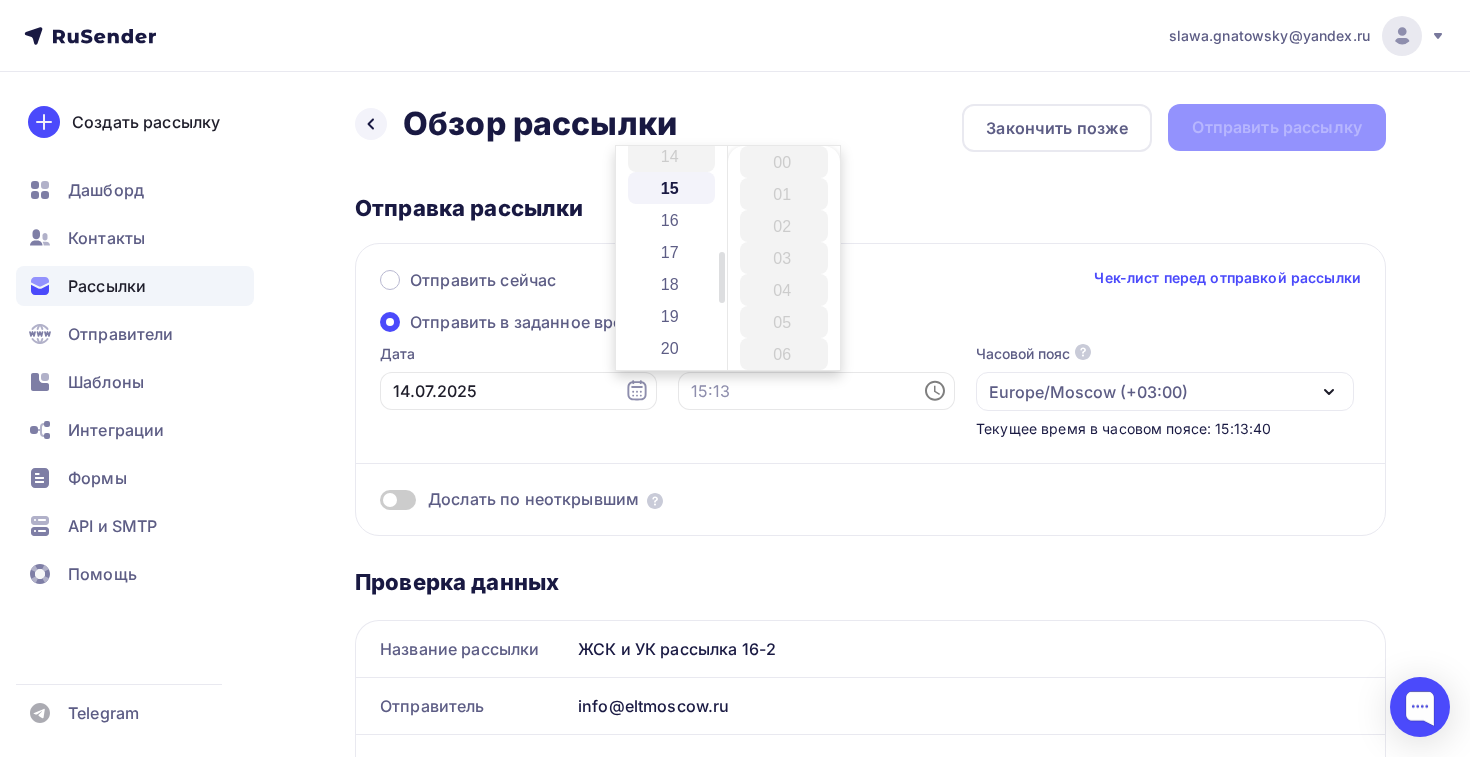 scroll, scrollTop: 480, scrollLeft: 0, axis: vertical 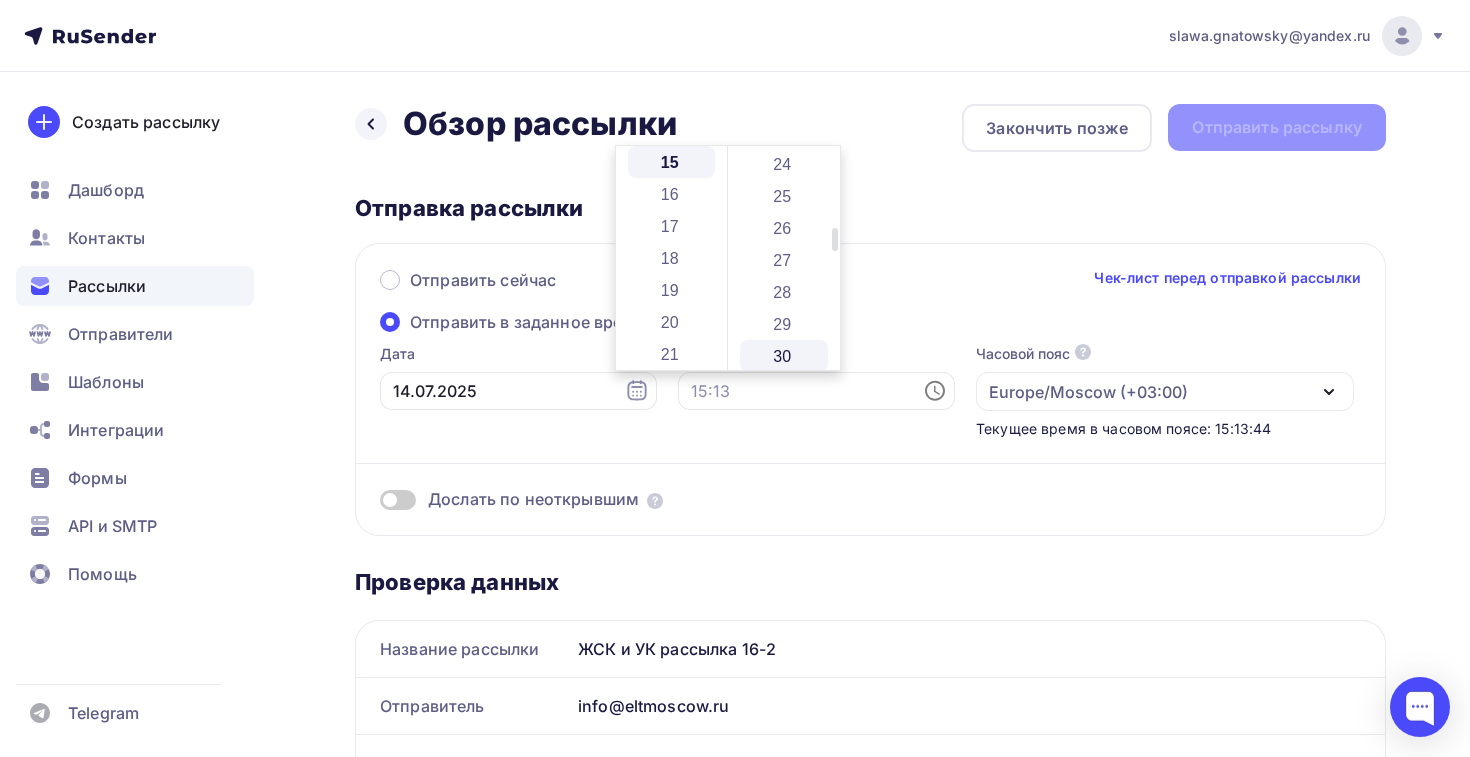 click on "30" at bounding box center [784, 356] 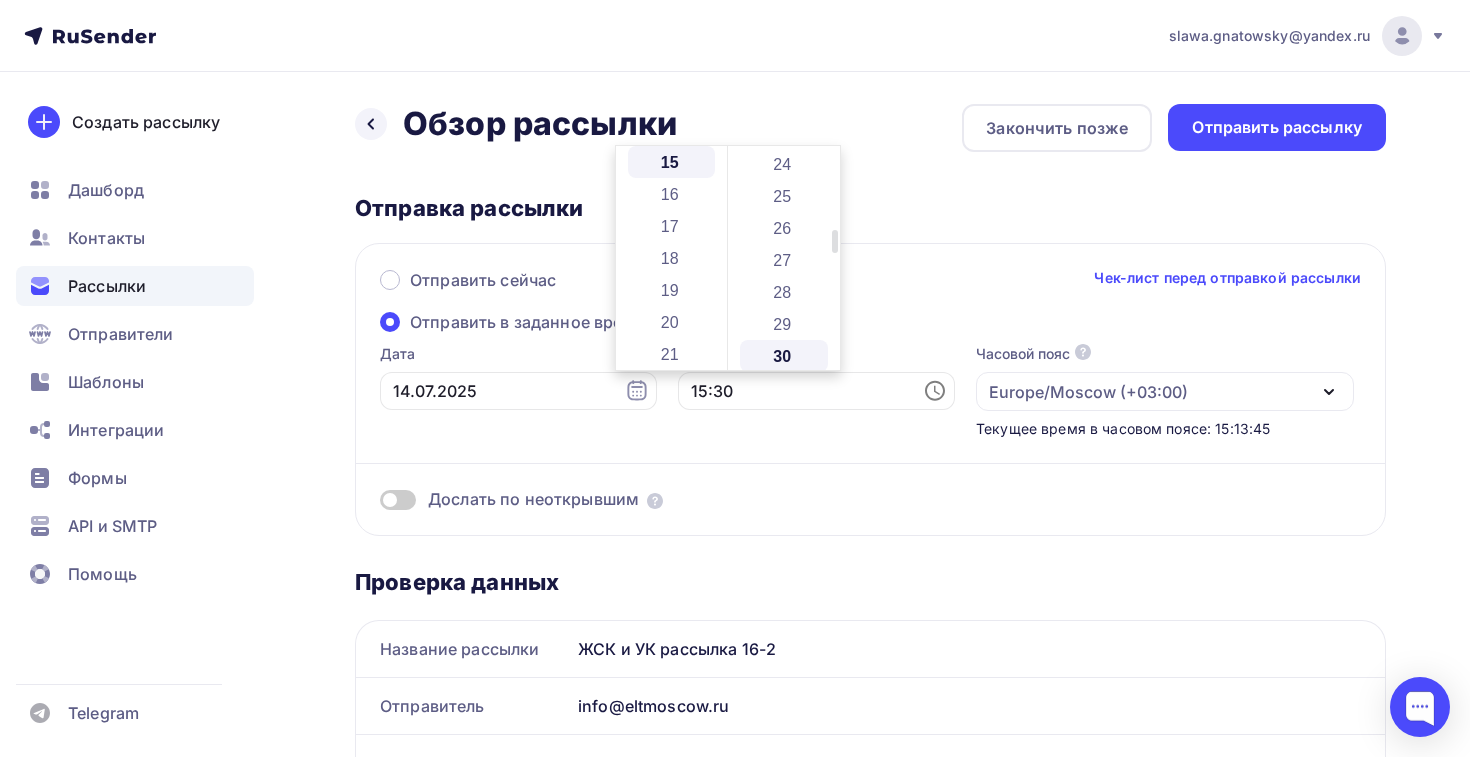 scroll, scrollTop: 960, scrollLeft: 0, axis: vertical 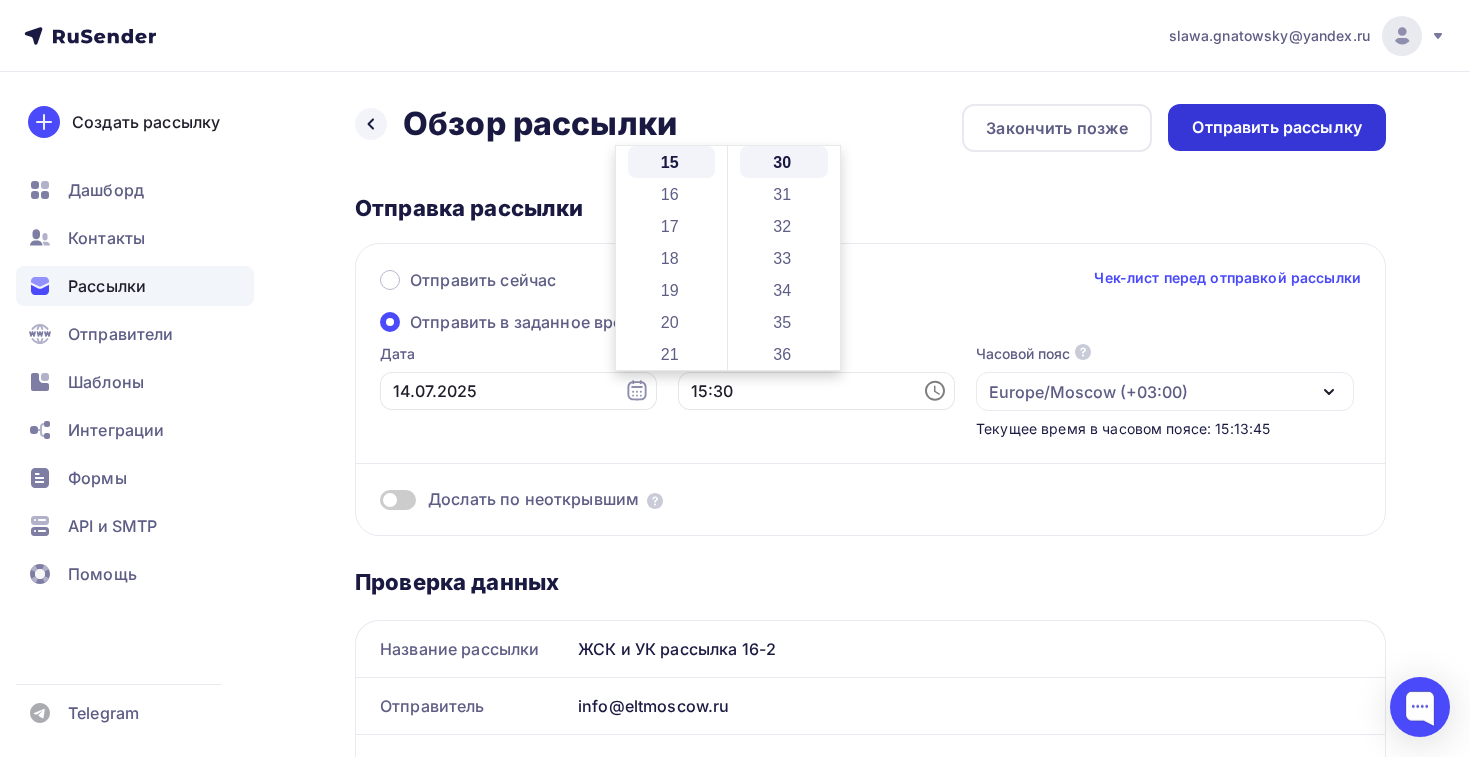 click on "Отправить рассылку" at bounding box center [1277, 127] 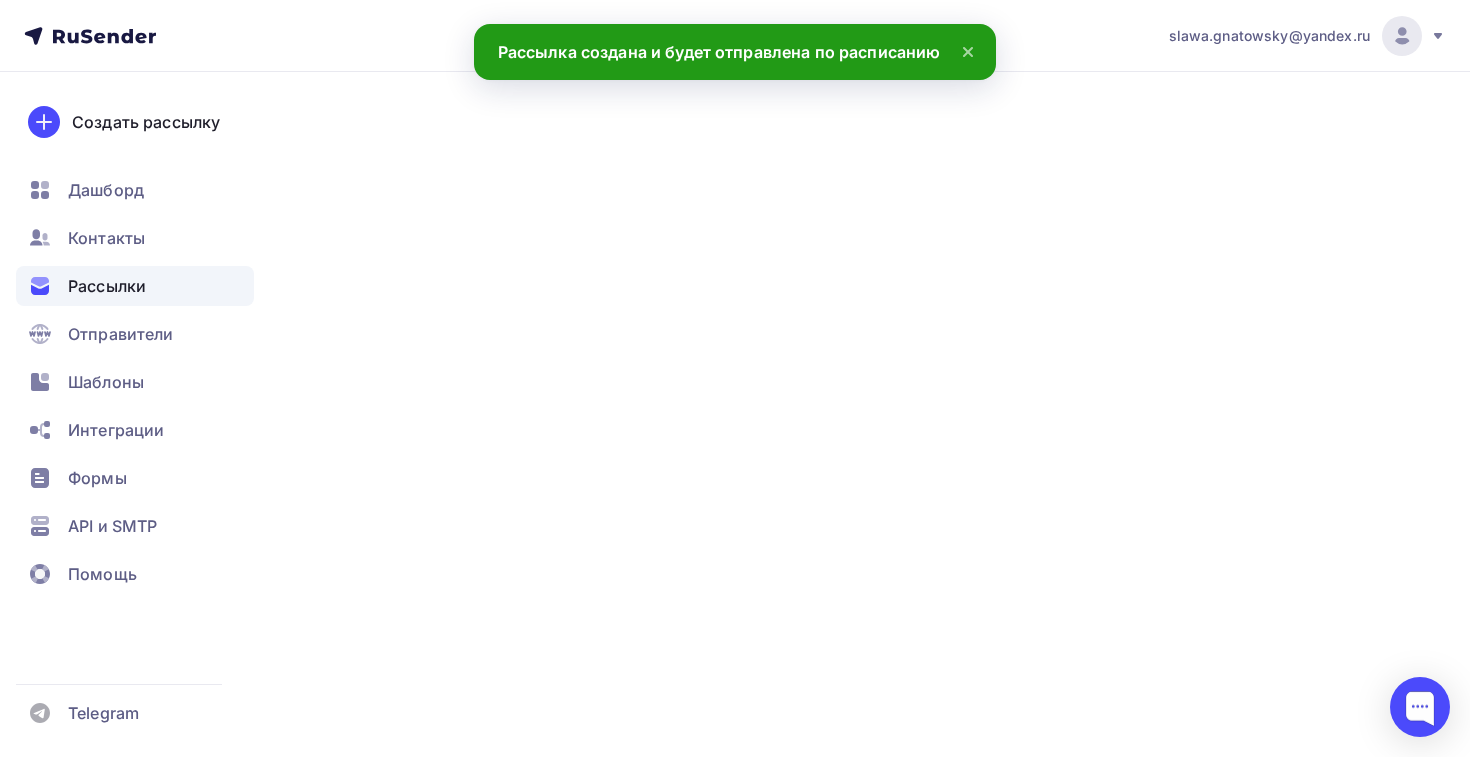 scroll, scrollTop: 0, scrollLeft: 0, axis: both 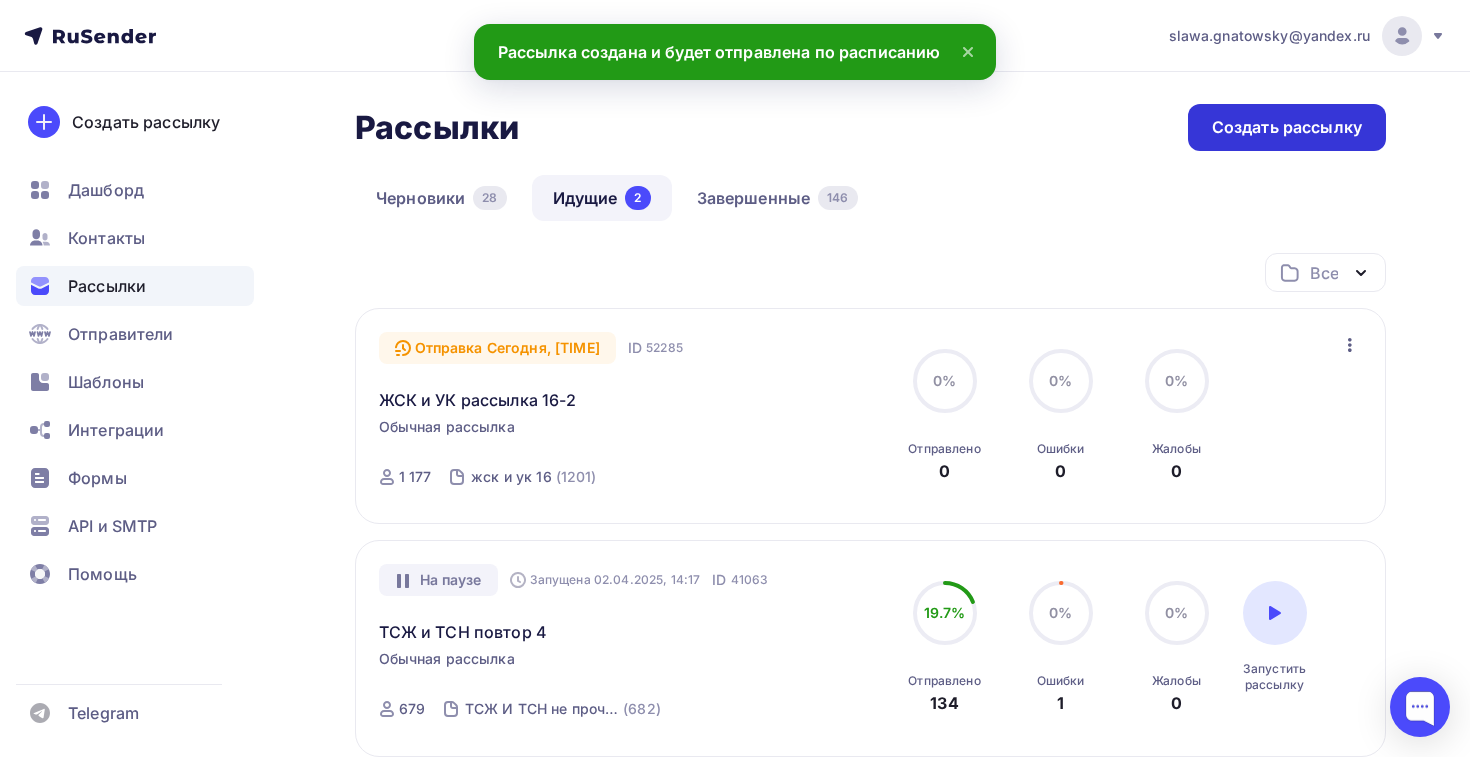 click on "Создать рассылку" at bounding box center [1287, 127] 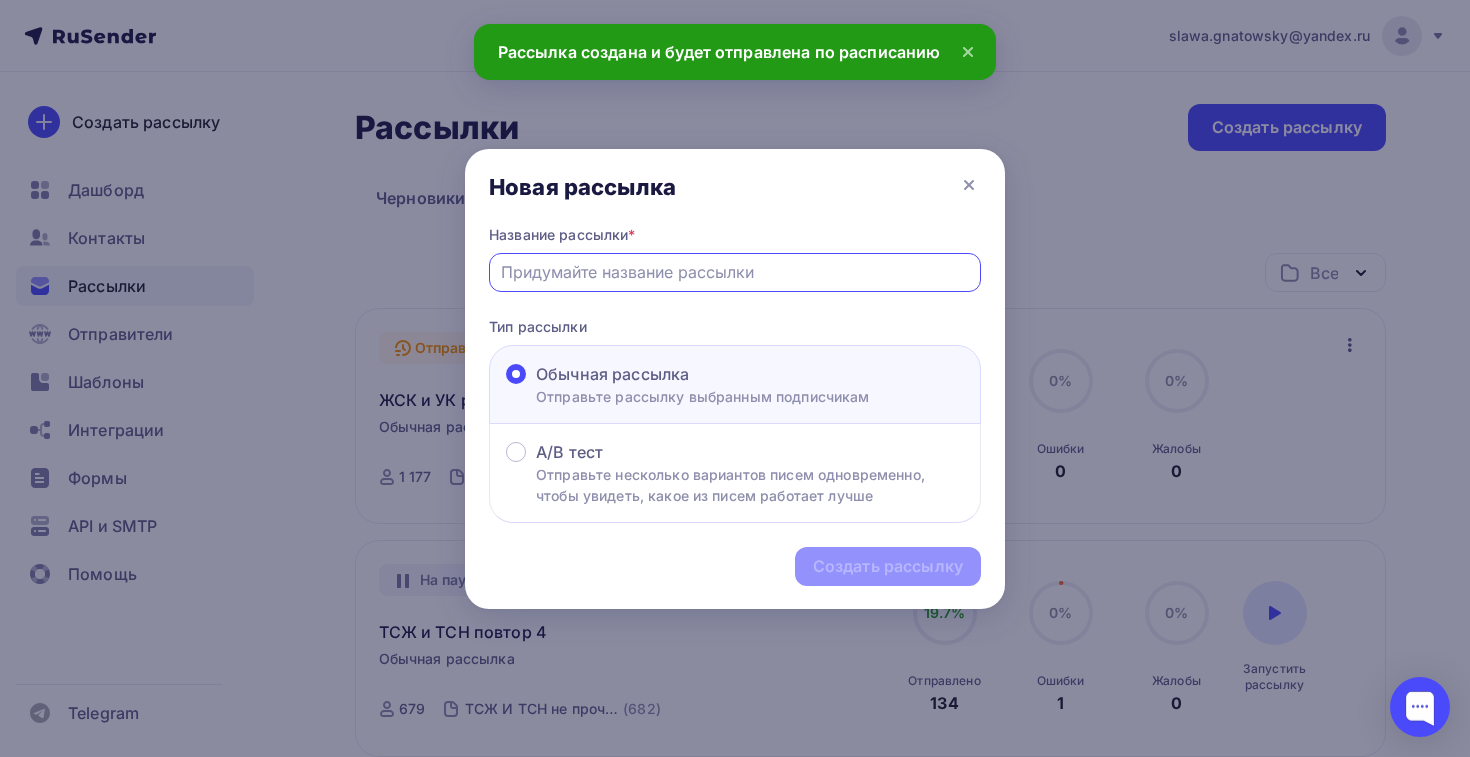 click at bounding box center [735, 272] 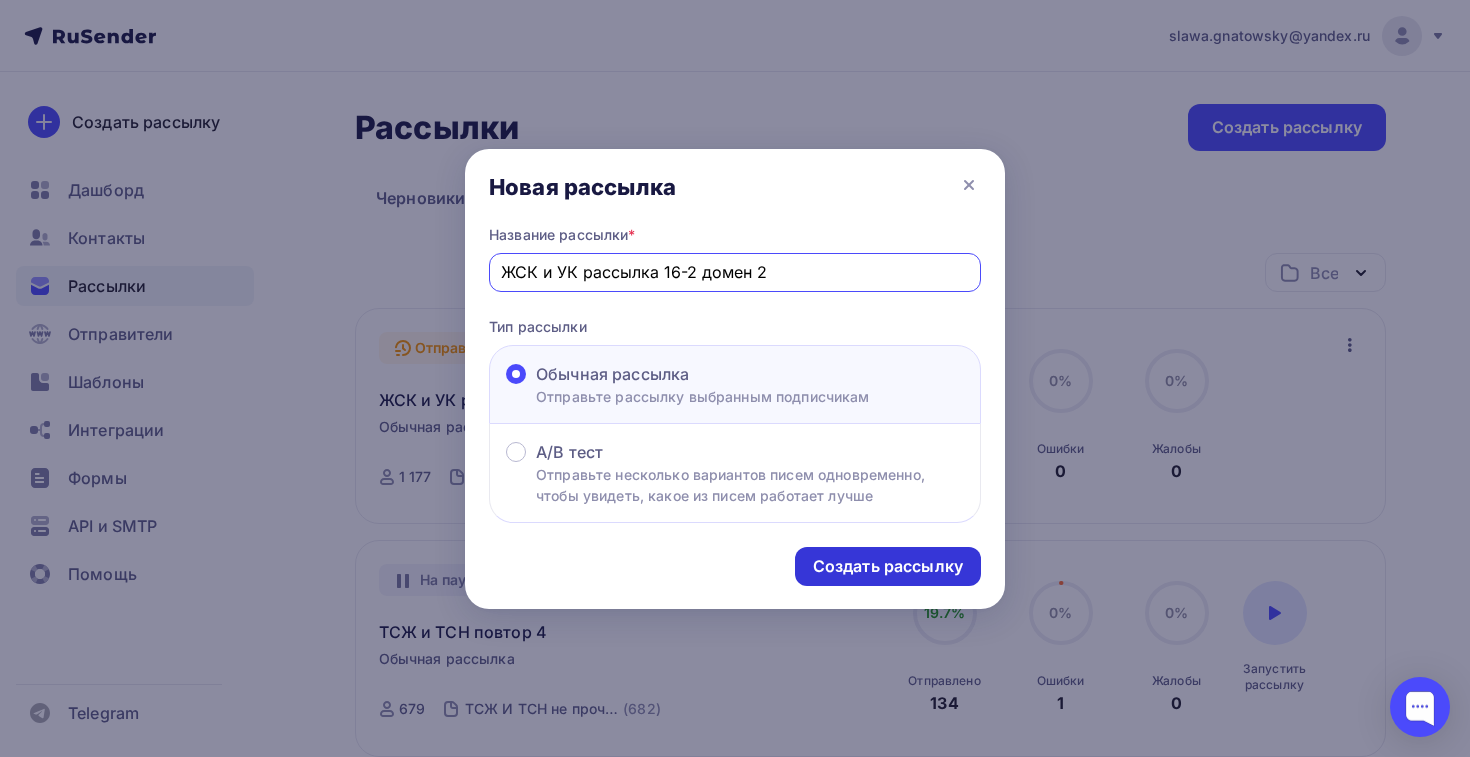 type on "ЖСК и УК рассылка 16-2 домен 2" 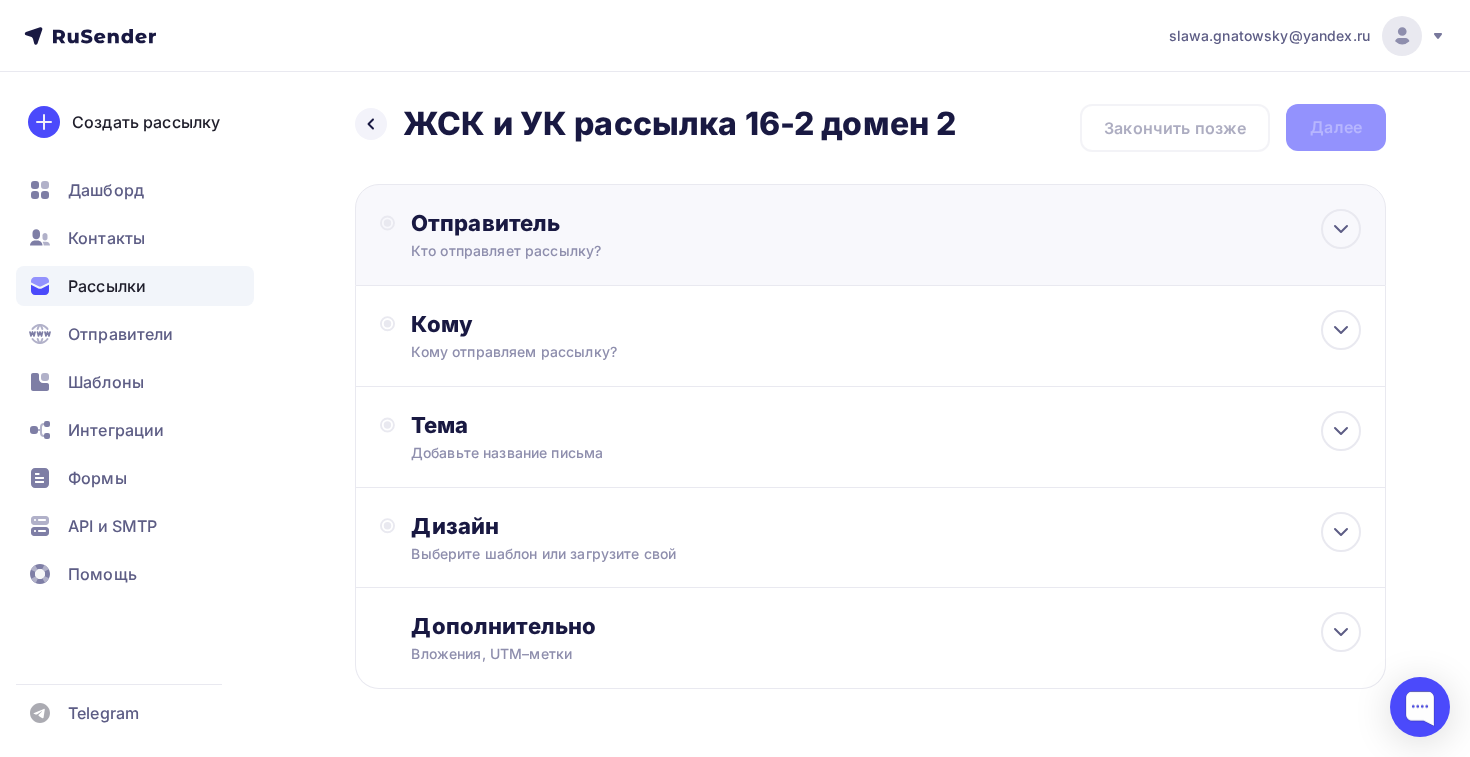 click on "Отправитель
Кто отправляет рассылку?
Email  *
[EMAIL]
[EMAIL]           [EMAIL]           [EMAIL]           [EMAIL]           [EMAIL]           [EMAIL]           [EMAIL]           [EMAIL]           [EMAIL]           [EMAIL]           [EMAIL]           [EMAIL]           [EMAIL]           [EMAIL]           [EMAIL]               Добавить отправителя
Рекомендуем  добавить почту на домене , чтобы рассылка не попала в «Спам»
Имя                 Сохранить
[TIME]" at bounding box center (870, 235) 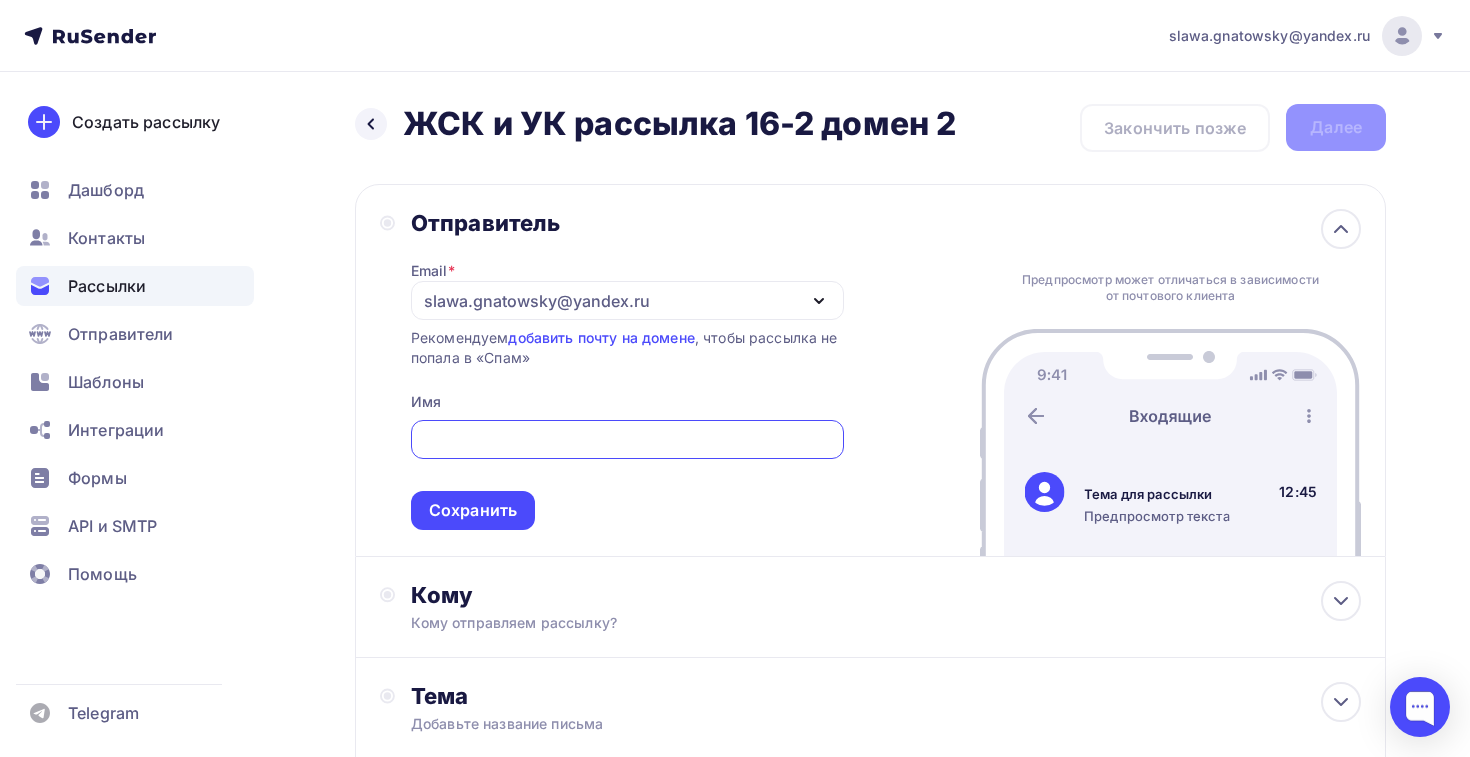 scroll, scrollTop: 0, scrollLeft: 0, axis: both 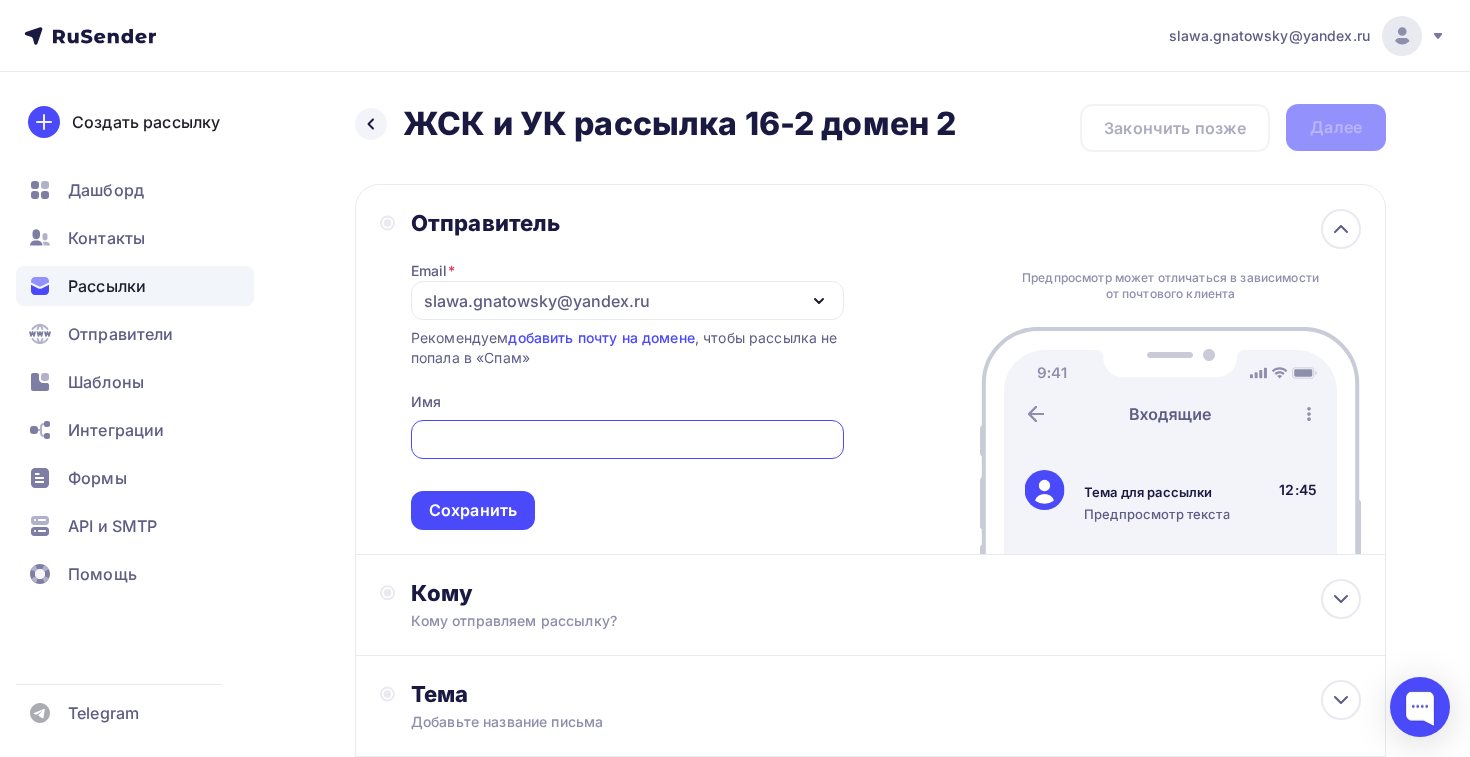 click on "slawa.gnatowsky@yandex.ru" at bounding box center (537, 301) 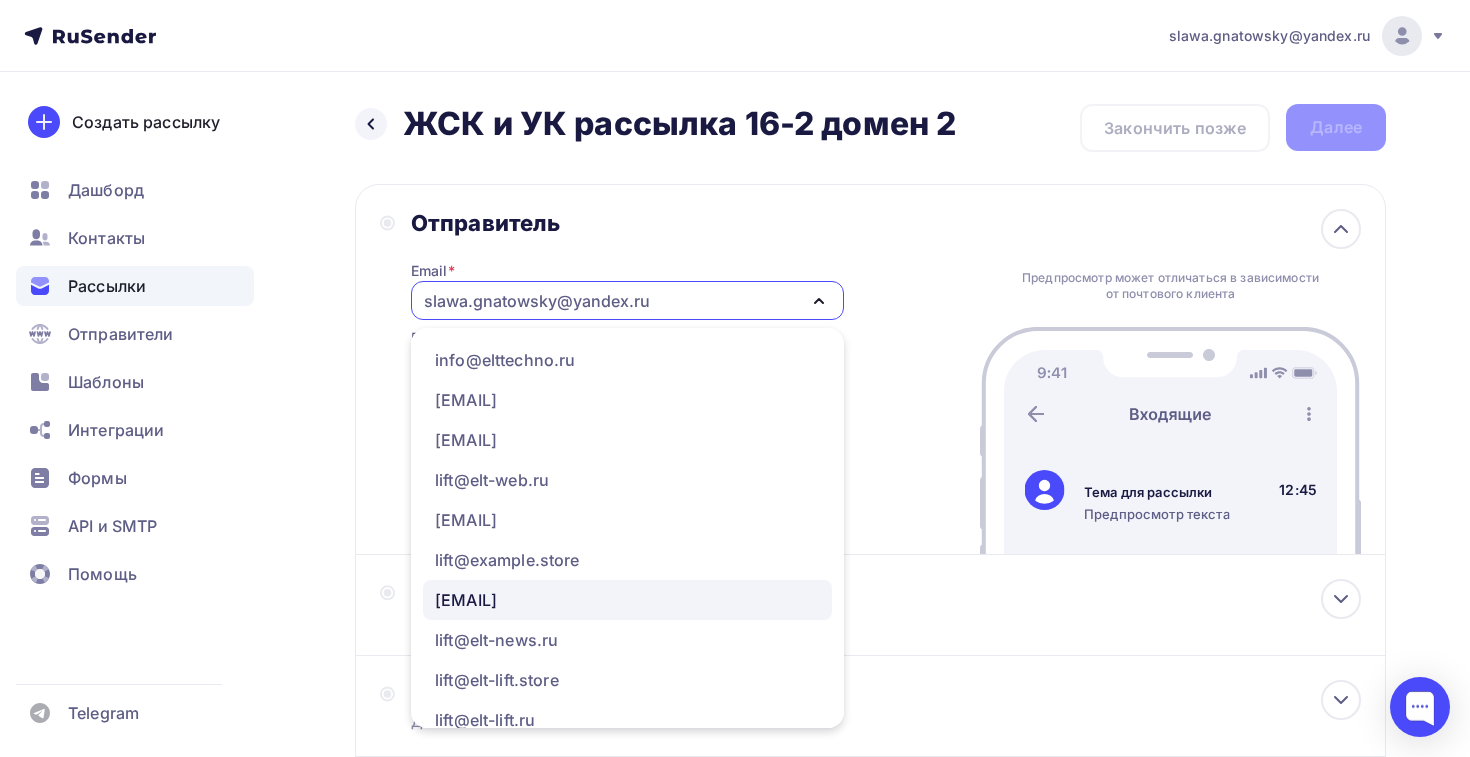 scroll, scrollTop: 341, scrollLeft: 0, axis: vertical 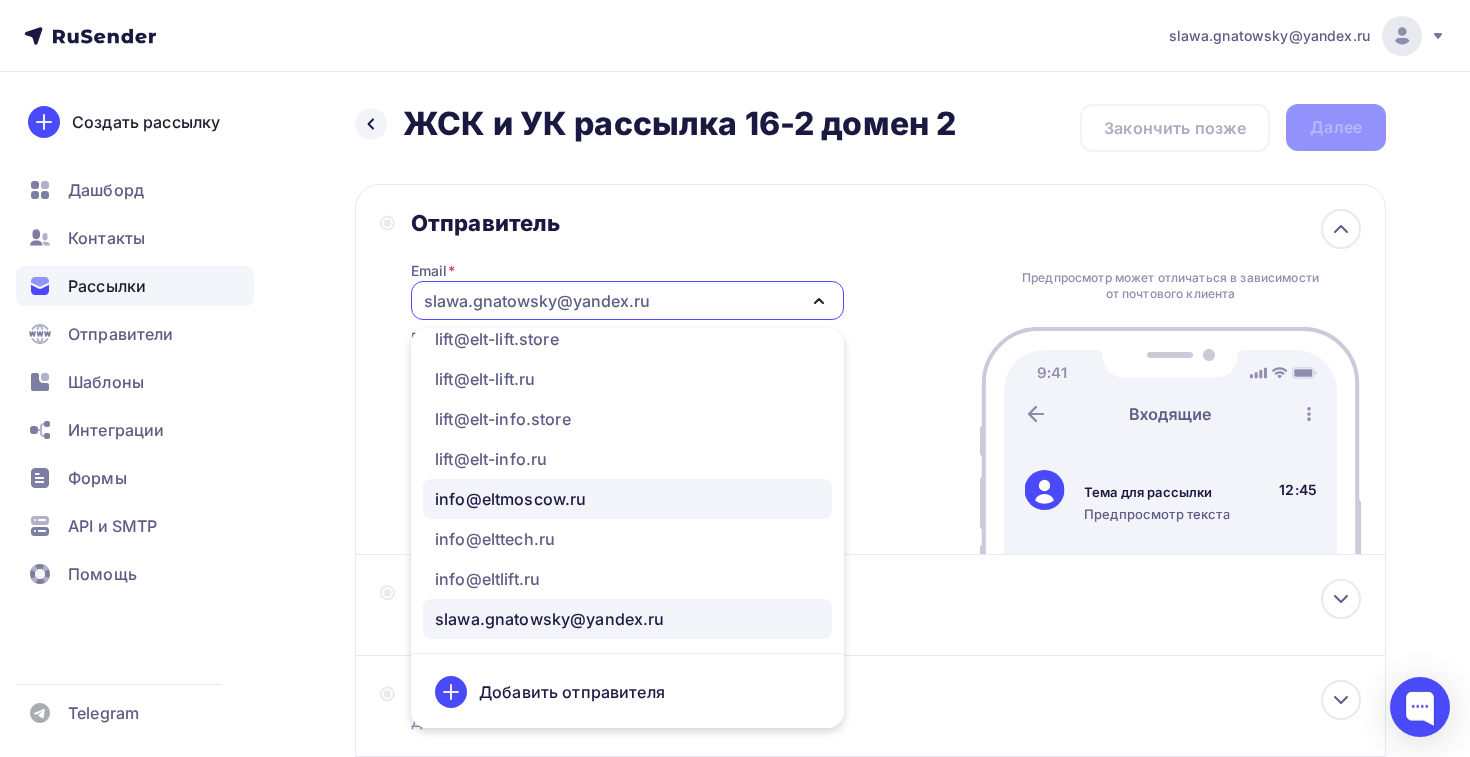 click on "info@eltmoscow.ru" at bounding box center [627, 499] 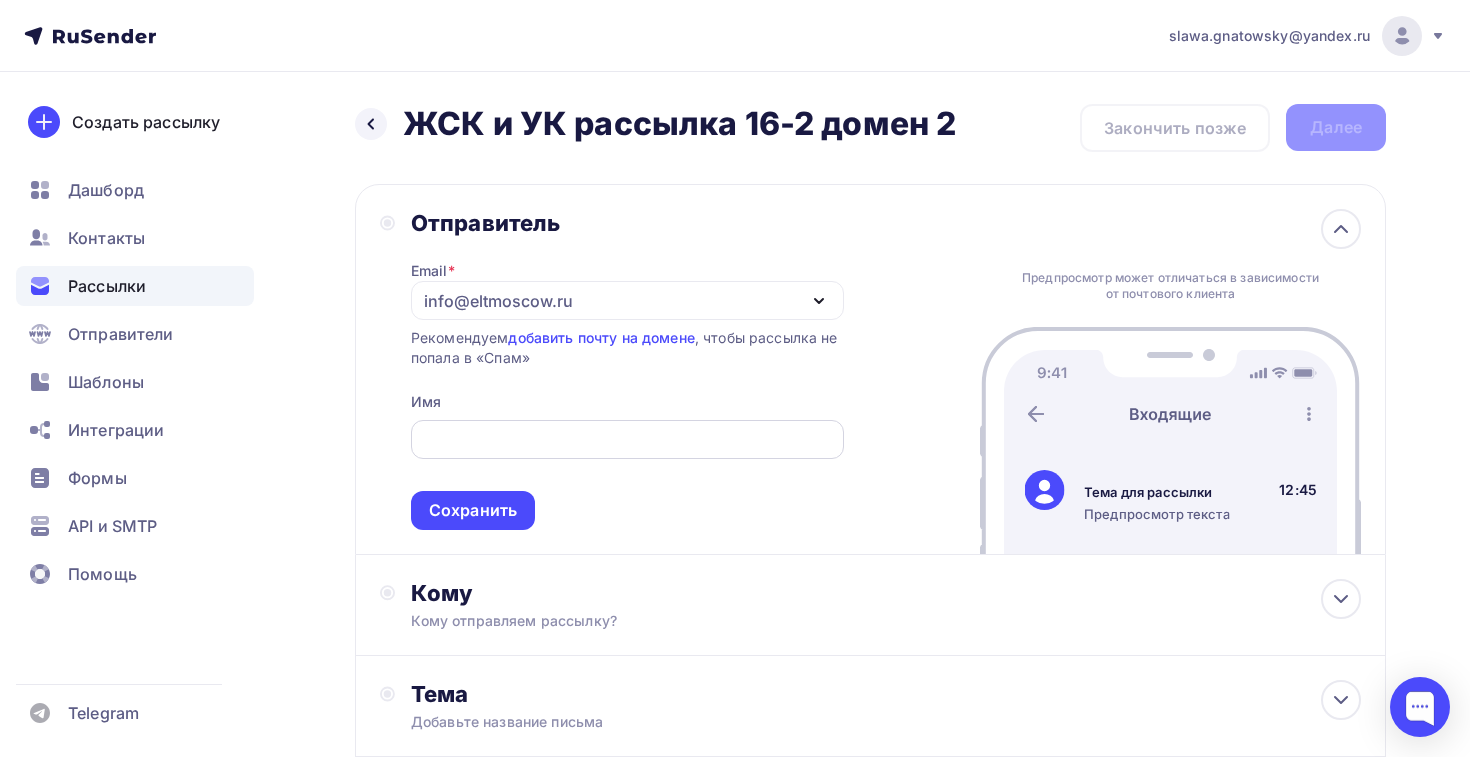 click at bounding box center (627, 440) 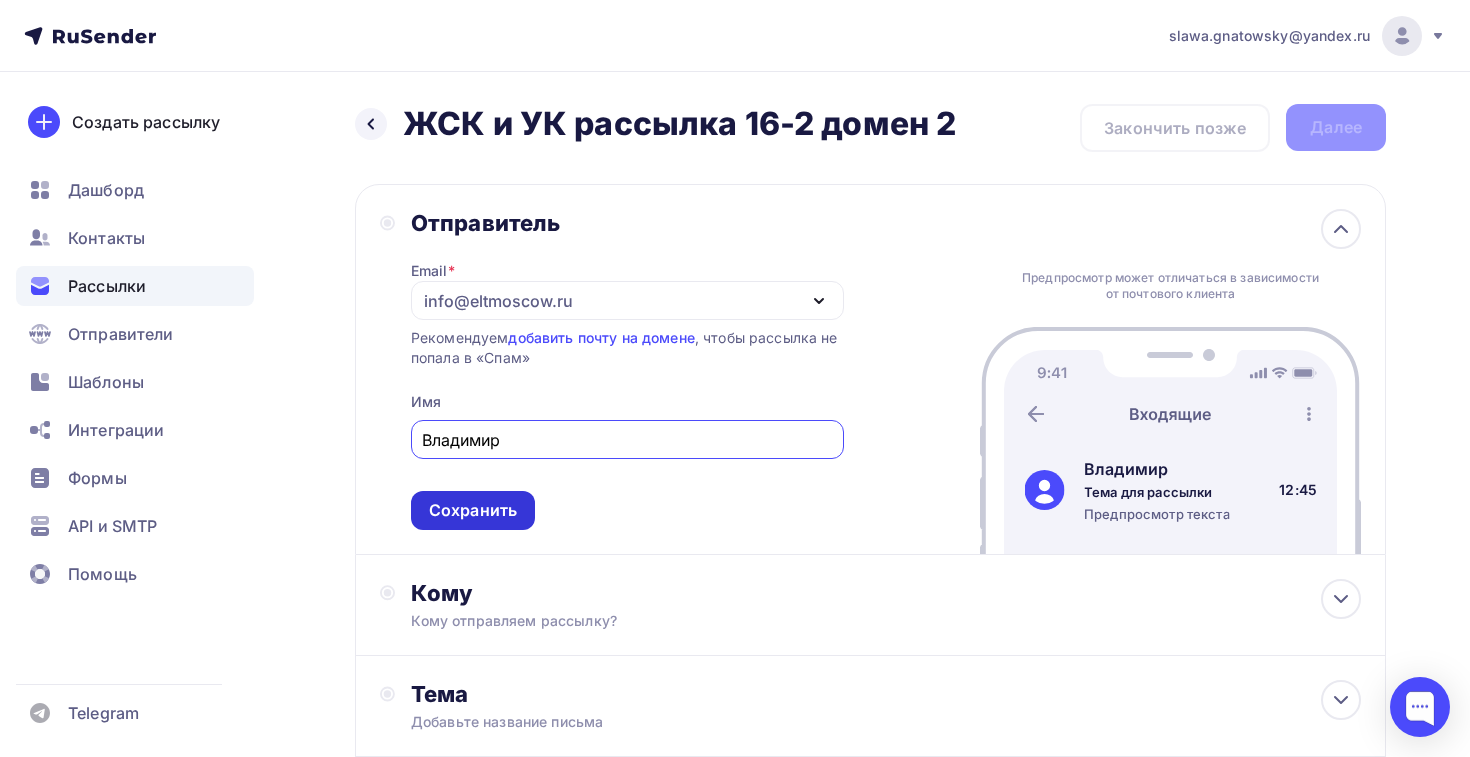 type on "Владимир" 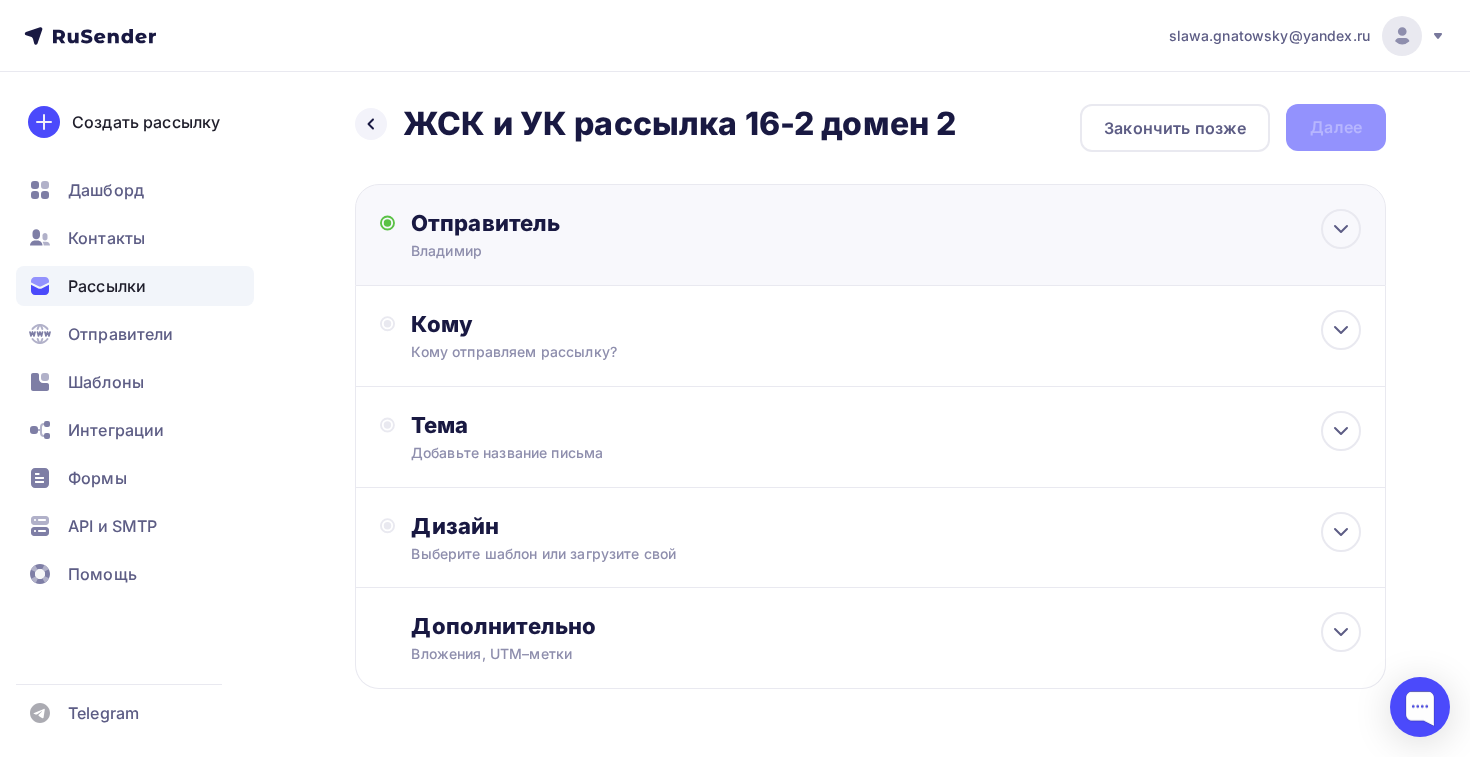 scroll, scrollTop: 0, scrollLeft: 0, axis: both 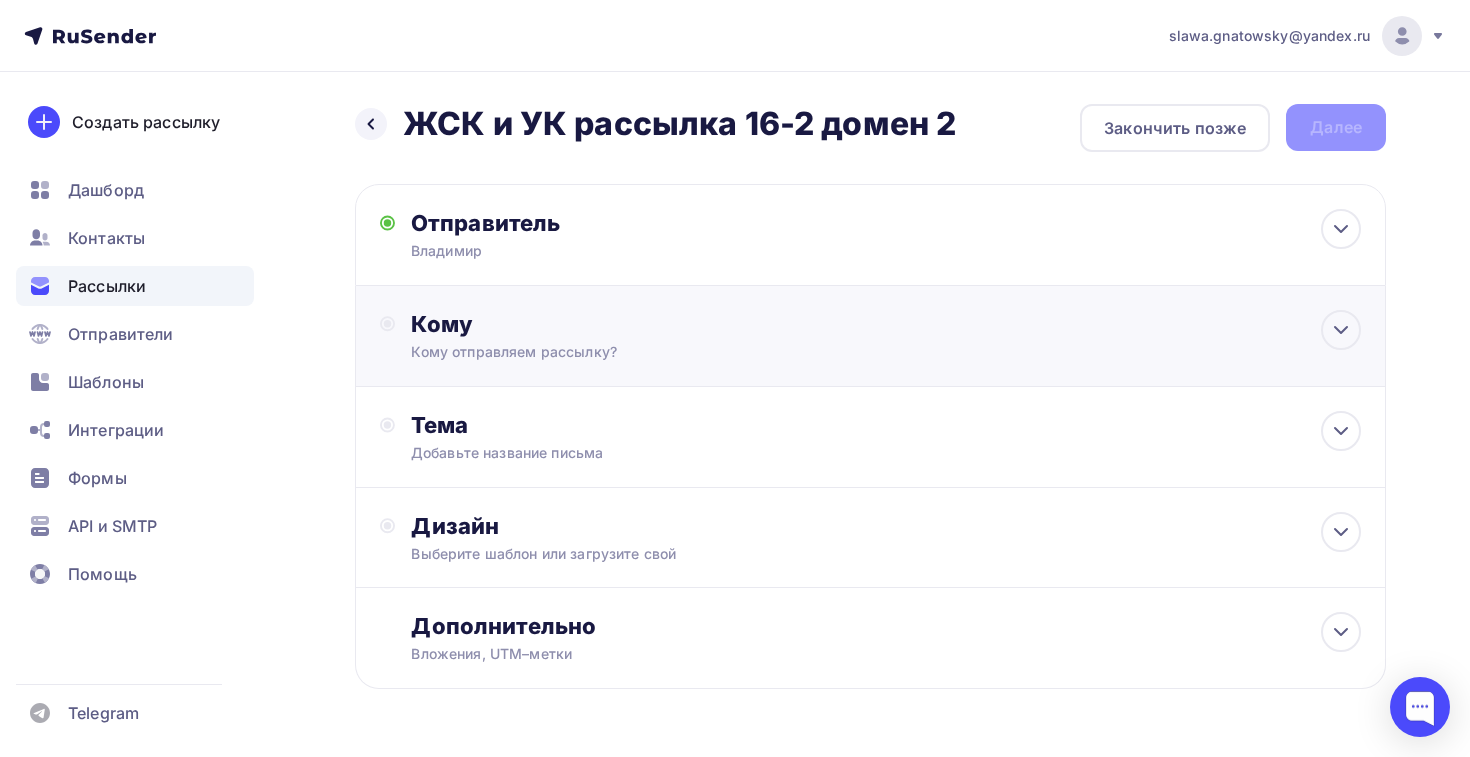 click on "Кому
Кому отправляем рассылку?
Списки получателей
Выберите список
Все списки
id
ТСН и ТСЖ 16(2)
(626)
#24715
жск и ук 16
(1 177)
#24678
тсн и тсж 16
(630)
#24677
жск и ук 15
(1 180)
#24627
тсн и тсж 15
(634)
#24626
Жск и ук 14
(1 188)
#24598
тсн и тсж 14" at bounding box center [870, 336] 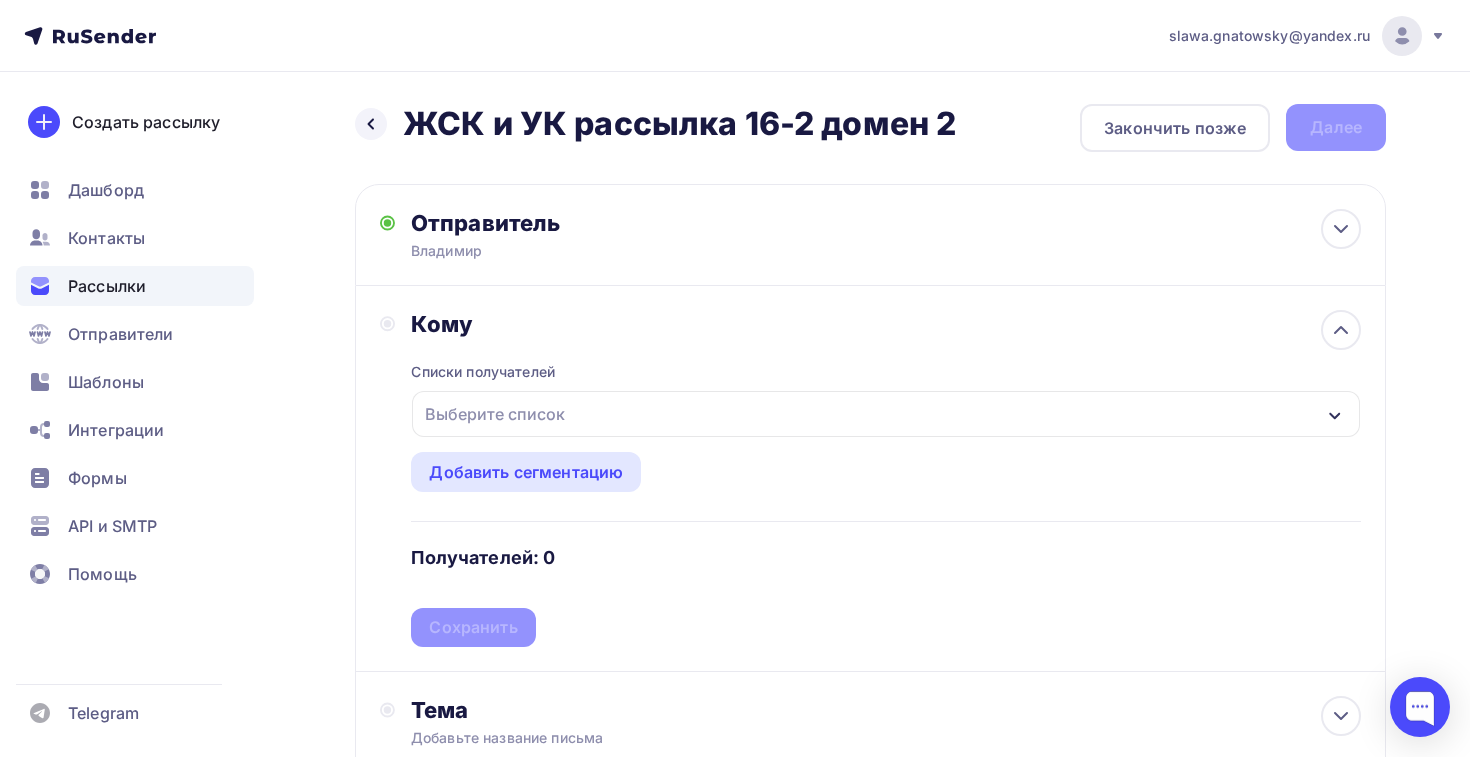 click on "Выберите список" at bounding box center (495, 414) 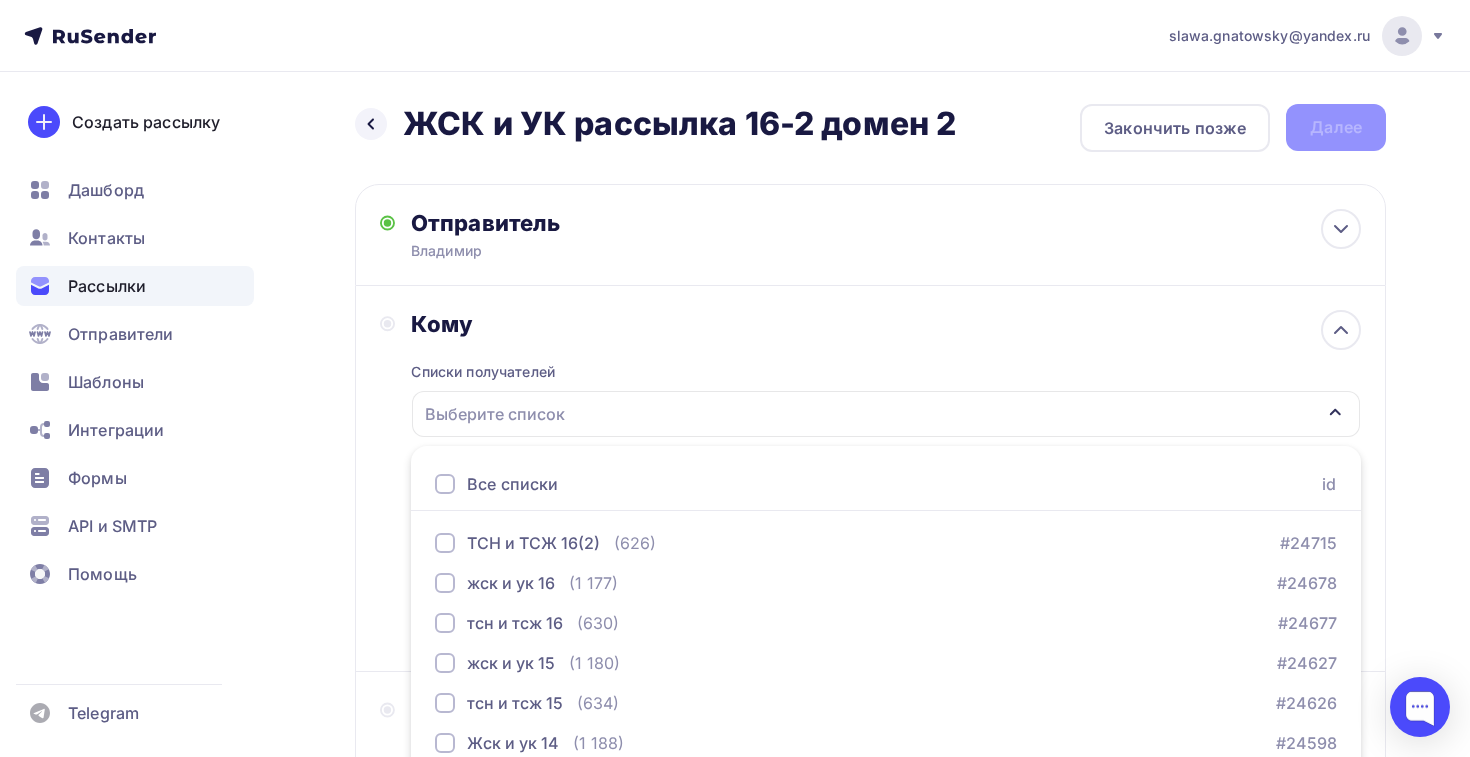 scroll, scrollTop: 208, scrollLeft: 0, axis: vertical 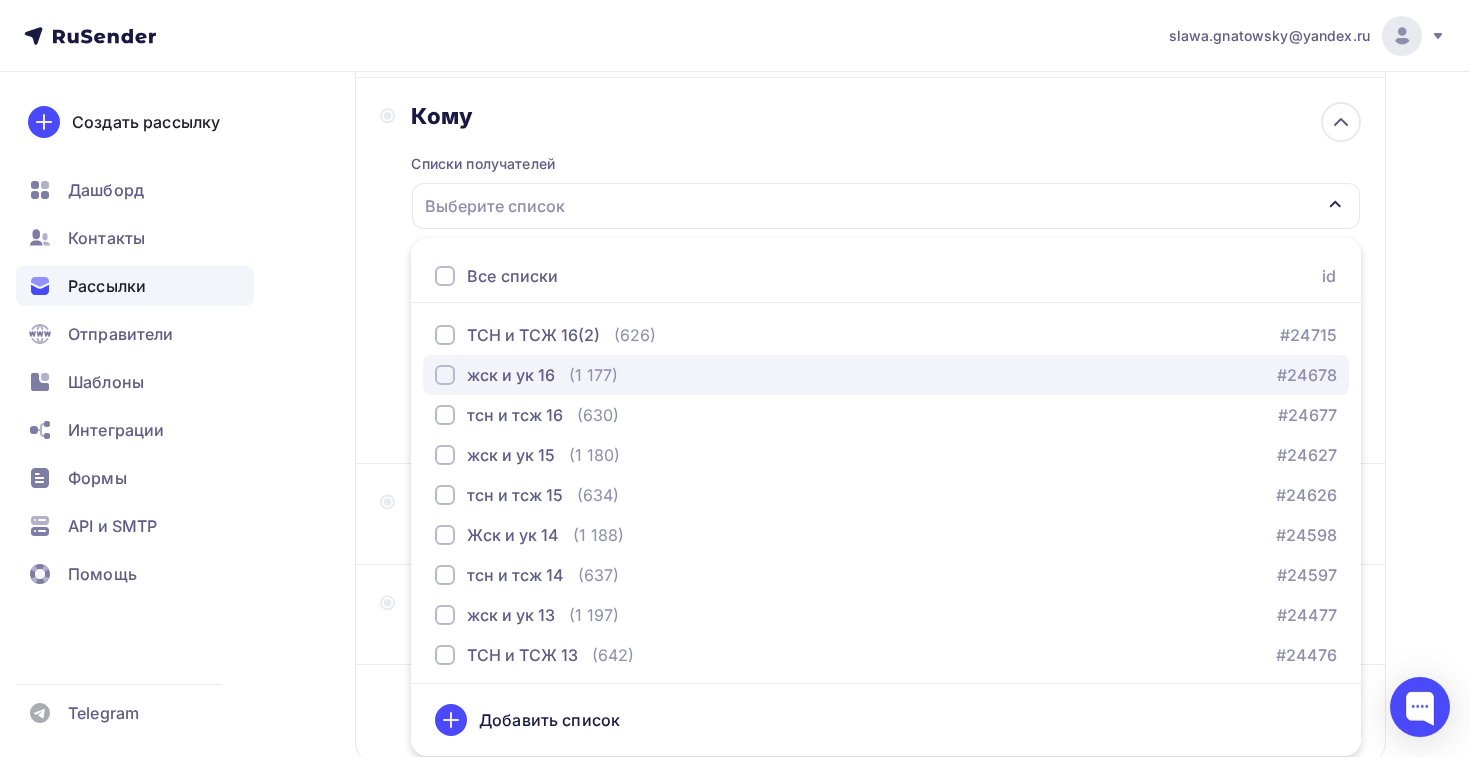 click on "жск и ук 16
(1 177)
#24678" at bounding box center (886, 375) 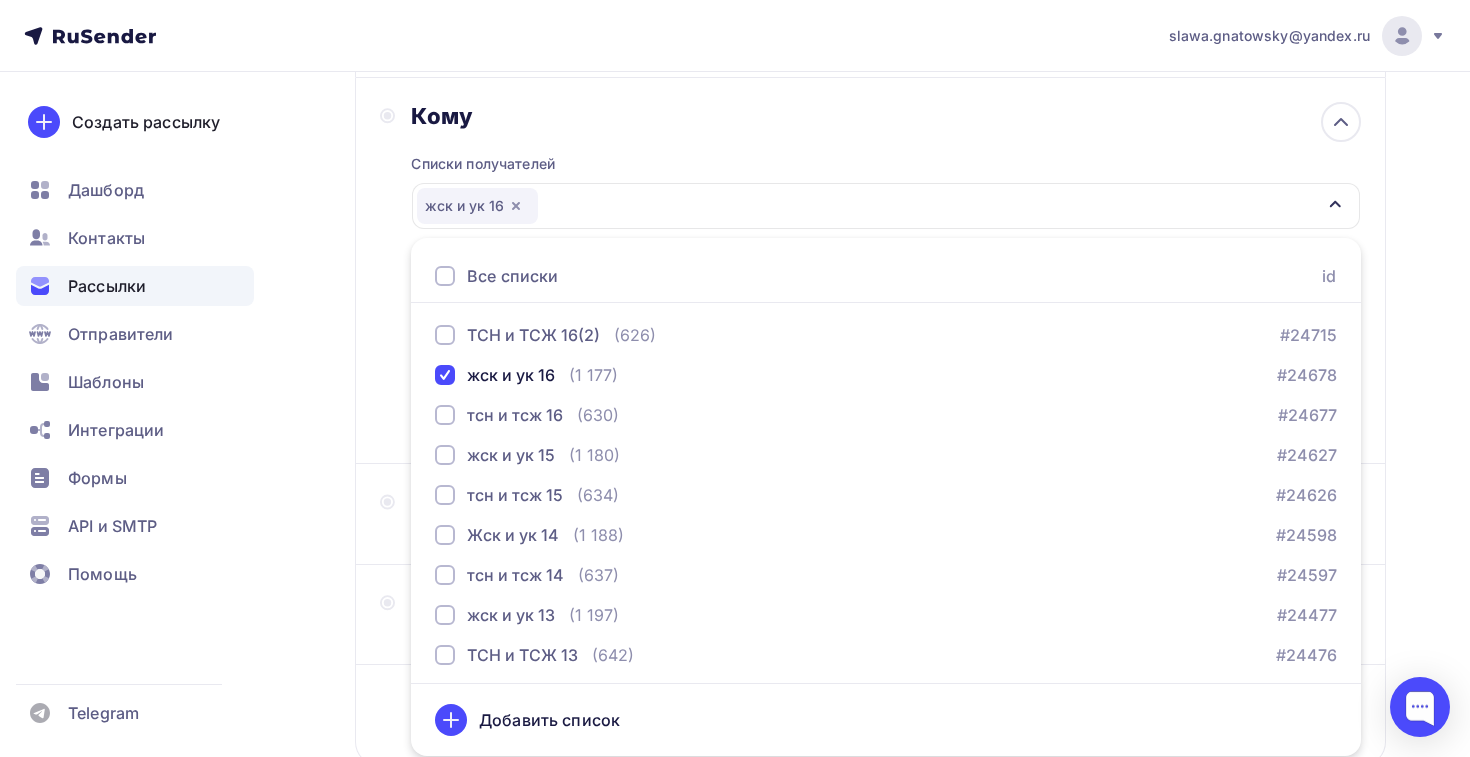click on "Кому
Списки получателей
жск и ук 16
Все списки
id
ТСН и ТСЖ 16(2)
(626)
#[NUMBER]
жск и ук 16
(1 177)
#[NUMBER]
тсн и тсж 16
(630)
#[NUMBER]
жск и ук 15
(1 180)
#[NUMBER]
тсн и тсж 15
(634)
#[NUMBER]
Жск и ук 14
(1 188)
#[NUMBER]
тсн и тсж 14
(637)
#[NUMBER]" at bounding box center [870, 271] 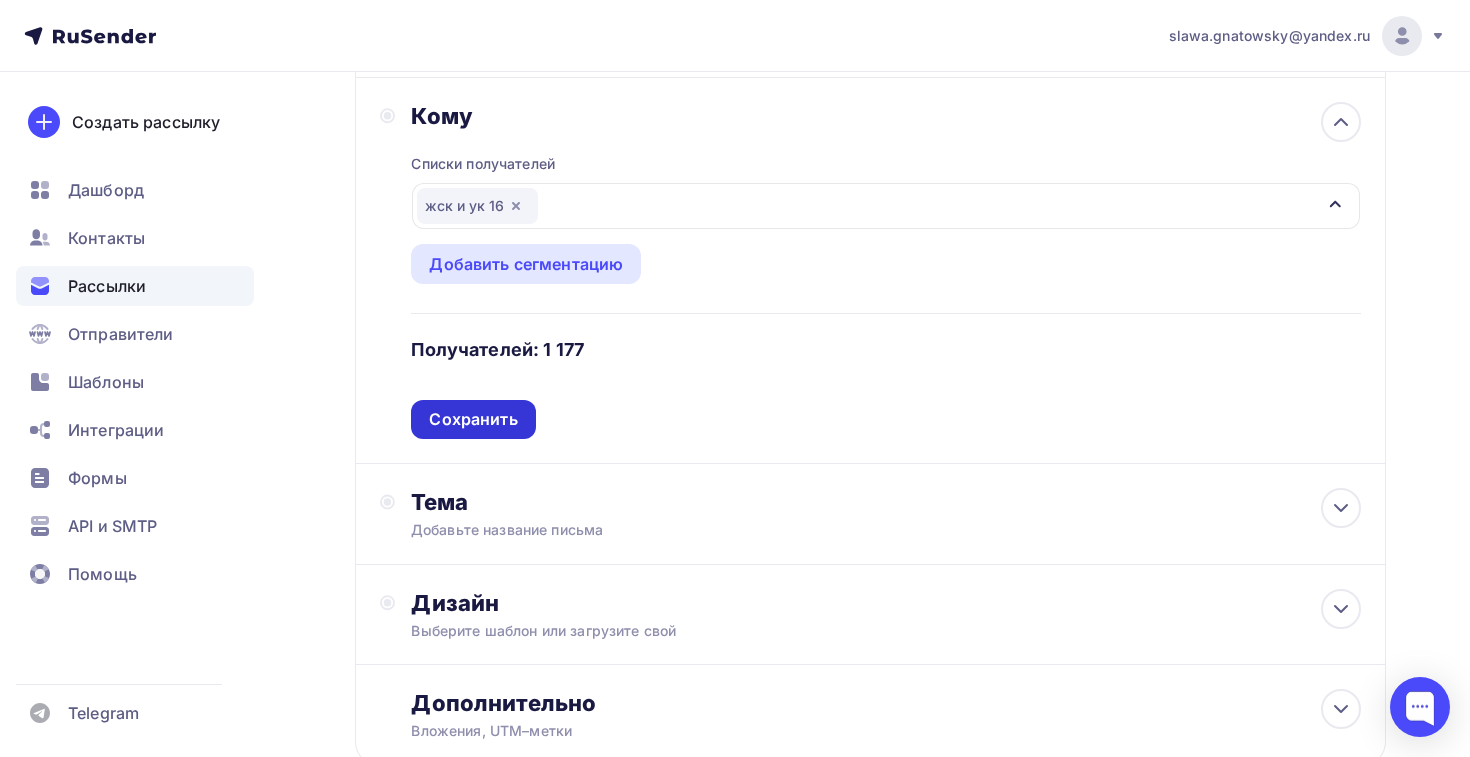 click on "Сохранить" at bounding box center [473, 419] 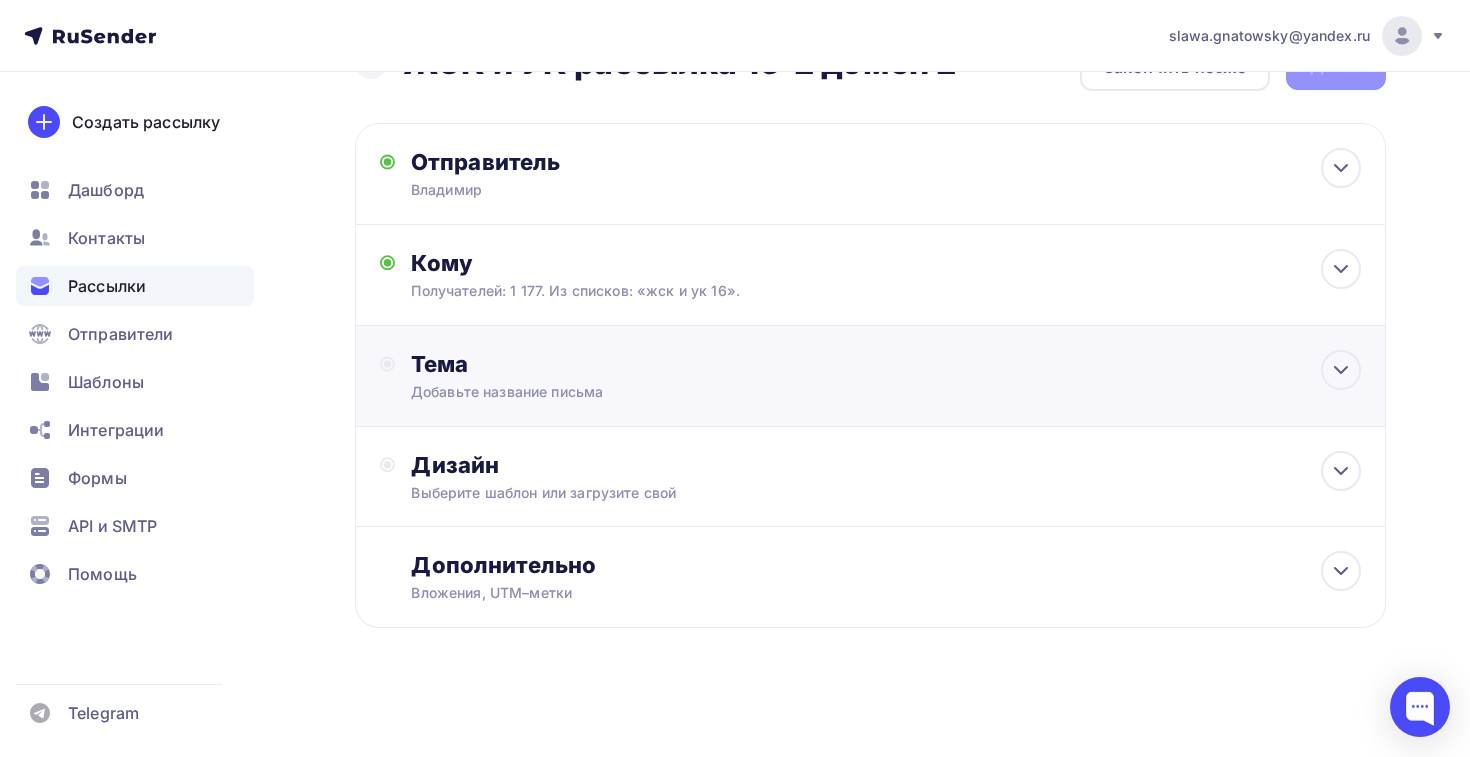click on "Тема" at bounding box center (608, 364) 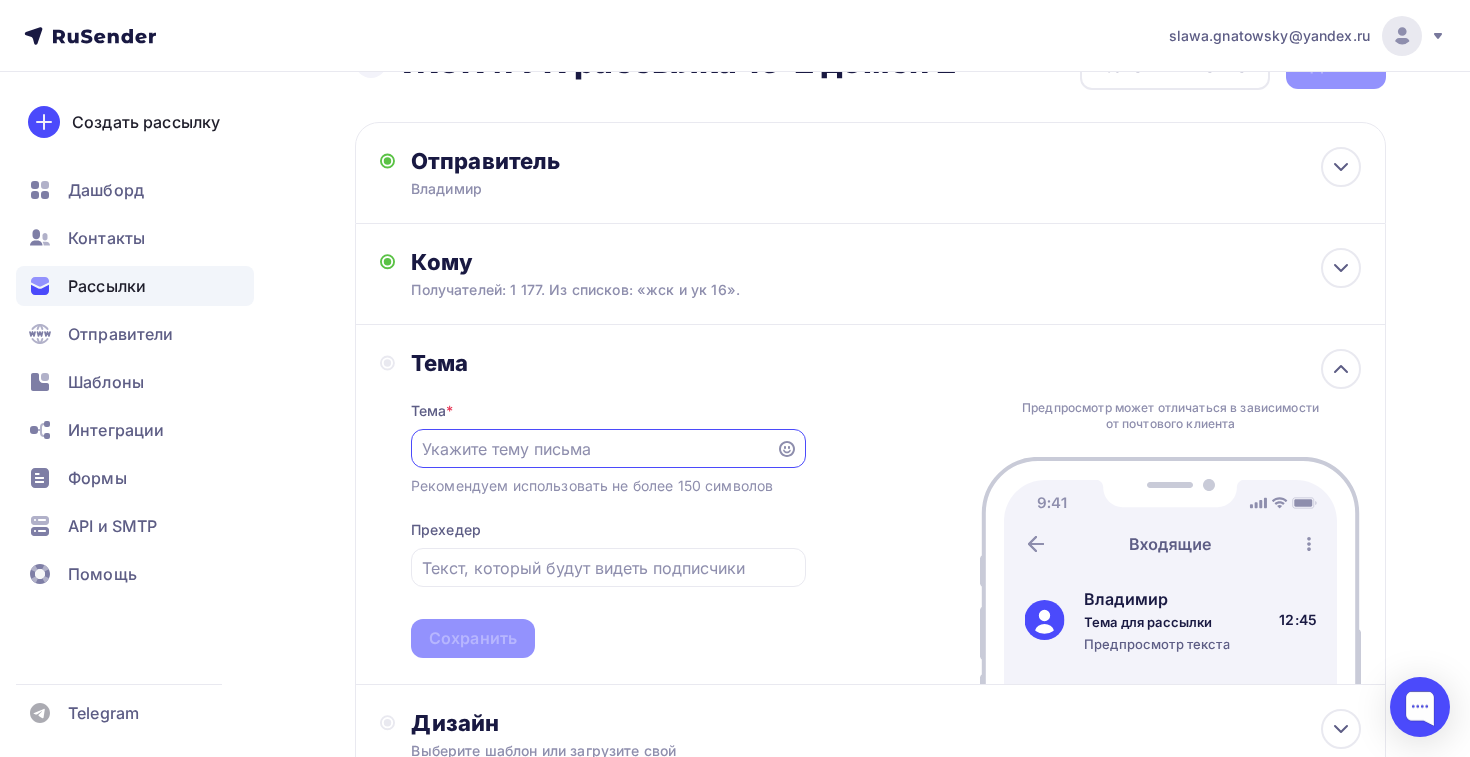 scroll, scrollTop: 0, scrollLeft: 0, axis: both 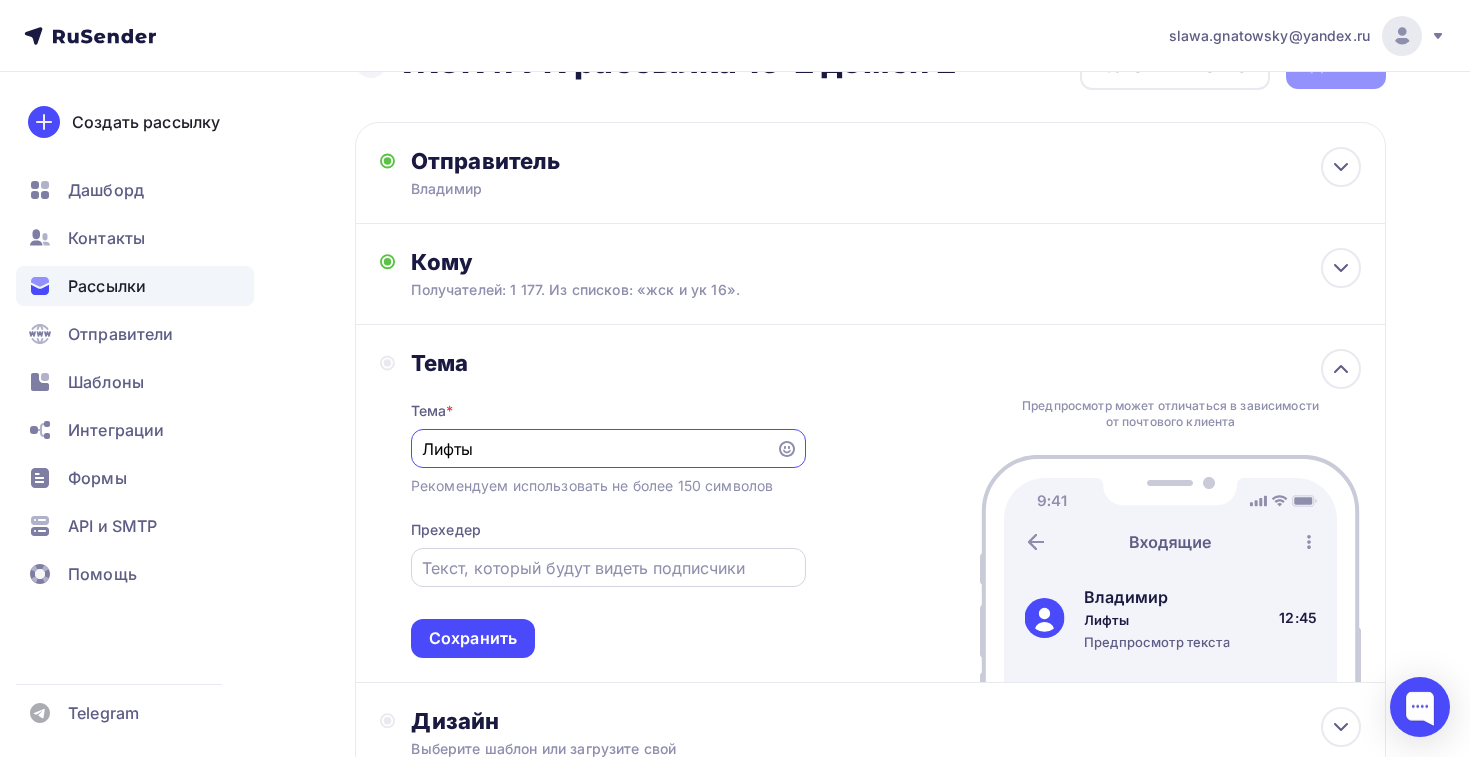 type on "Лифты" 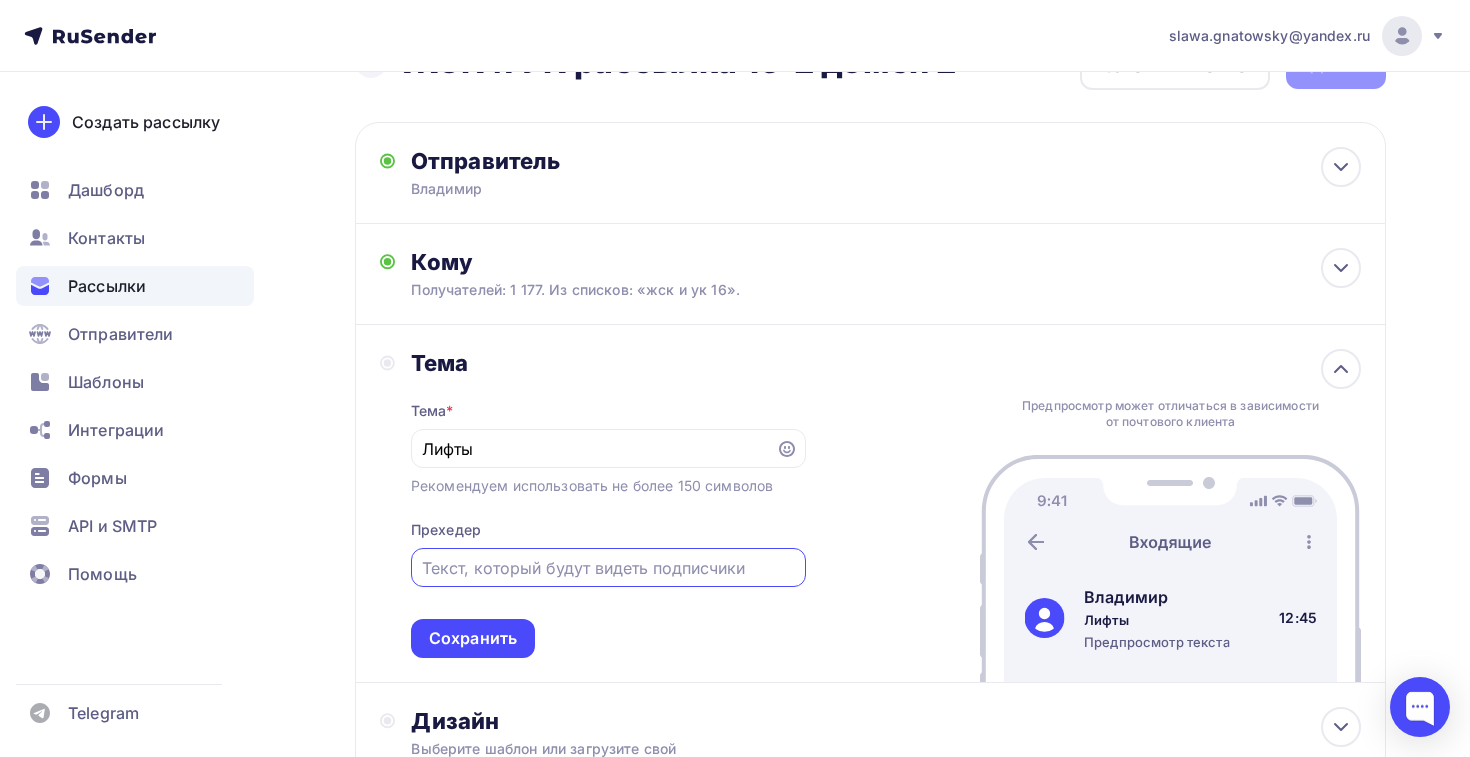 click at bounding box center (608, 568) 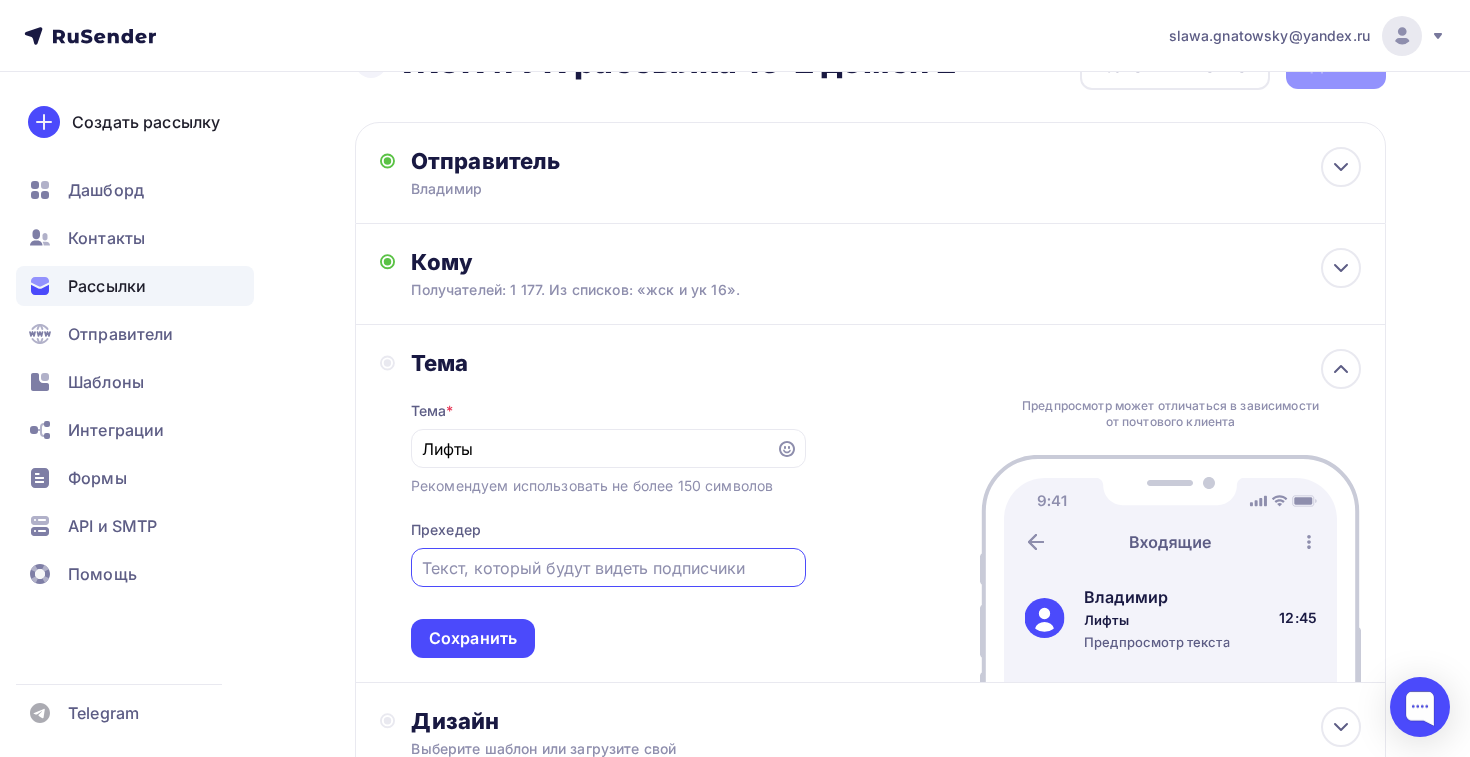 paste on "Капитальный ремонт и замена. Аудит и диагностика. Обслуживание" 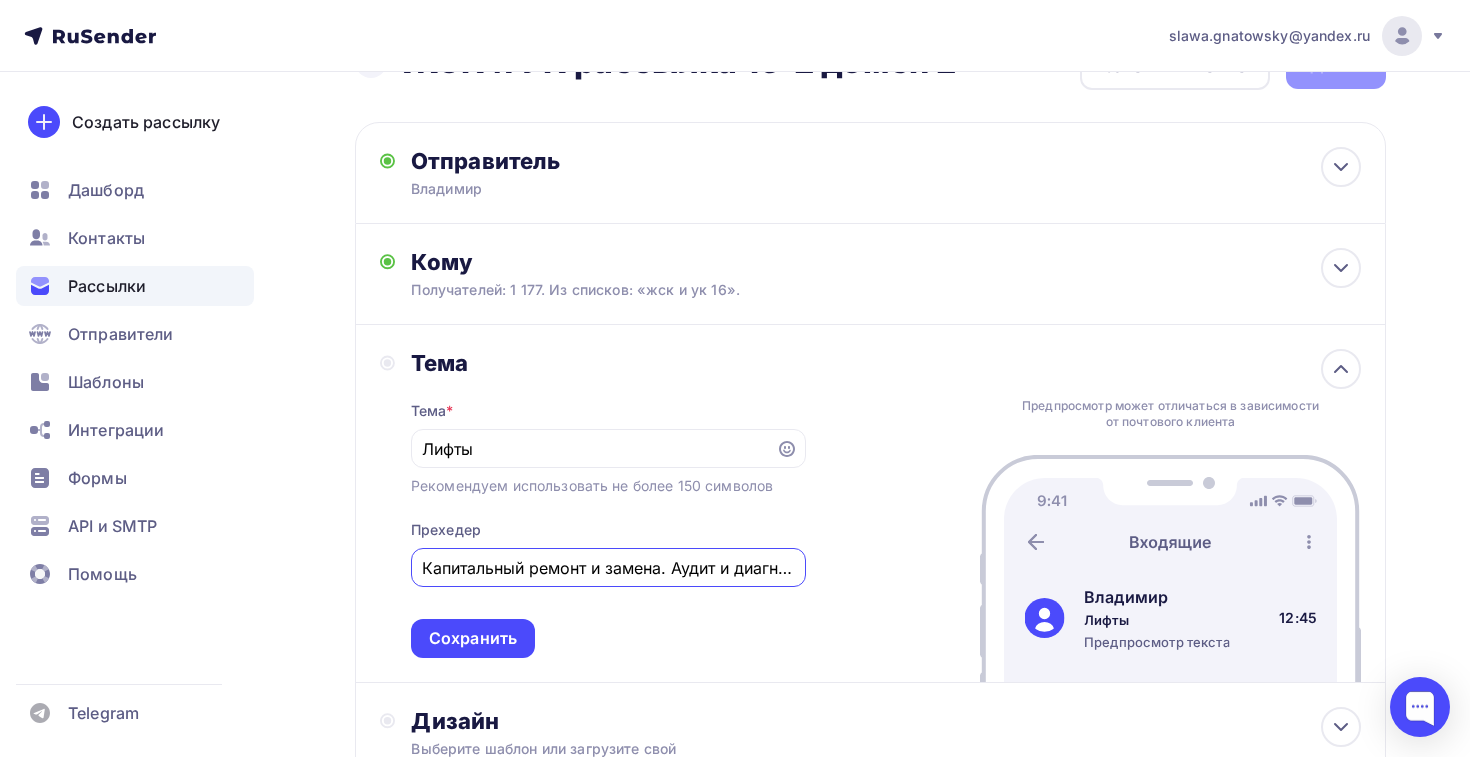 scroll, scrollTop: 0, scrollLeft: 168, axis: horizontal 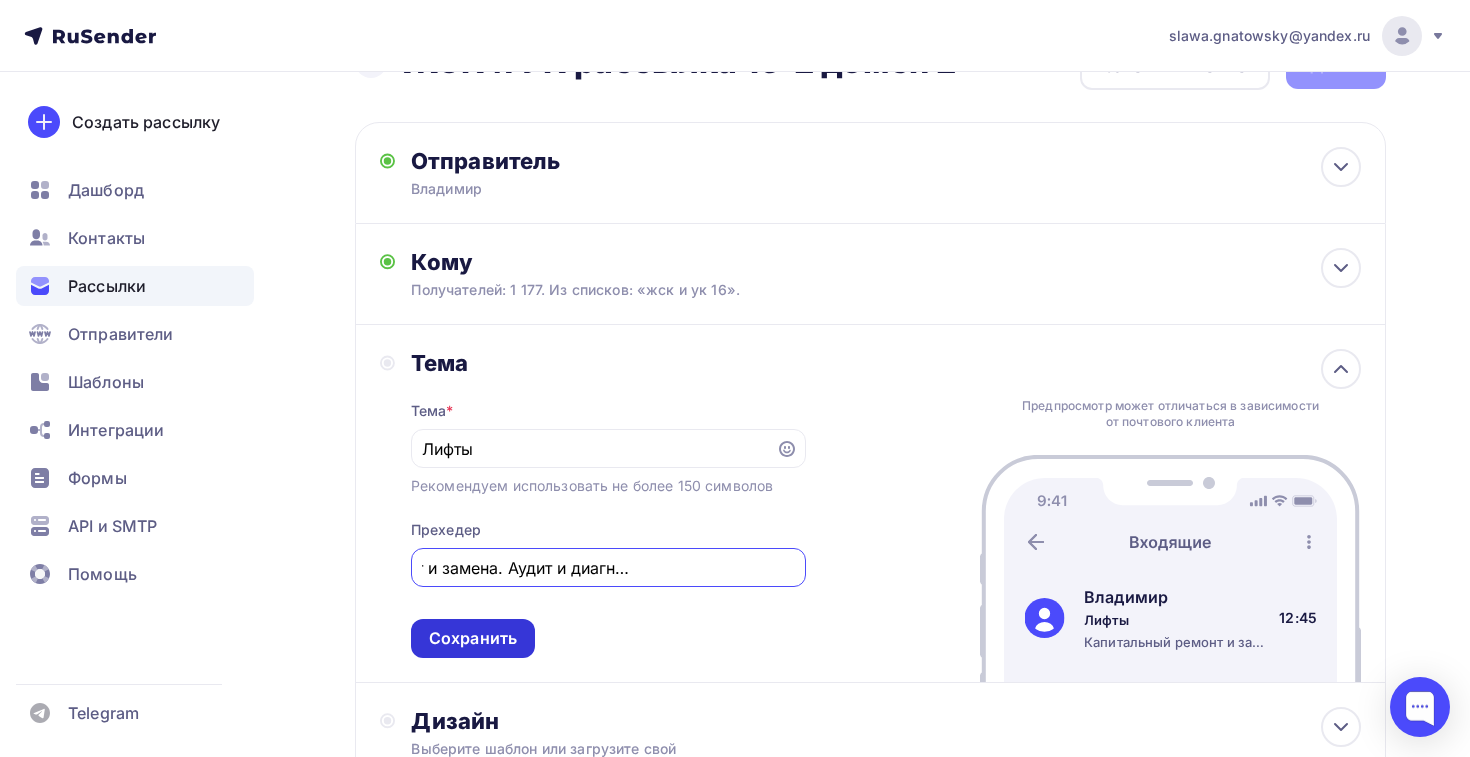 type on "Капитальный ремонт и замена. Аудит и диагностика. Обслуживание" 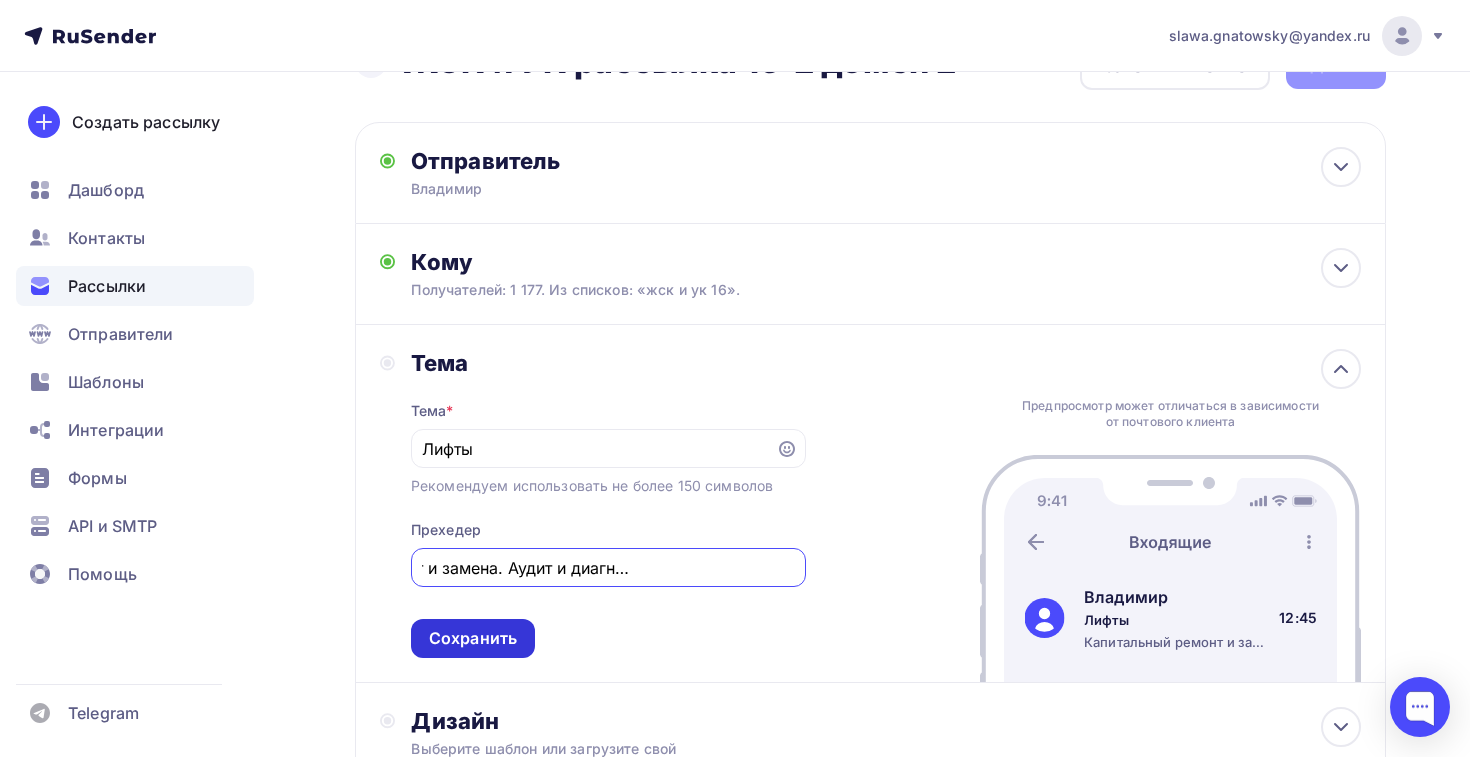 click on "Сохранить" at bounding box center (473, 638) 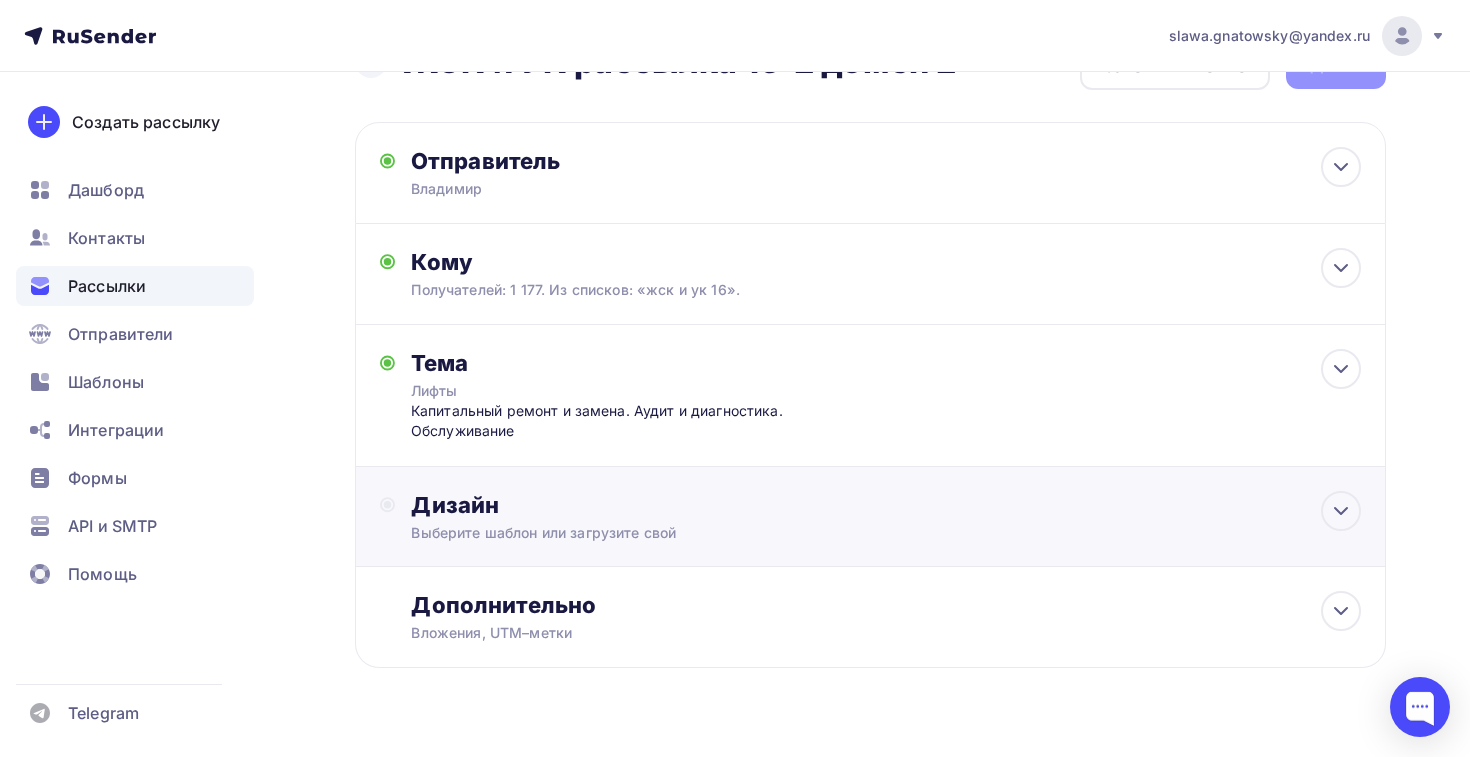 click on "Выберите шаблон или загрузите свой" at bounding box center [838, 533] 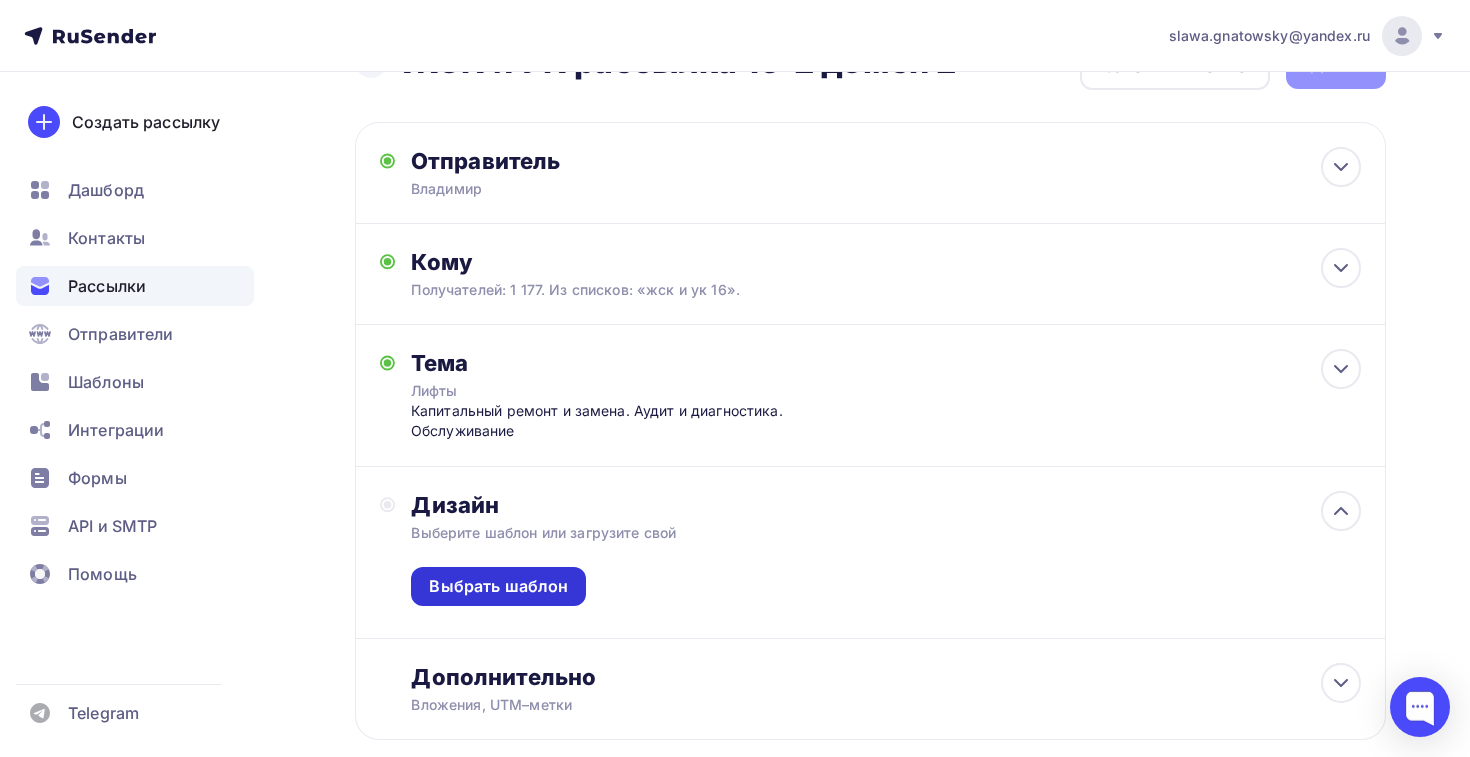 click on "Выбрать шаблон" at bounding box center [498, 586] 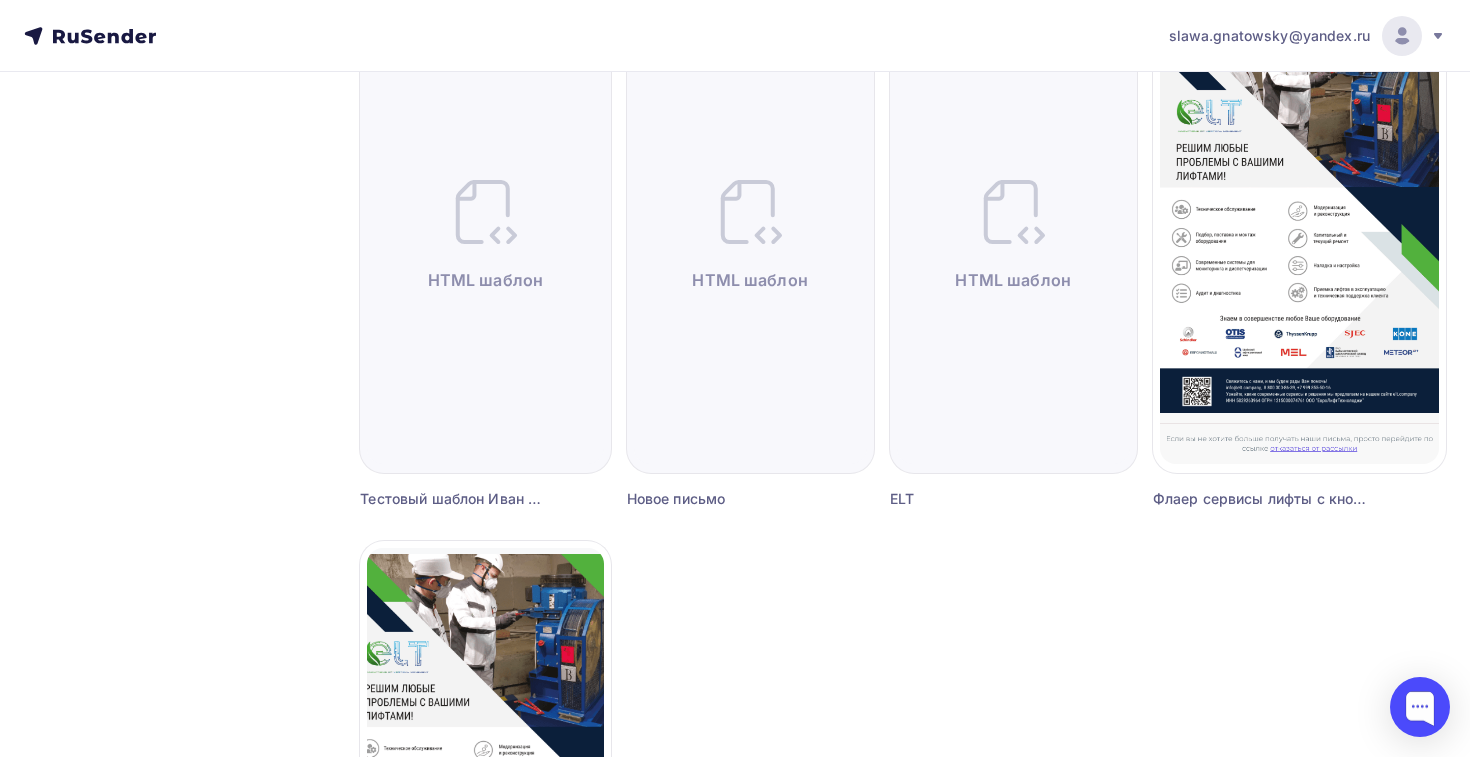 scroll, scrollTop: 786, scrollLeft: 0, axis: vertical 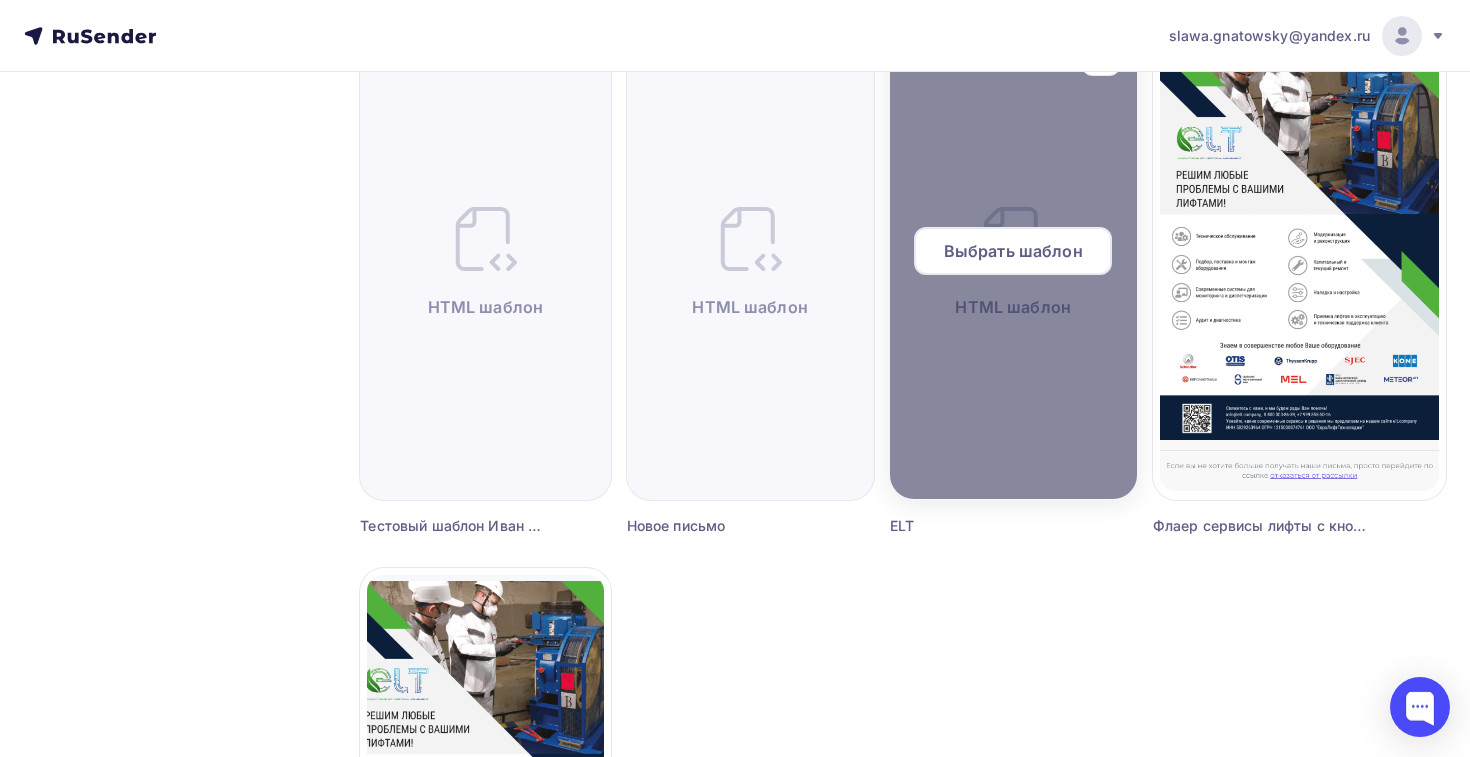 click on "Выбрать шаблон" at bounding box center [1013, 251] 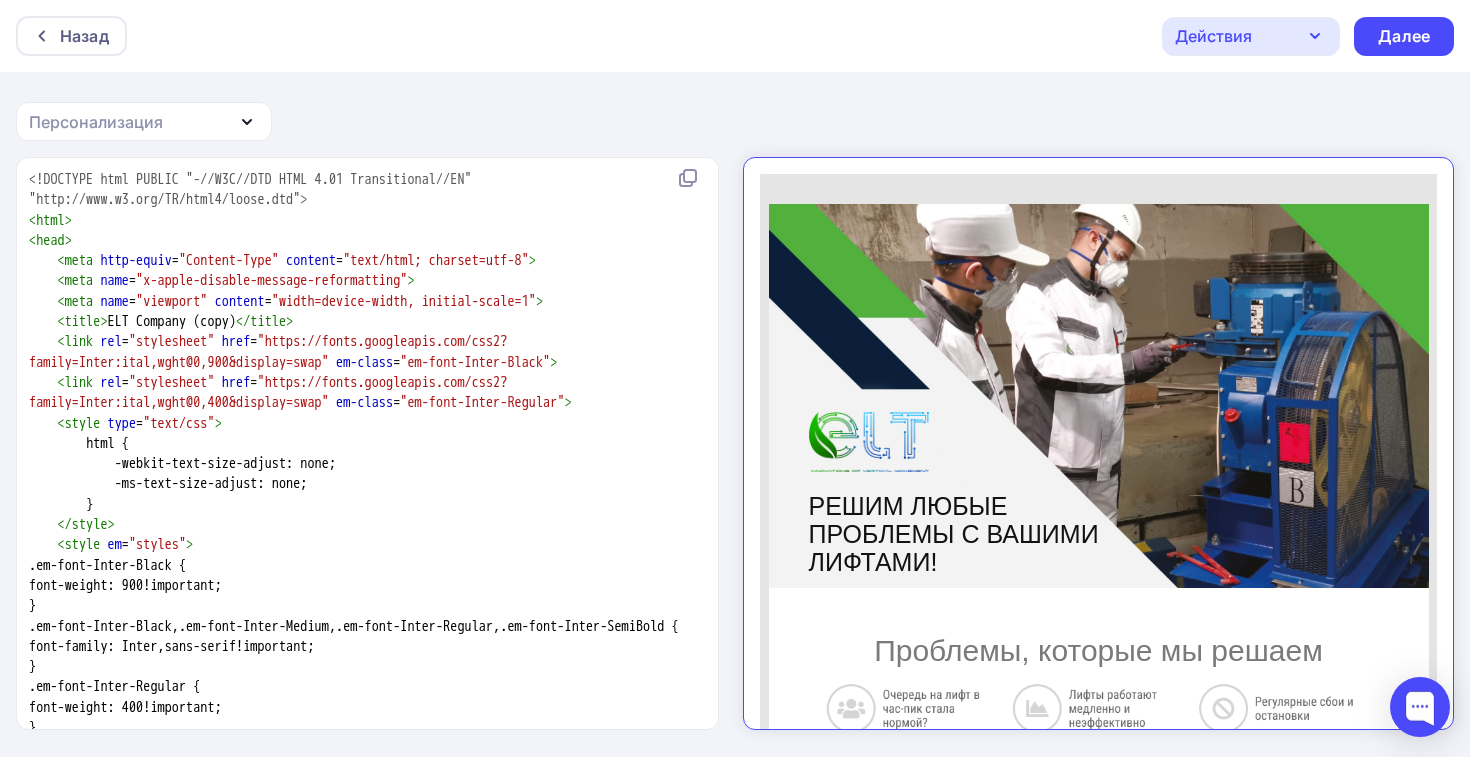 scroll, scrollTop: 0, scrollLeft: 0, axis: both 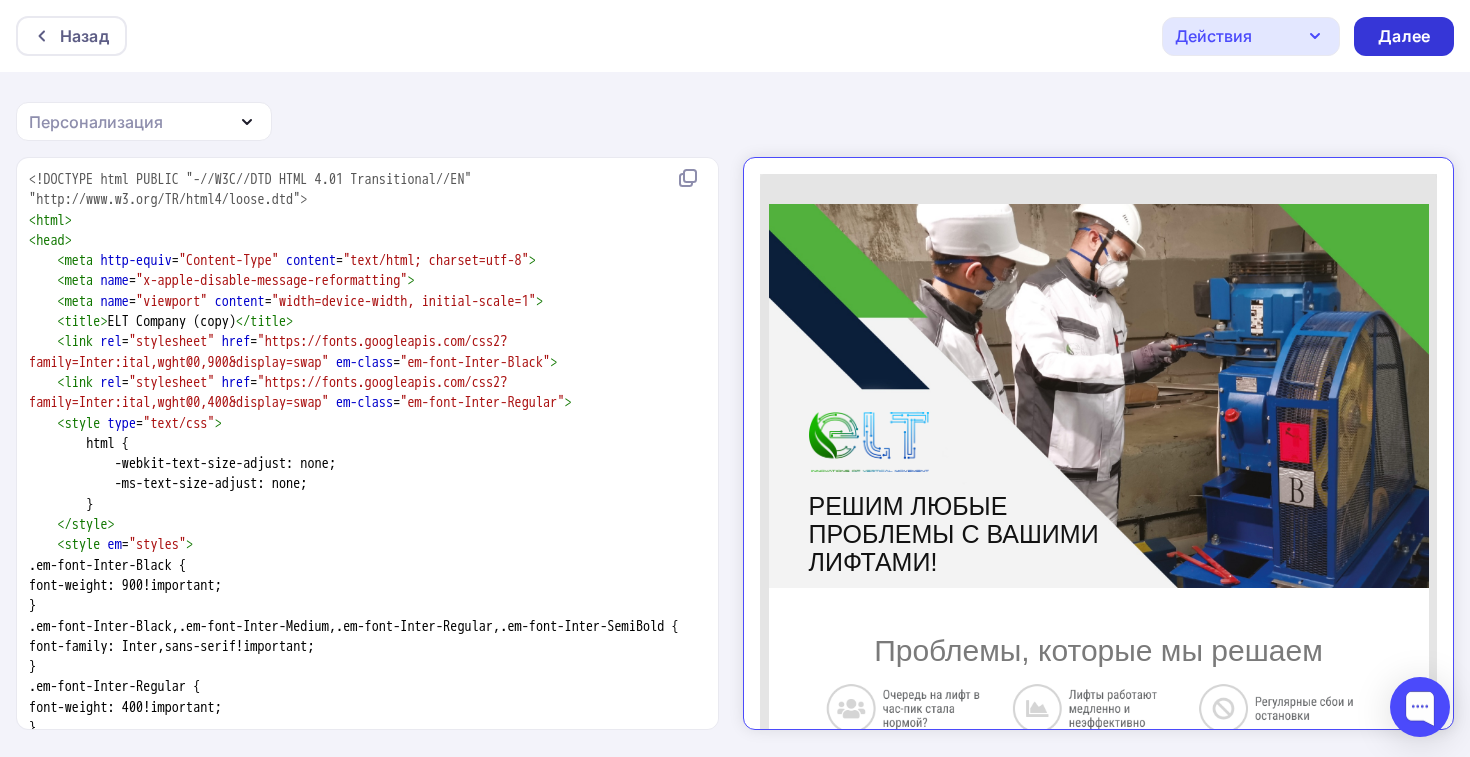 click on "Далее" at bounding box center (1404, 36) 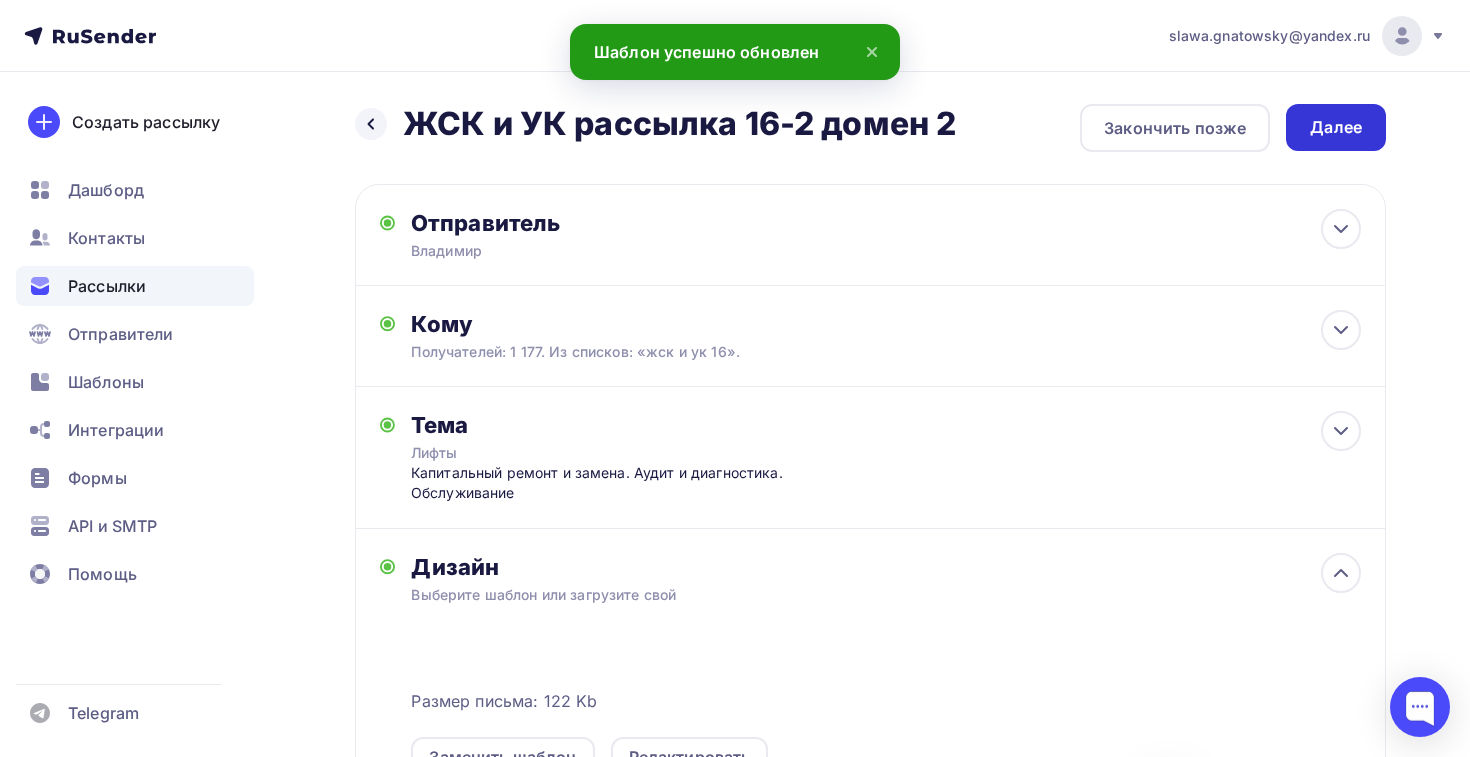 click on "Далее" at bounding box center (1336, 127) 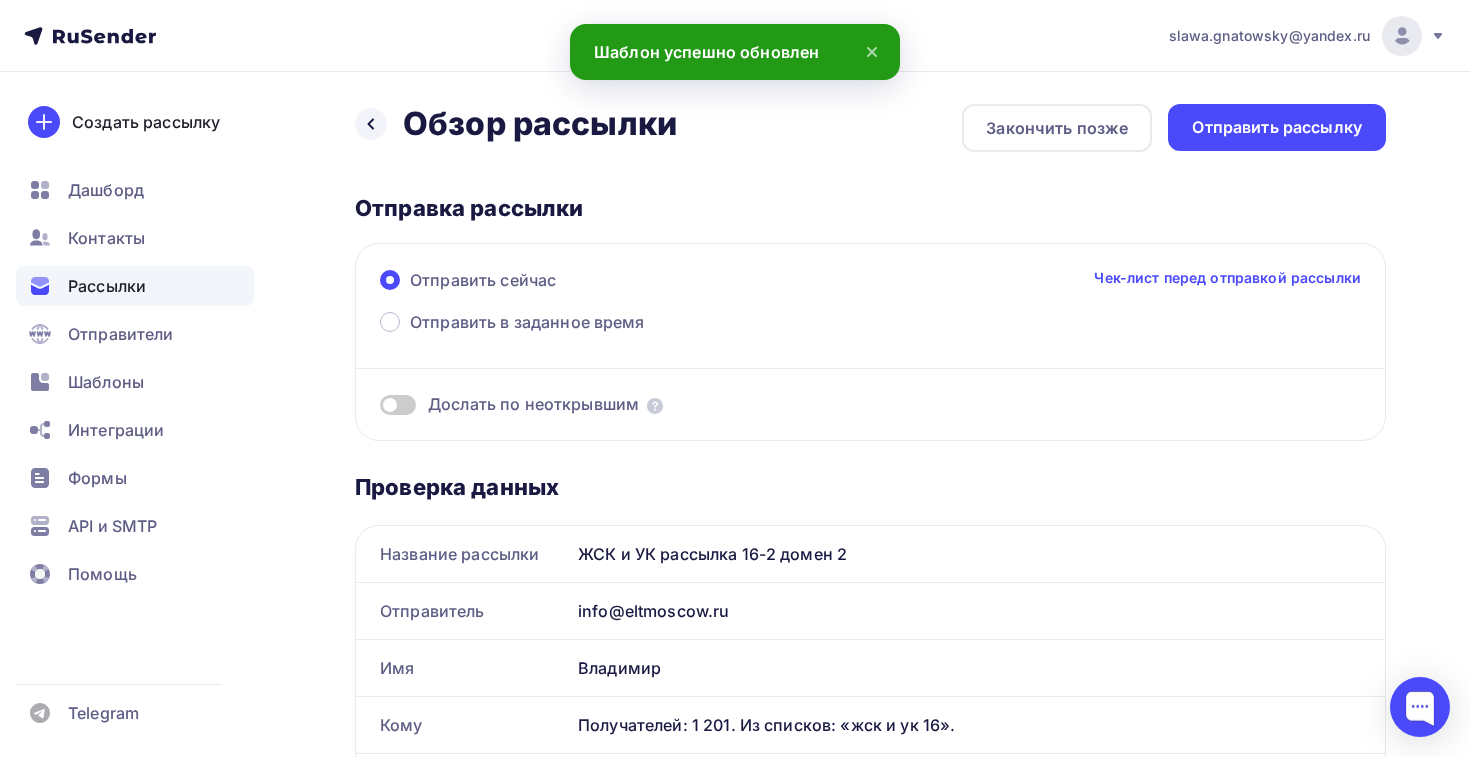 scroll, scrollTop: 0, scrollLeft: 0, axis: both 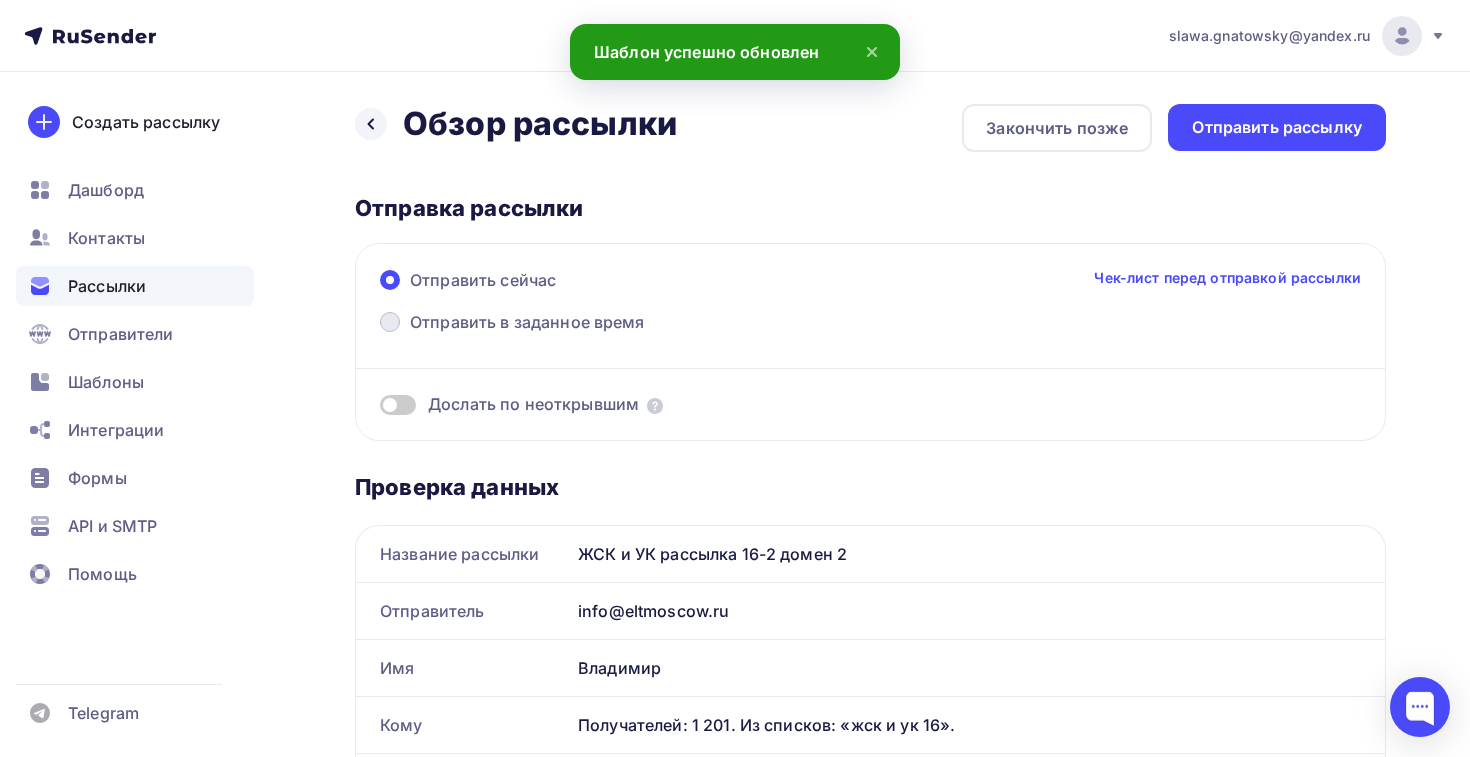 click on "Отправить в заданное время" at bounding box center (512, 324) 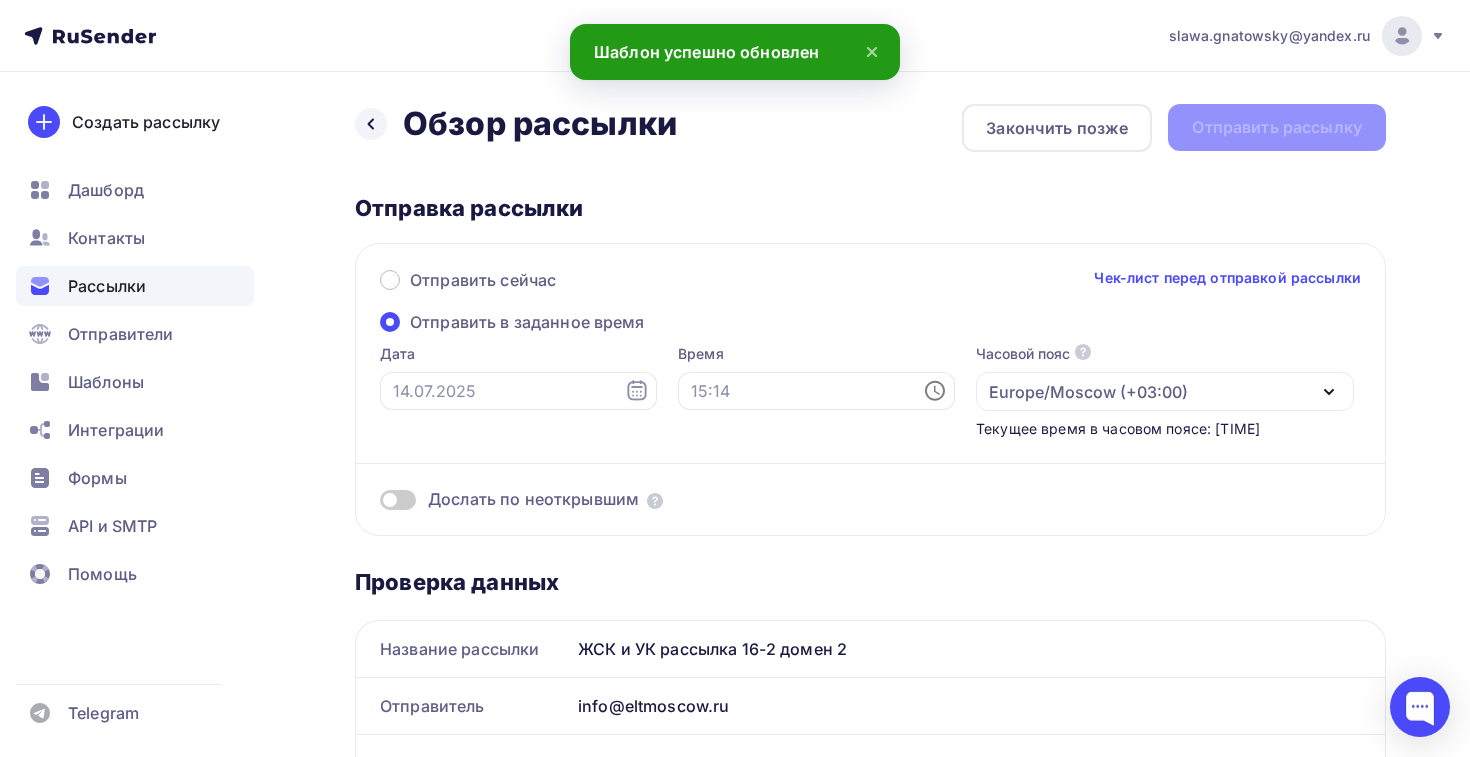 click 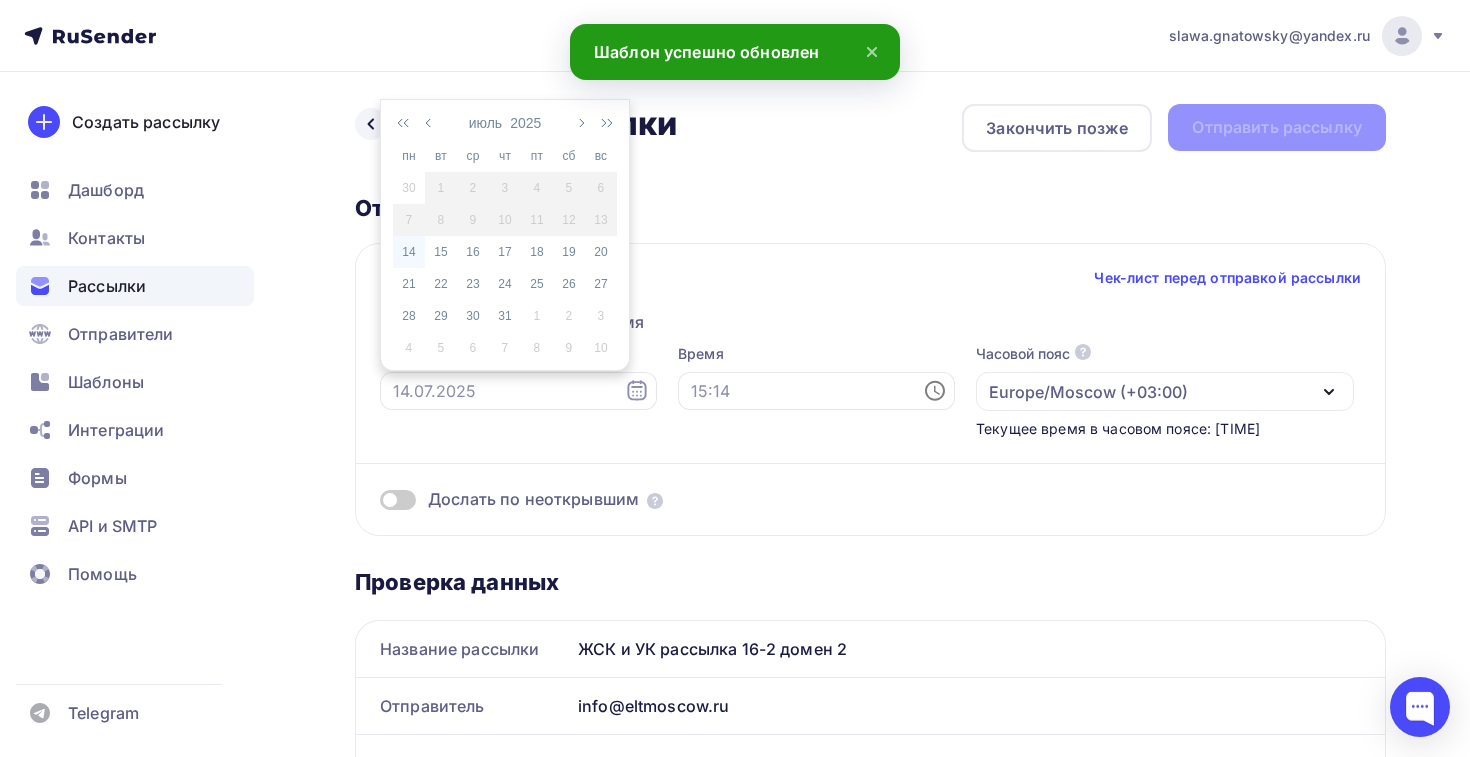 click on "14" at bounding box center (409, 252) 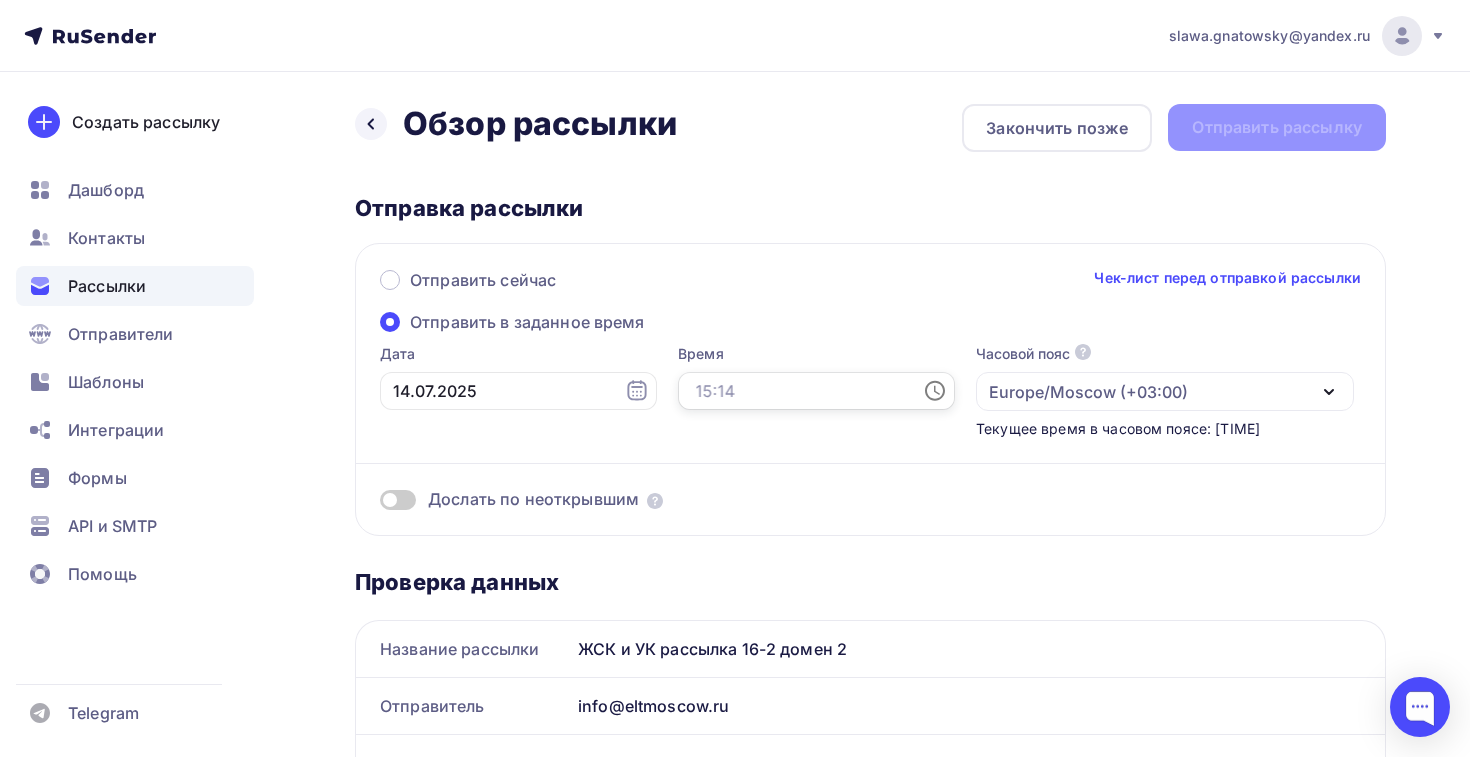 click at bounding box center (816, 391) 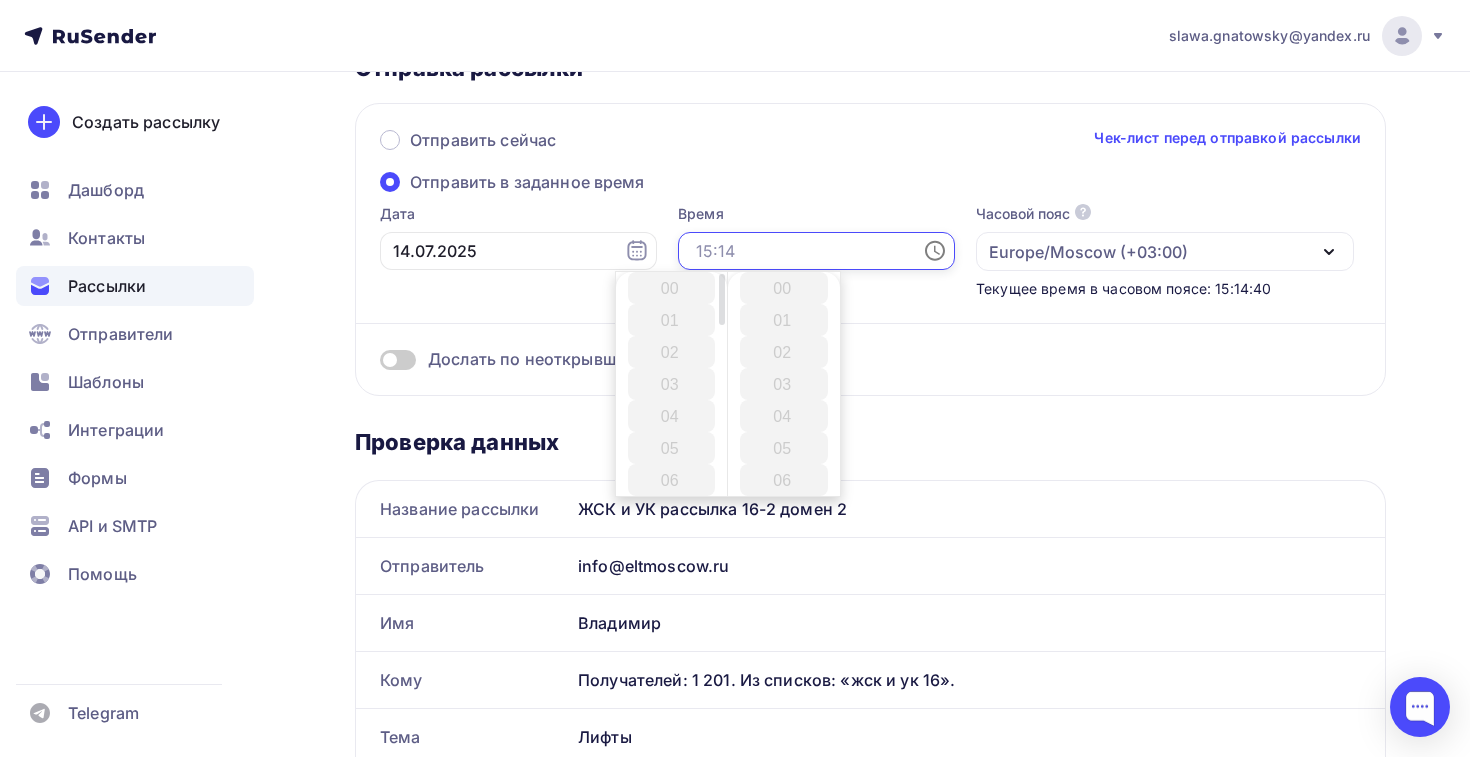scroll, scrollTop: 138, scrollLeft: 0, axis: vertical 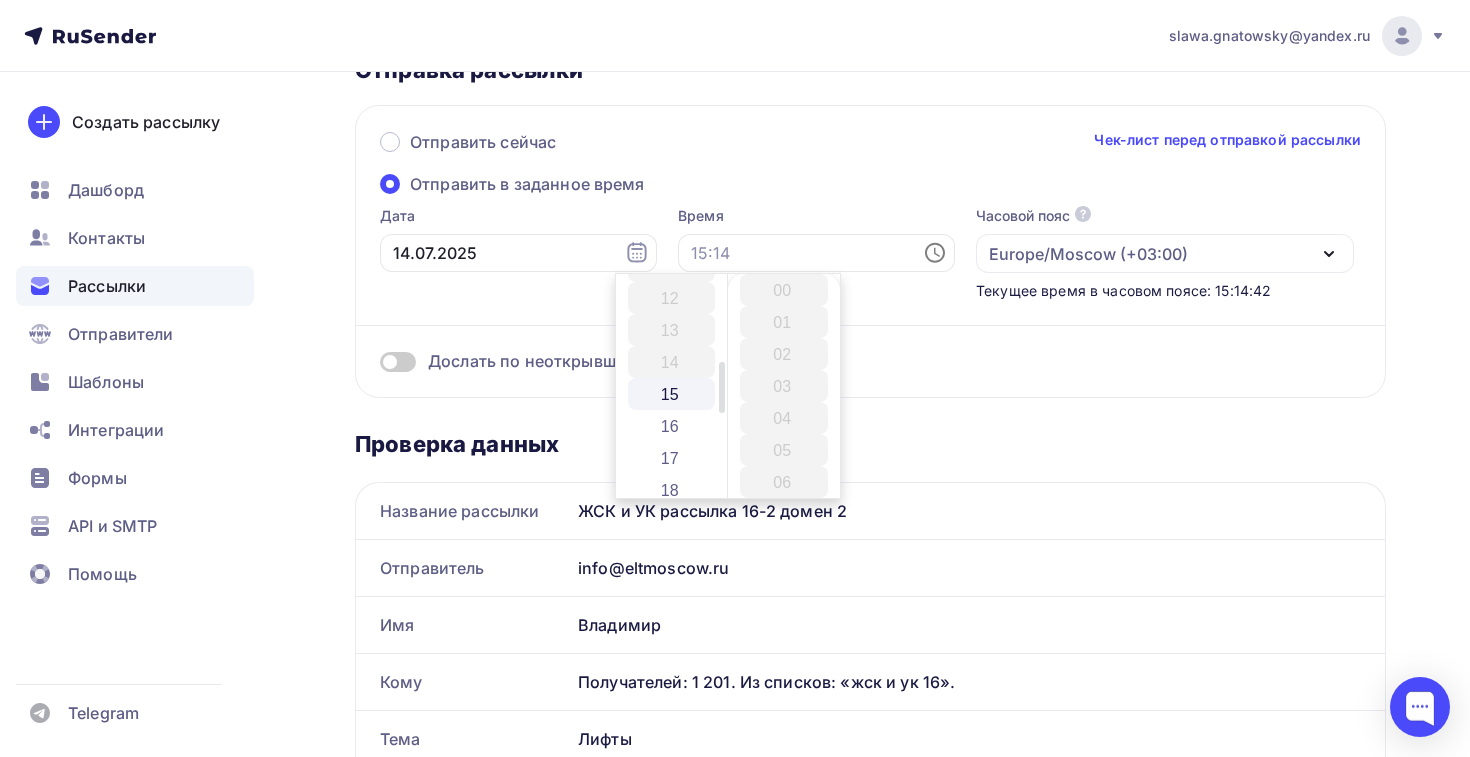 click on "15" at bounding box center [672, 394] 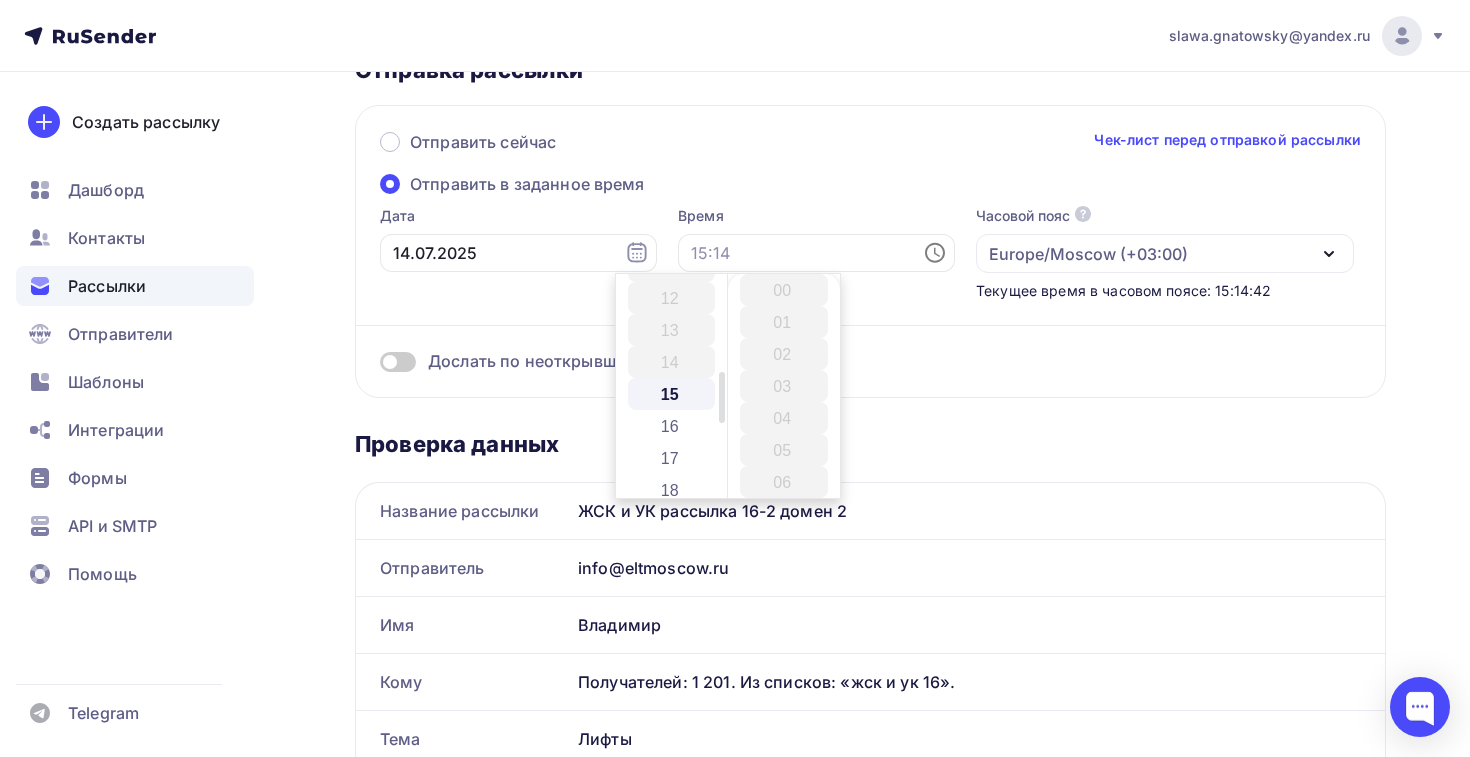 scroll, scrollTop: 480, scrollLeft: 0, axis: vertical 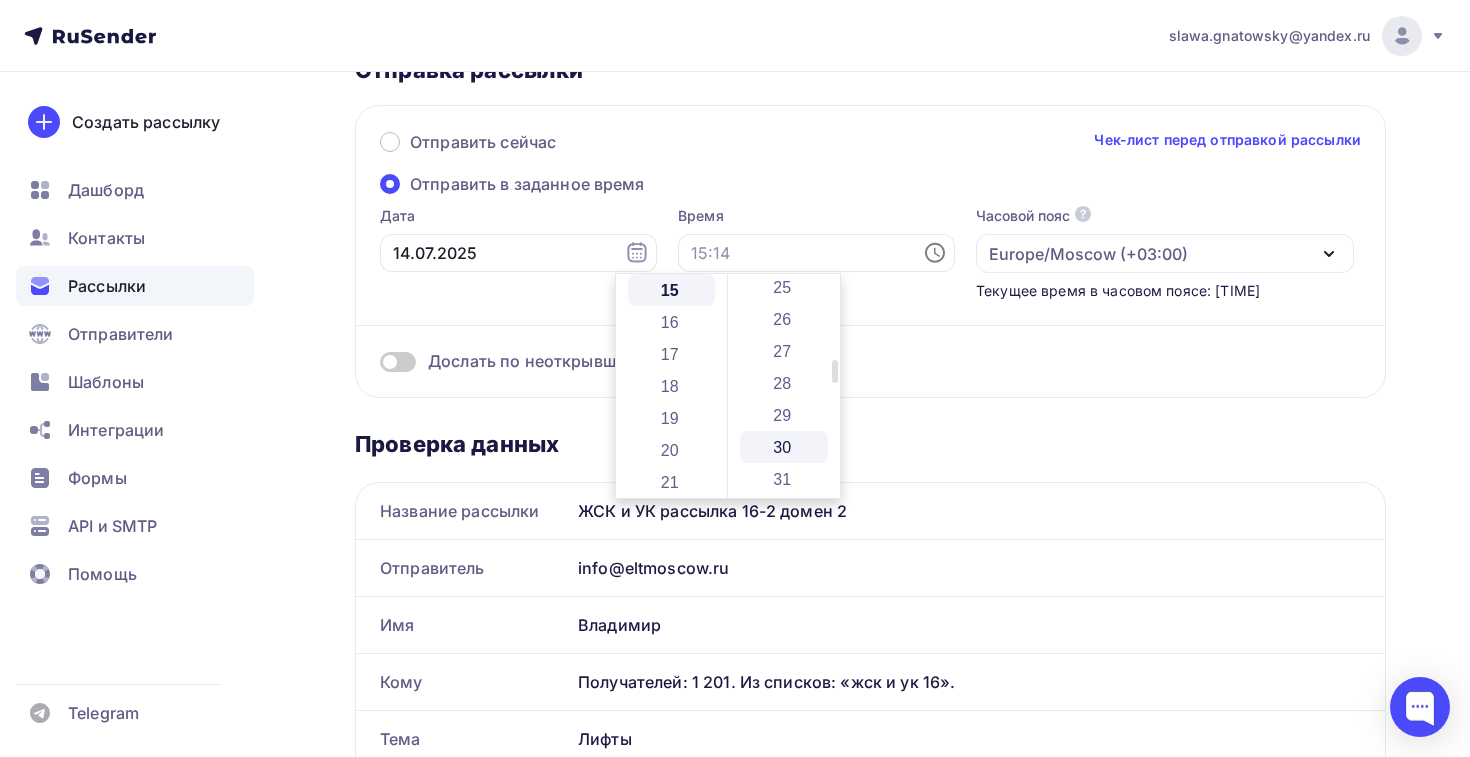 click on "30" at bounding box center [784, 447] 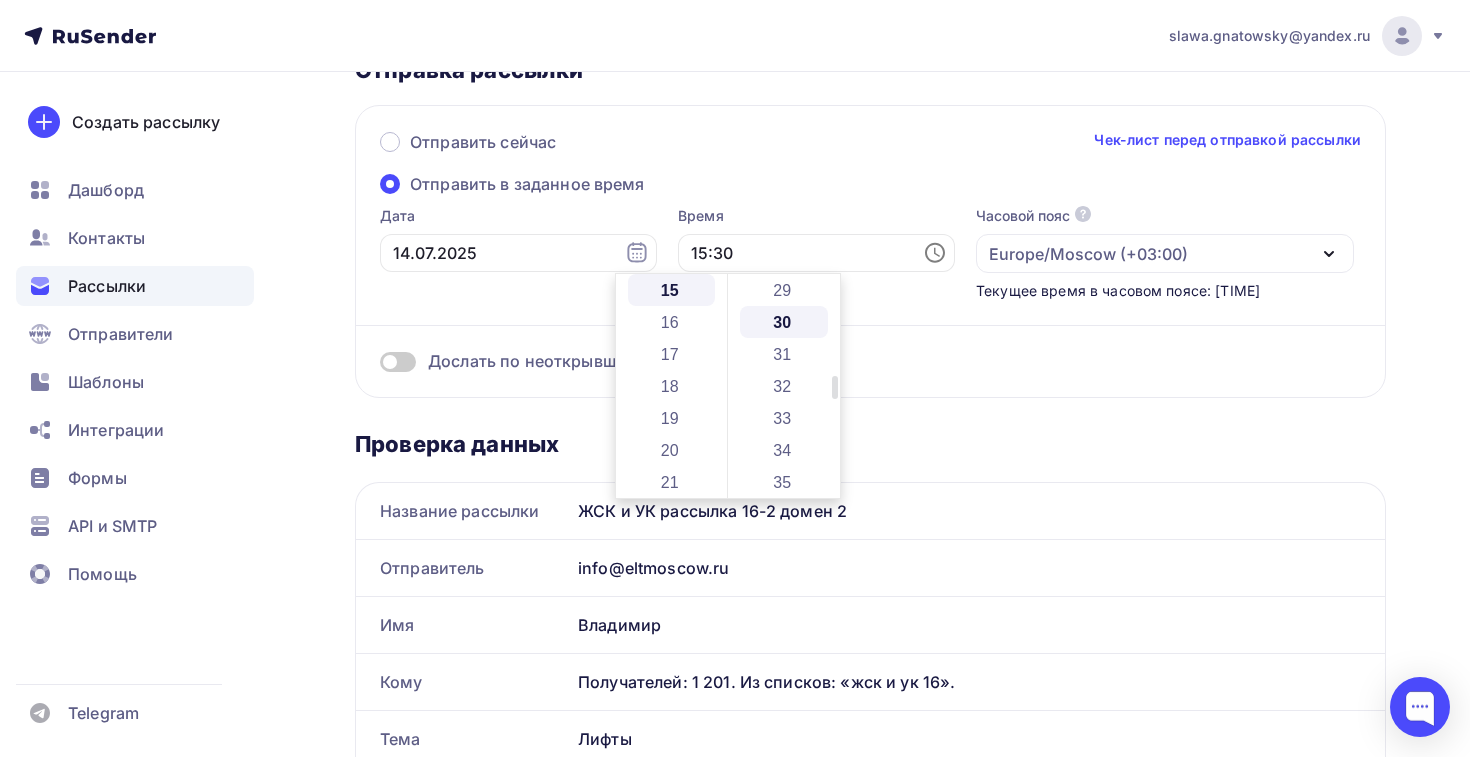 scroll, scrollTop: 960, scrollLeft: 0, axis: vertical 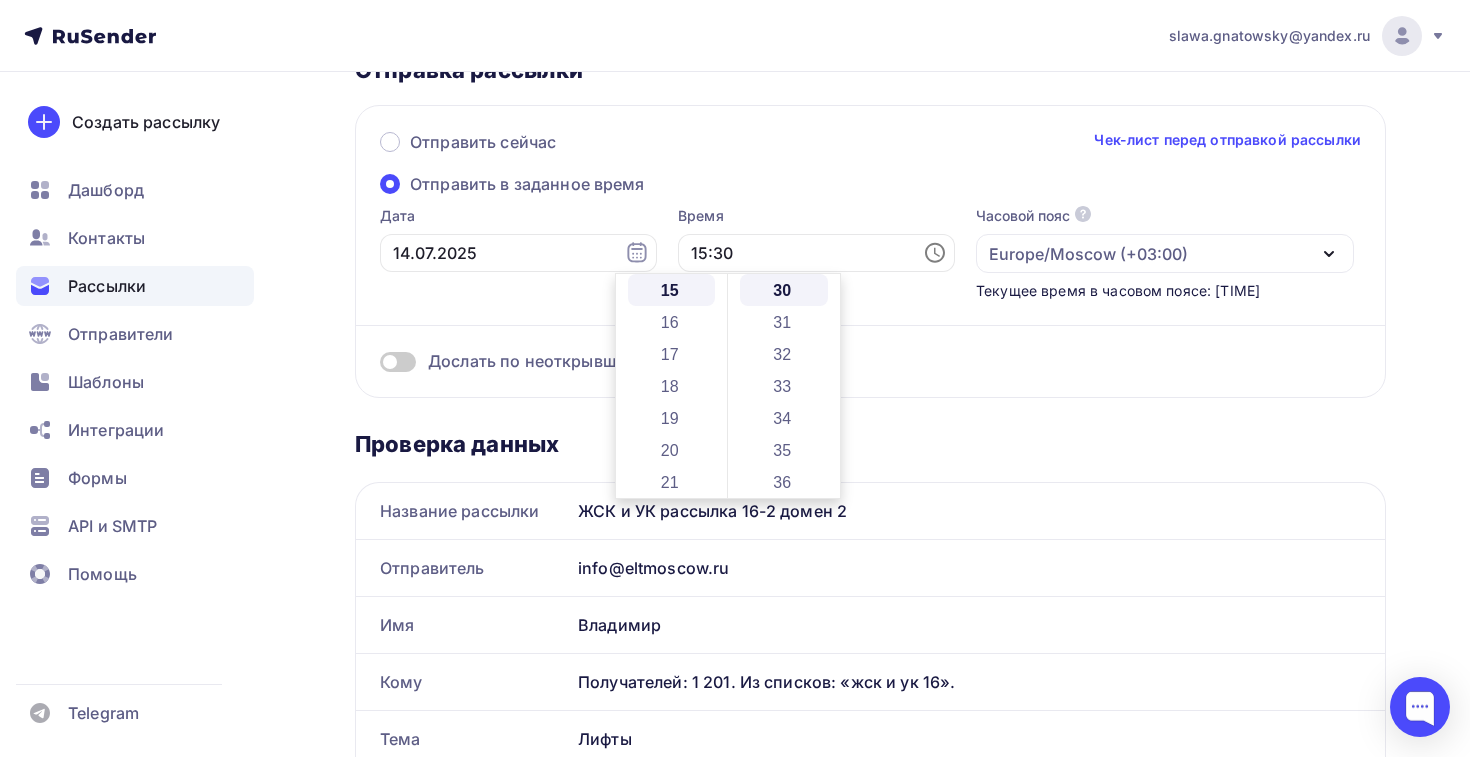 click on "Дослать по неоткрывшим" at bounding box center (870, 361) 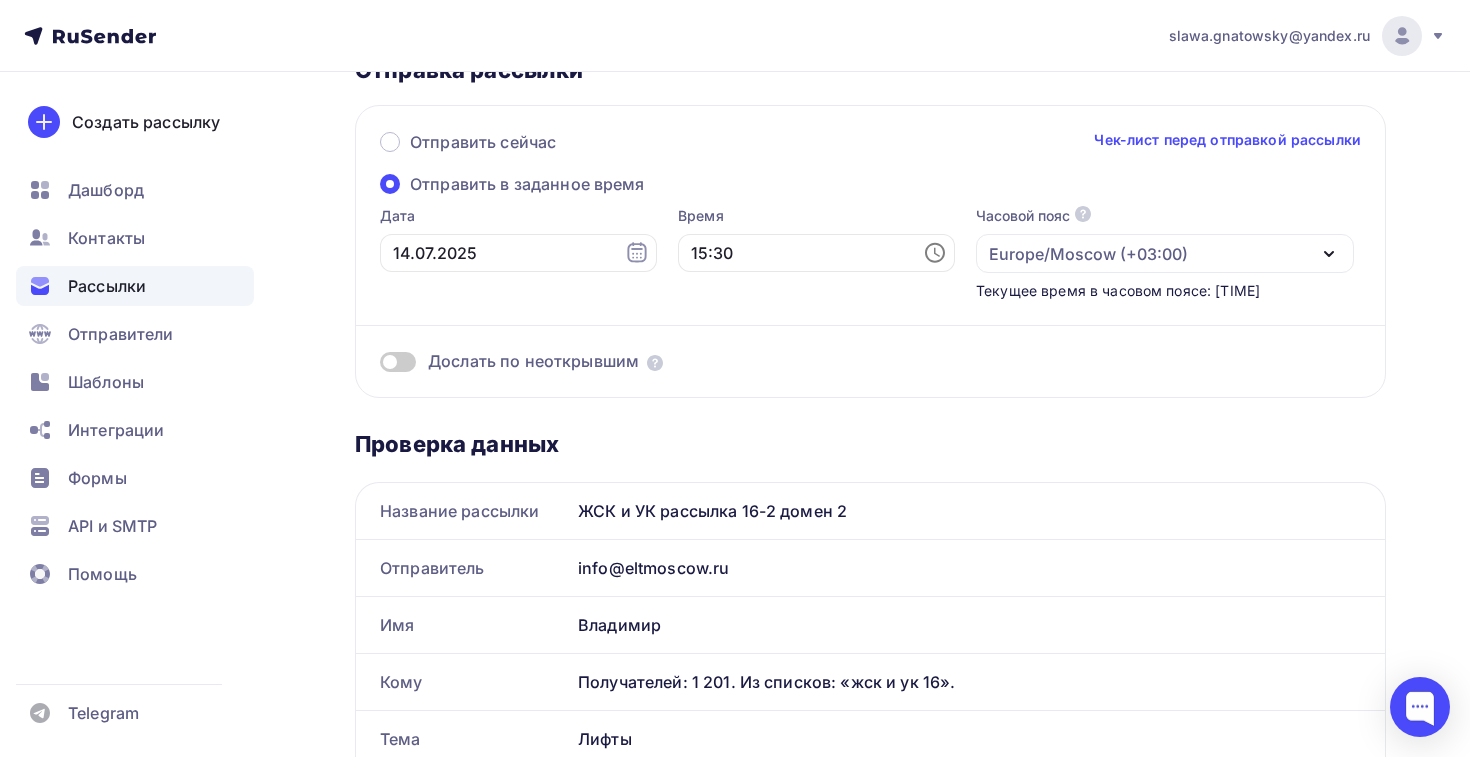scroll, scrollTop: 0, scrollLeft: 0, axis: both 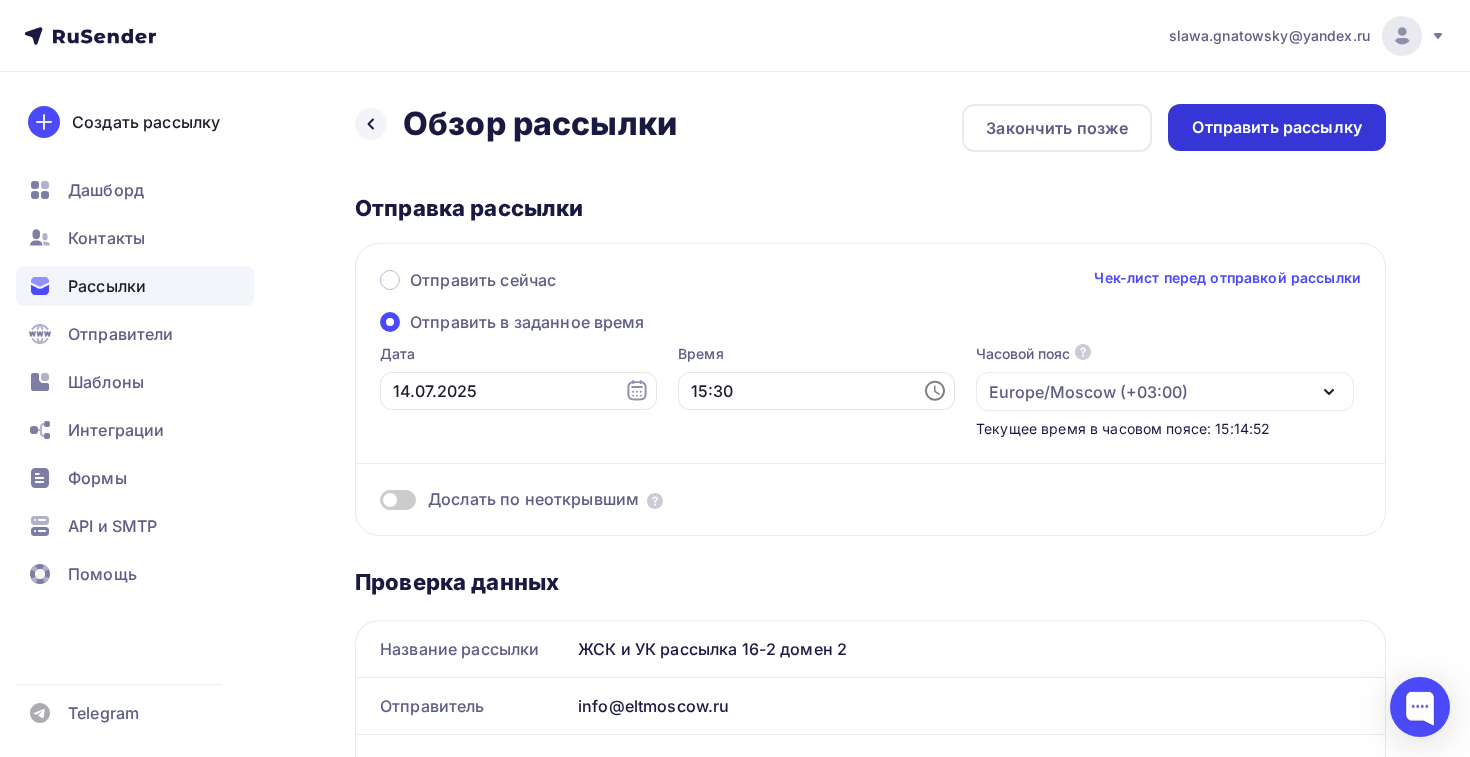 click on "Отправить рассылку" at bounding box center [1277, 127] 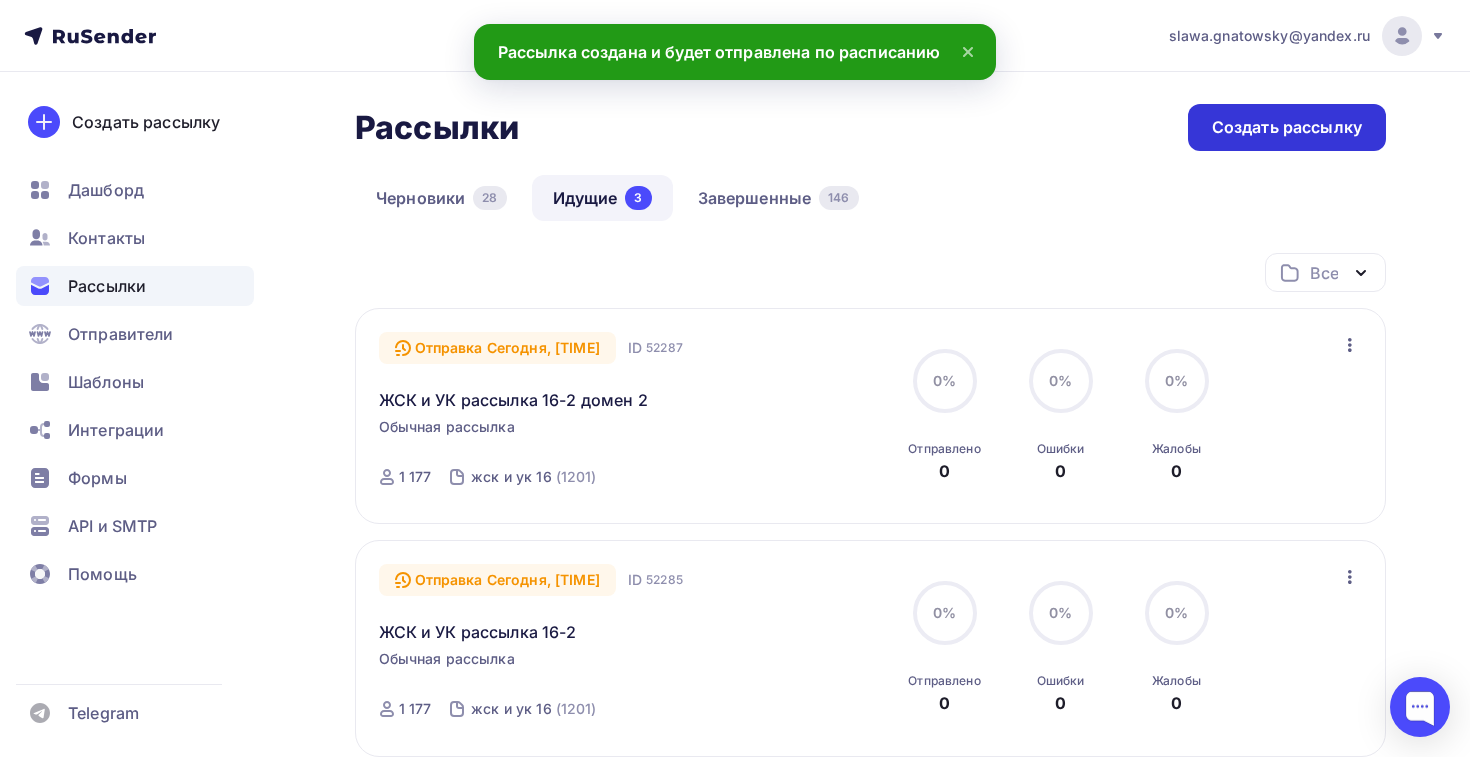 click on "Создать рассылку" at bounding box center [1287, 127] 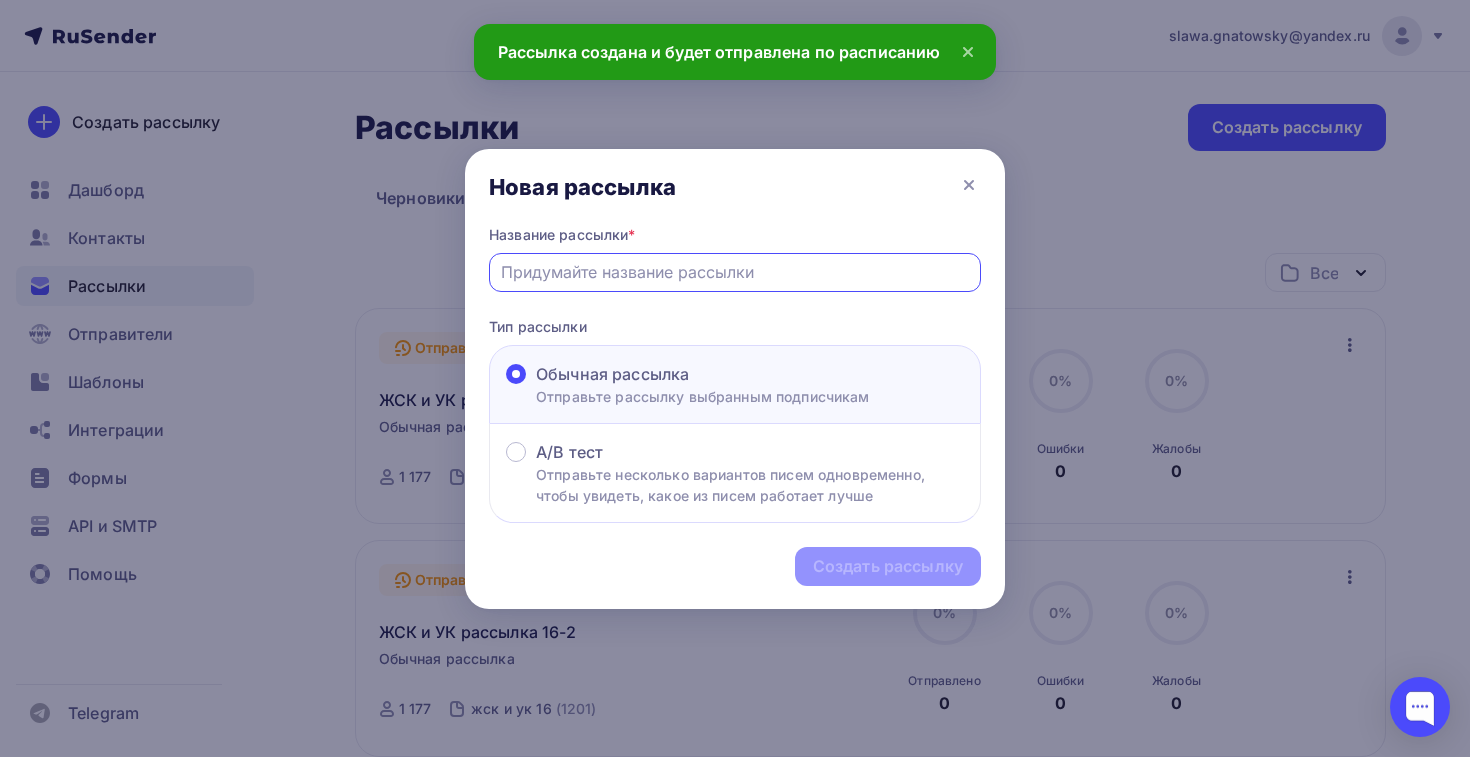 click at bounding box center [735, 272] 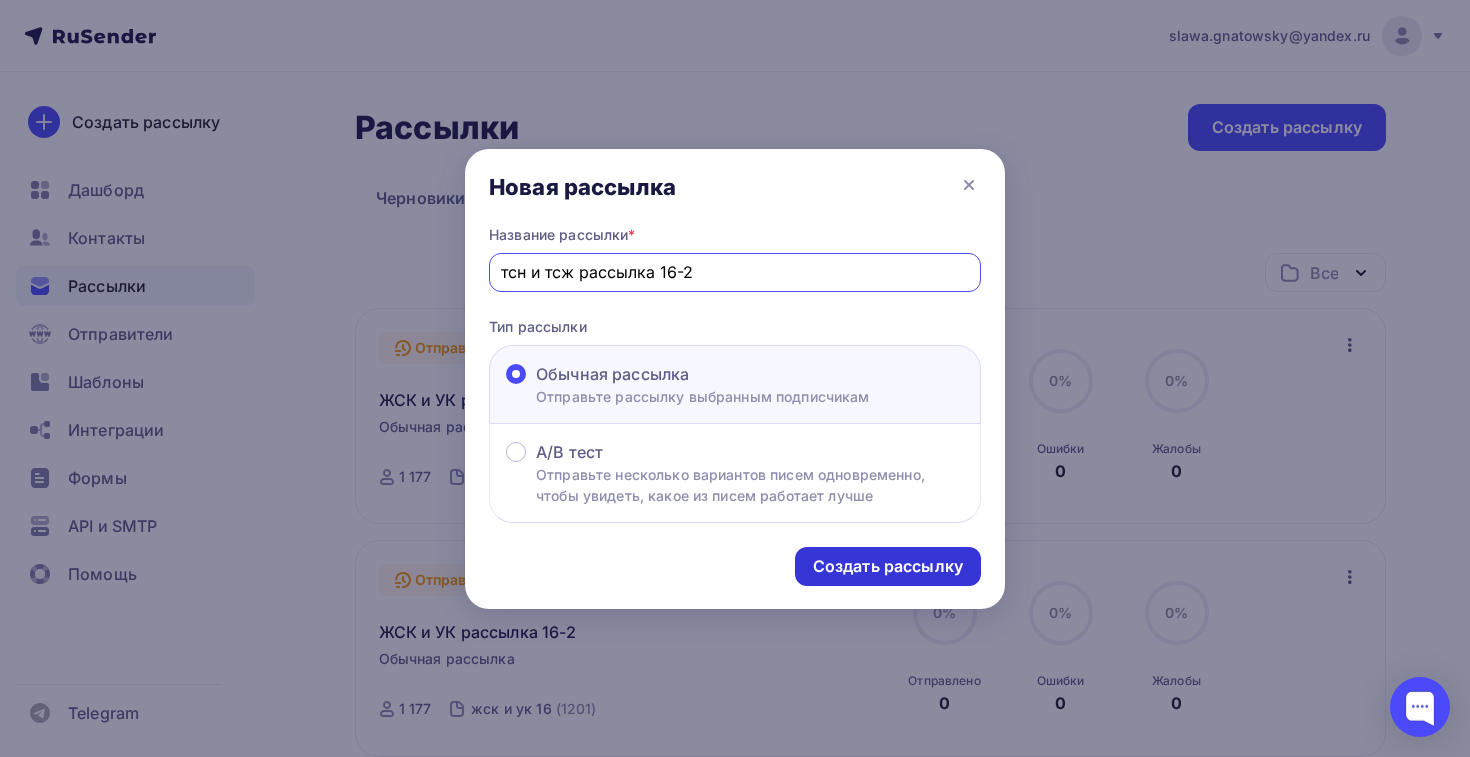 type on "тсн и тсж рассылка 16-2" 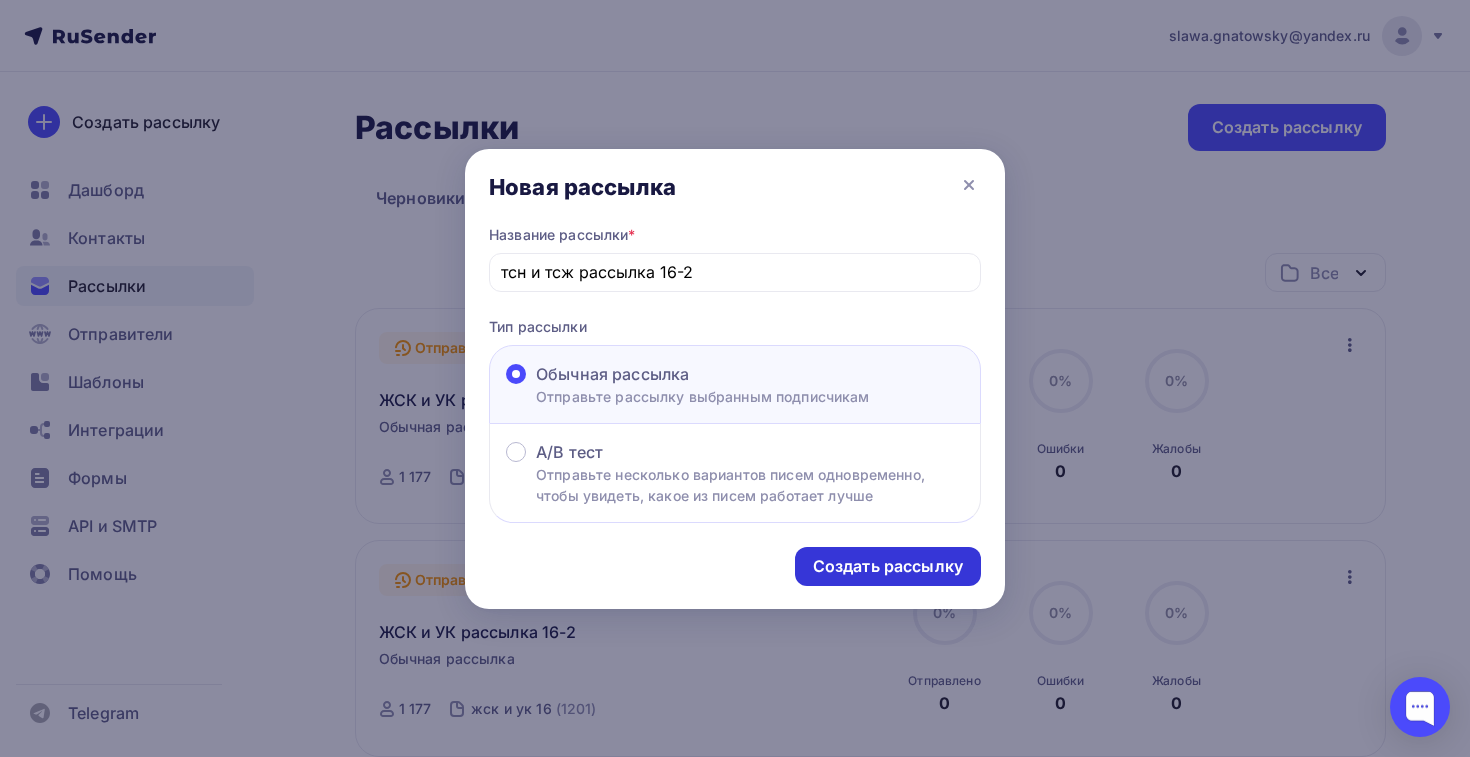 click on "Создать рассылку" at bounding box center [888, 566] 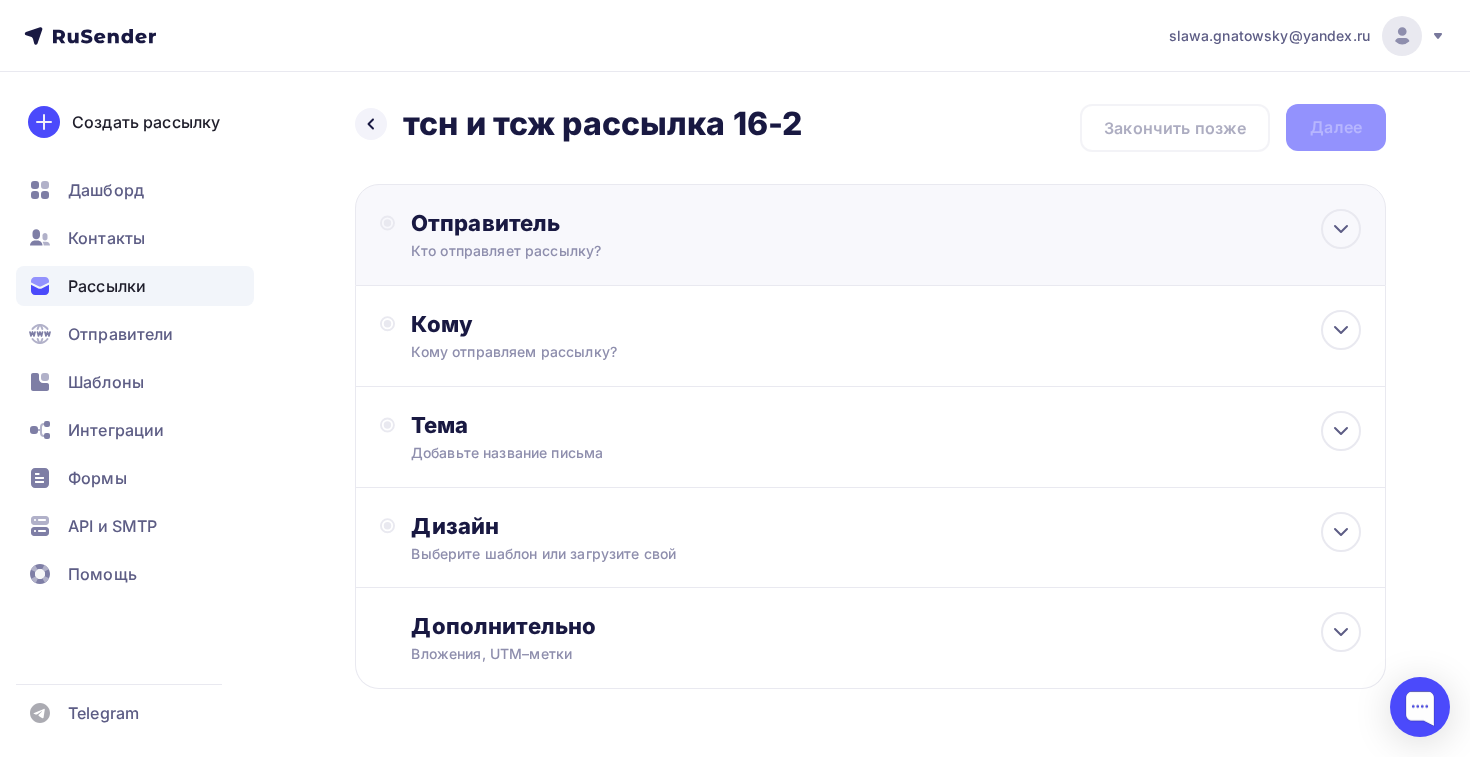 click on "Кто отправляет рассылку?" at bounding box center (606, 251) 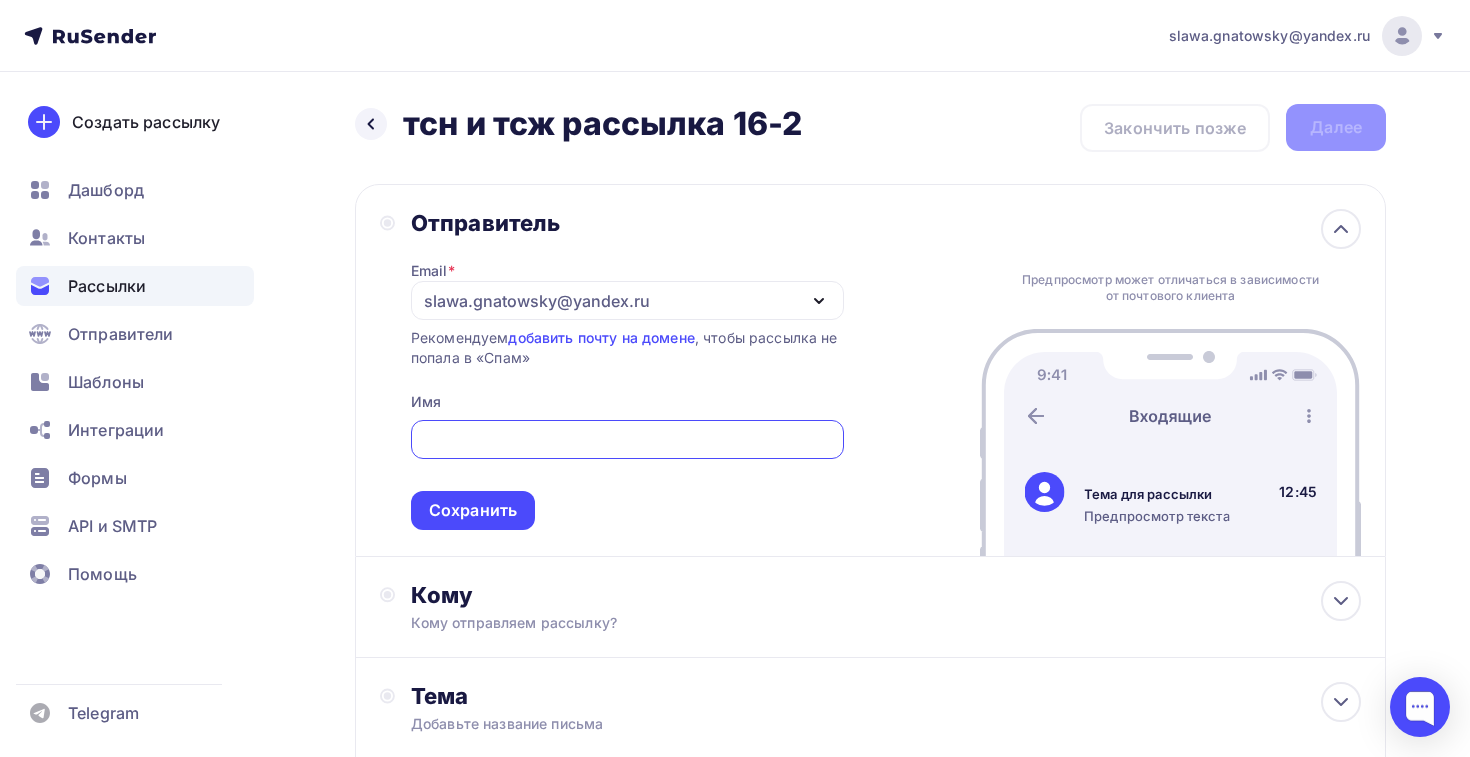 scroll, scrollTop: 0, scrollLeft: 0, axis: both 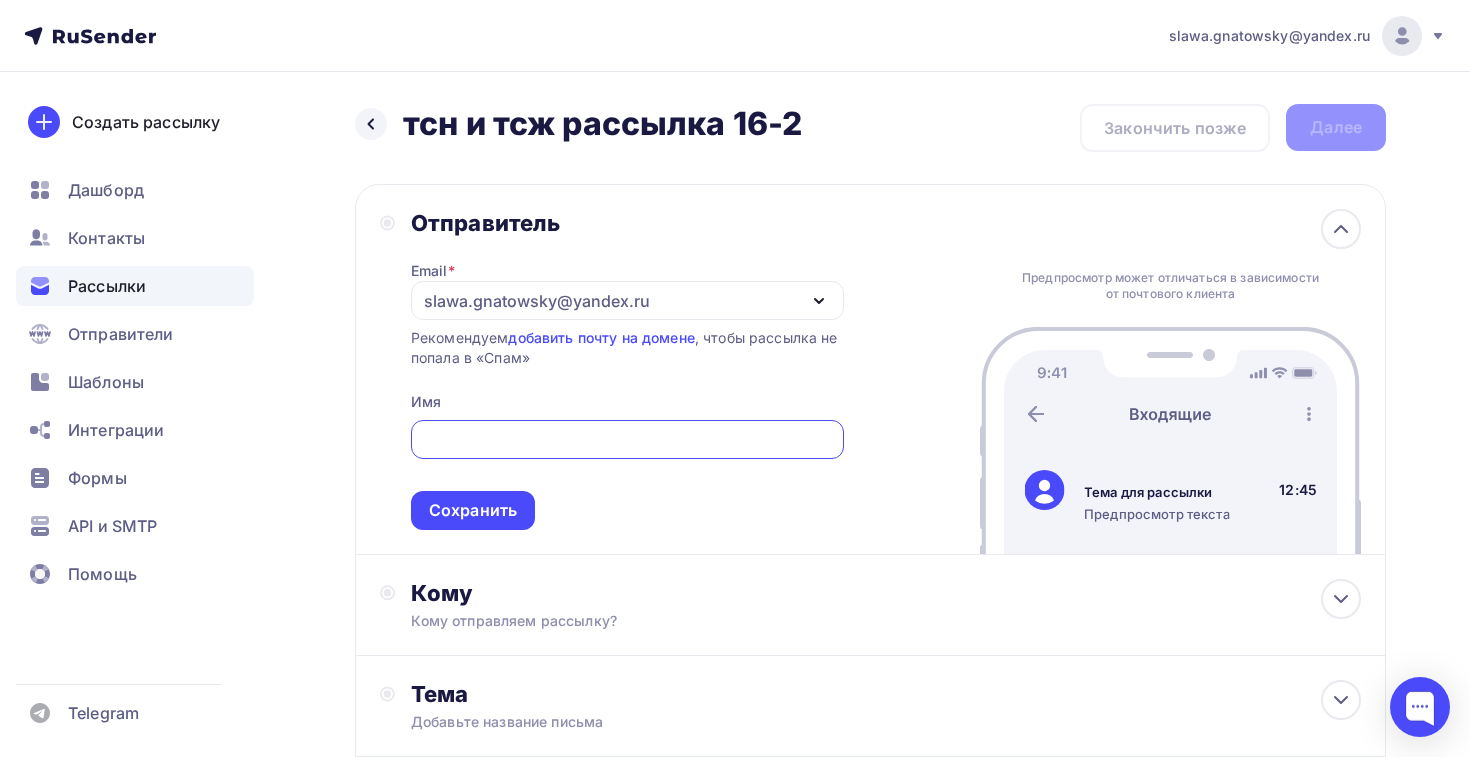 click on "slawa.gnatowsky@yandex.ru" at bounding box center [537, 301] 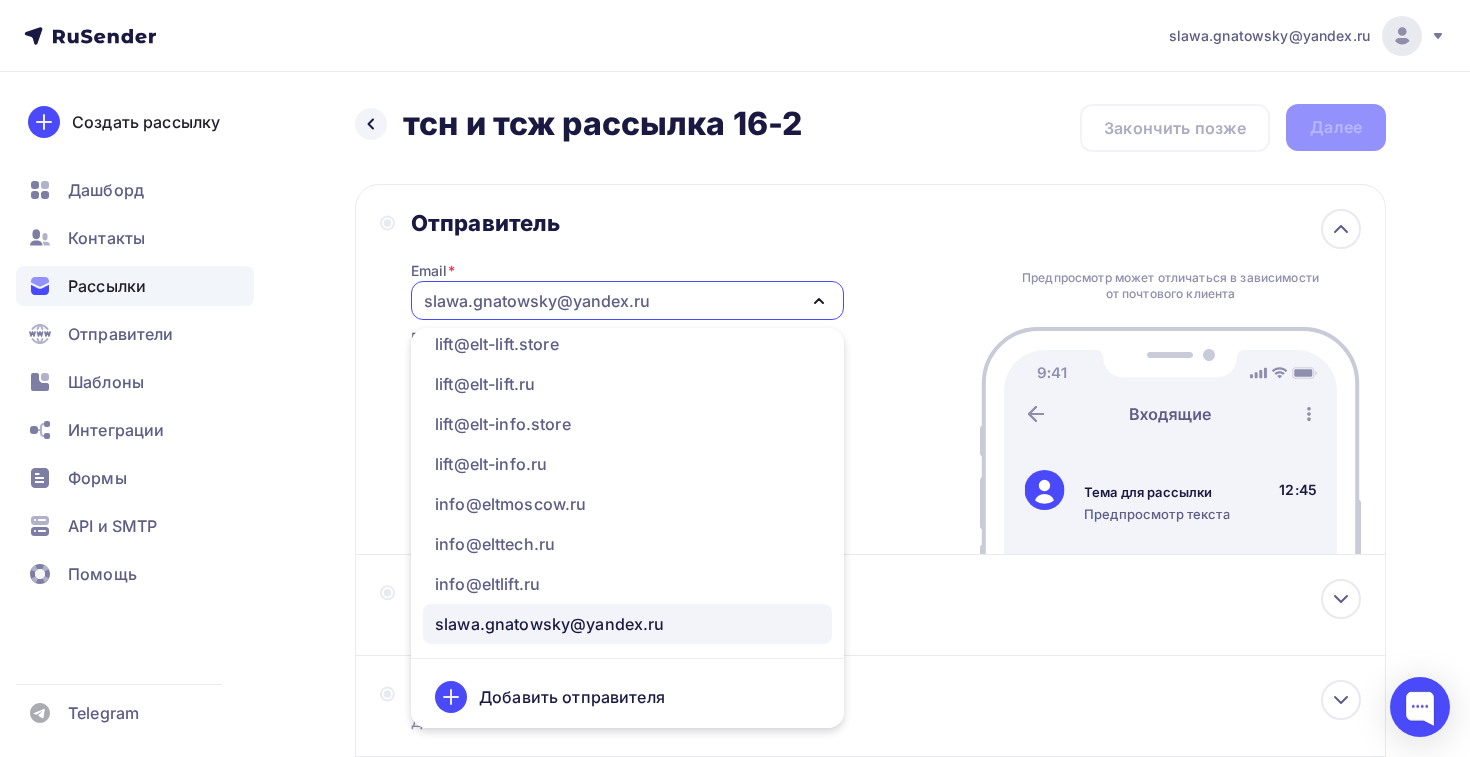 scroll, scrollTop: 341, scrollLeft: 0, axis: vertical 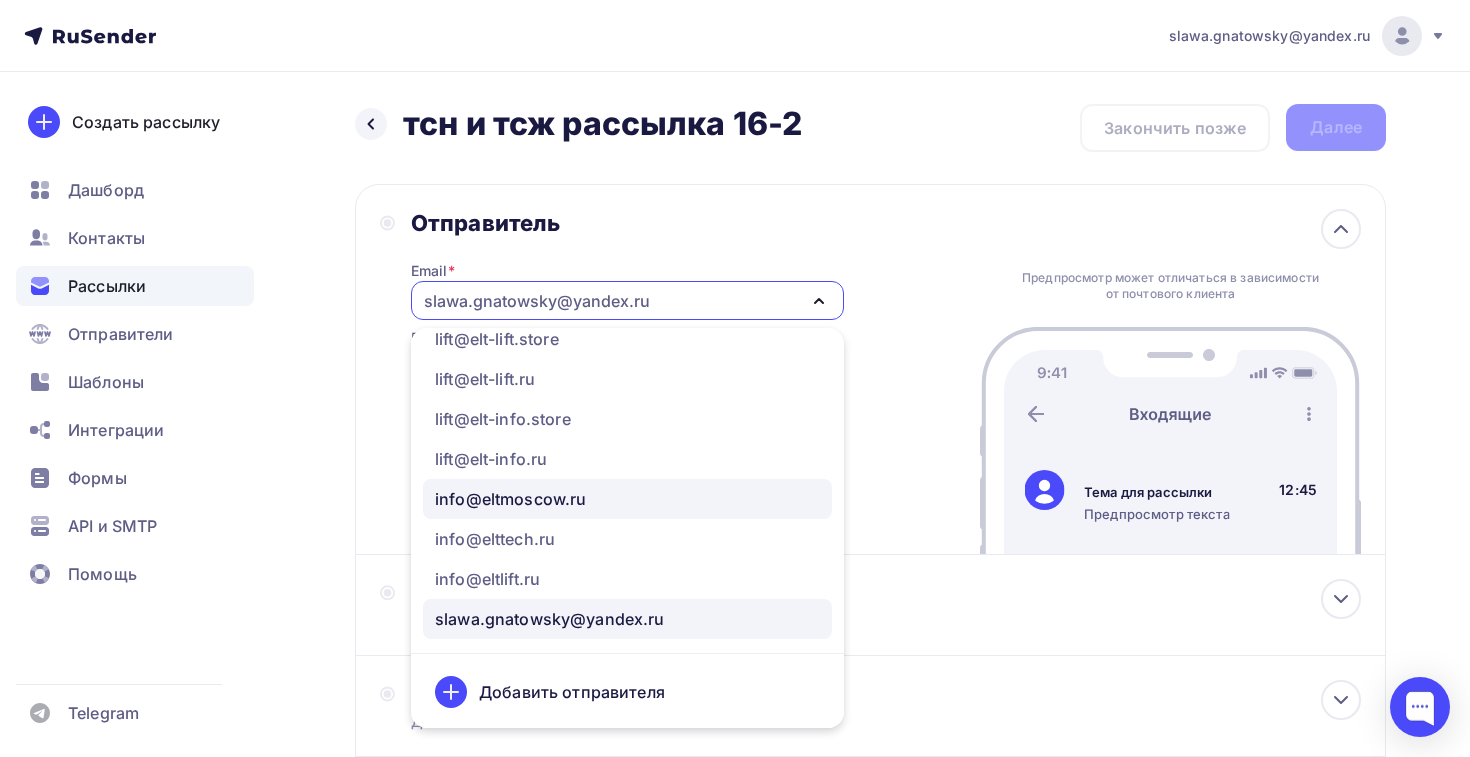 click on "info@eltmoscow.ru" at bounding box center (627, 499) 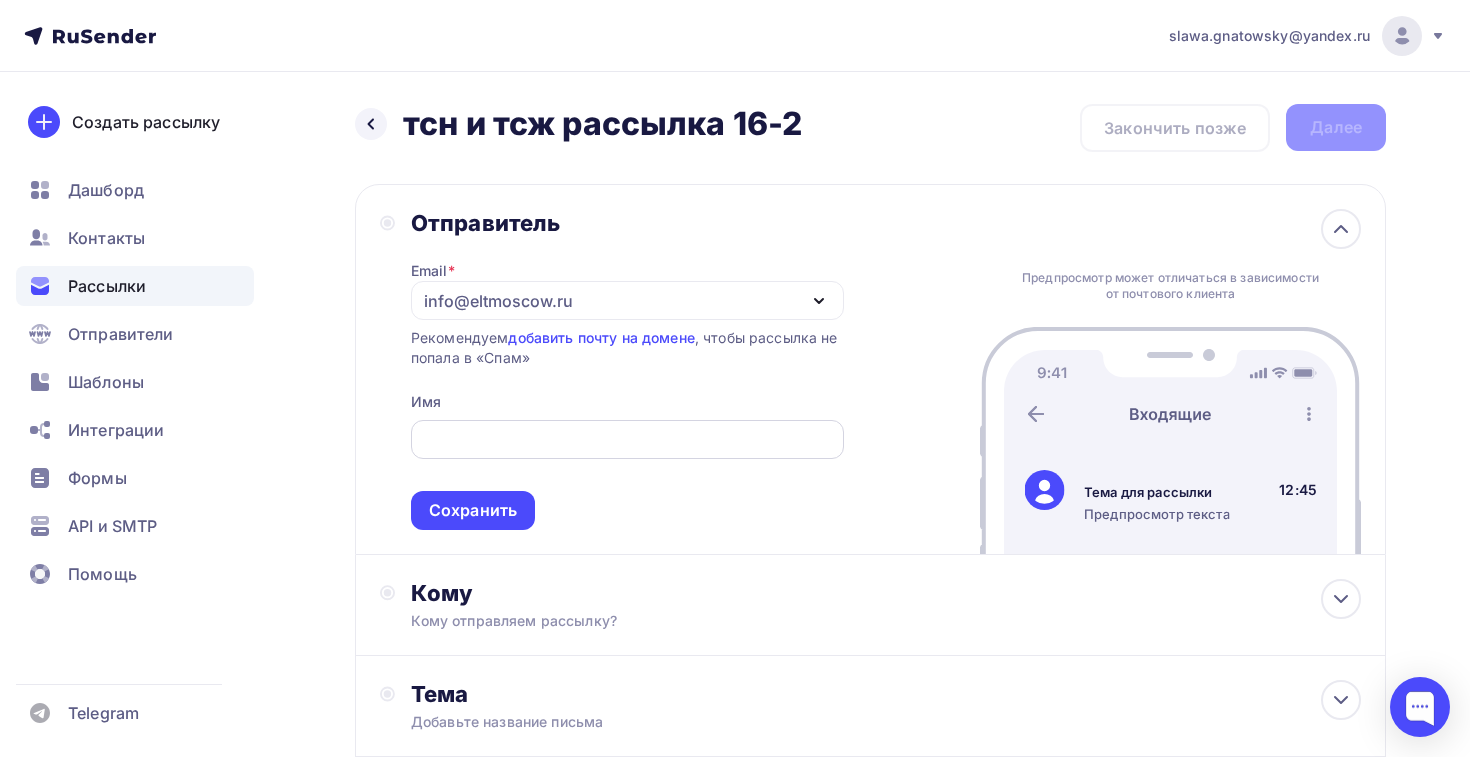 click at bounding box center [627, 440] 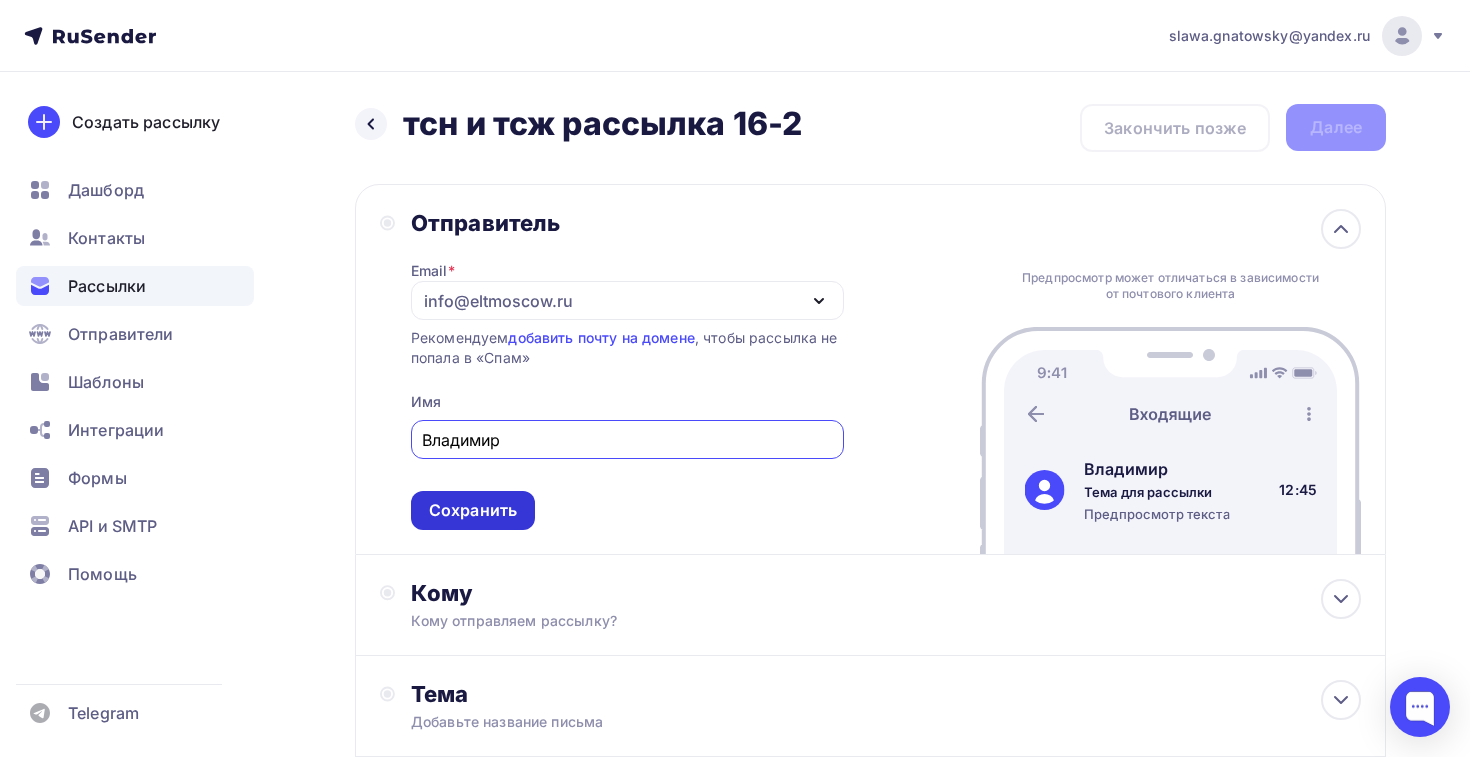 type on "Владимир" 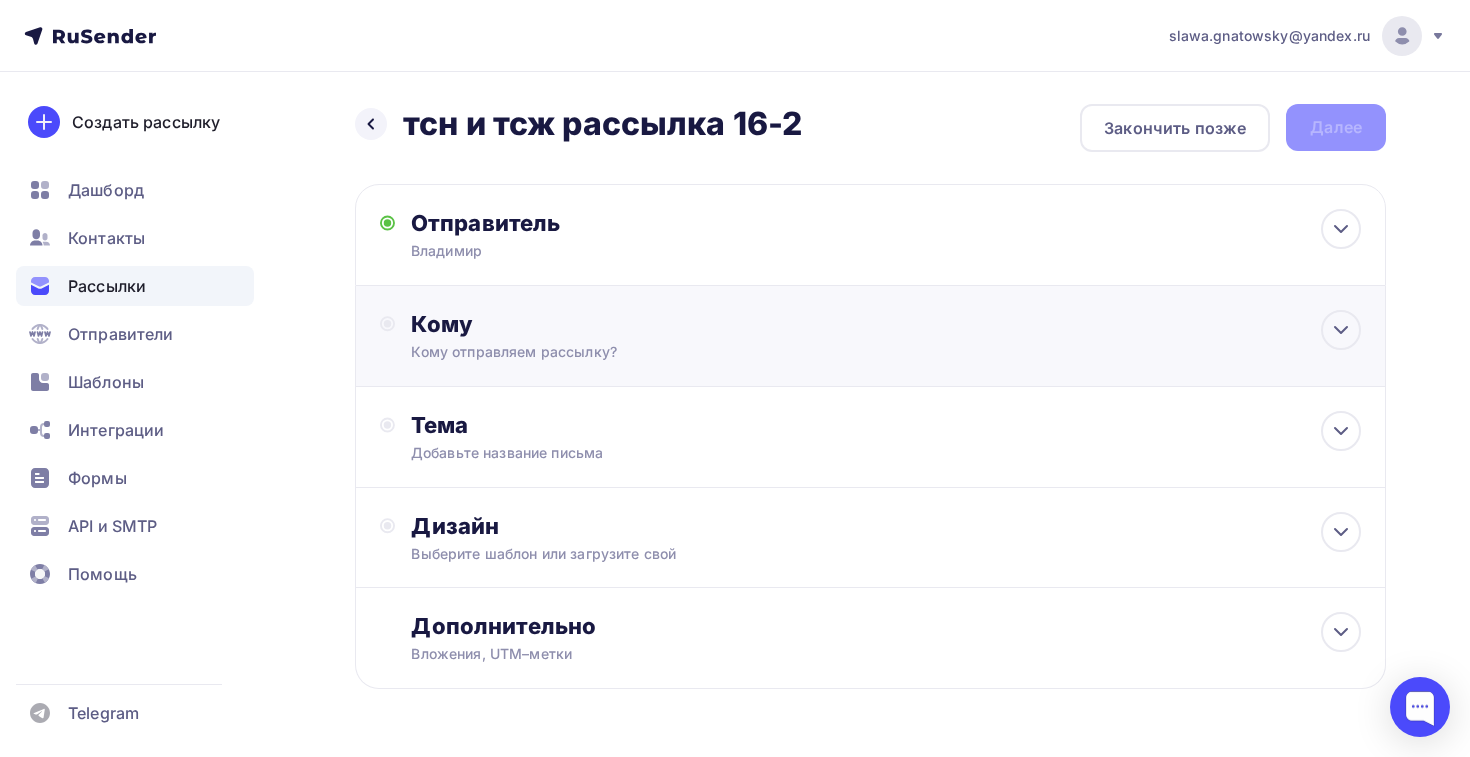 click on "Кому отправляем рассылку?" at bounding box center [838, 352] 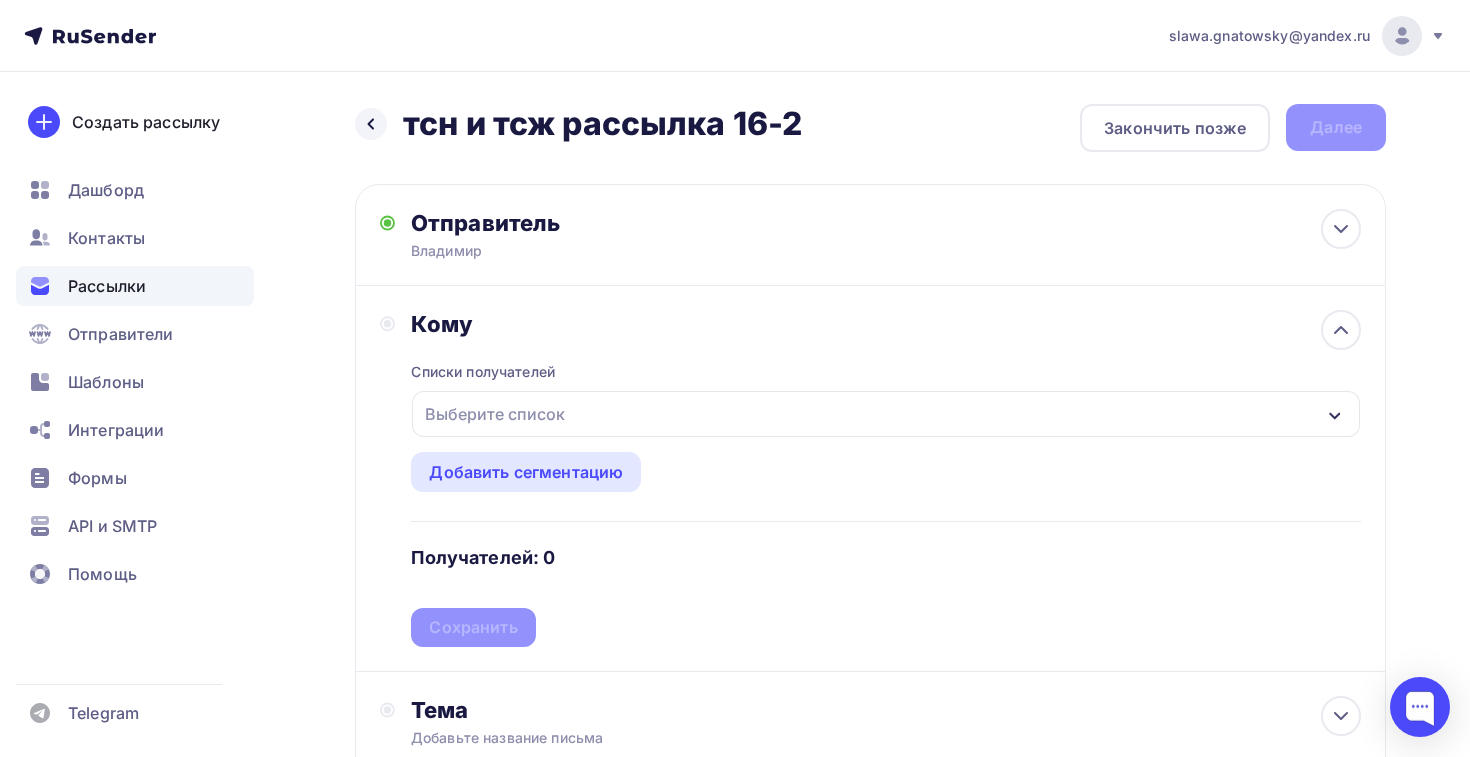 click on "Выберите список" at bounding box center [495, 414] 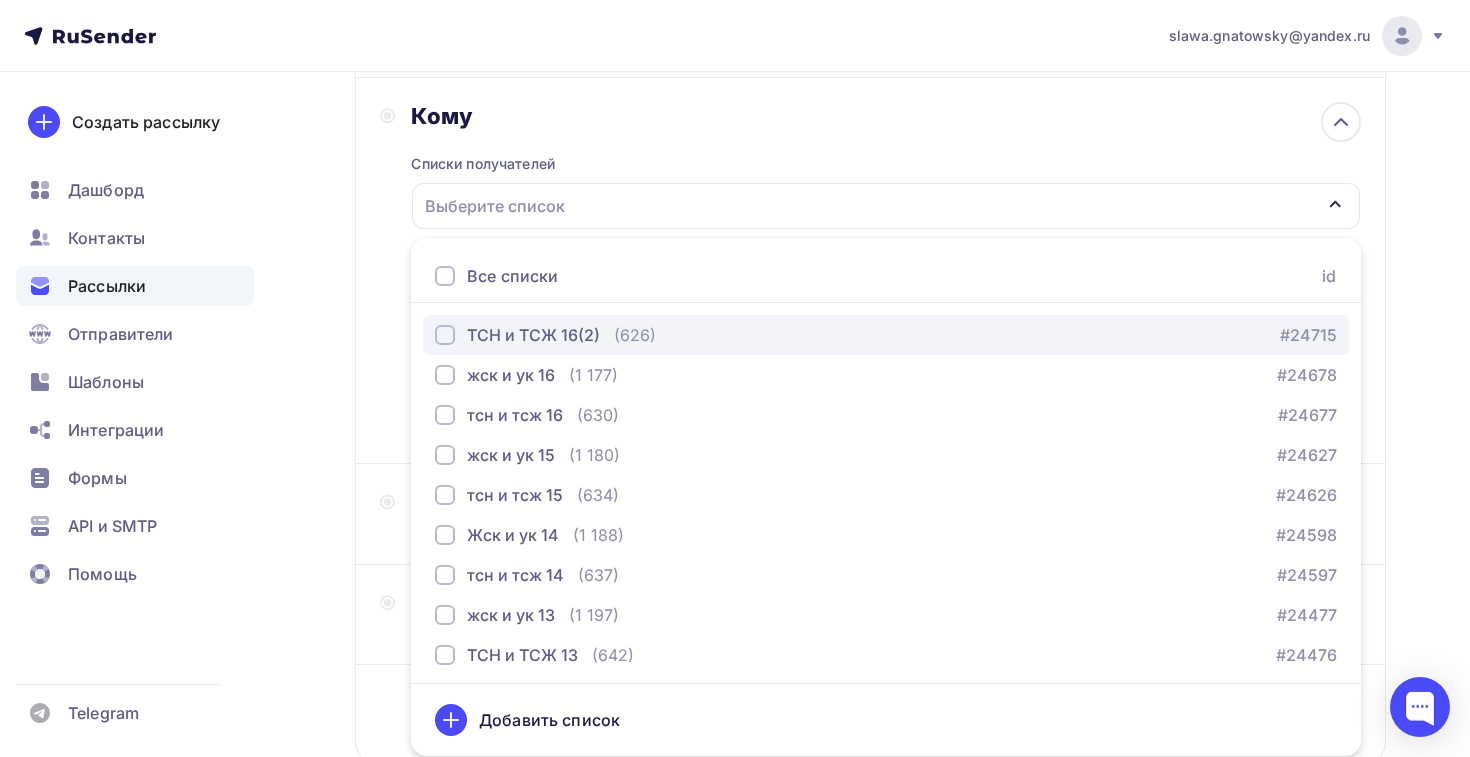click on "ТСН и ТСЖ 16(2)" at bounding box center [533, 335] 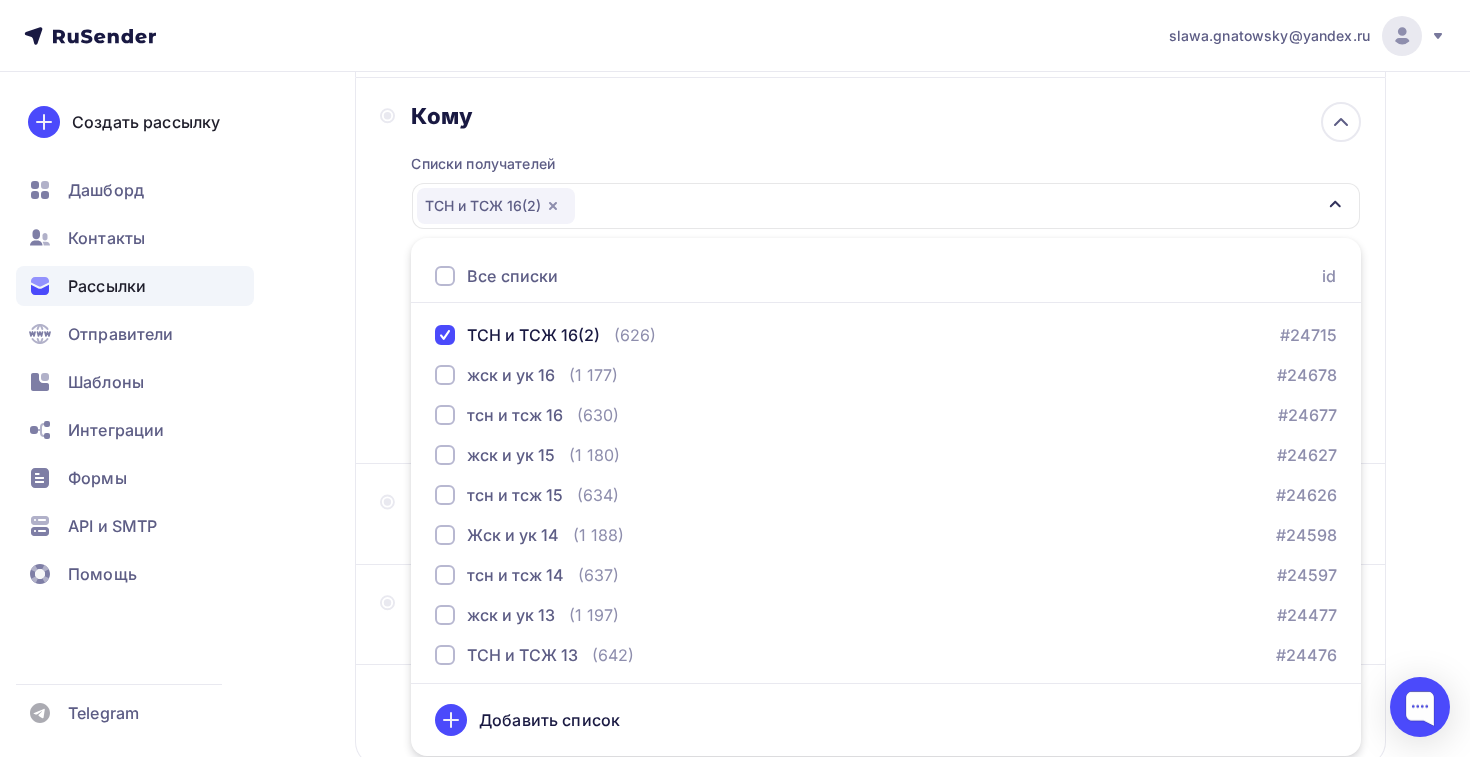 click on "Кому
Списки получателей
ТСН и ТСЖ 16(2)
Все списки
id
ТСН и ТСЖ 16(2)
(626)
#24715
жск и ук 16
(1 177)
#24678
тсн и тсж 16
(630)
#24677
жск и ук 15
(1 180)
#24627
тсн и тсж 15
(634)
#24626
Жск и ук 14
(1 188)
#24598
тсн и тсж 14
(637)
#24597" at bounding box center (870, 271) 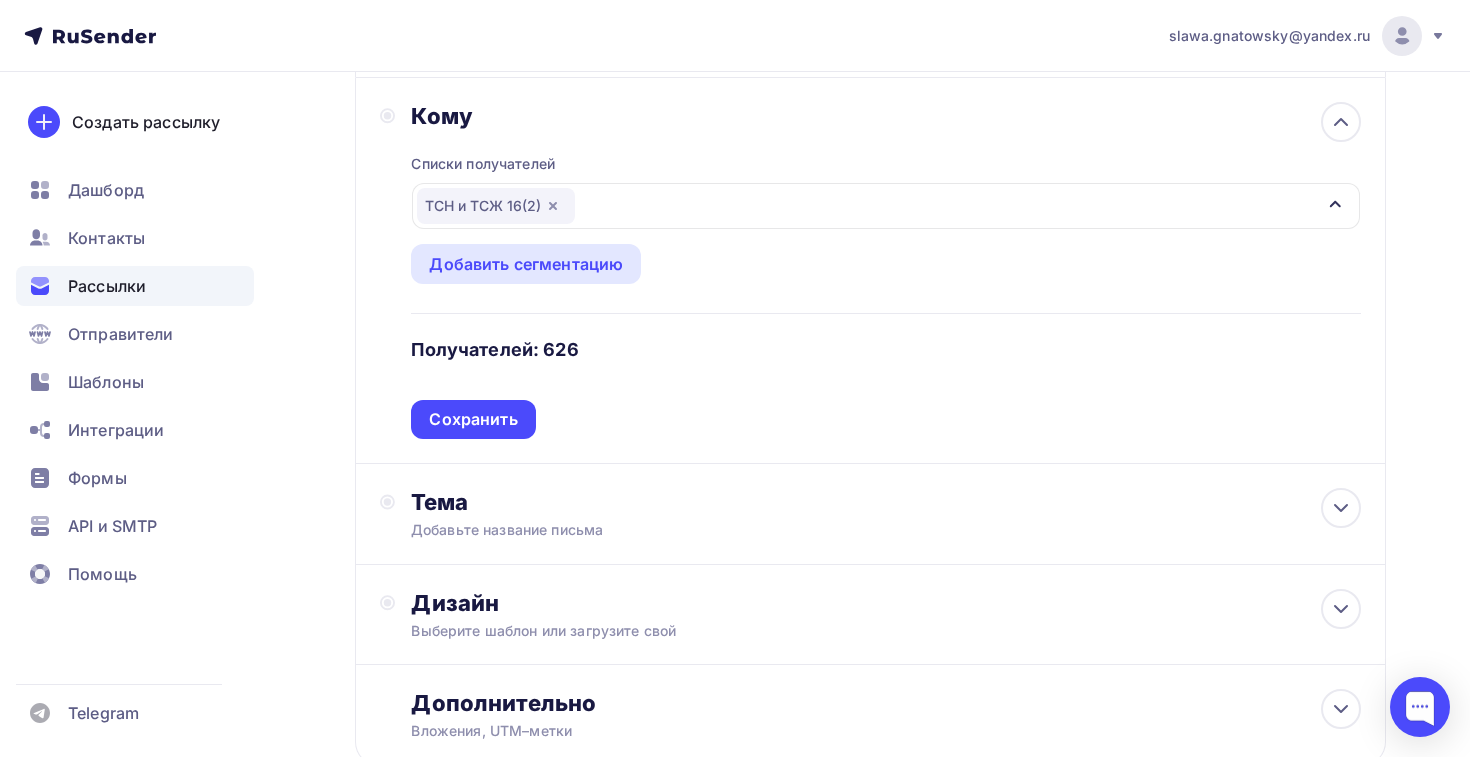 click on "Списки получателей
ТСН и ТСЖ 16(2)
Все списки
id
ТСН и ТСЖ 16(2)
(626)
#[NUMBER]
жск и ук 16
(1 177)
#[NUMBER]
тсн и тсж 16
(630)
#[NUMBER]
жск и ук 15
(1 180)
#[NUMBER]
тсн и тсж 15
(634)
#[NUMBER]
Жск и ук 14
(1 188)
#[NUMBER]
тсн и тсж 14
(637)
#[NUMBER]" at bounding box center [886, 284] 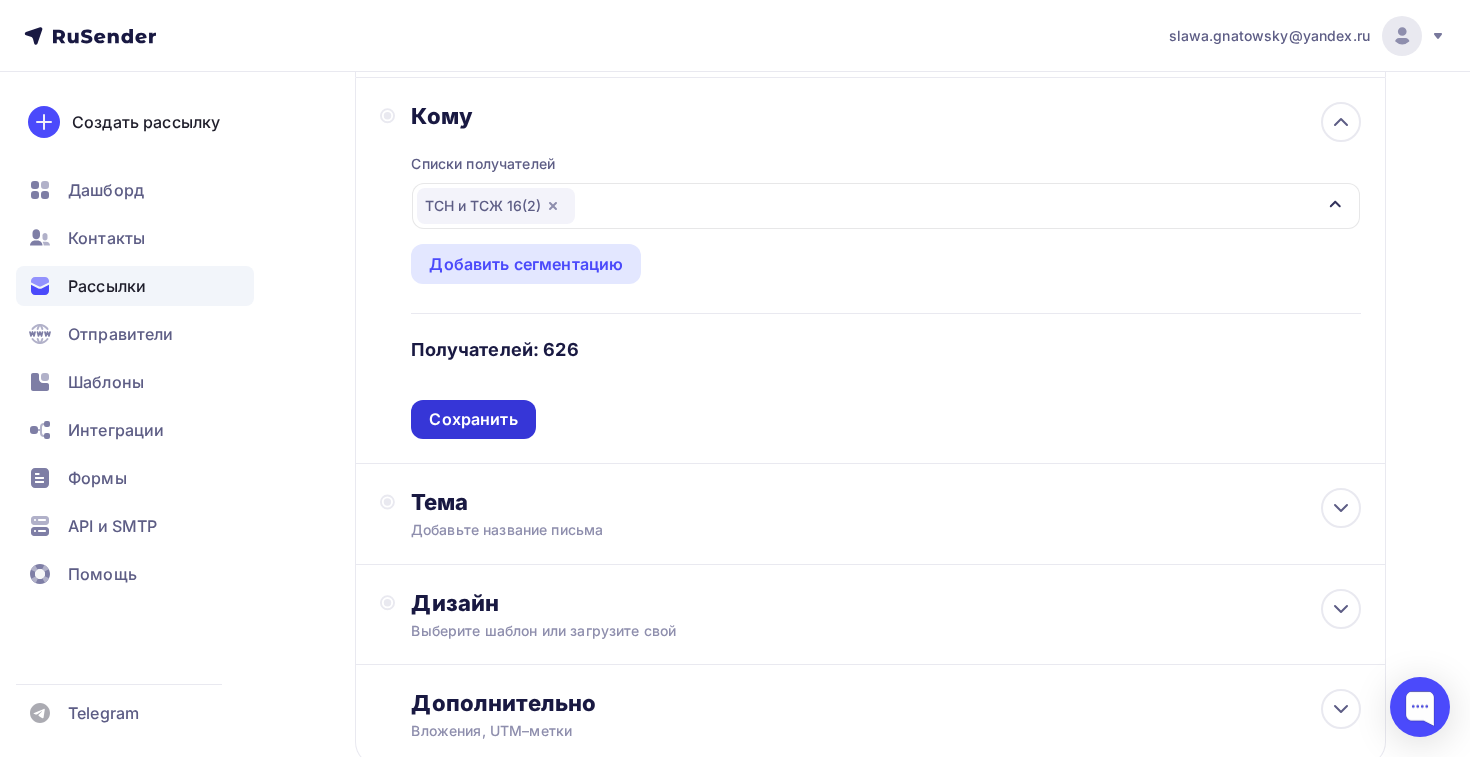 click on "Сохранить" at bounding box center [473, 419] 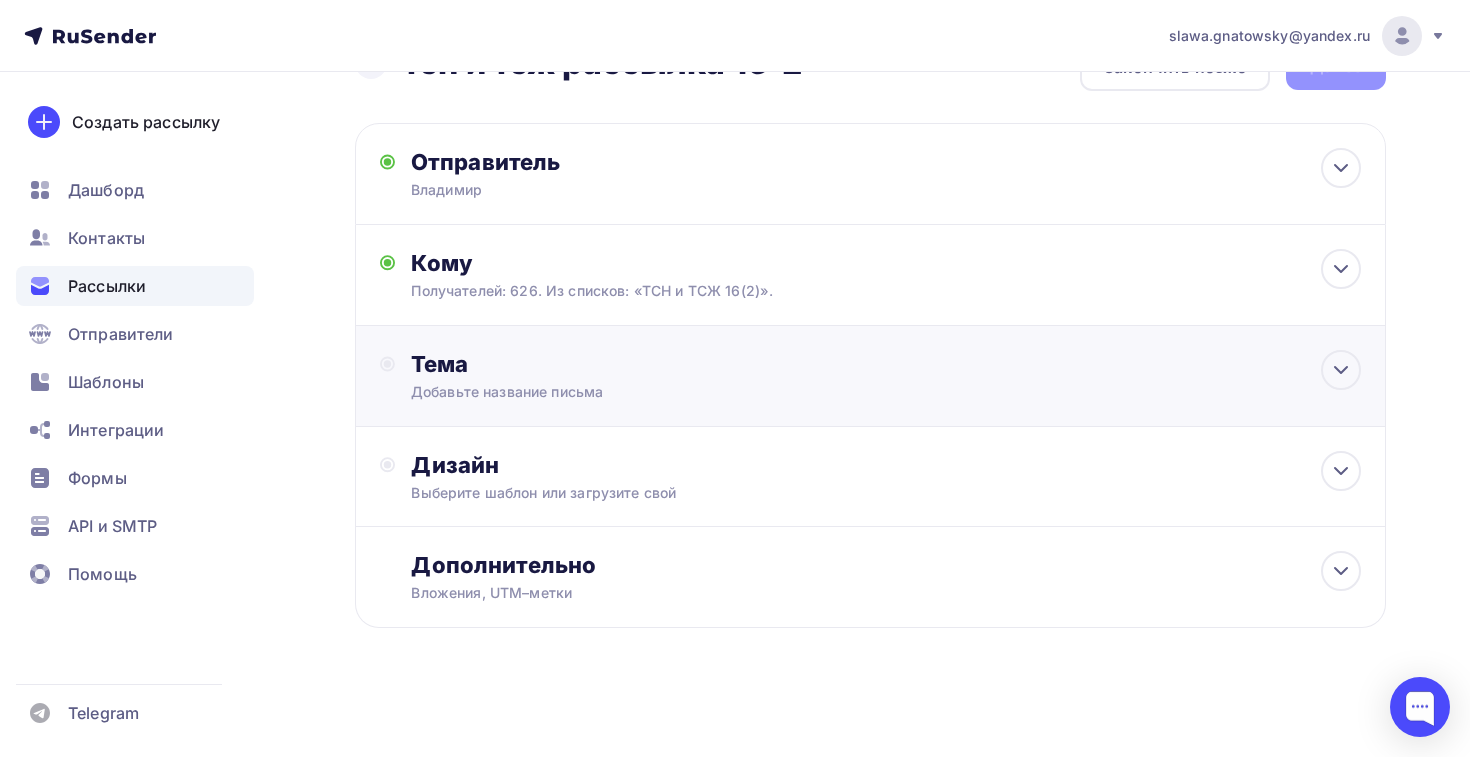 click on "Добавьте название письма" at bounding box center [589, 392] 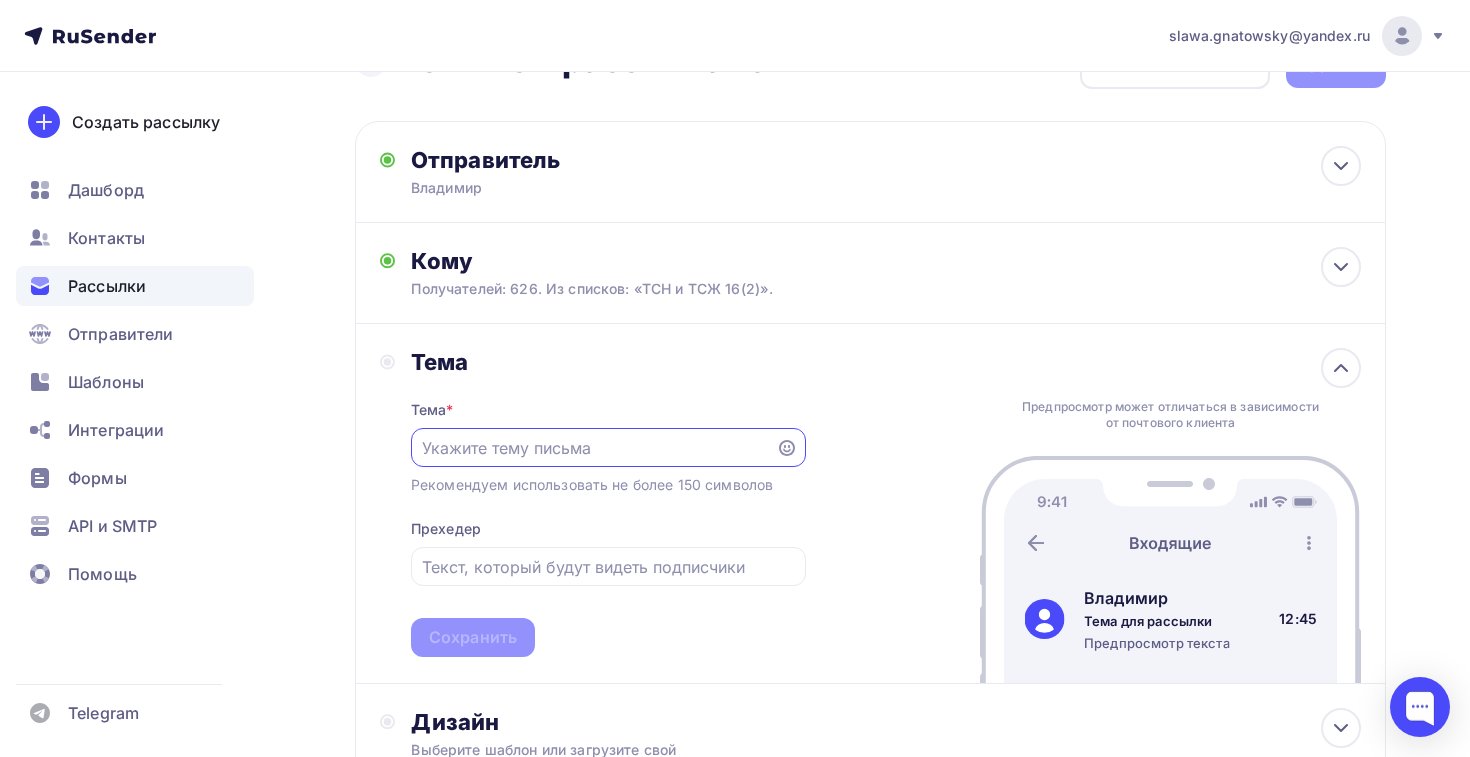 scroll, scrollTop: 62, scrollLeft: 0, axis: vertical 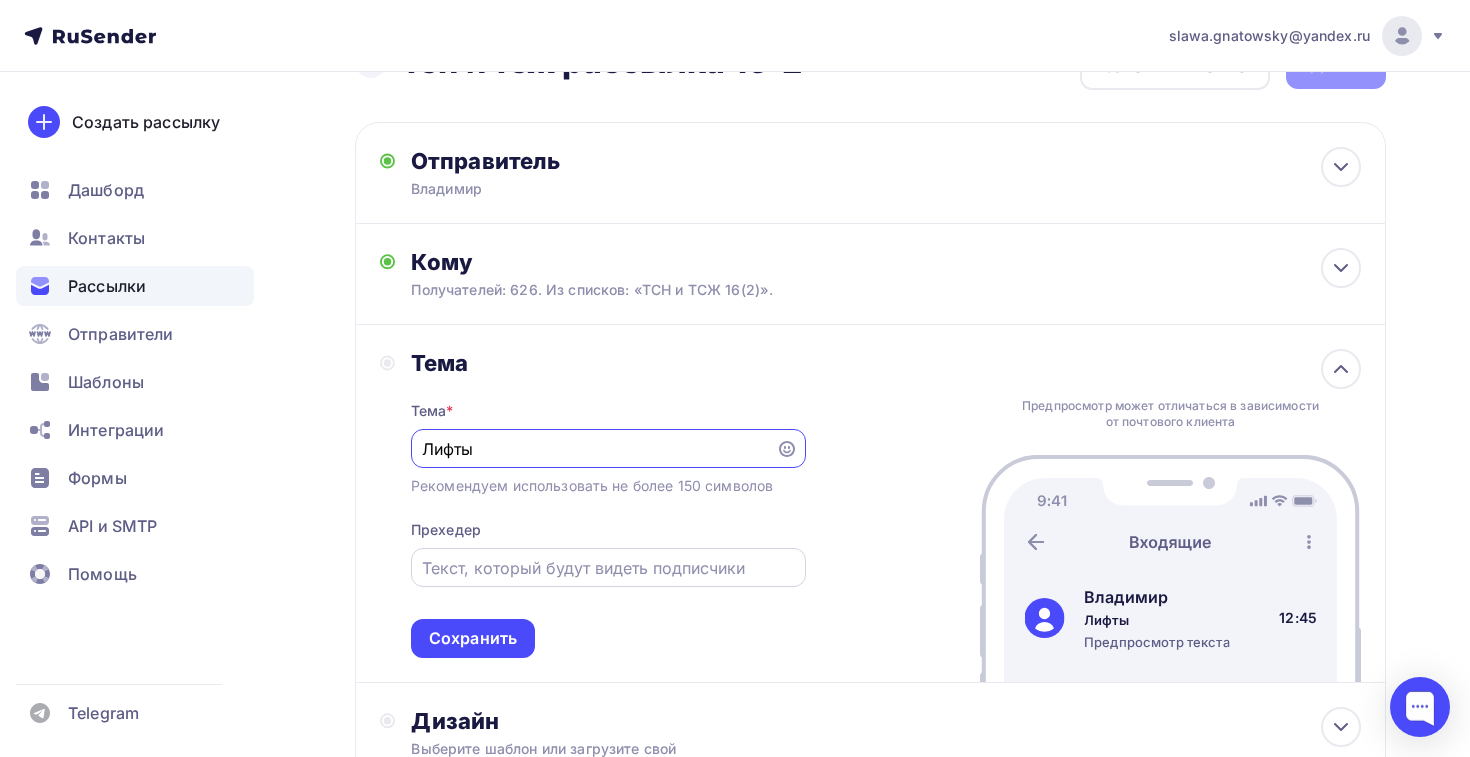 type on "Лифты" 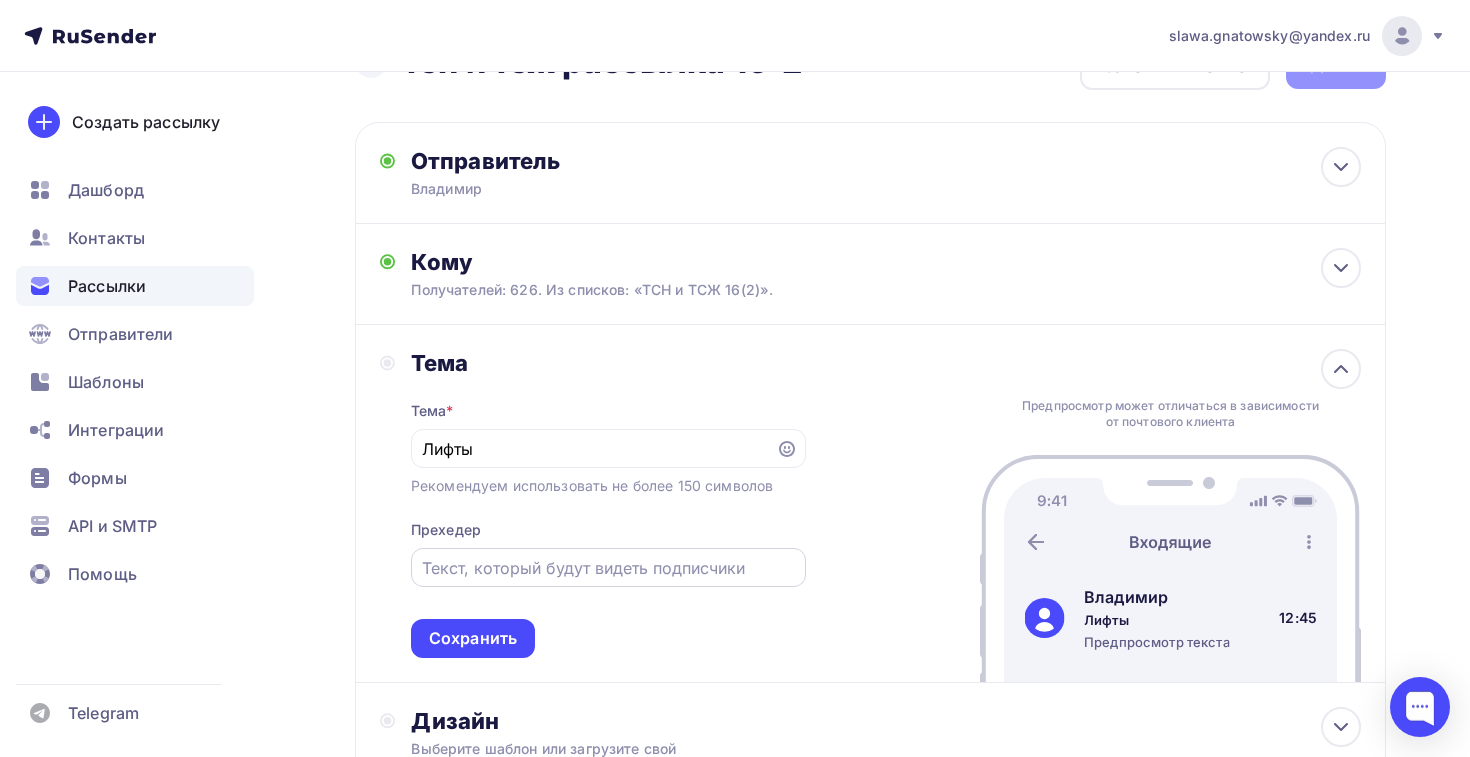 click at bounding box center (608, 567) 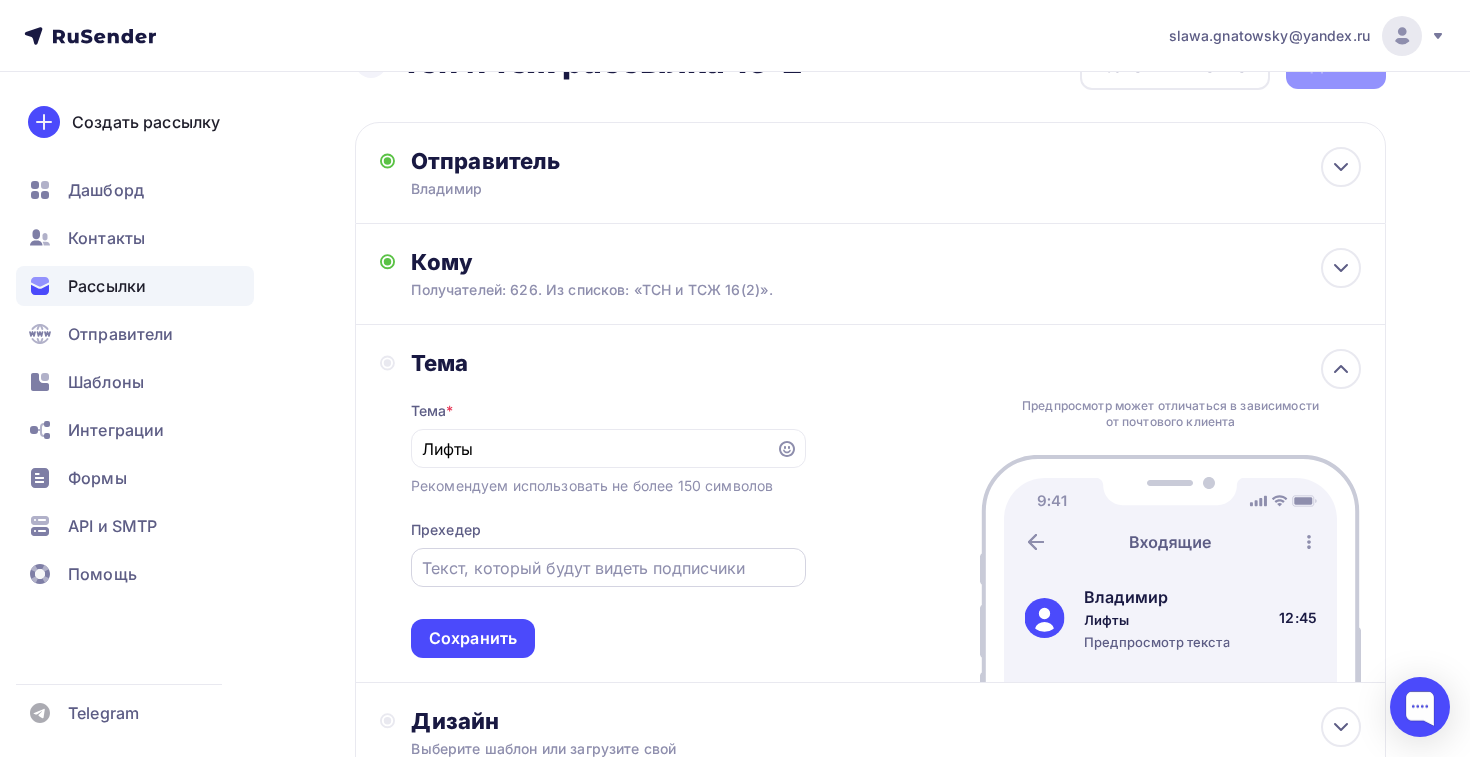 click at bounding box center (608, 567) 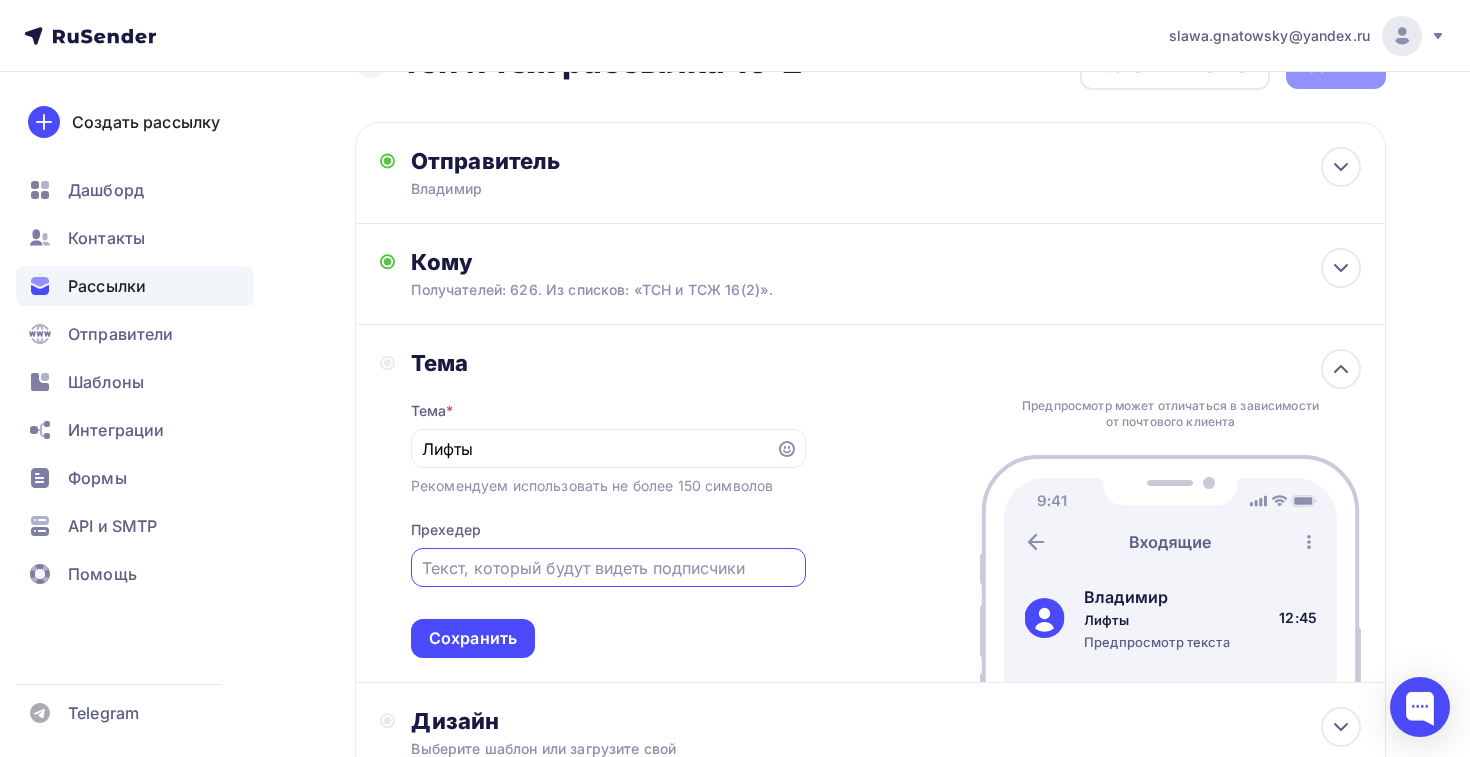 click at bounding box center (608, 568) 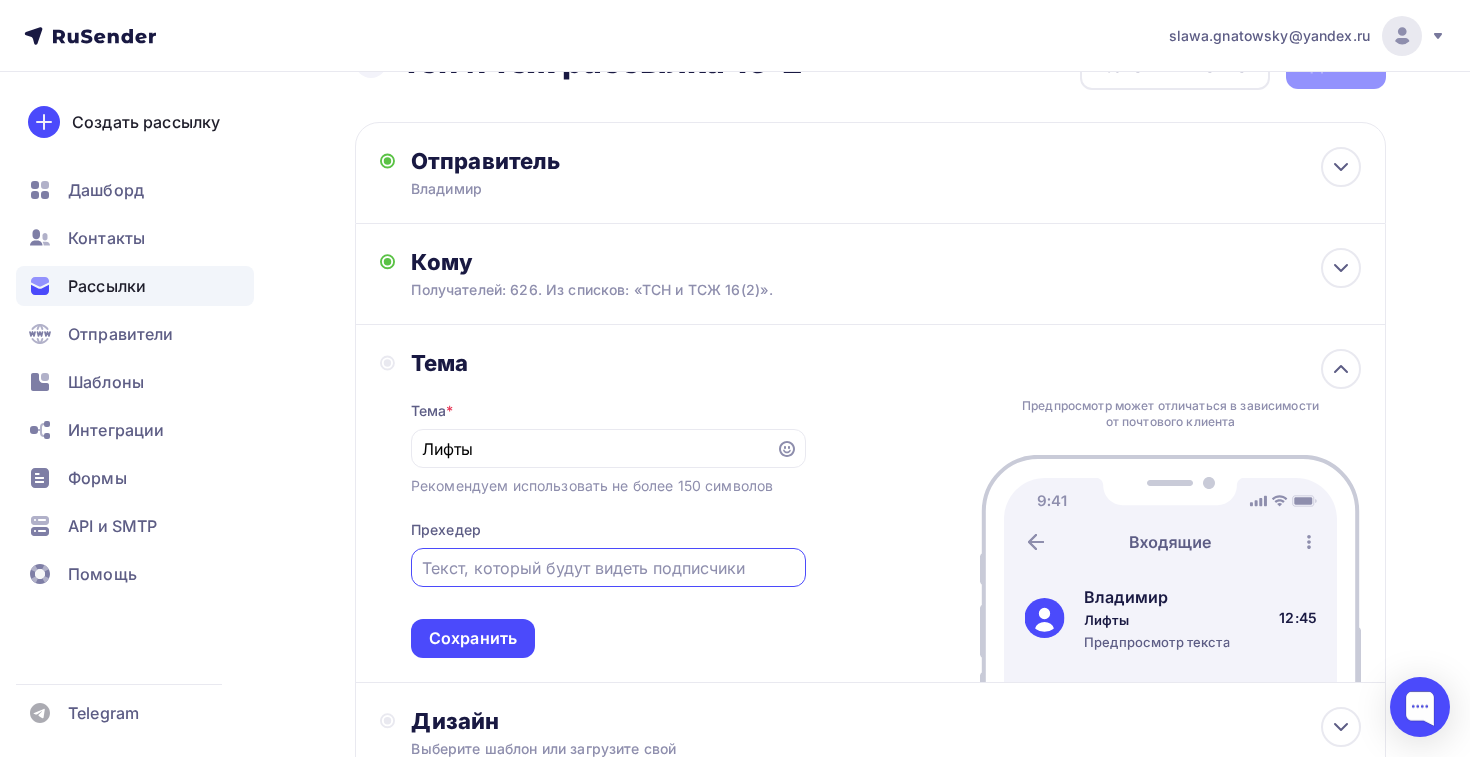 paste on "Капитальный ремонт и замена. Аудит и диагностика. Обслуживание" 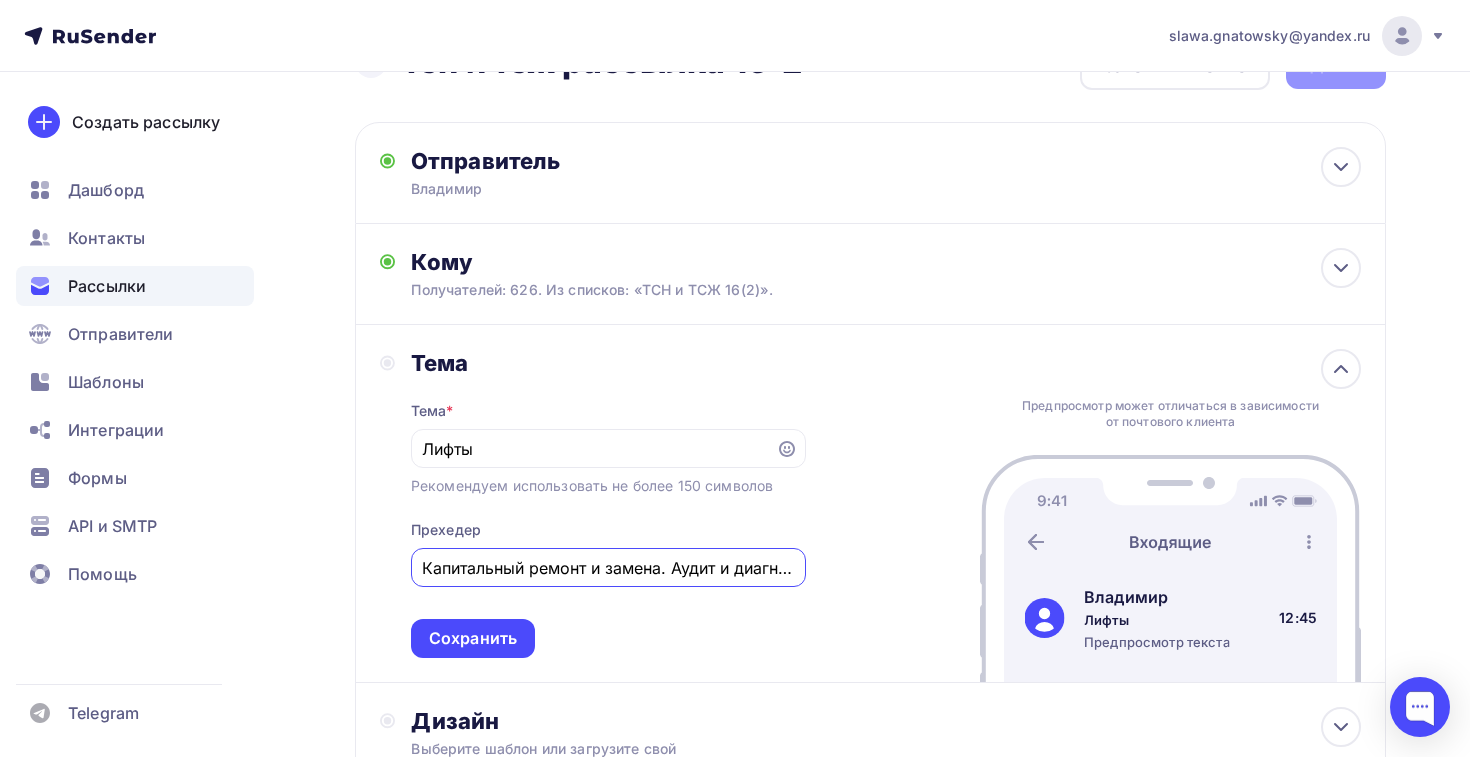 scroll, scrollTop: 0, scrollLeft: 168, axis: horizontal 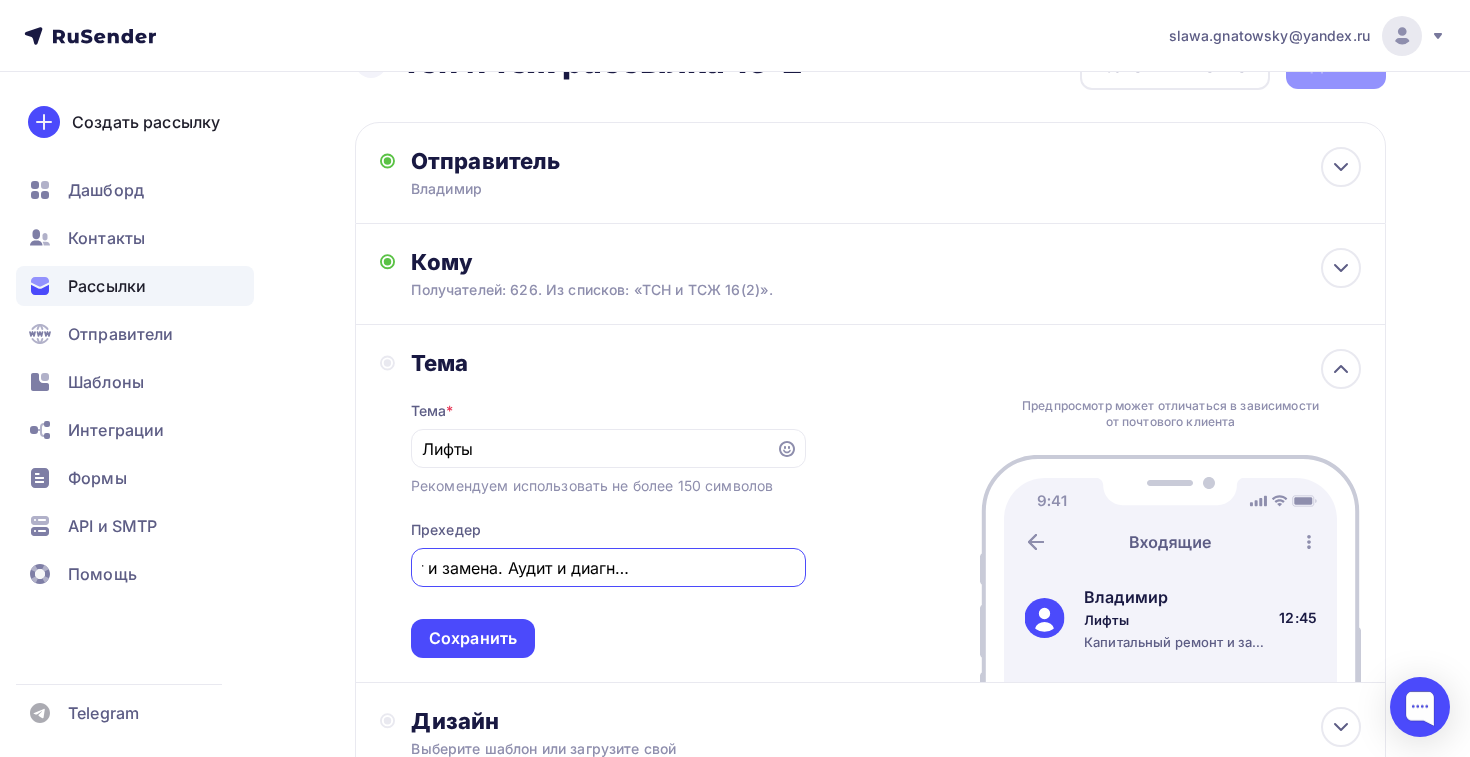 type on "Капитальный ремонт и замена. Аудит и диагностика. Обслуживание" 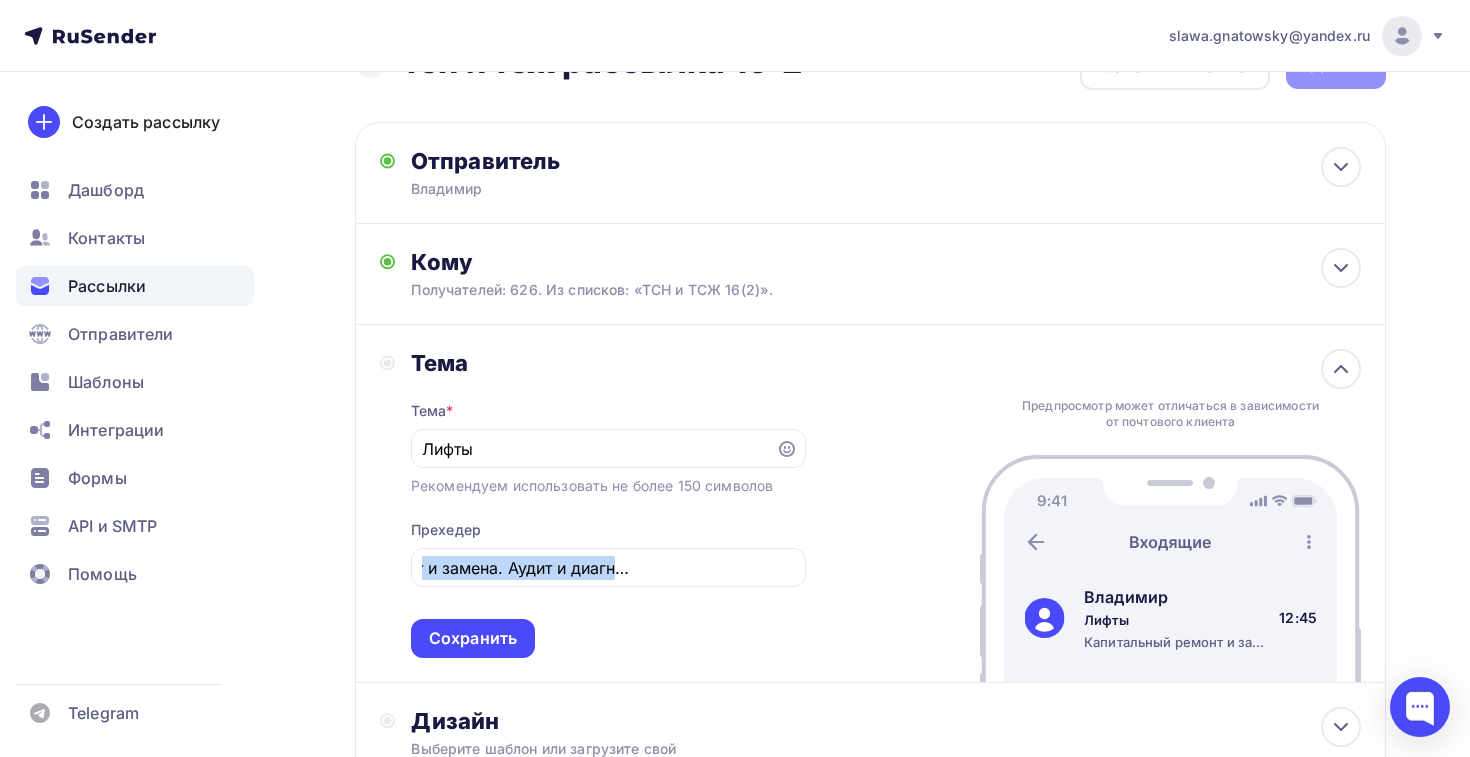 click on "Тема  *     Лифты
Рекомендуем использовать не более 150 символов
Прехедер     Капитальный ремонт и замена. Аудит и диагностика. Обслуживание           Сохранить" at bounding box center (608, 517) 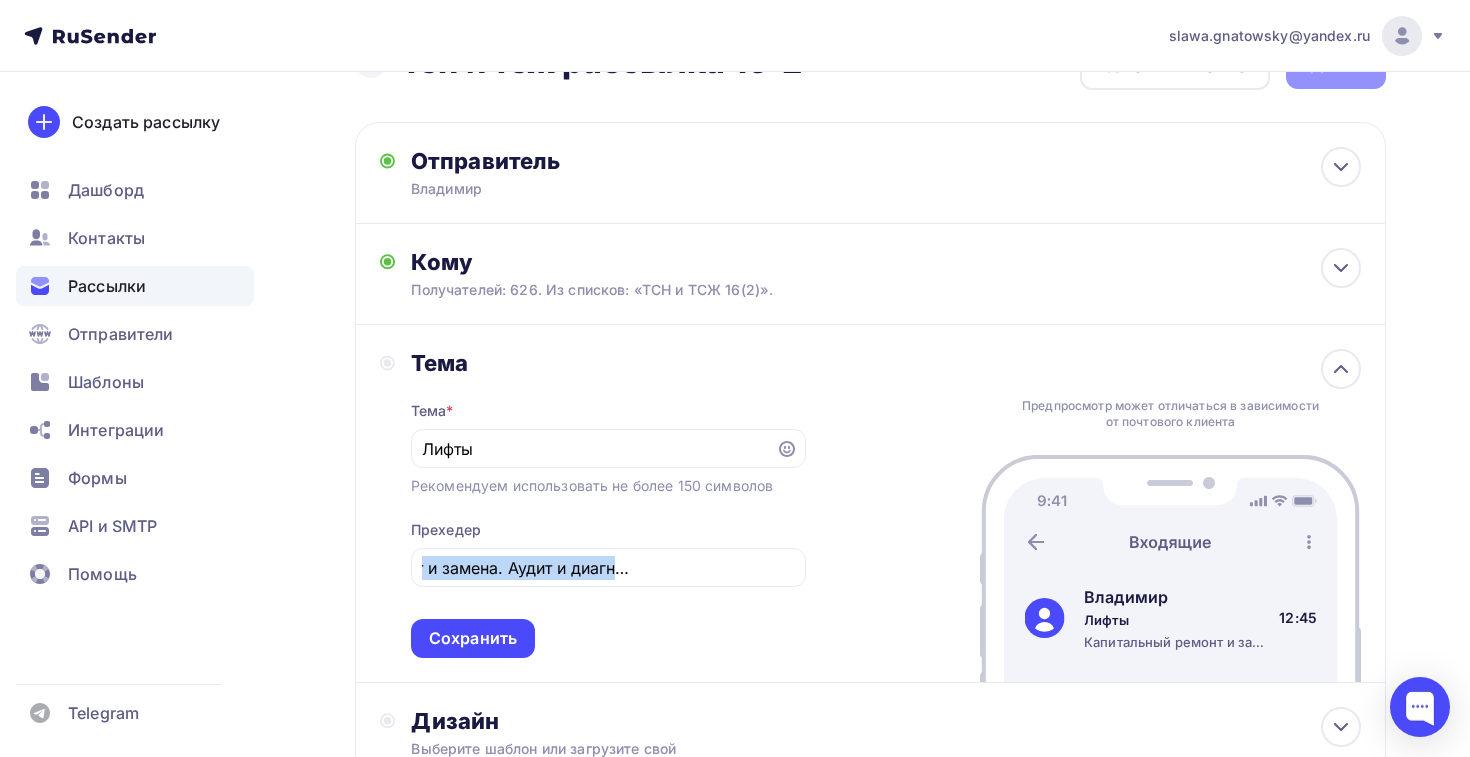 scroll, scrollTop: 0, scrollLeft: 0, axis: both 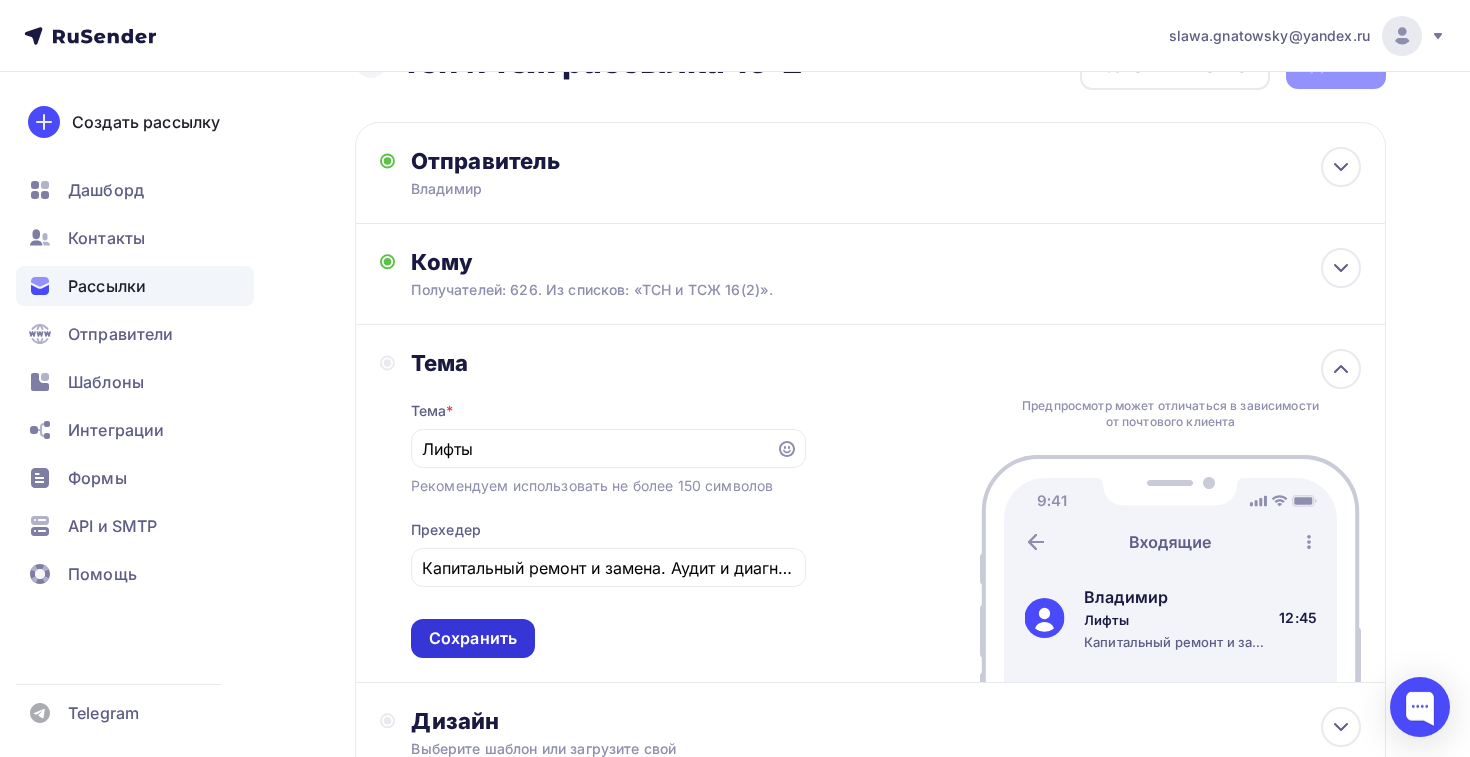 click on "Сохранить" at bounding box center [473, 638] 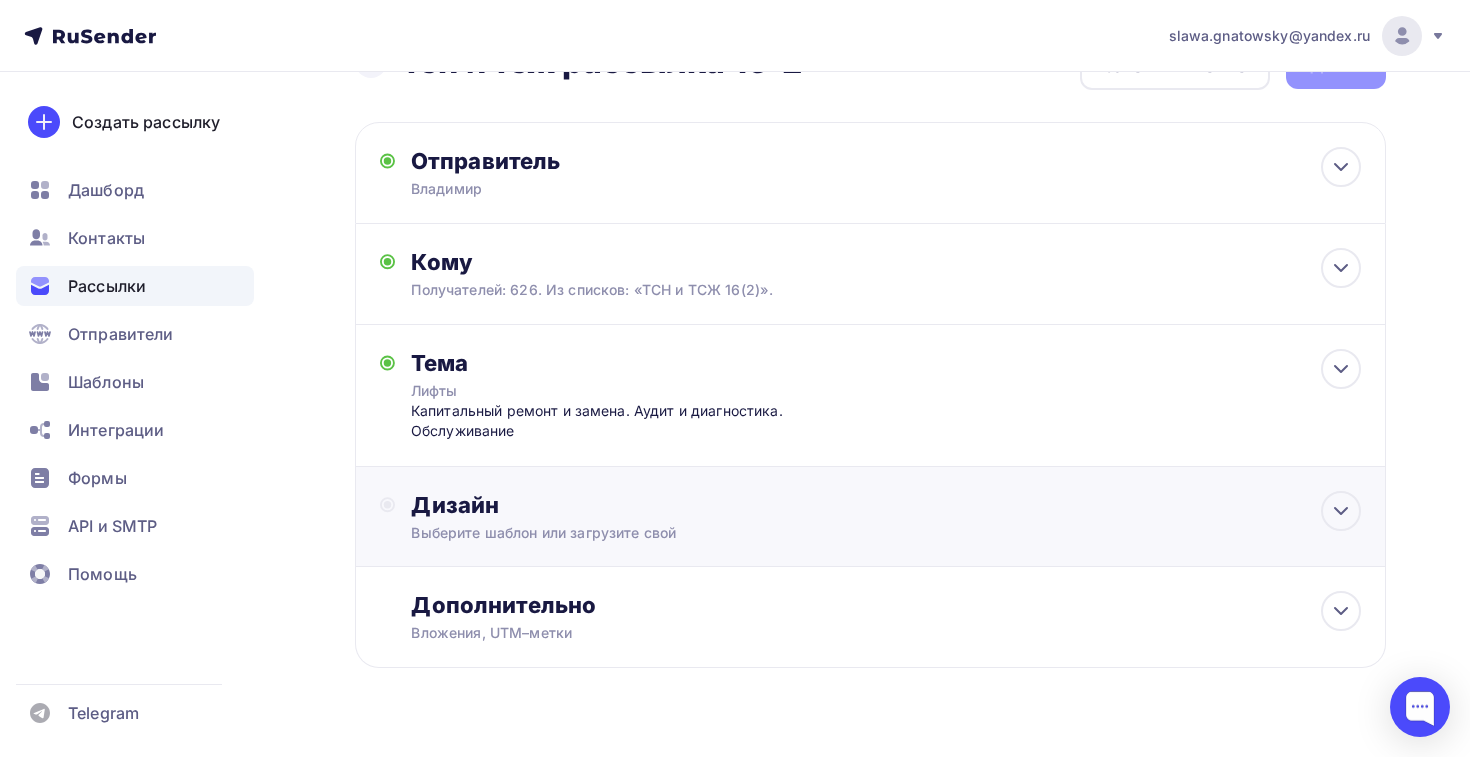 click on "Дизайн   Выберите шаблон или загрузите свой" at bounding box center (870, 528) 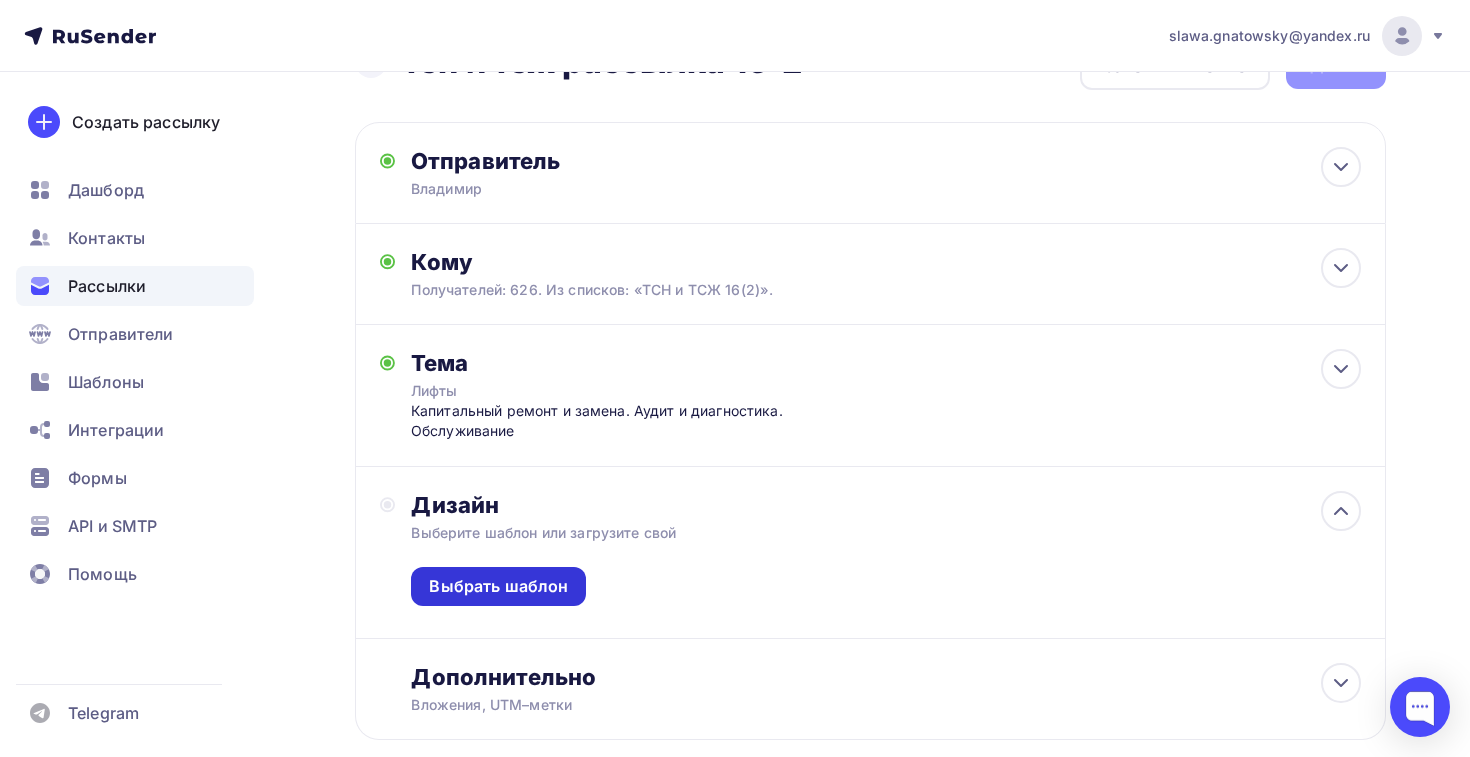 click on "Выбрать шаблон" at bounding box center [498, 586] 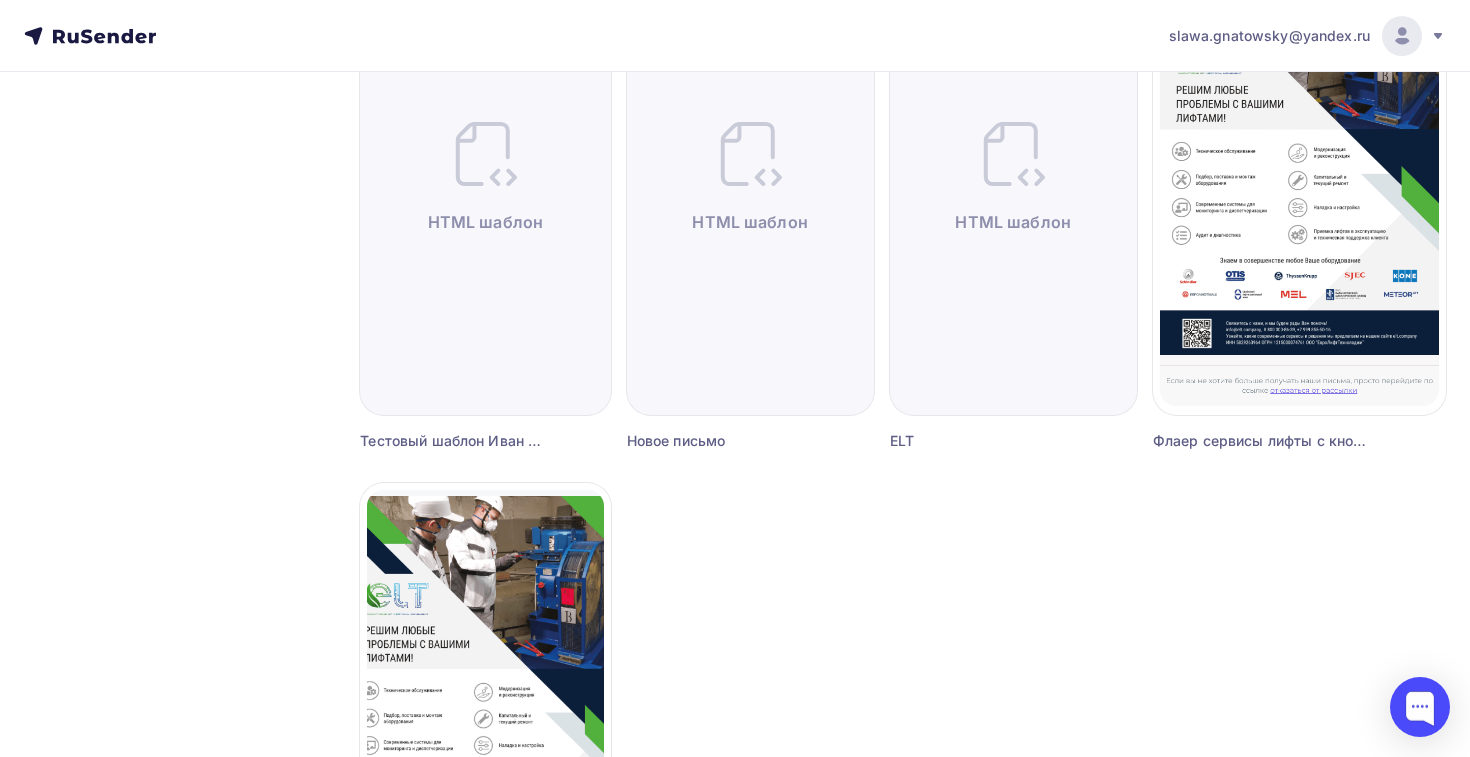 scroll, scrollTop: 852, scrollLeft: 0, axis: vertical 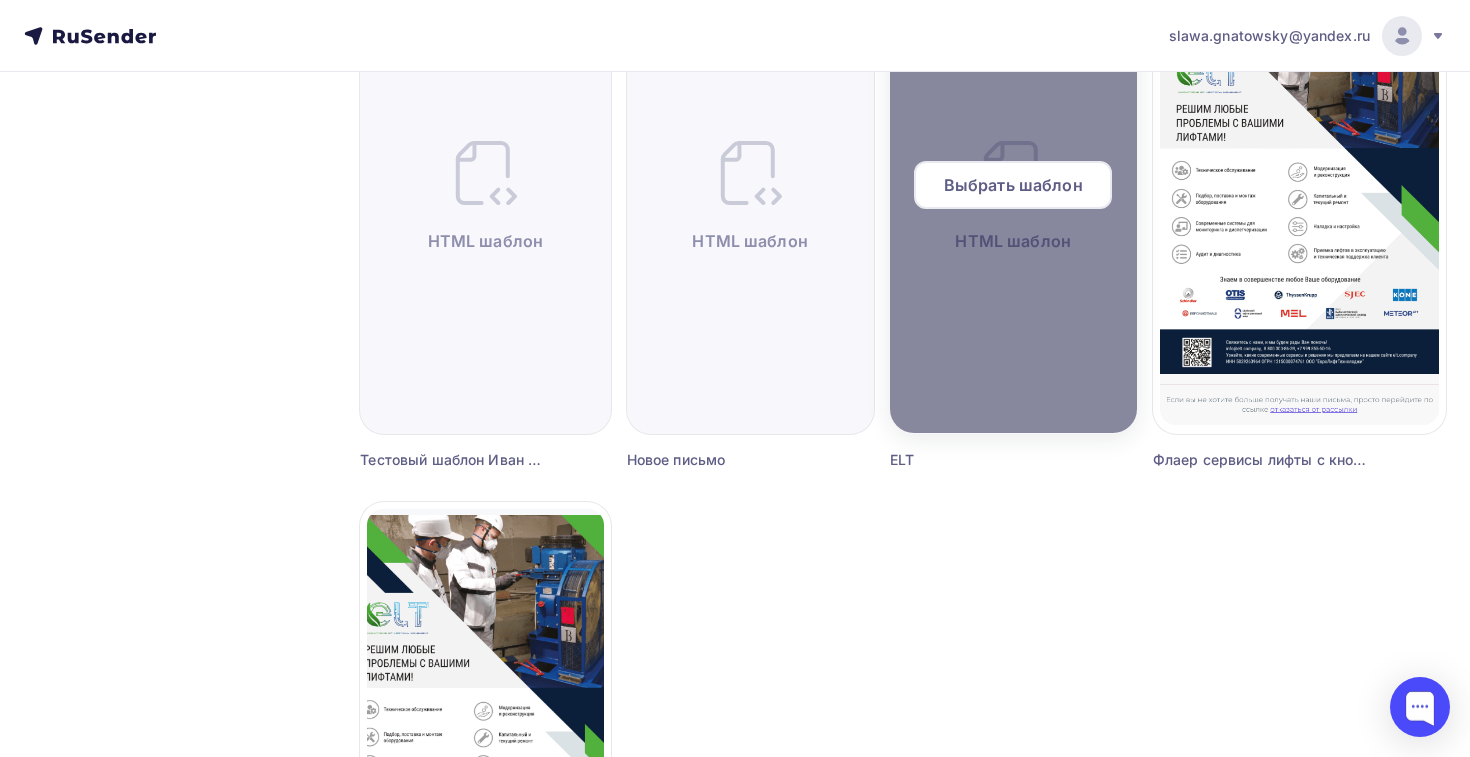 click on "Выбрать шаблон" at bounding box center (1013, 185) 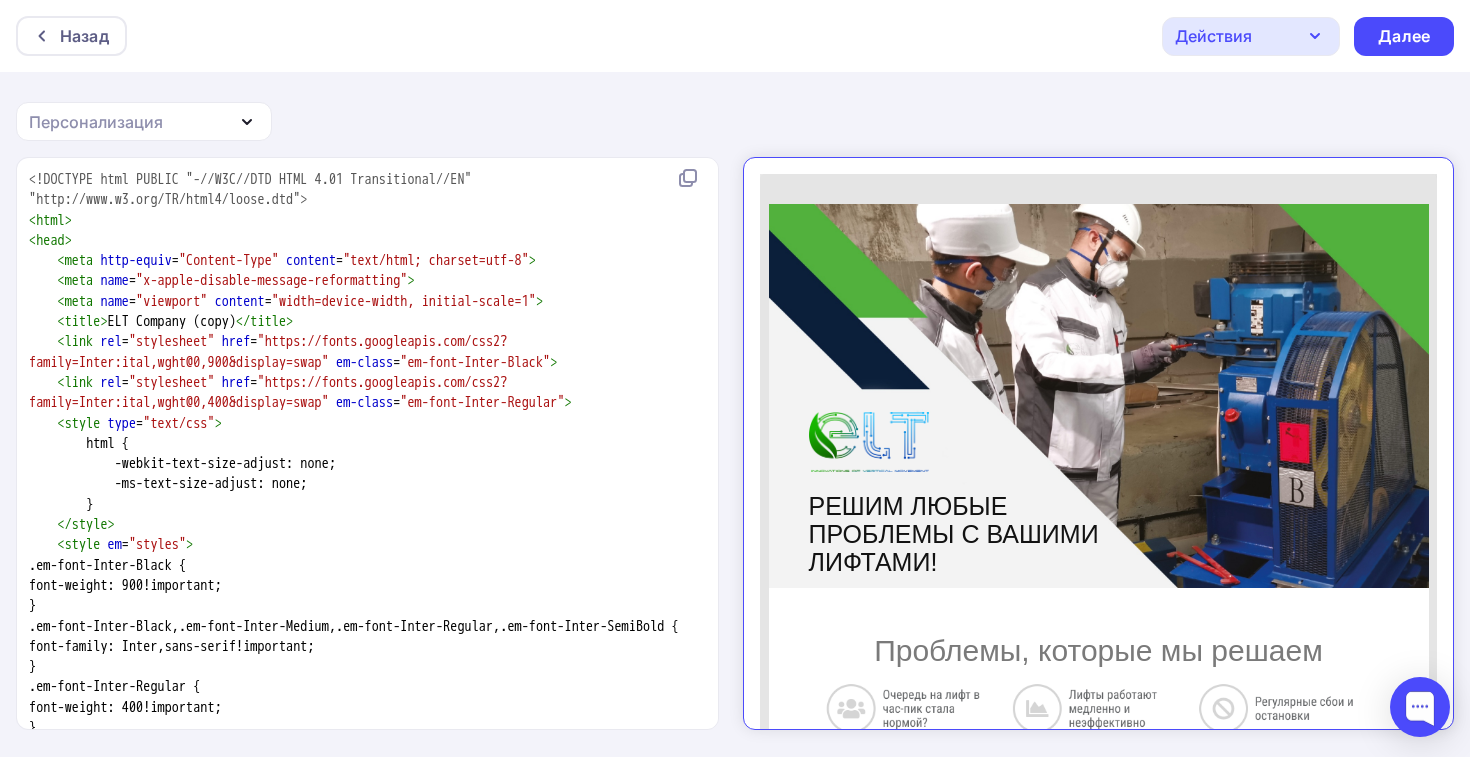 scroll, scrollTop: 0, scrollLeft: 0, axis: both 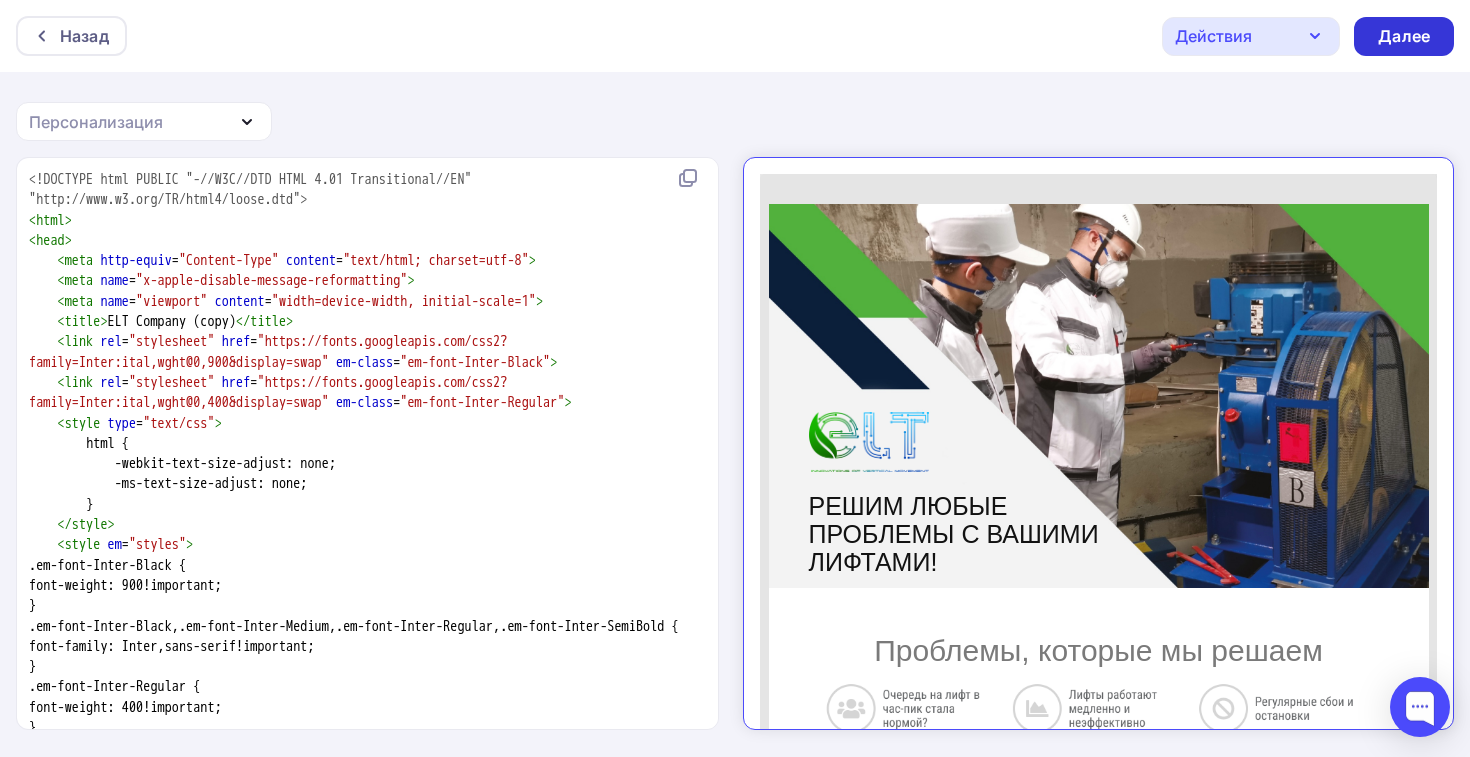 click on "Далее" at bounding box center [1404, 36] 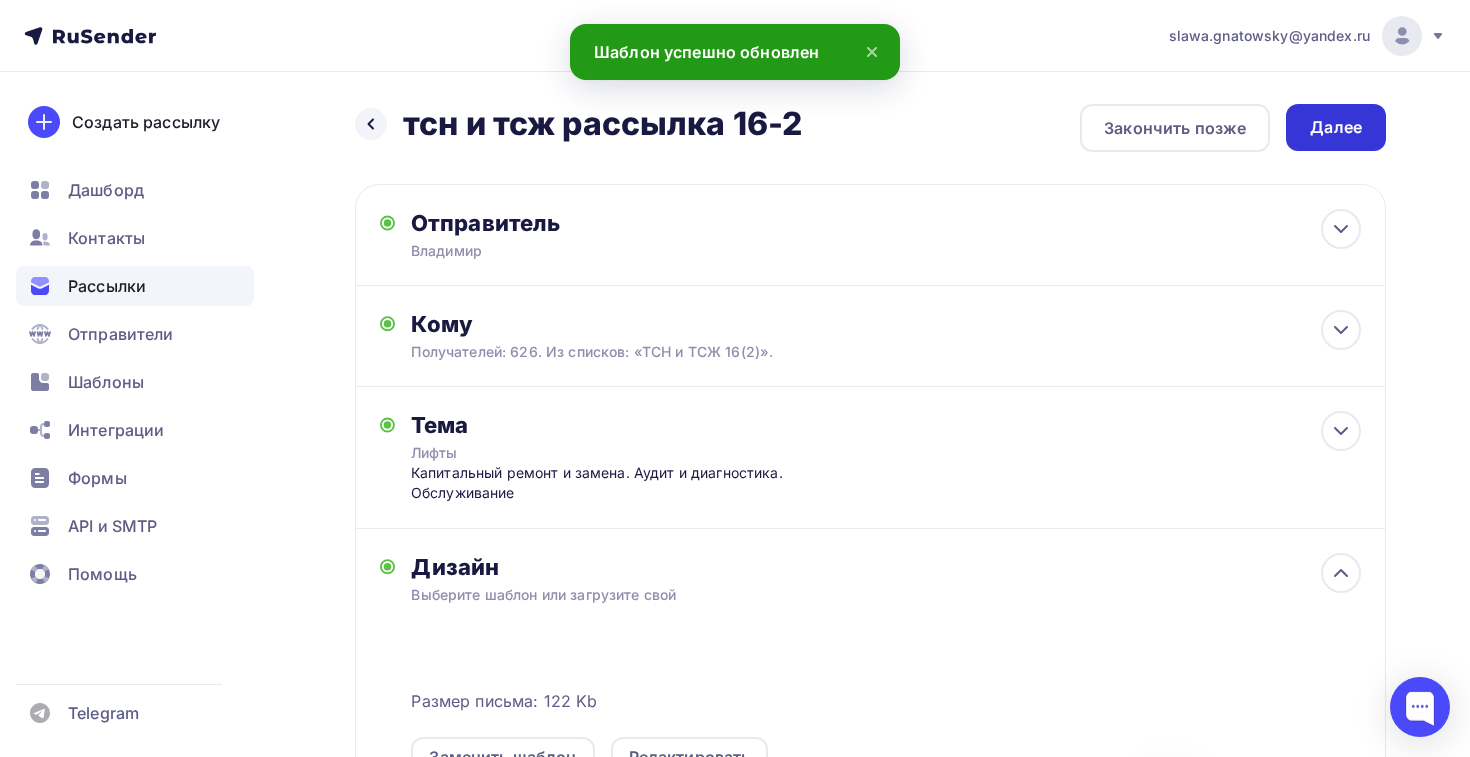 click on "Далее" at bounding box center (1336, 127) 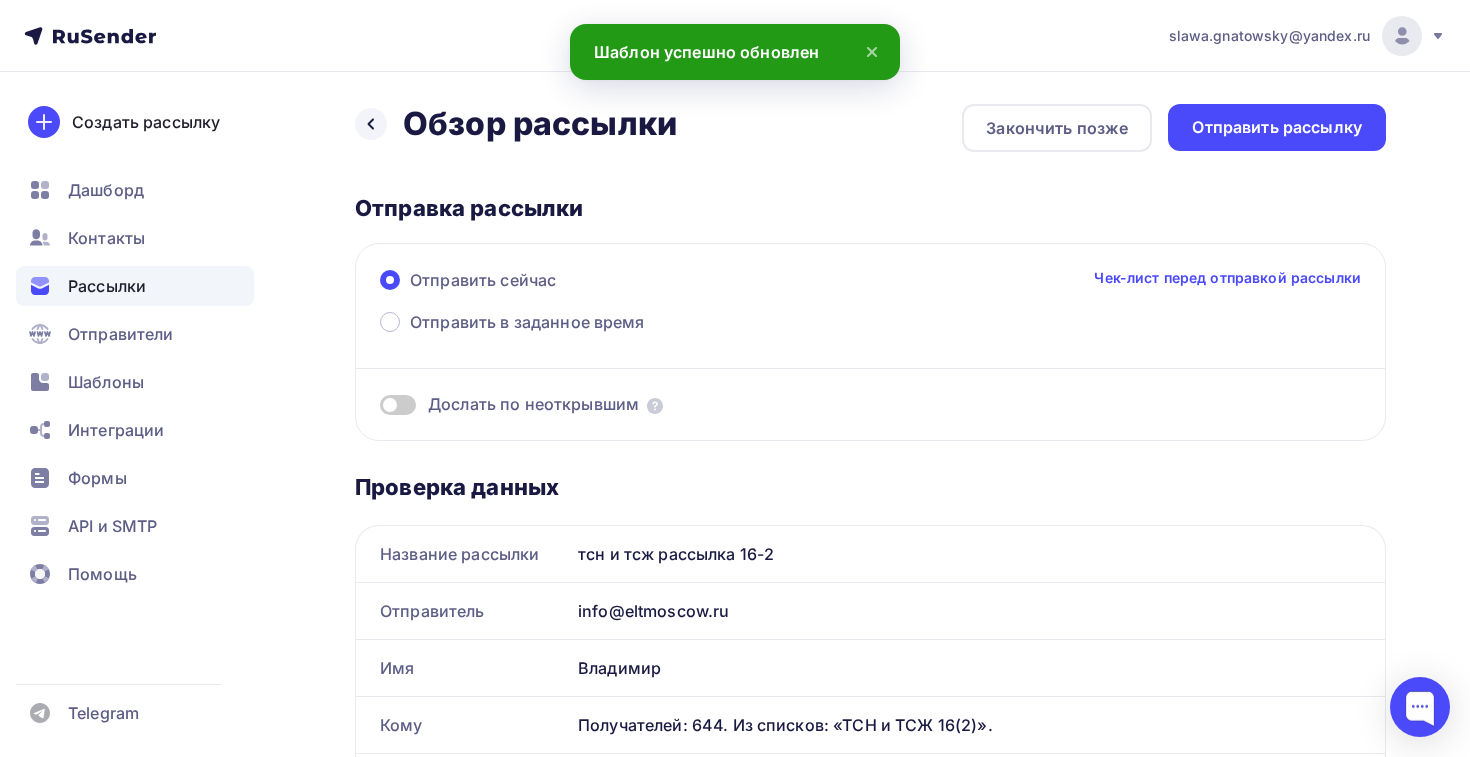 scroll, scrollTop: 0, scrollLeft: 0, axis: both 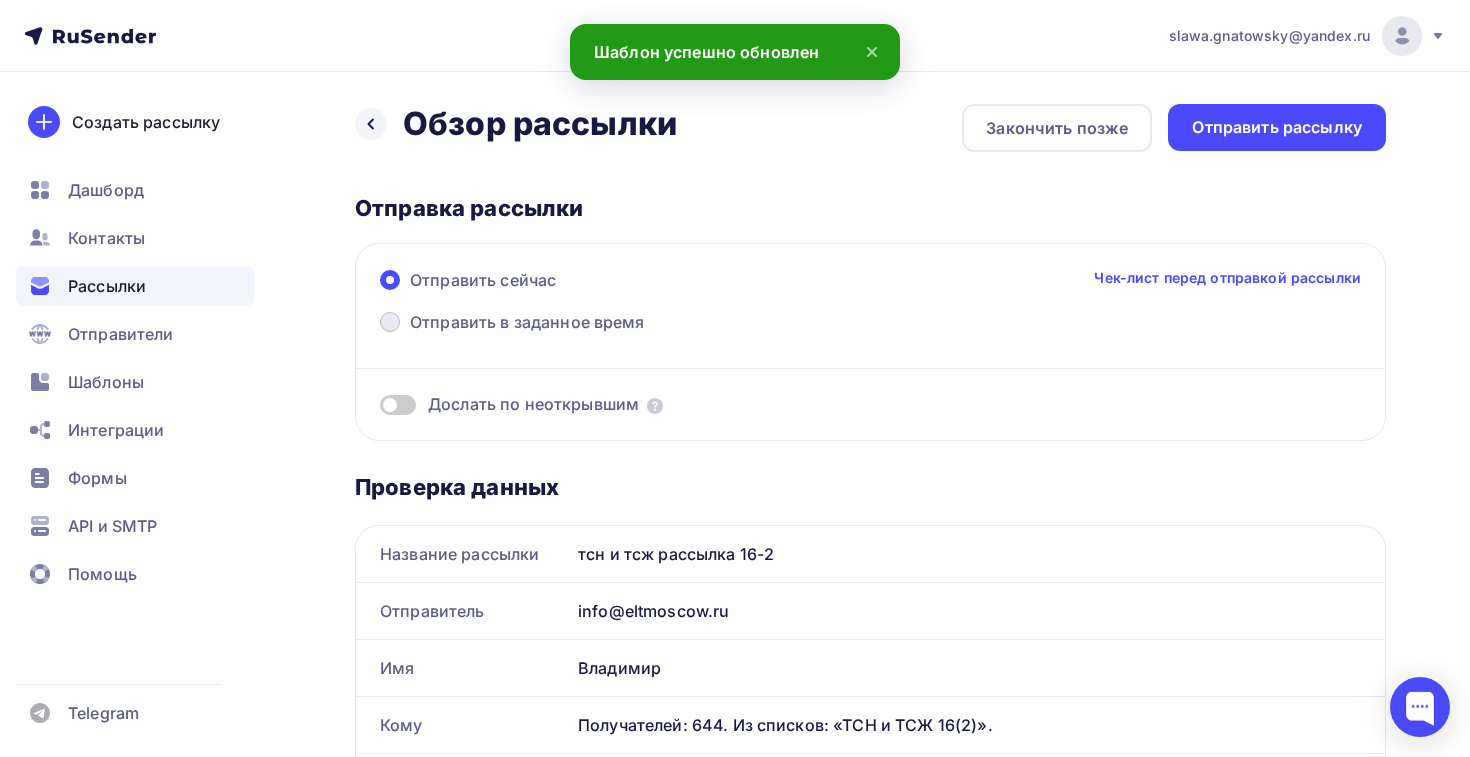 click on "Отправить в заданное время" at bounding box center [512, 324] 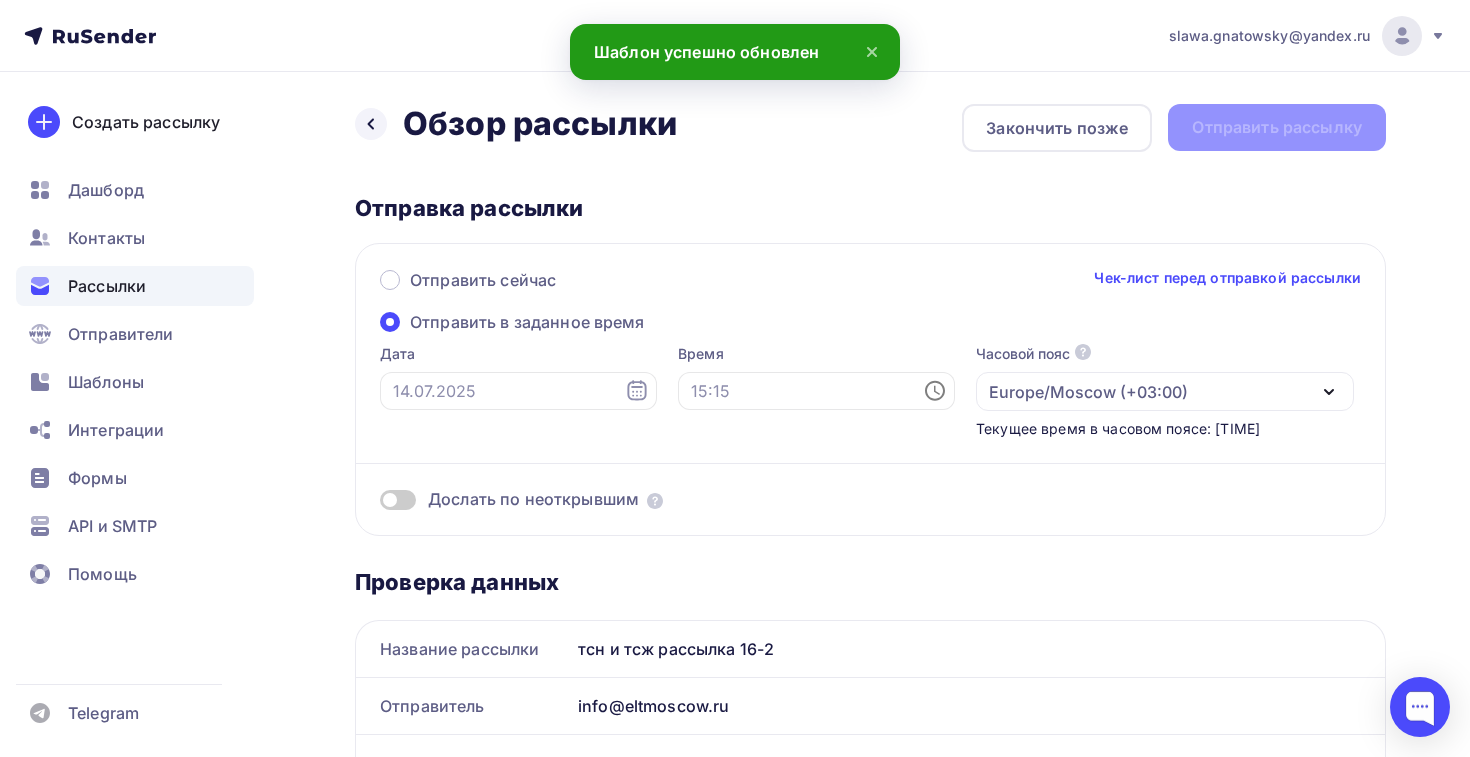 click 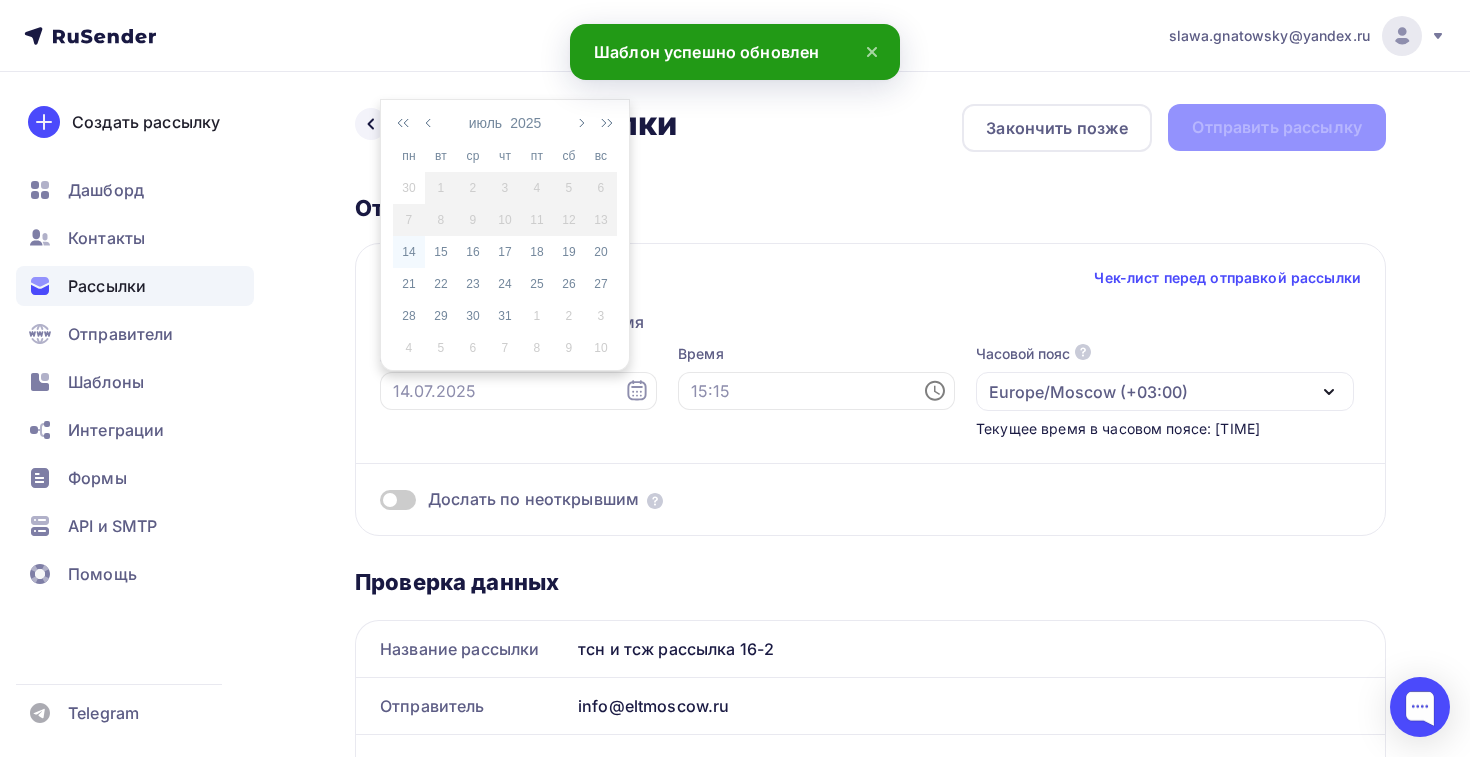 click on "14" at bounding box center [409, 252] 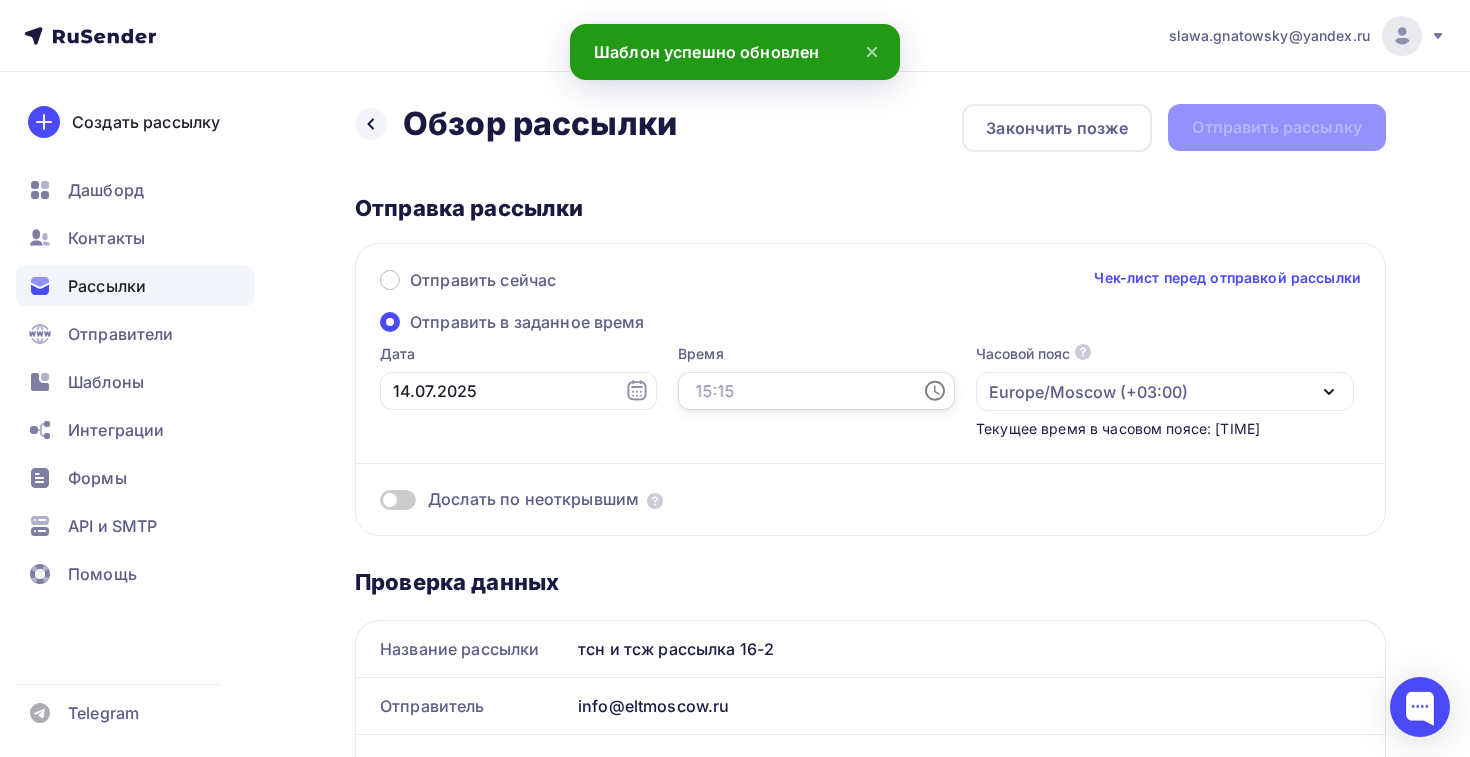 click at bounding box center (816, 391) 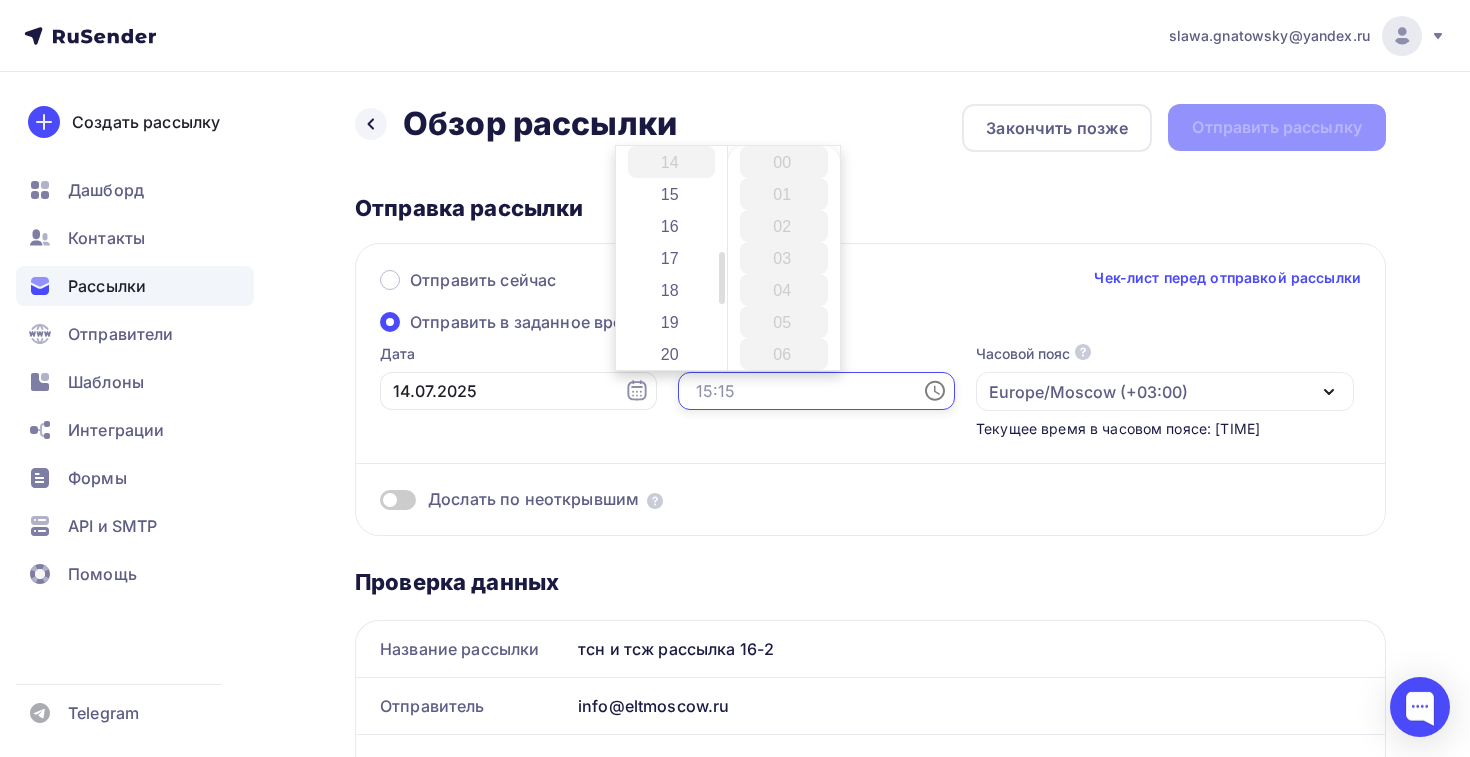 scroll, scrollTop: 456, scrollLeft: 0, axis: vertical 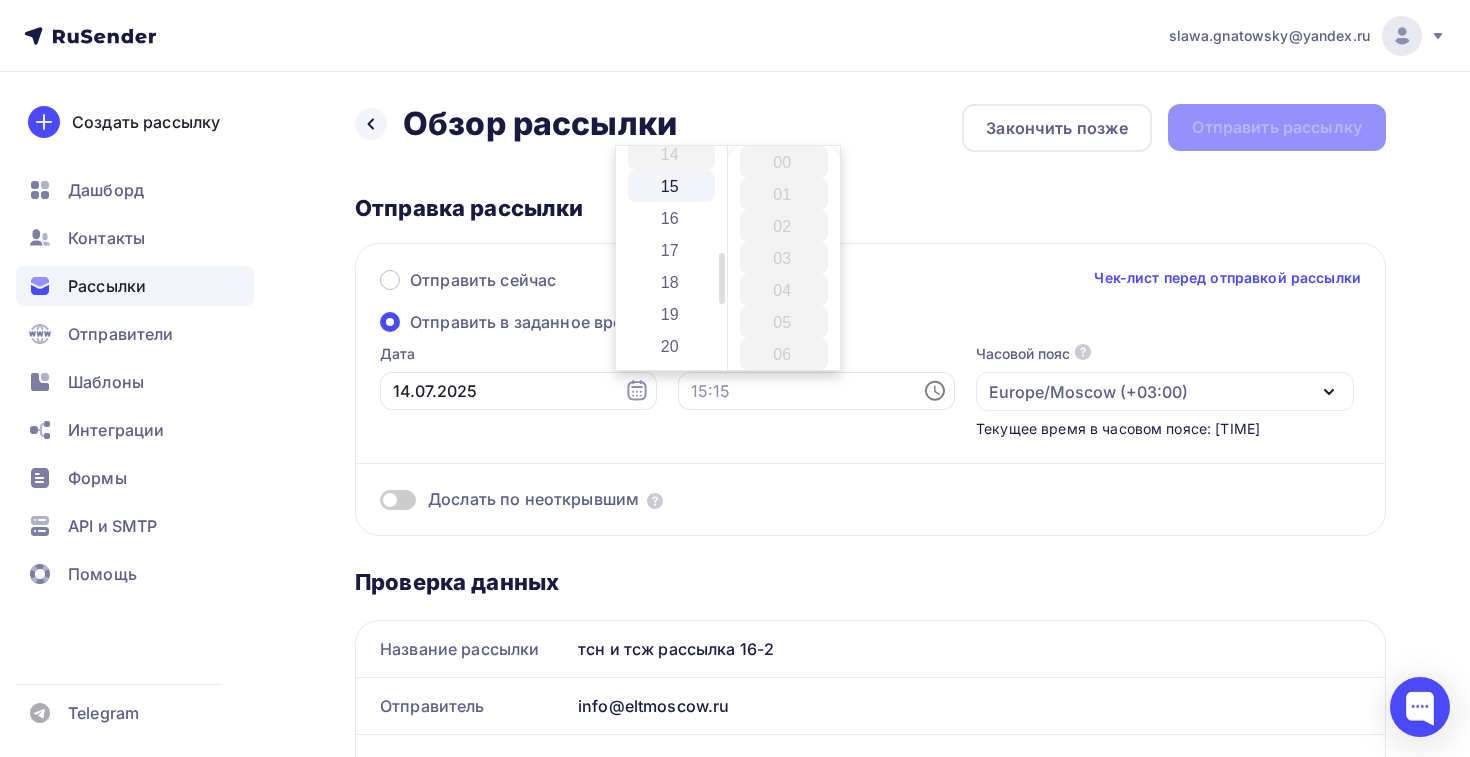 click on "15" at bounding box center [672, 186] 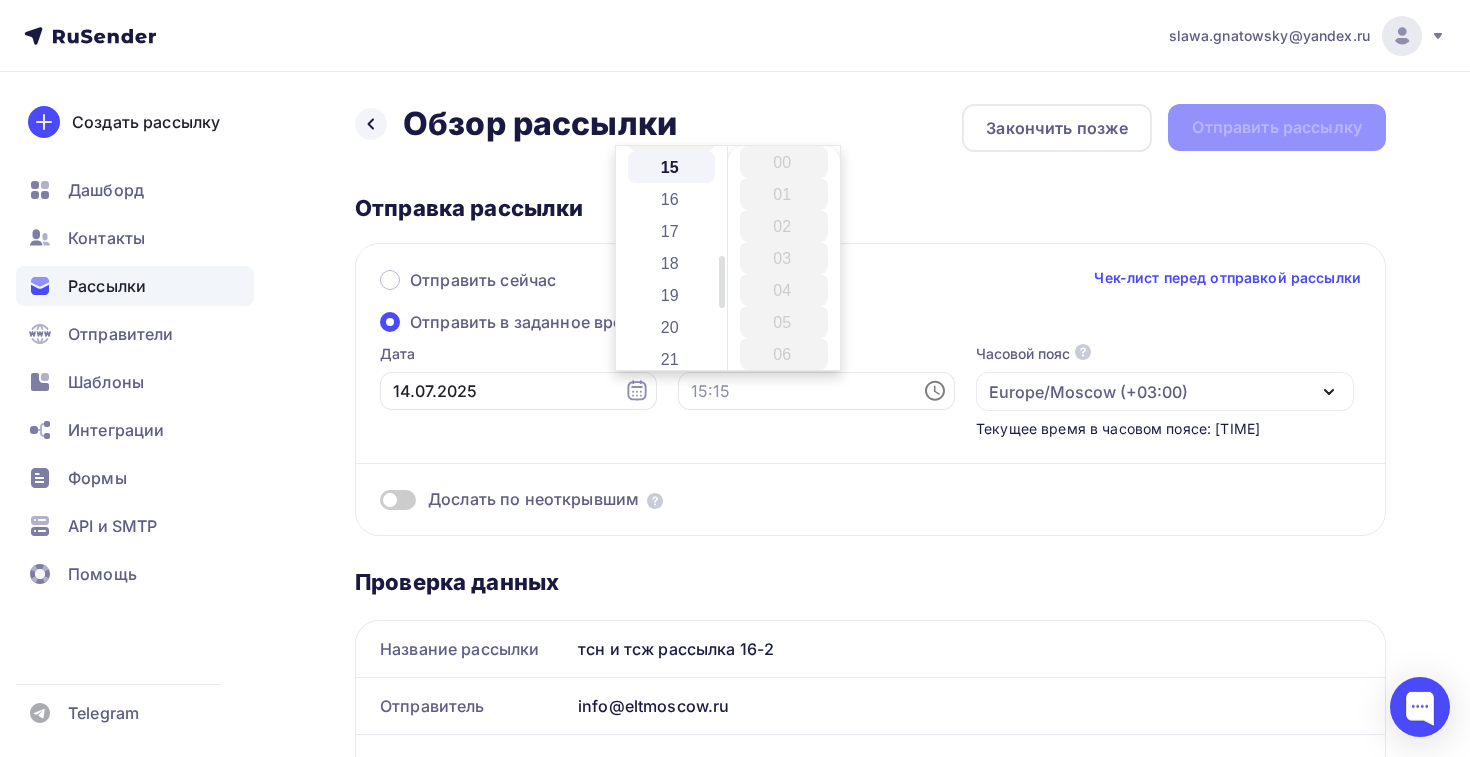 scroll, scrollTop: 480, scrollLeft: 0, axis: vertical 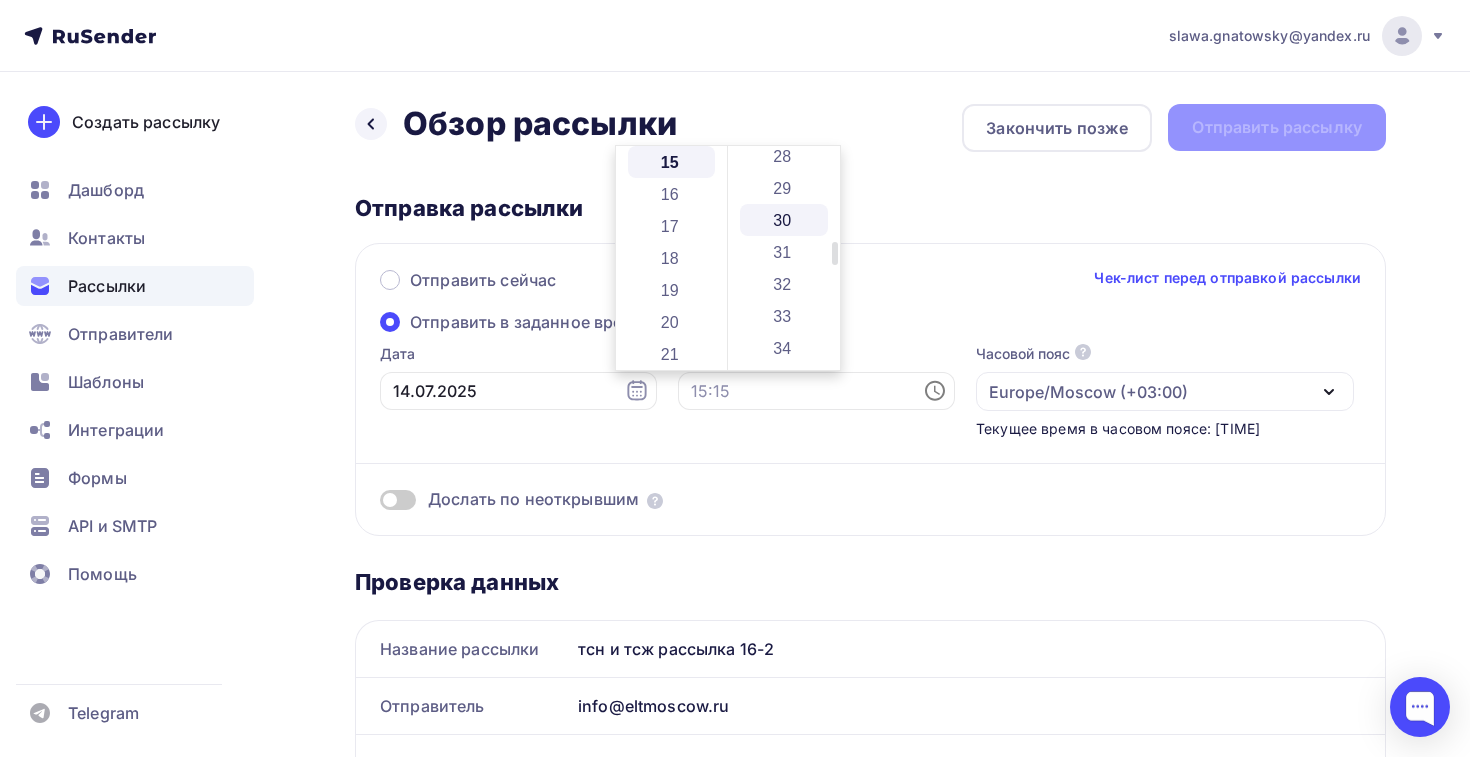 click on "30" at bounding box center (784, 220) 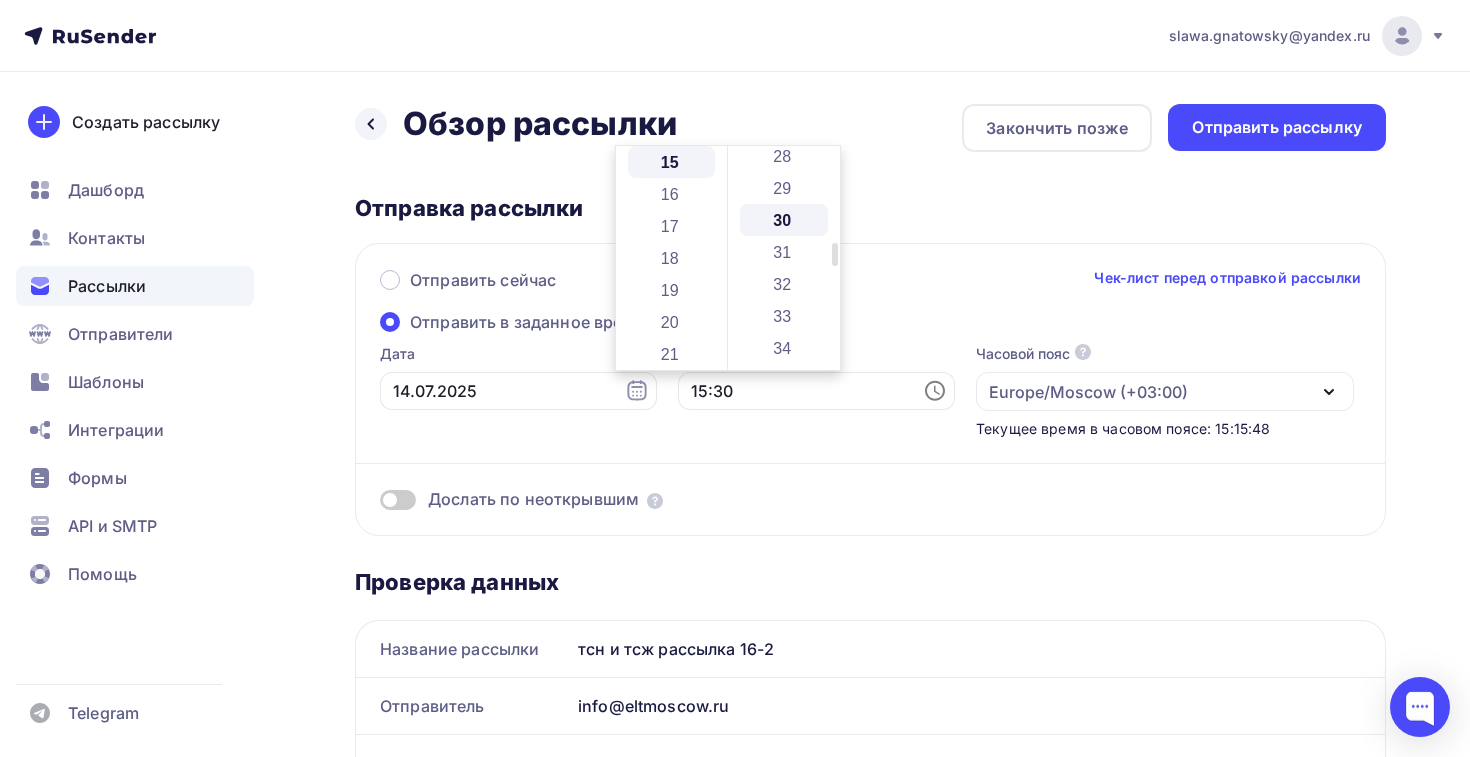 scroll, scrollTop: 960, scrollLeft: 0, axis: vertical 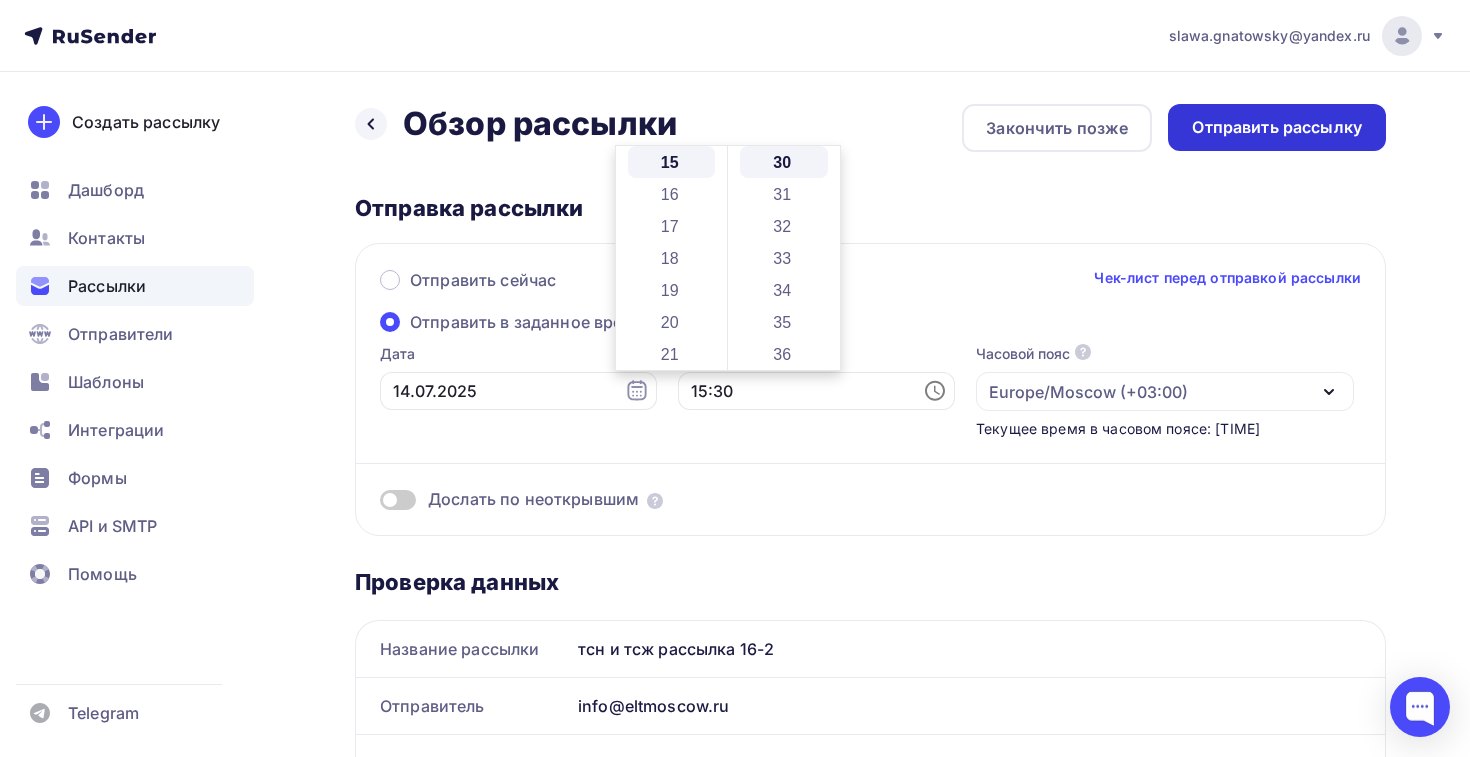 click on "Отправить рассылку" at bounding box center (1277, 127) 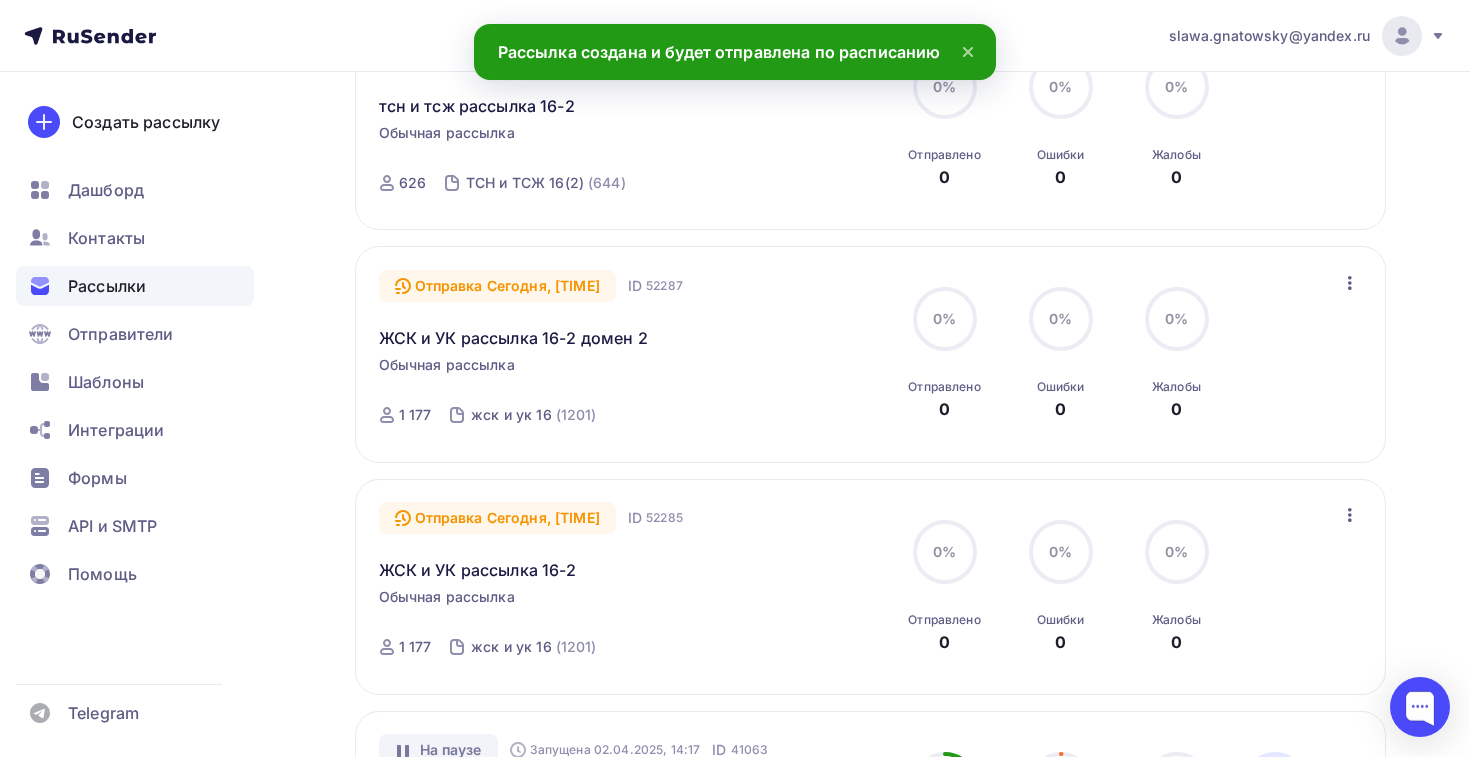 scroll, scrollTop: 326, scrollLeft: 0, axis: vertical 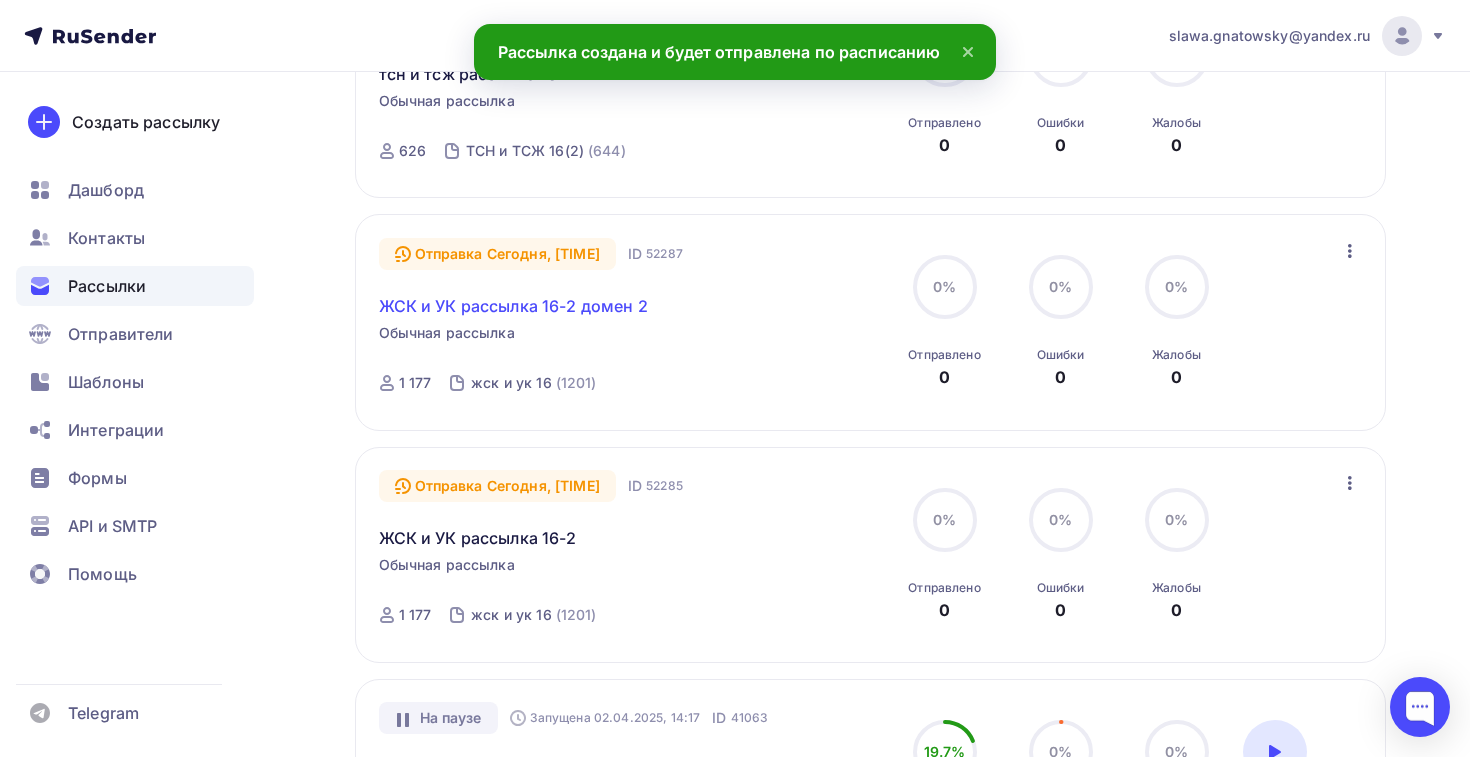 click on "ЖСК и УК рассылка 16-2 домен 2" at bounding box center (513, 306) 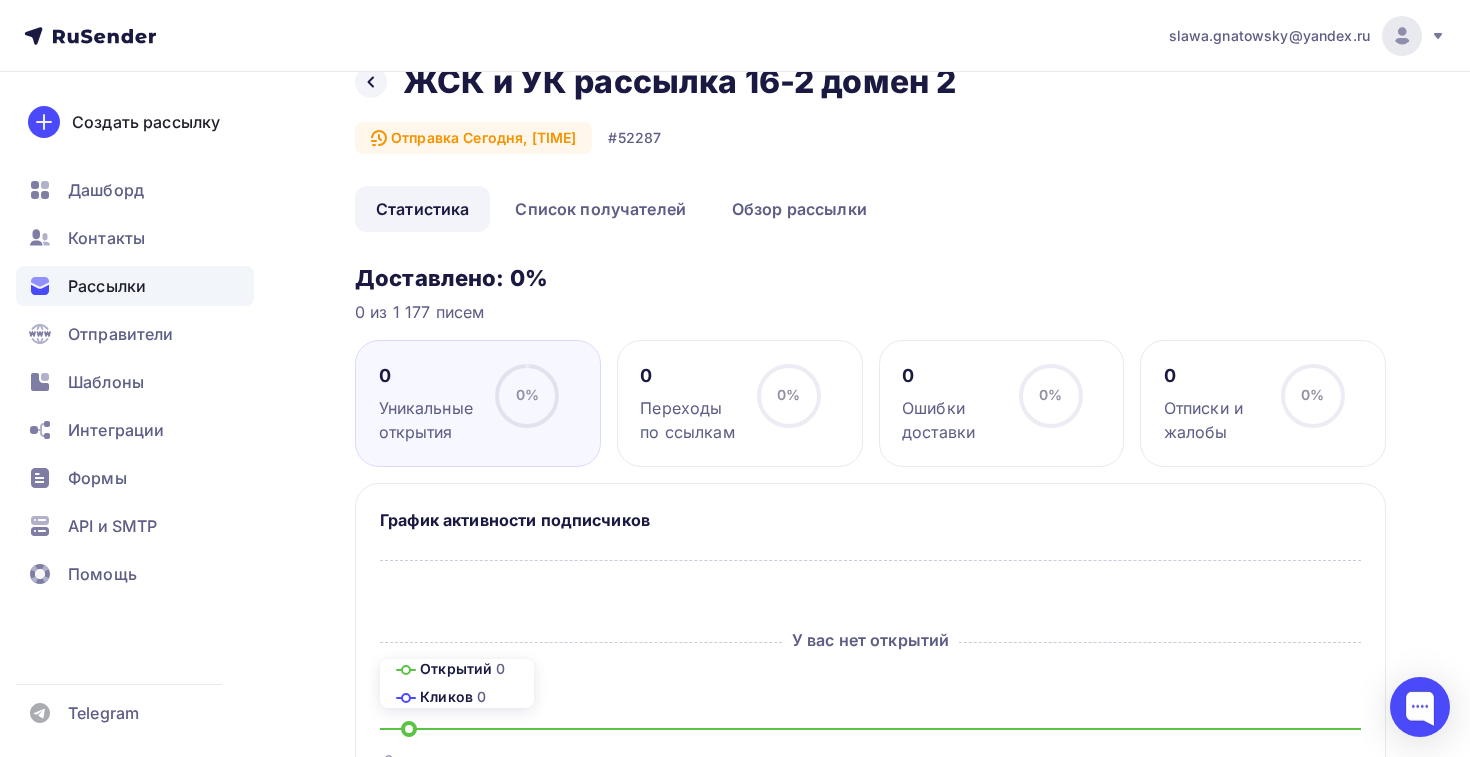scroll, scrollTop: 35, scrollLeft: 0, axis: vertical 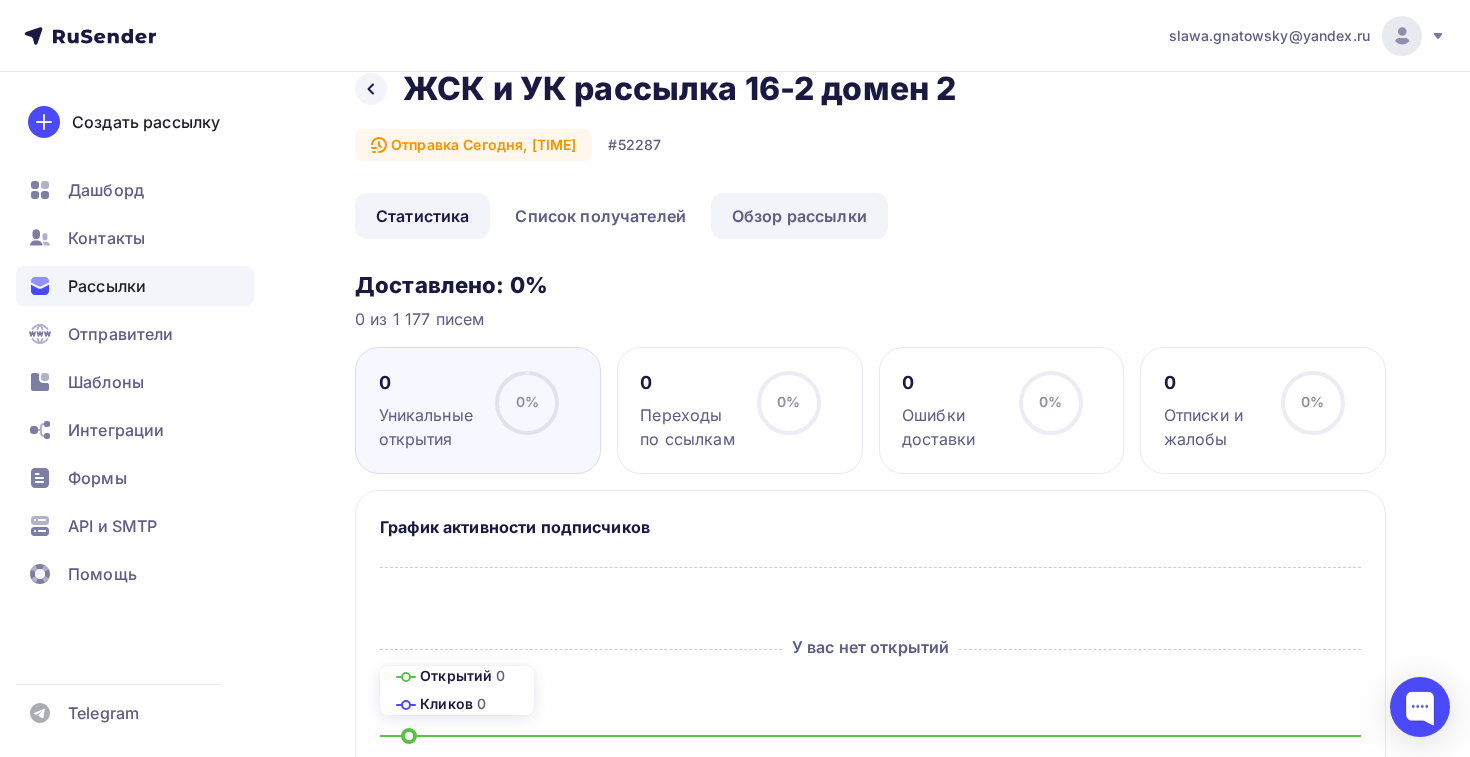 click on "Обзор рассылки" at bounding box center [799, 216] 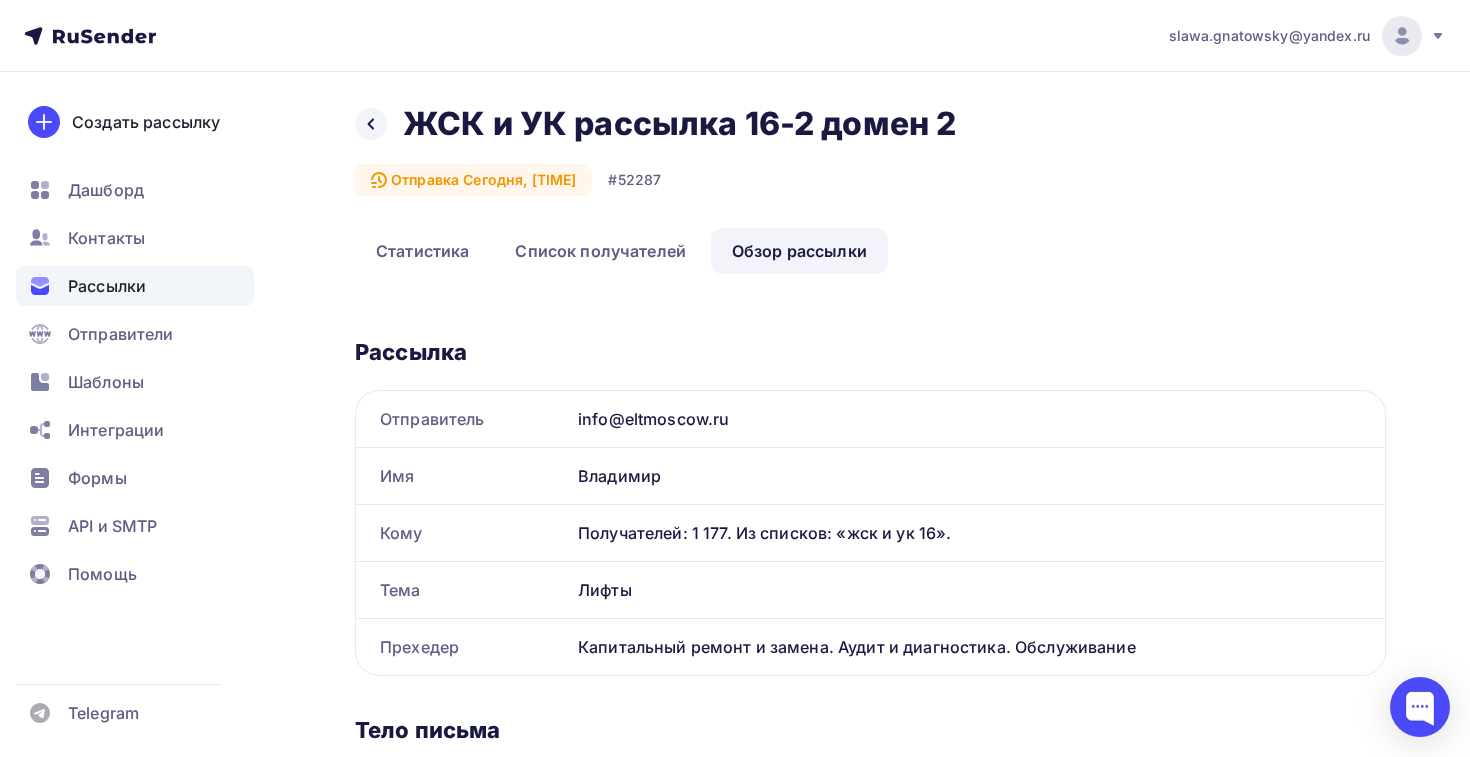 scroll, scrollTop: 0, scrollLeft: 0, axis: both 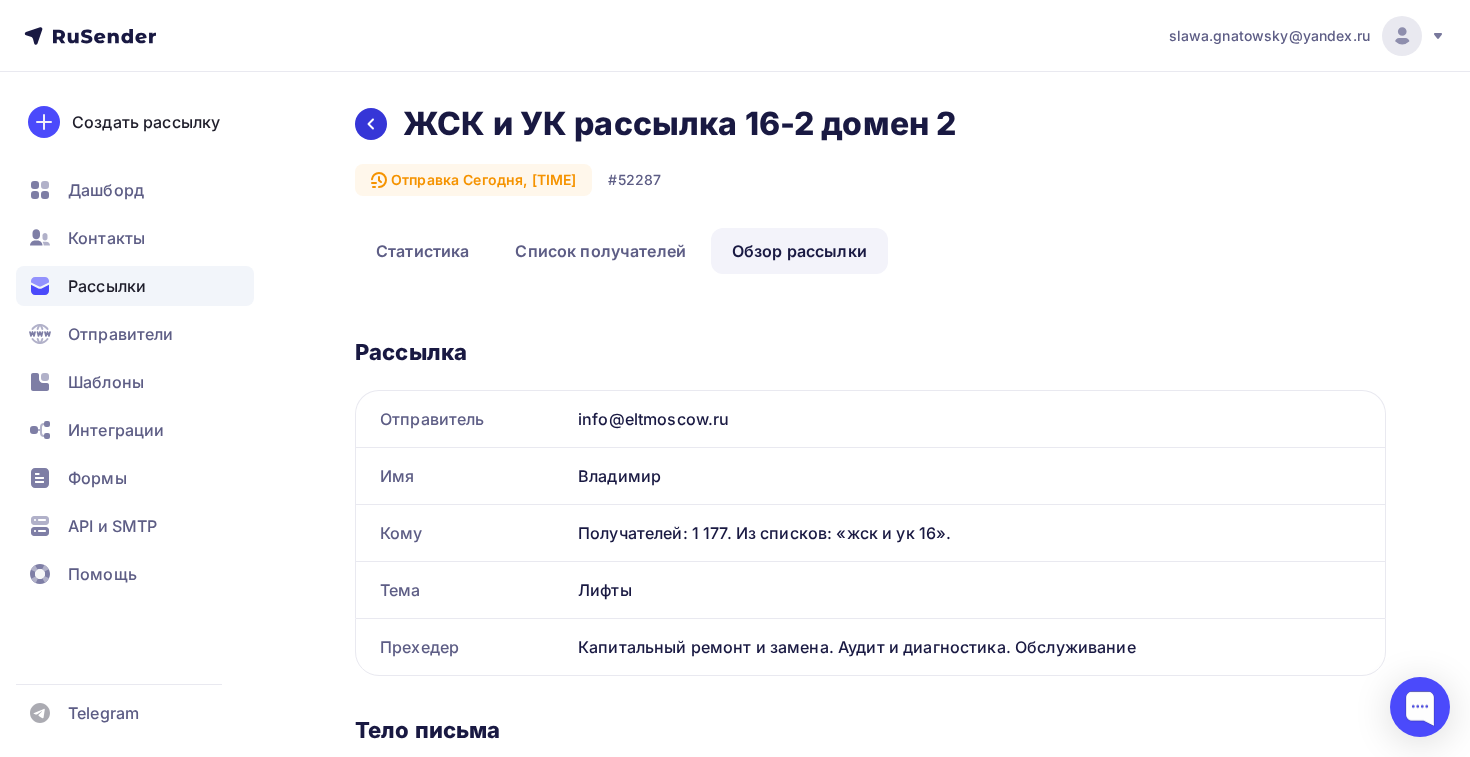 click 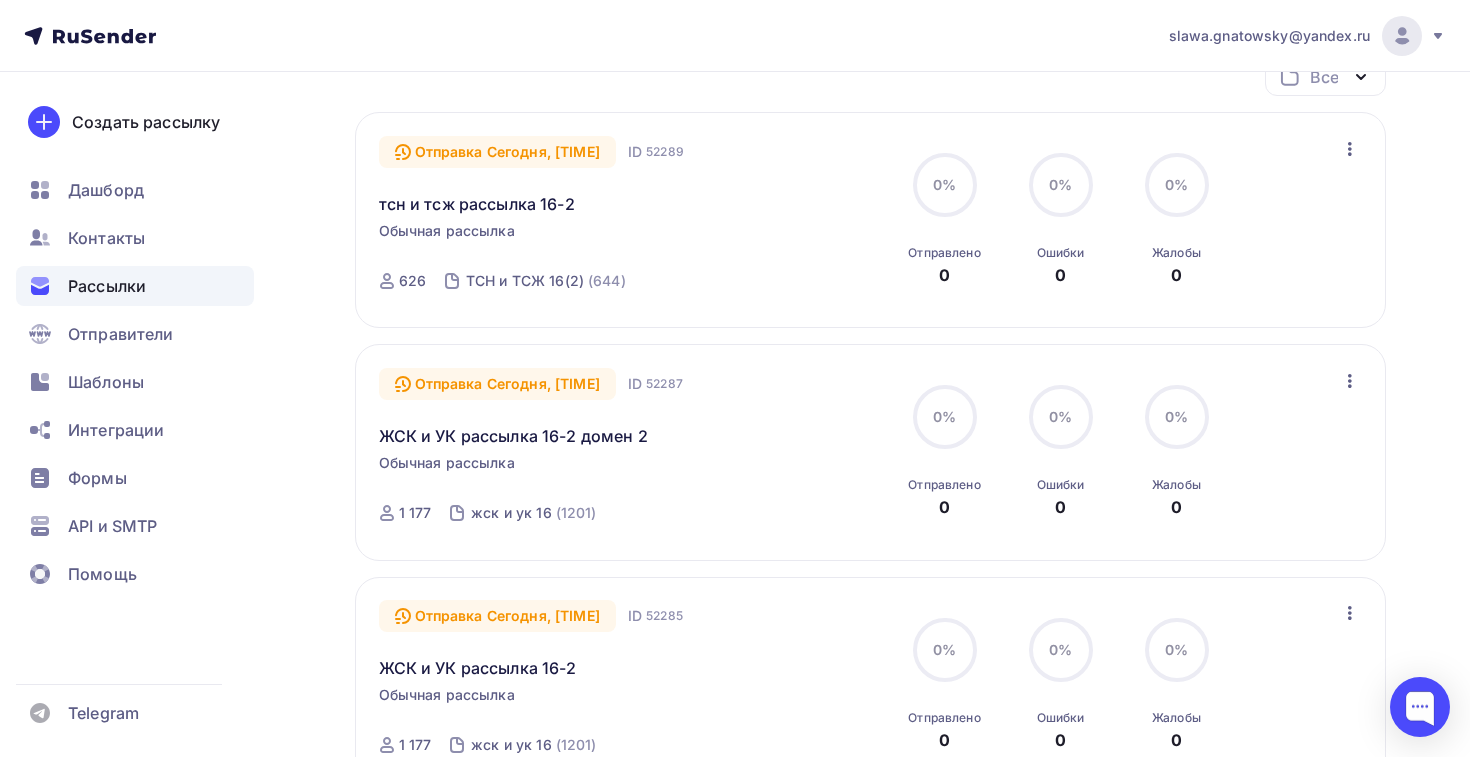 scroll, scrollTop: 209, scrollLeft: 0, axis: vertical 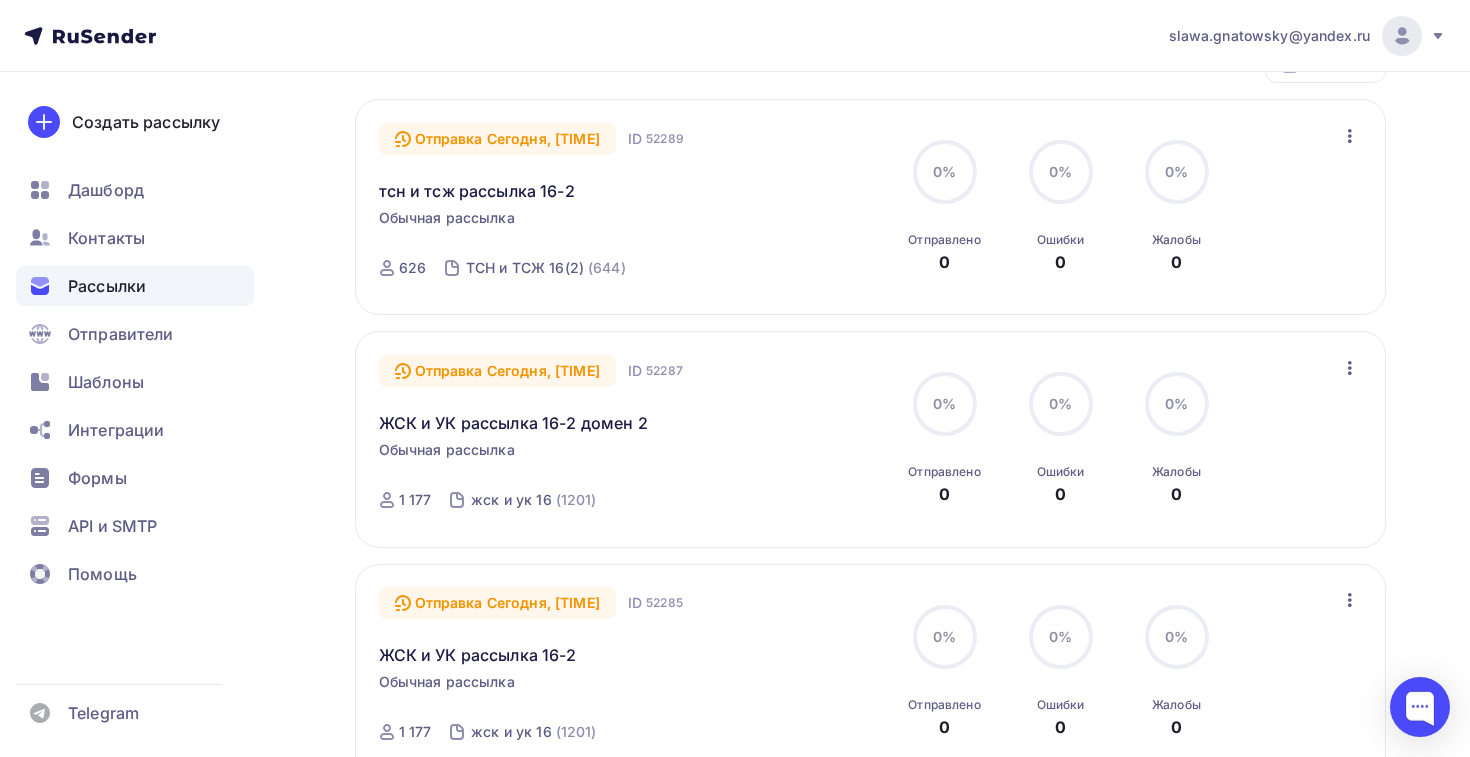 click 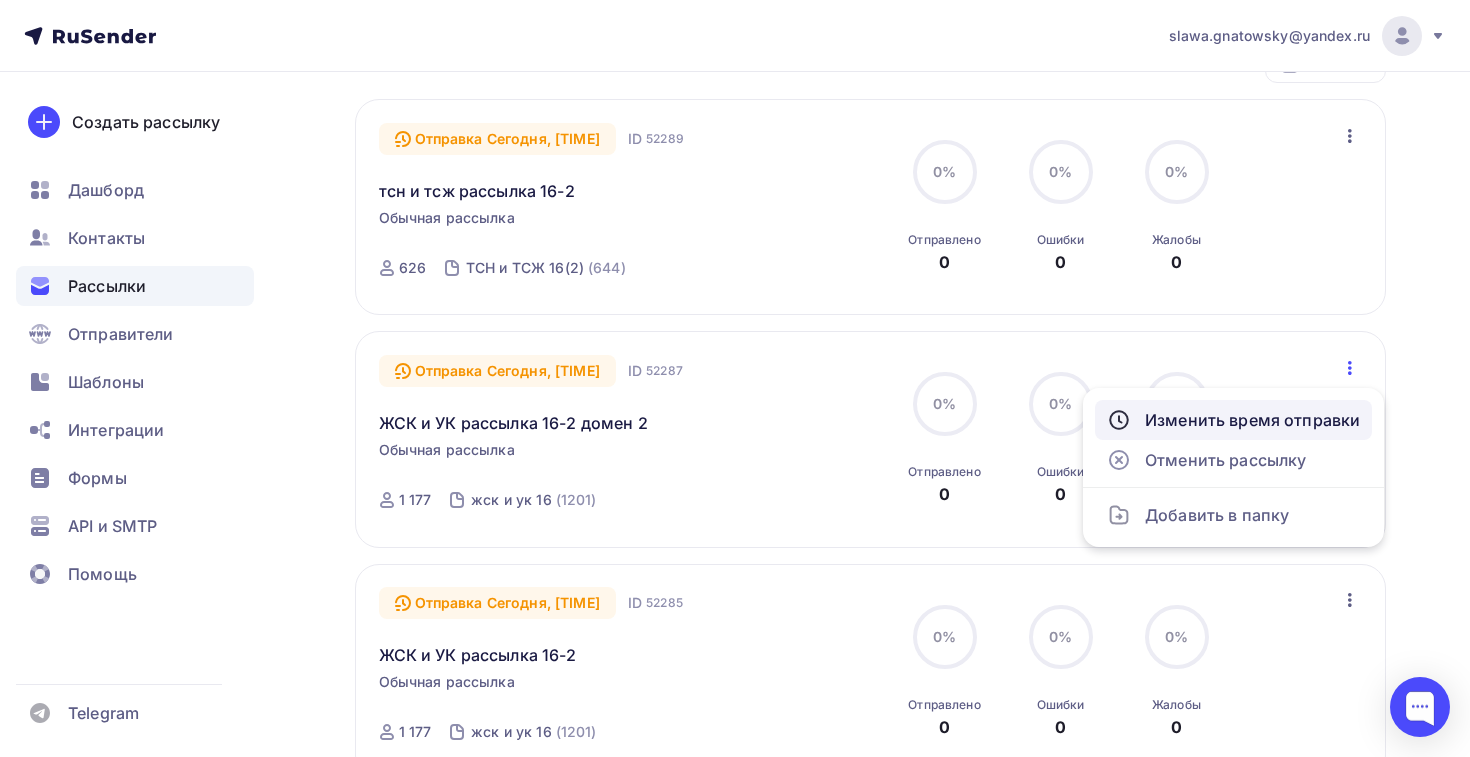 click on "Изменить время отправки" at bounding box center [1233, 420] 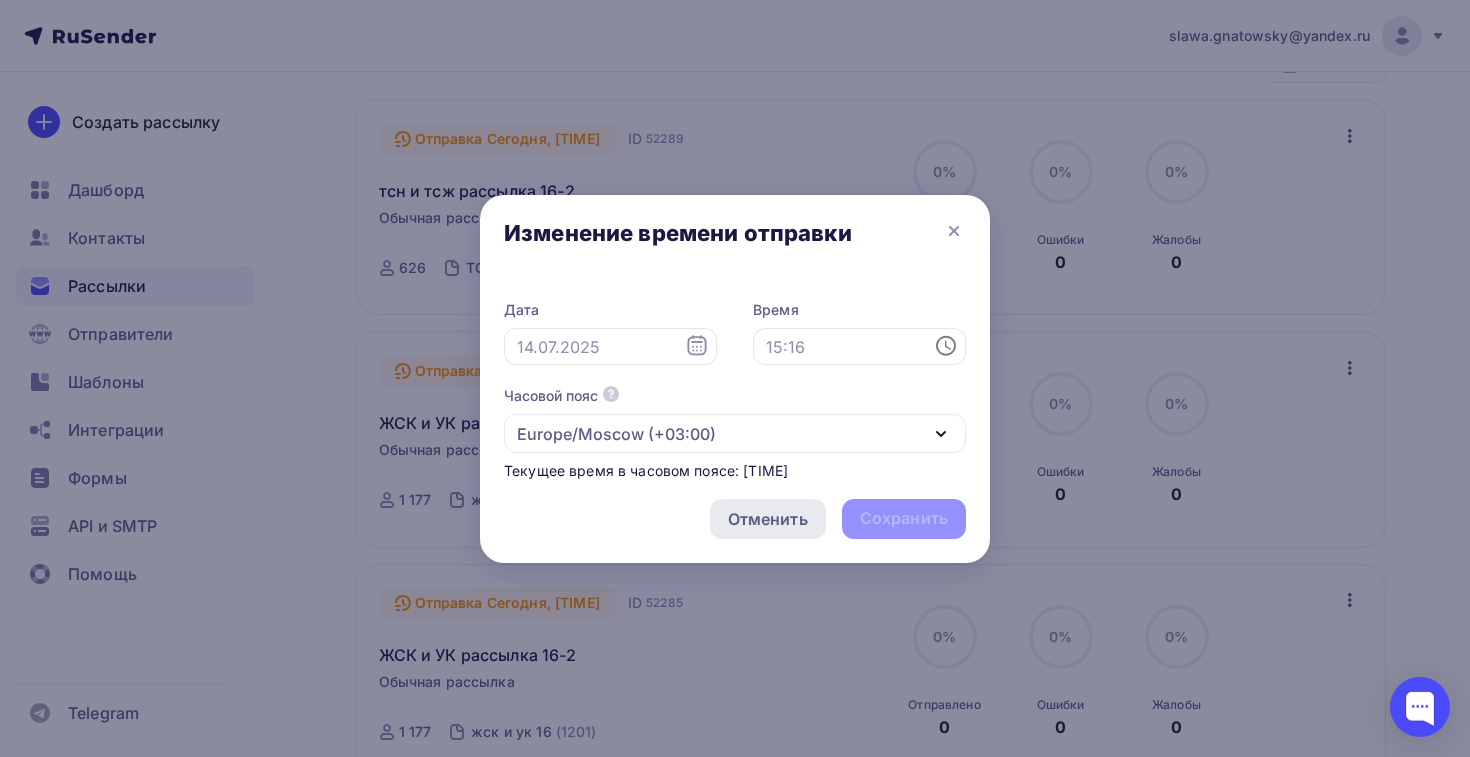 click on "Отменить" at bounding box center (768, 519) 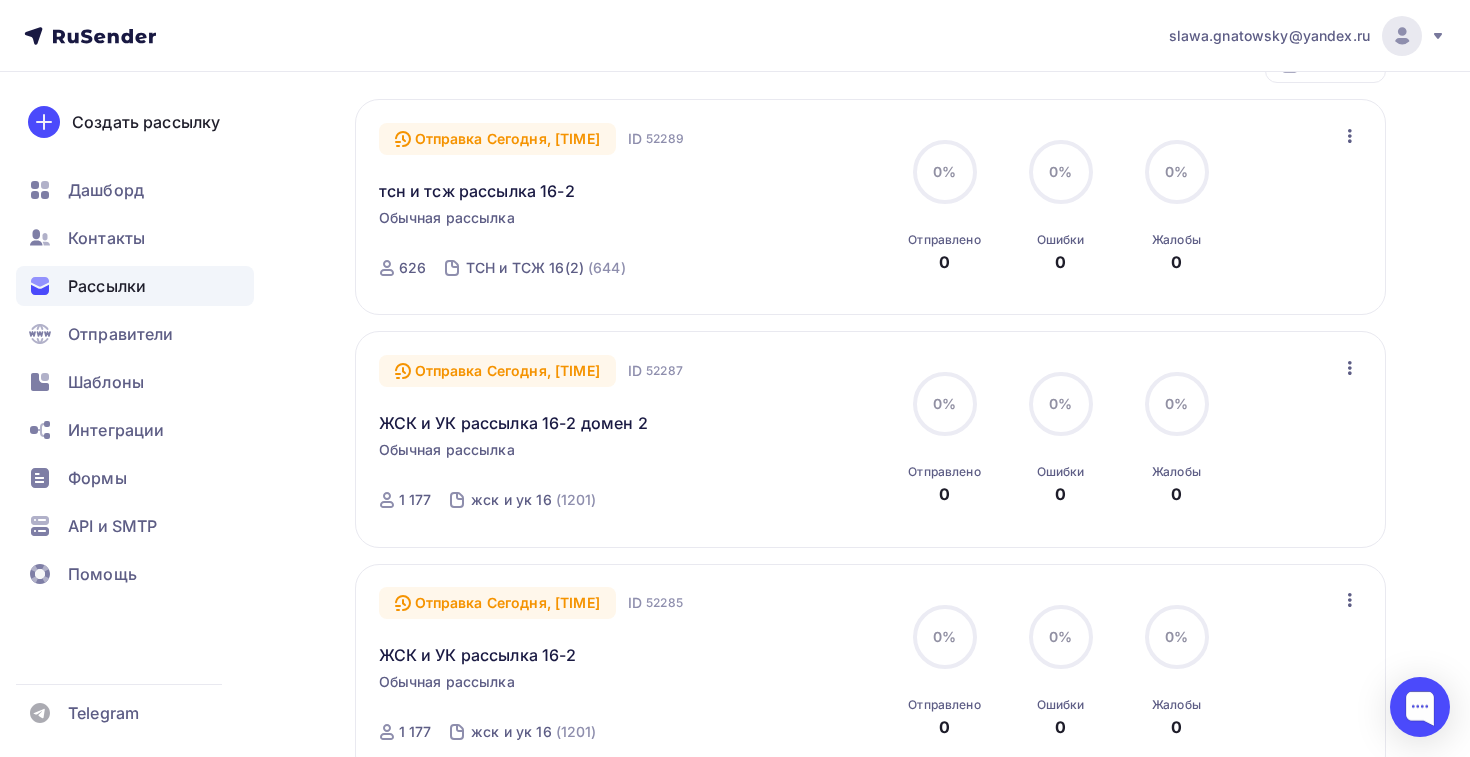 click 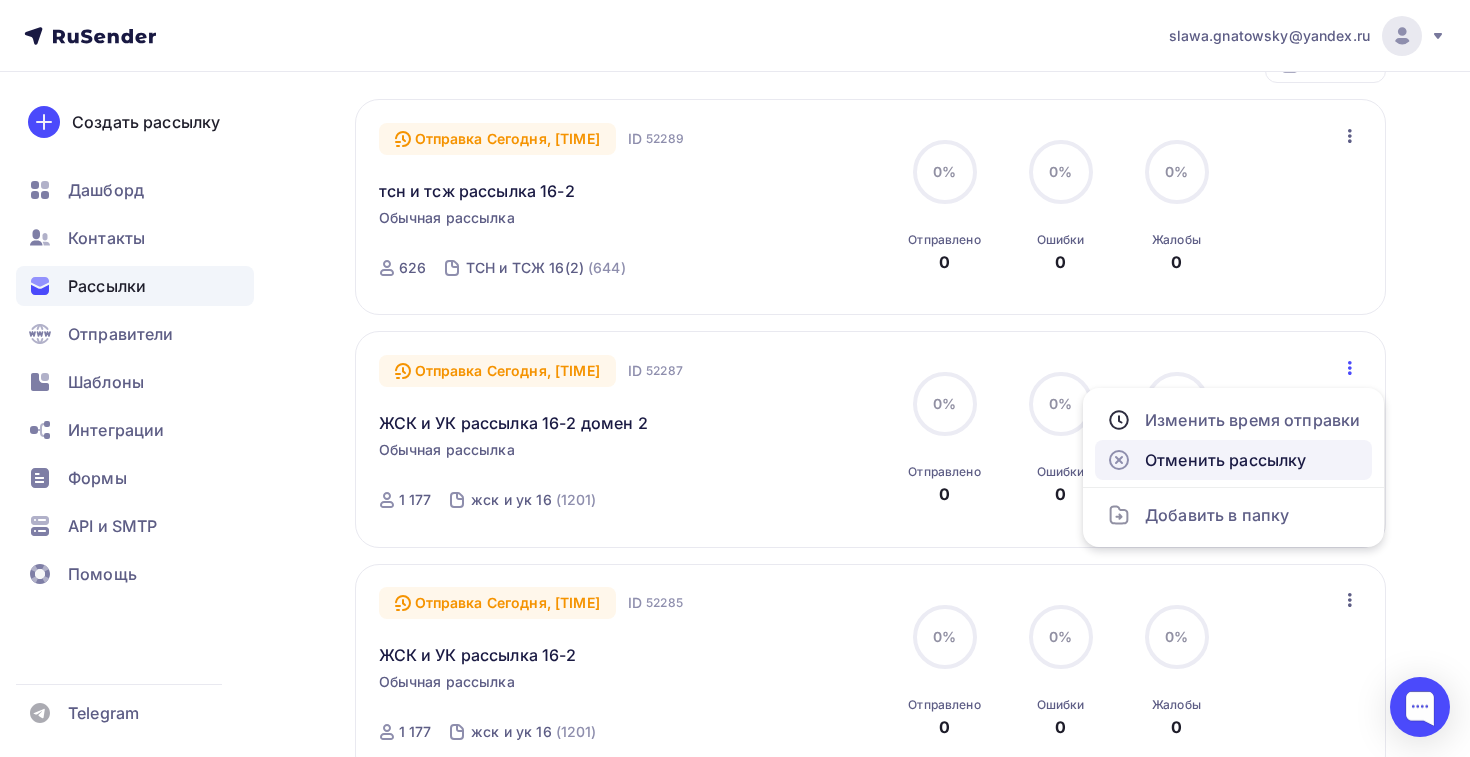 click on "Отменить рассылку" at bounding box center (1233, 460) 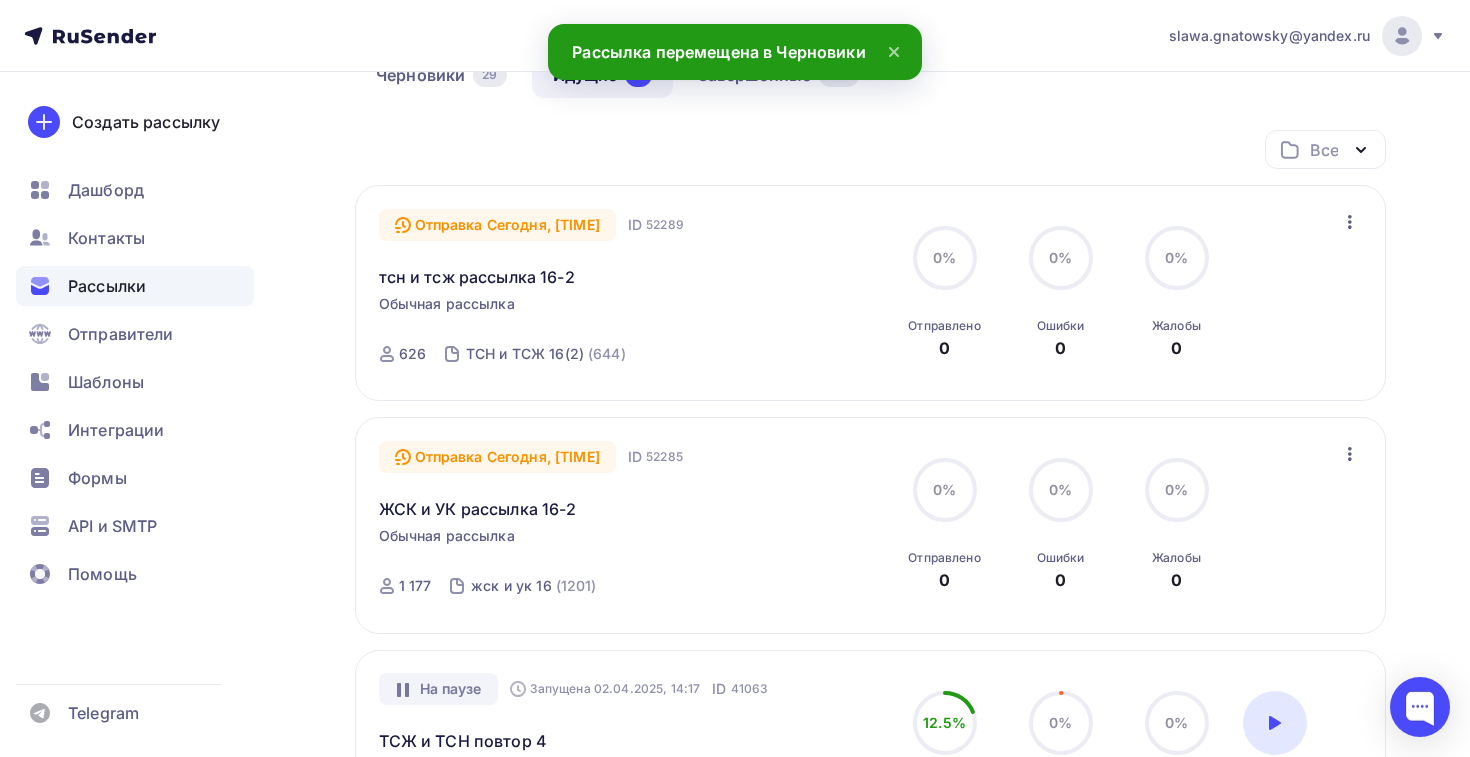 scroll, scrollTop: 137, scrollLeft: 0, axis: vertical 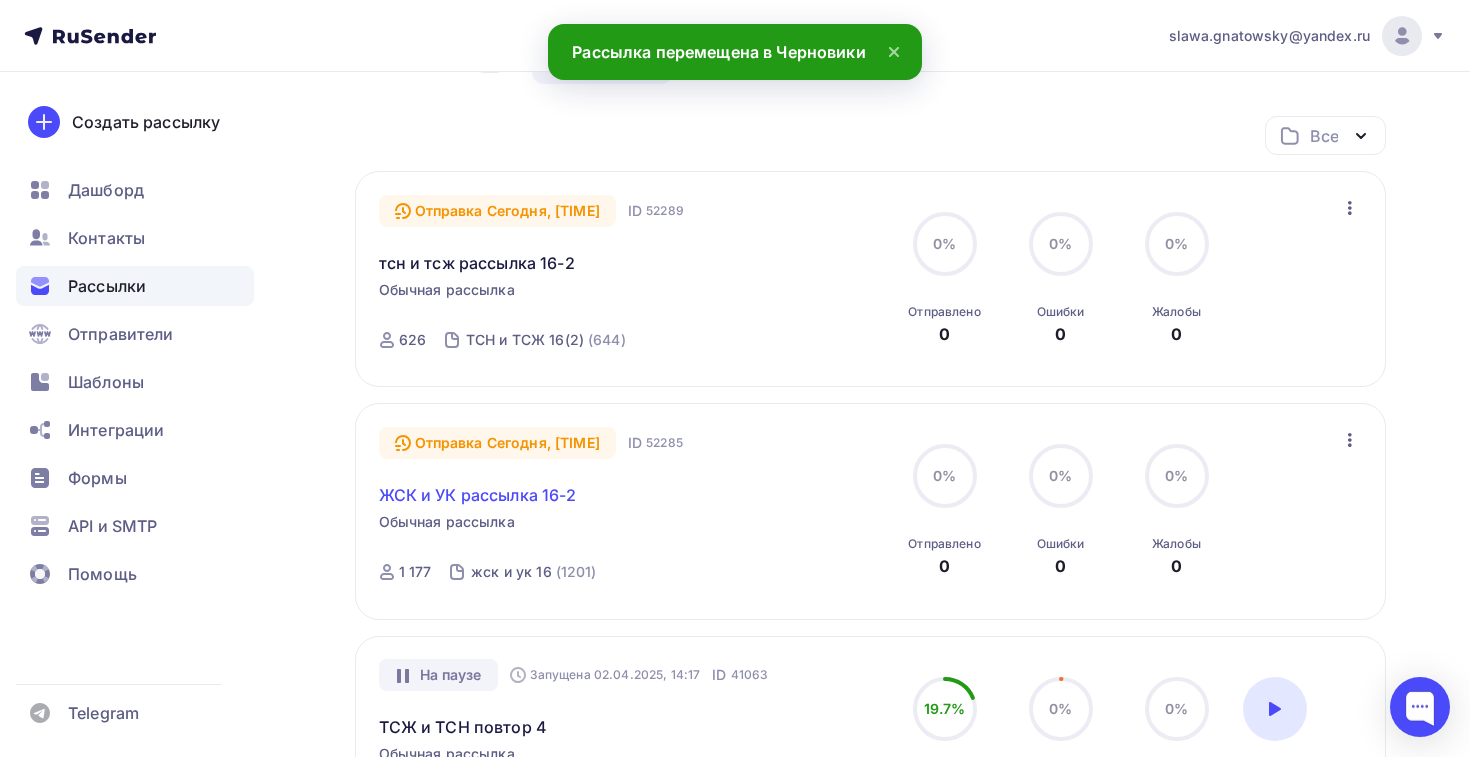 click on "ЖСК и УК рассылка 16-2" at bounding box center [478, 495] 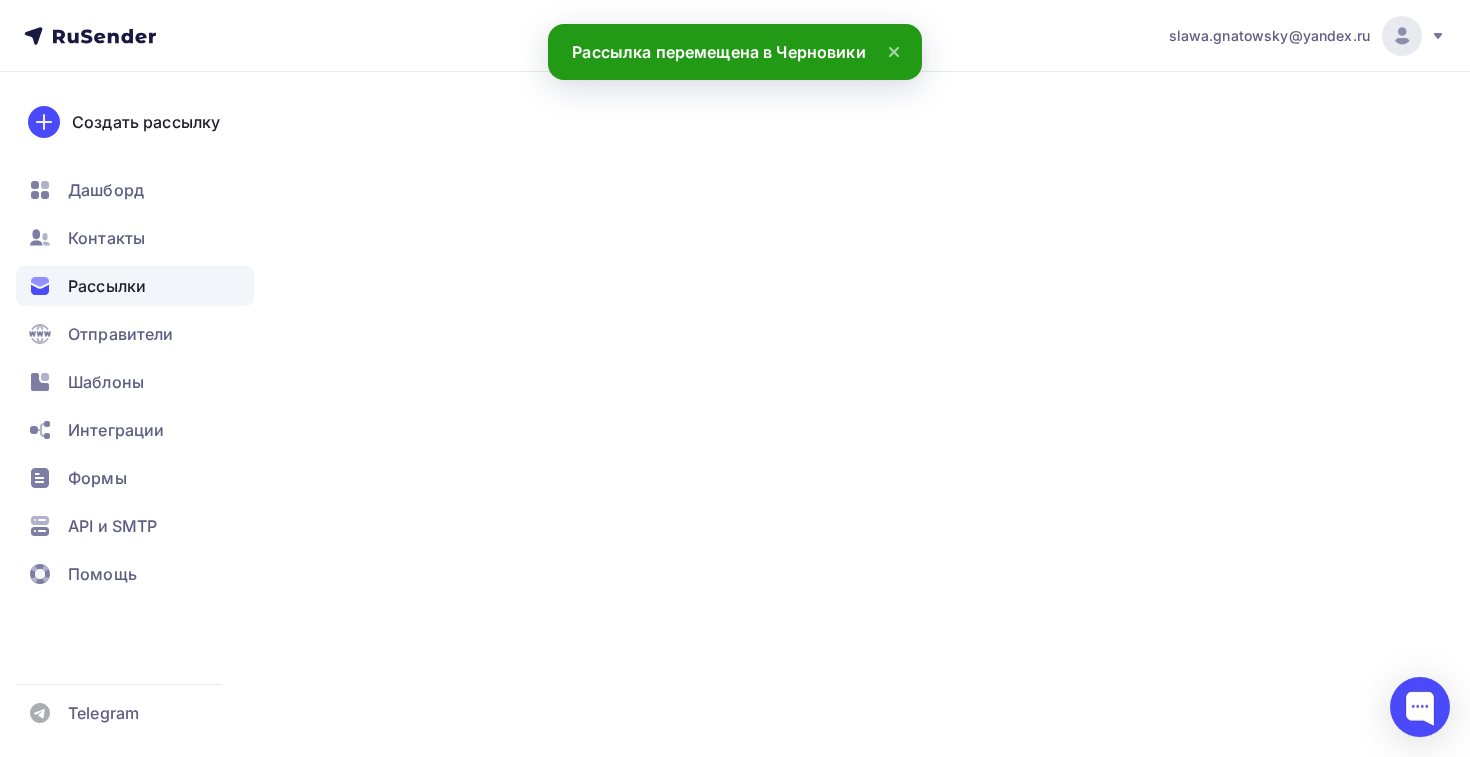 scroll, scrollTop: 0, scrollLeft: 0, axis: both 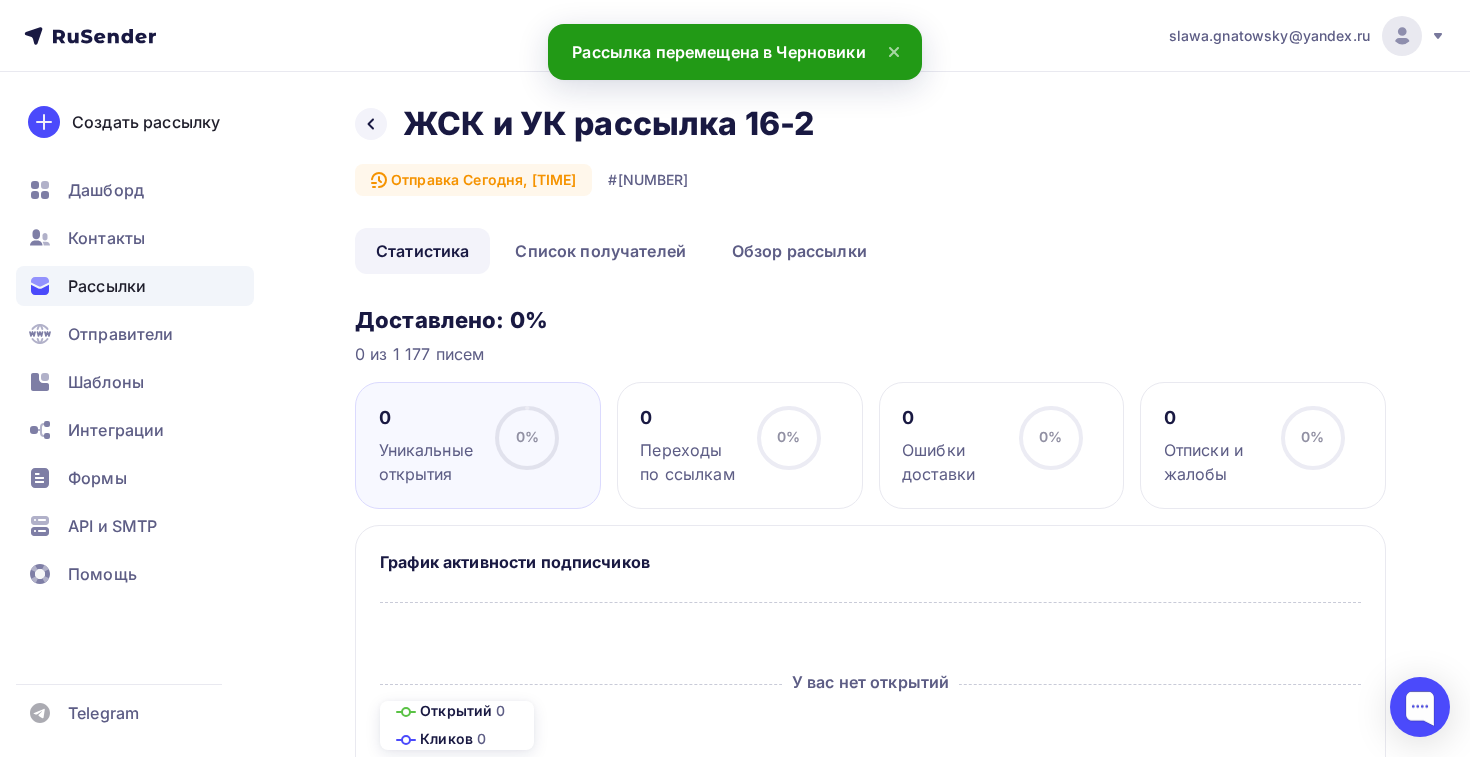 click on "Назад
ЖСК и УК рассылка 16-2
ЖСК и УК рассылка 16-2
Отправка
Сегодня, [TIME]
#[NUMBER]" at bounding box center (870, 166) 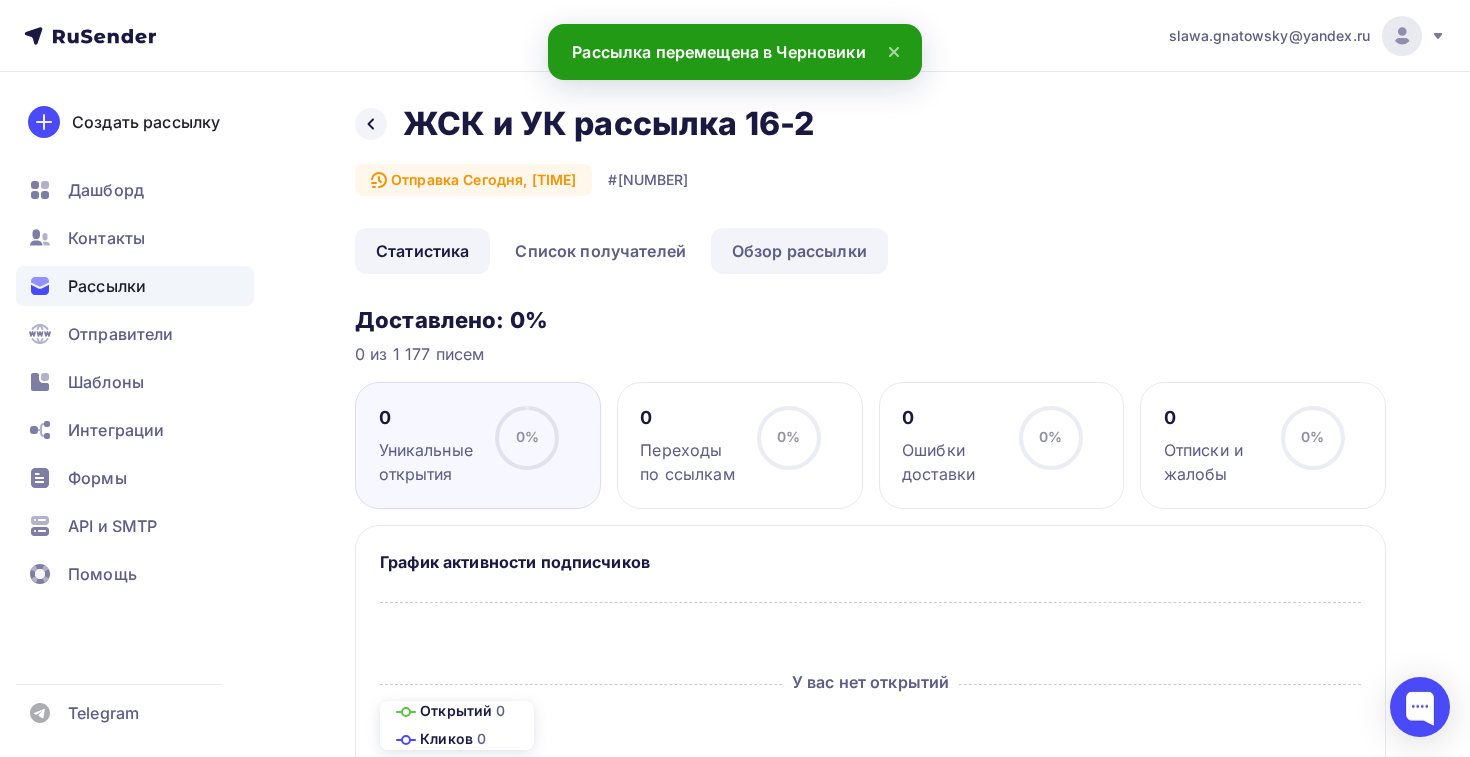 click on "Обзор рассылки" at bounding box center [799, 251] 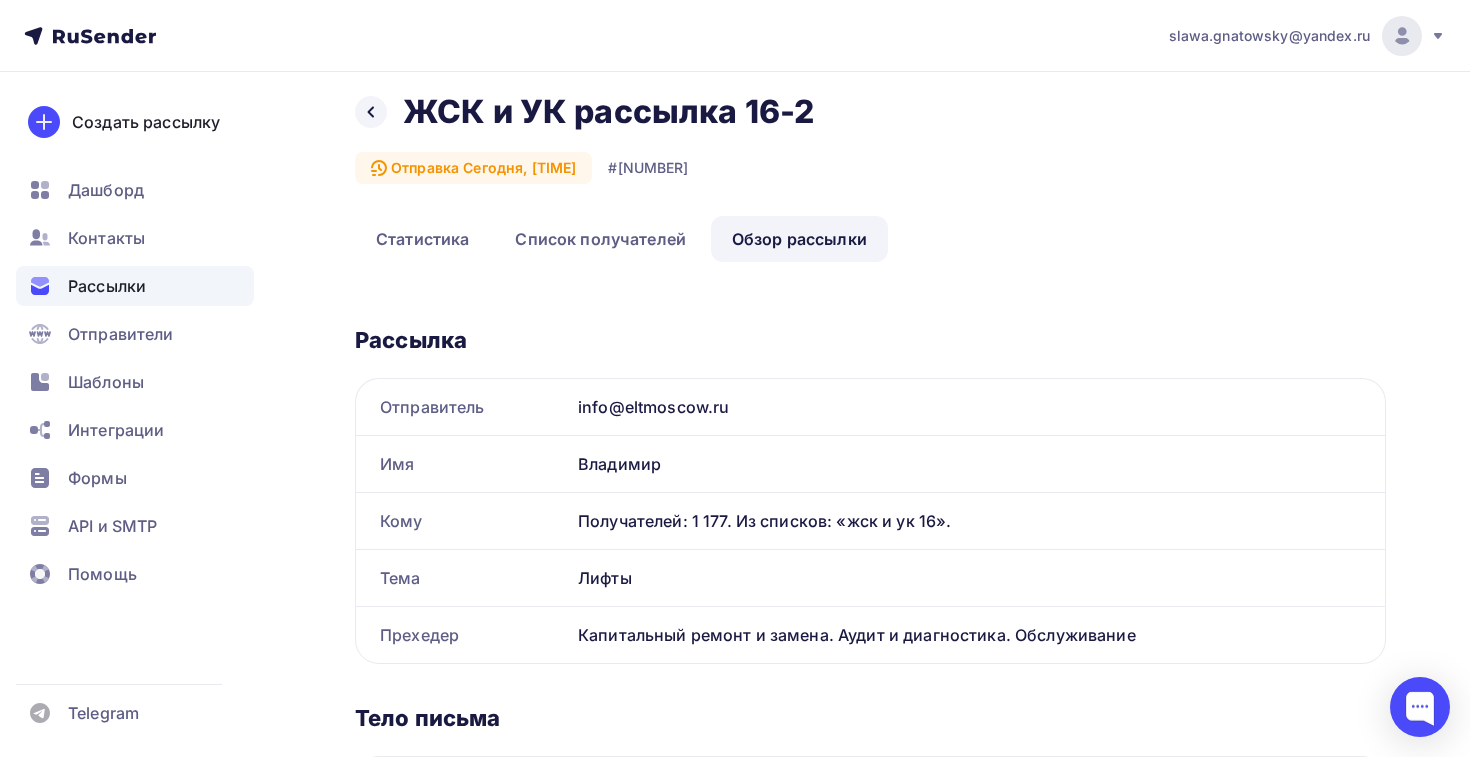 scroll, scrollTop: 0, scrollLeft: 0, axis: both 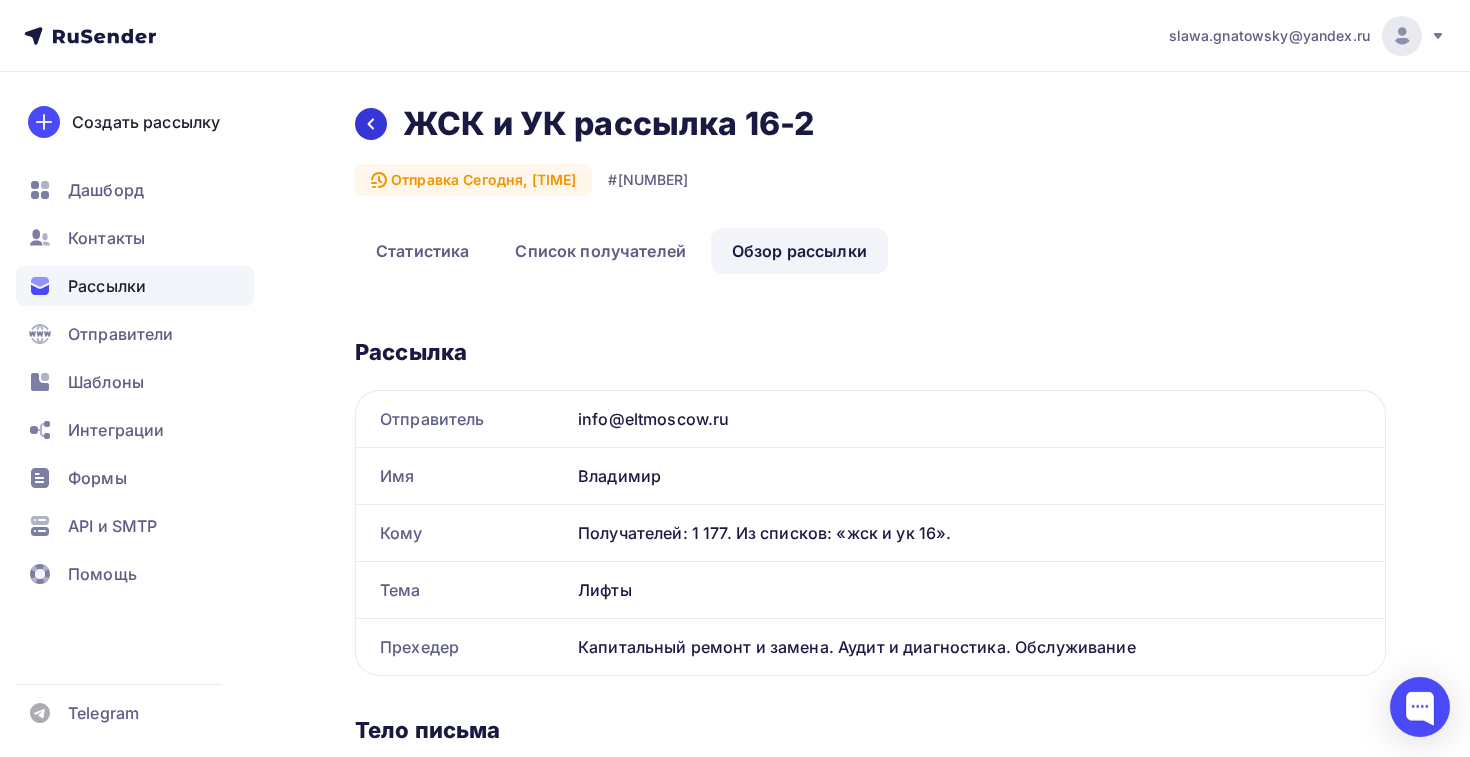 click 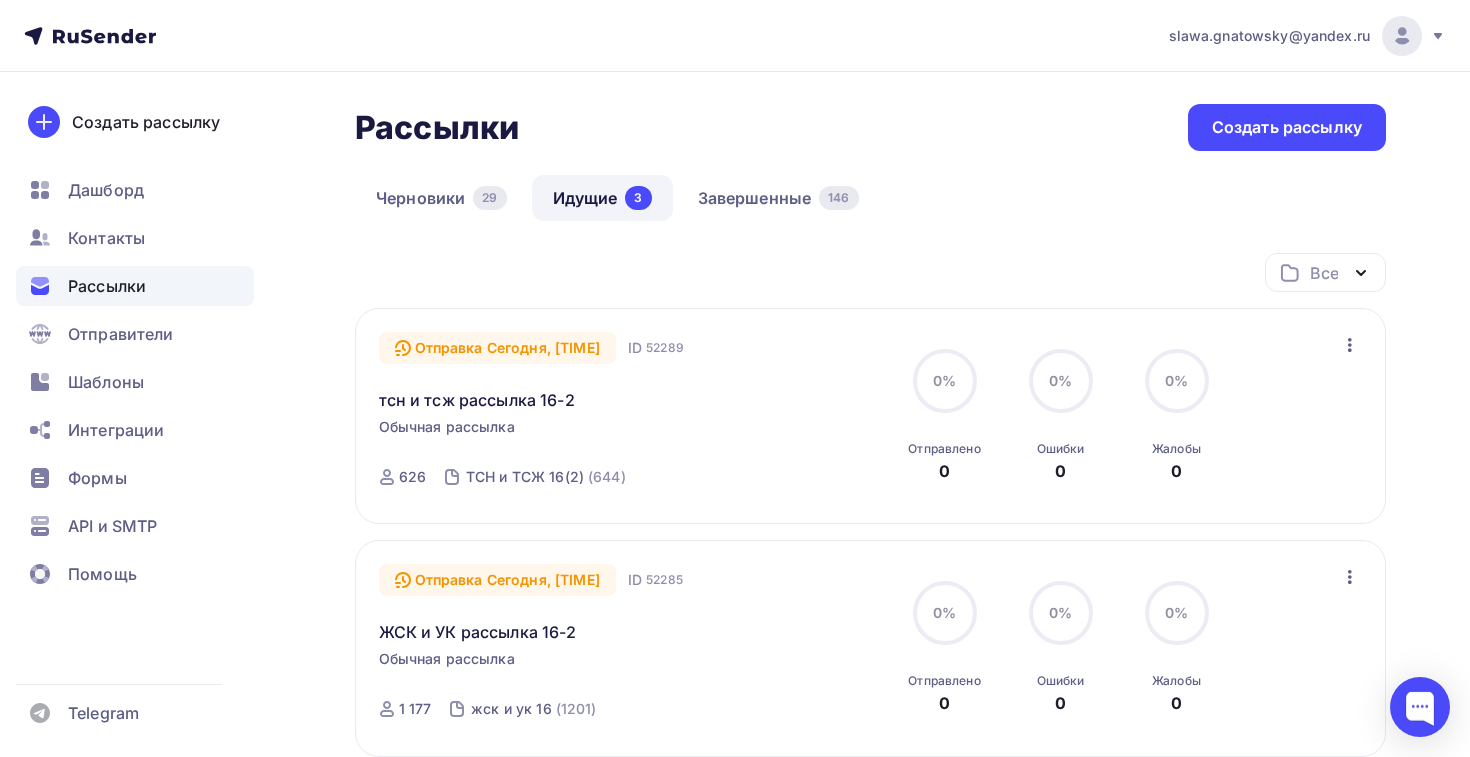 click on "Рассылки
Рассылки
Создать рассылку
Черновики
29
Идущие
3
Завершенные
146
Идущие
3
Черновики
29
Завершенные
146
Все
Все папки       тестовые рассылки
(5)                       основная рассылка
(11)                       Рус
(5)                           Создать новую папку
Отправка
[DATE], [TIME]
ID   [NUMBER]
тсн и тсж рассылка 16-2
Обычная рассылка        ID   [NUMBER]" at bounding box center [870, 651] 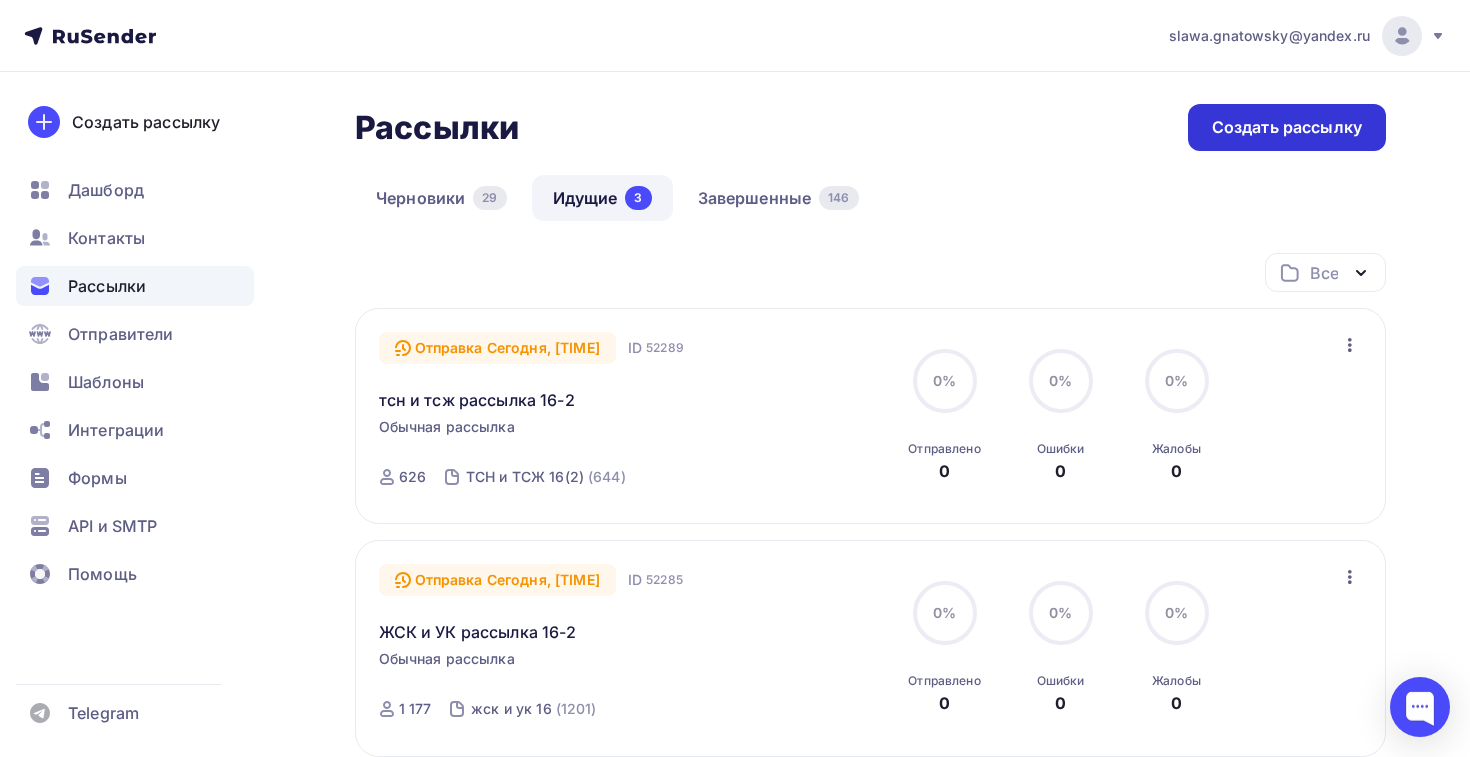 click on "Создать рассылку" at bounding box center [1287, 127] 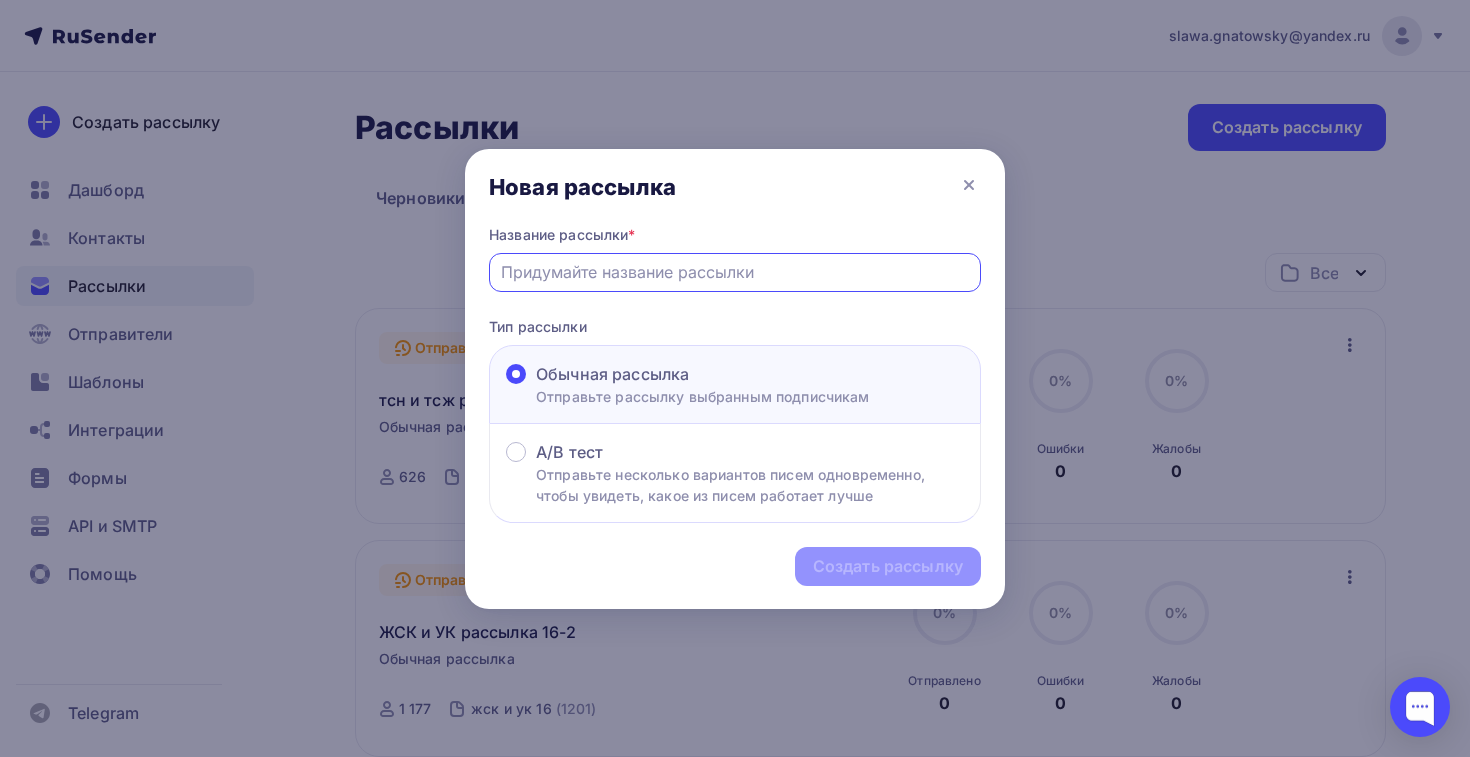 click at bounding box center (735, 272) 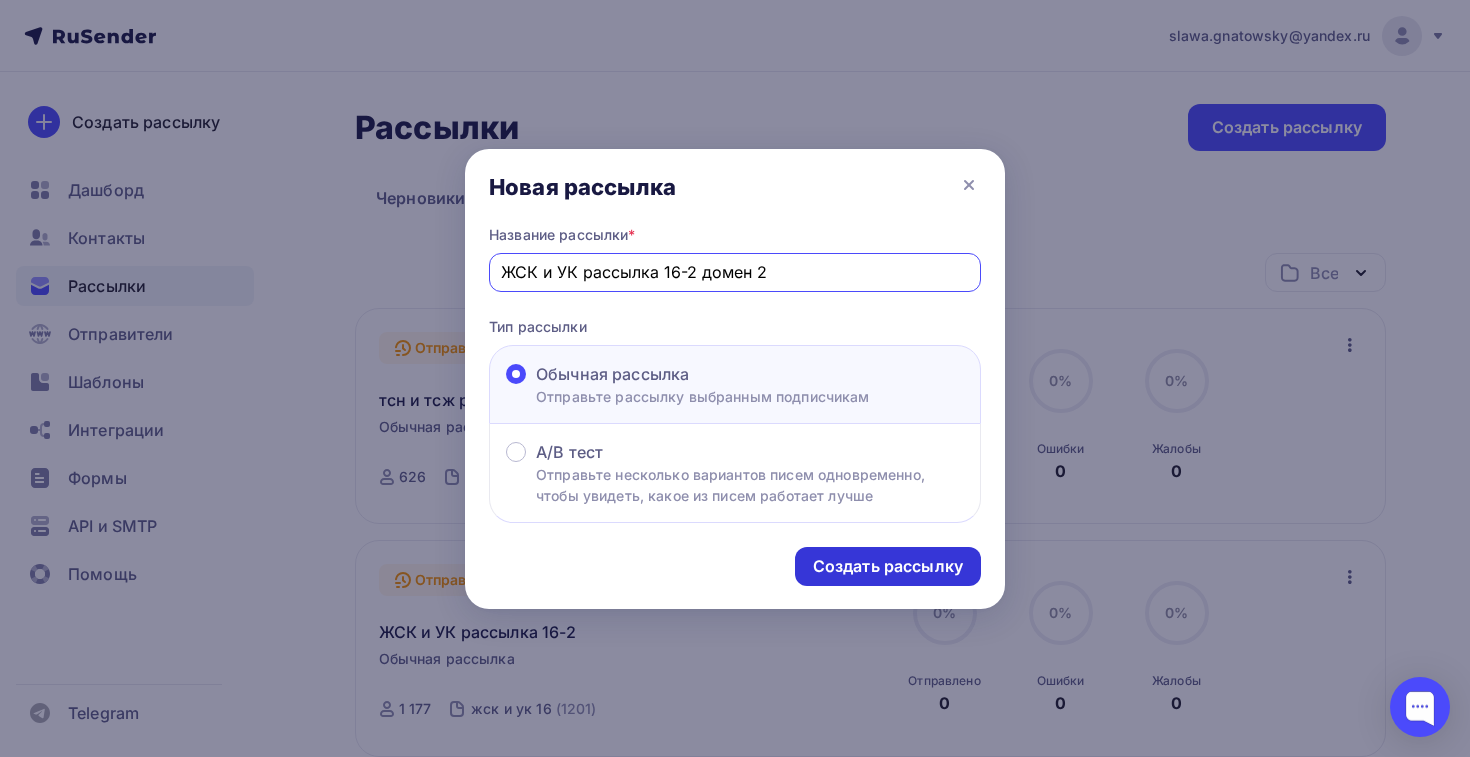 type on "ЖСК и УК рассылка 16-2 домен 2" 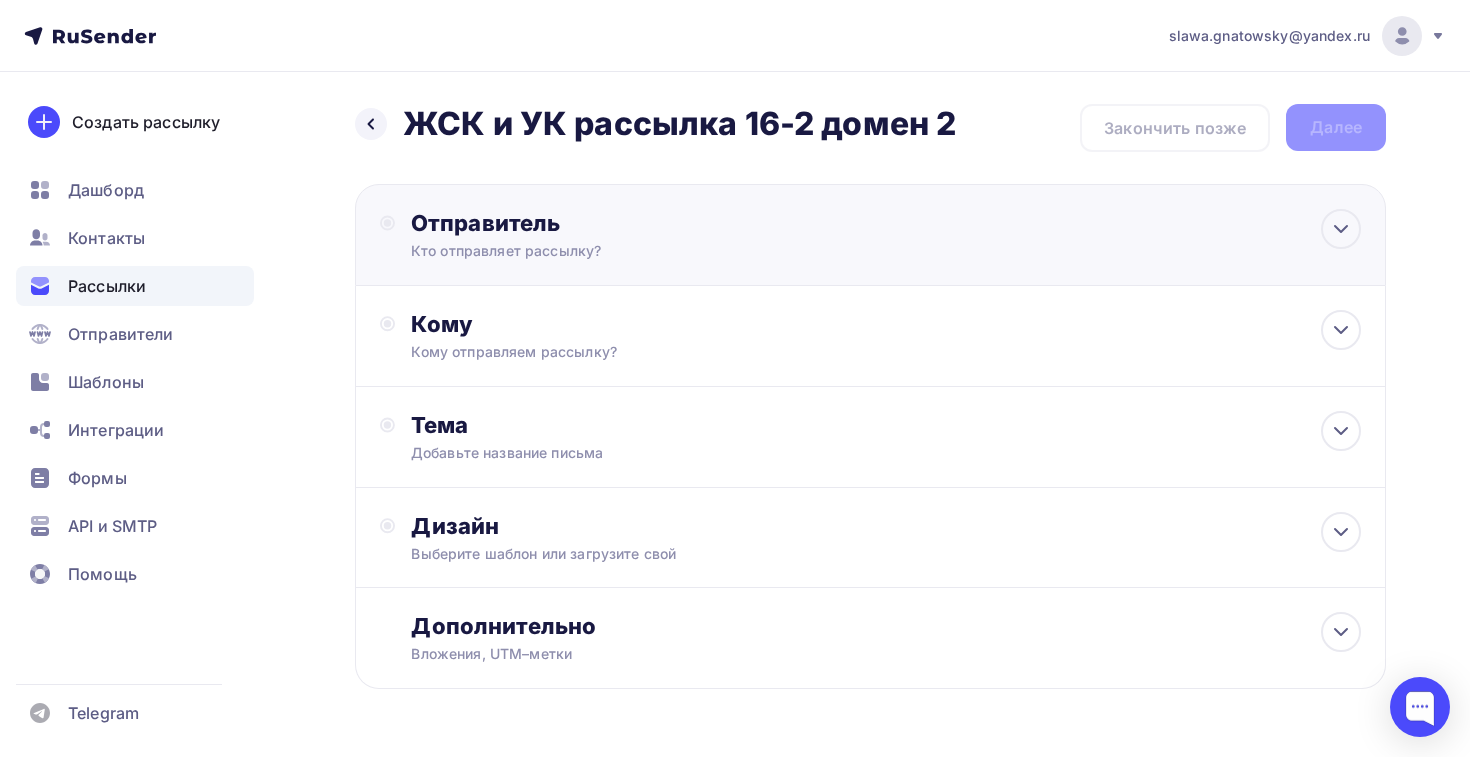 click on "Кто отправляет рассылку?" at bounding box center [606, 251] 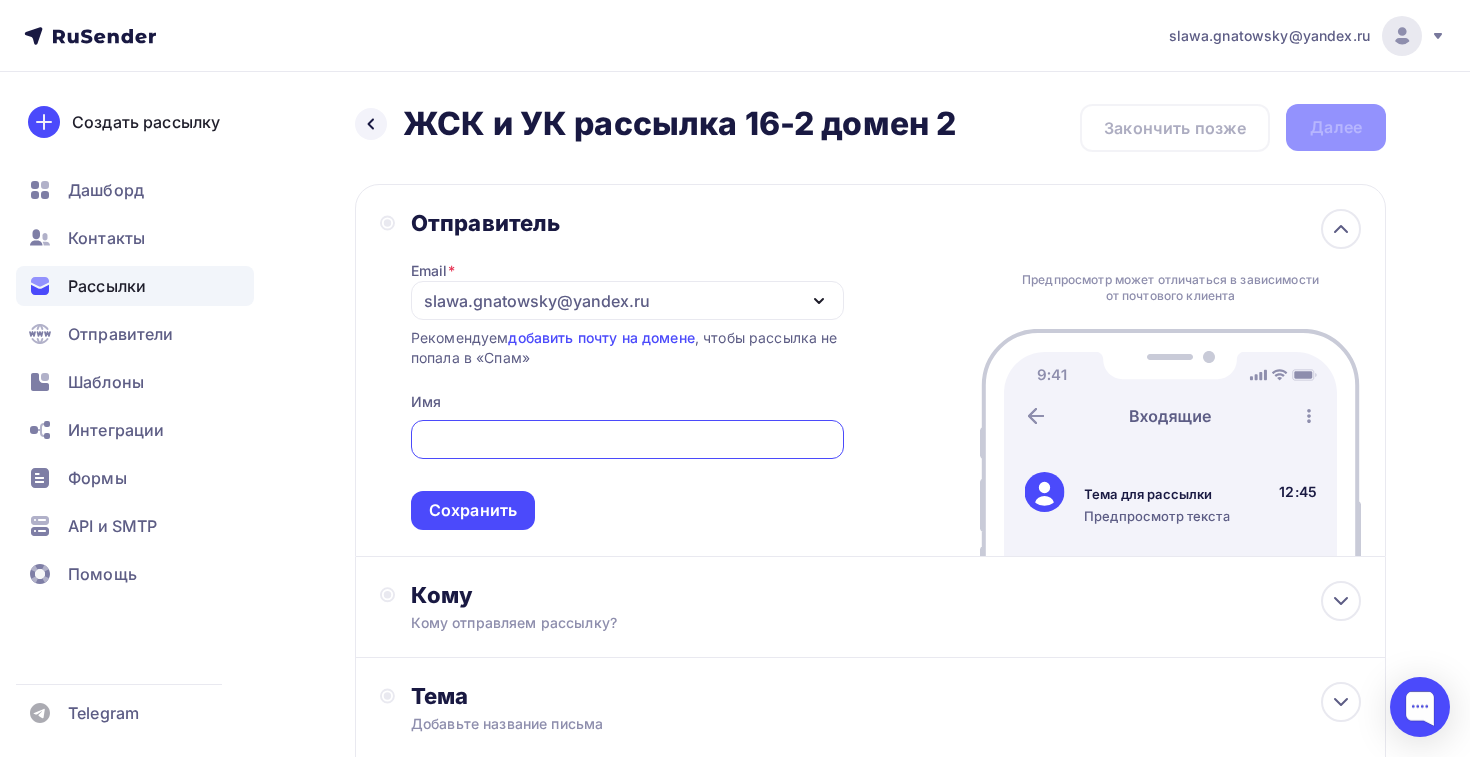 scroll, scrollTop: 0, scrollLeft: 0, axis: both 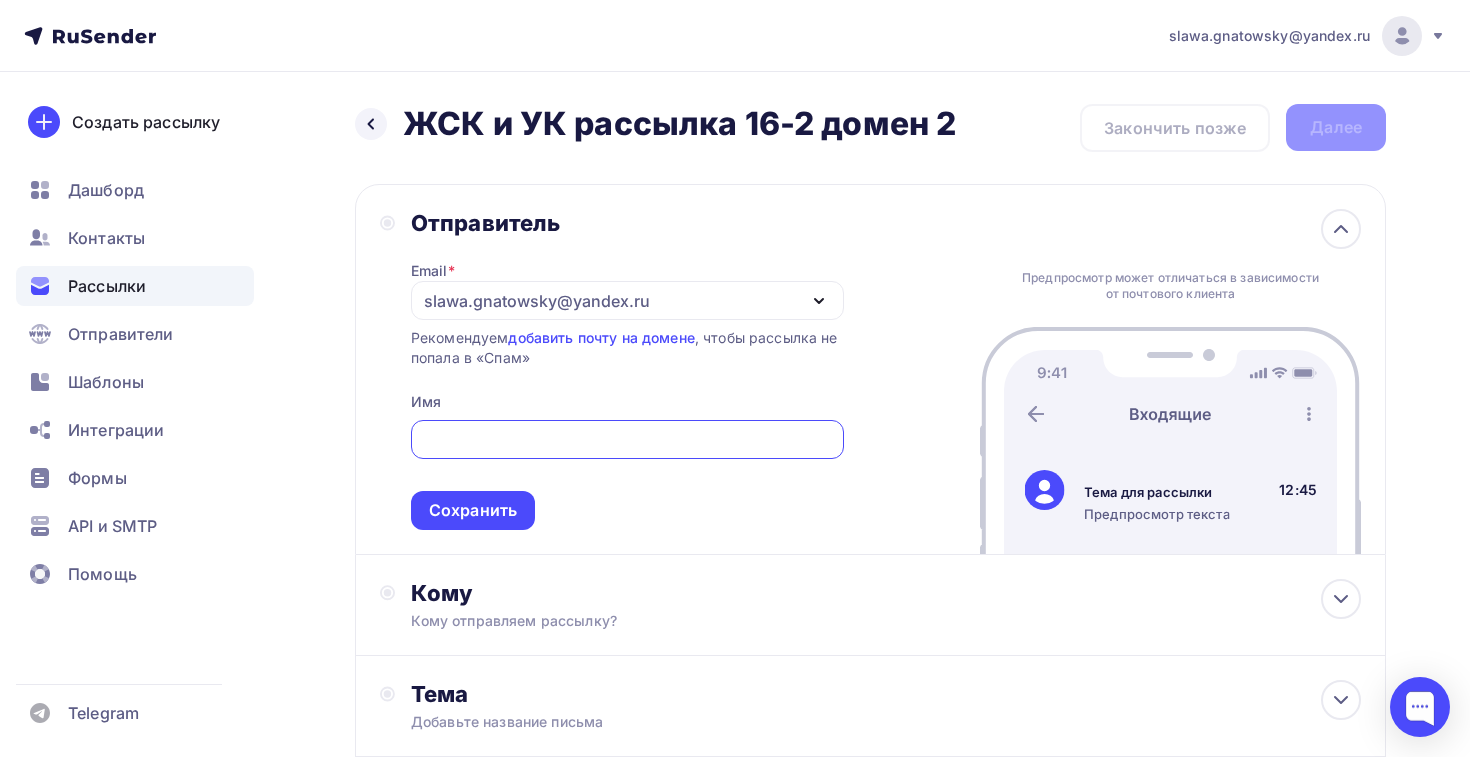click on "slawa.gnatowsky@yandex.ru" at bounding box center [537, 301] 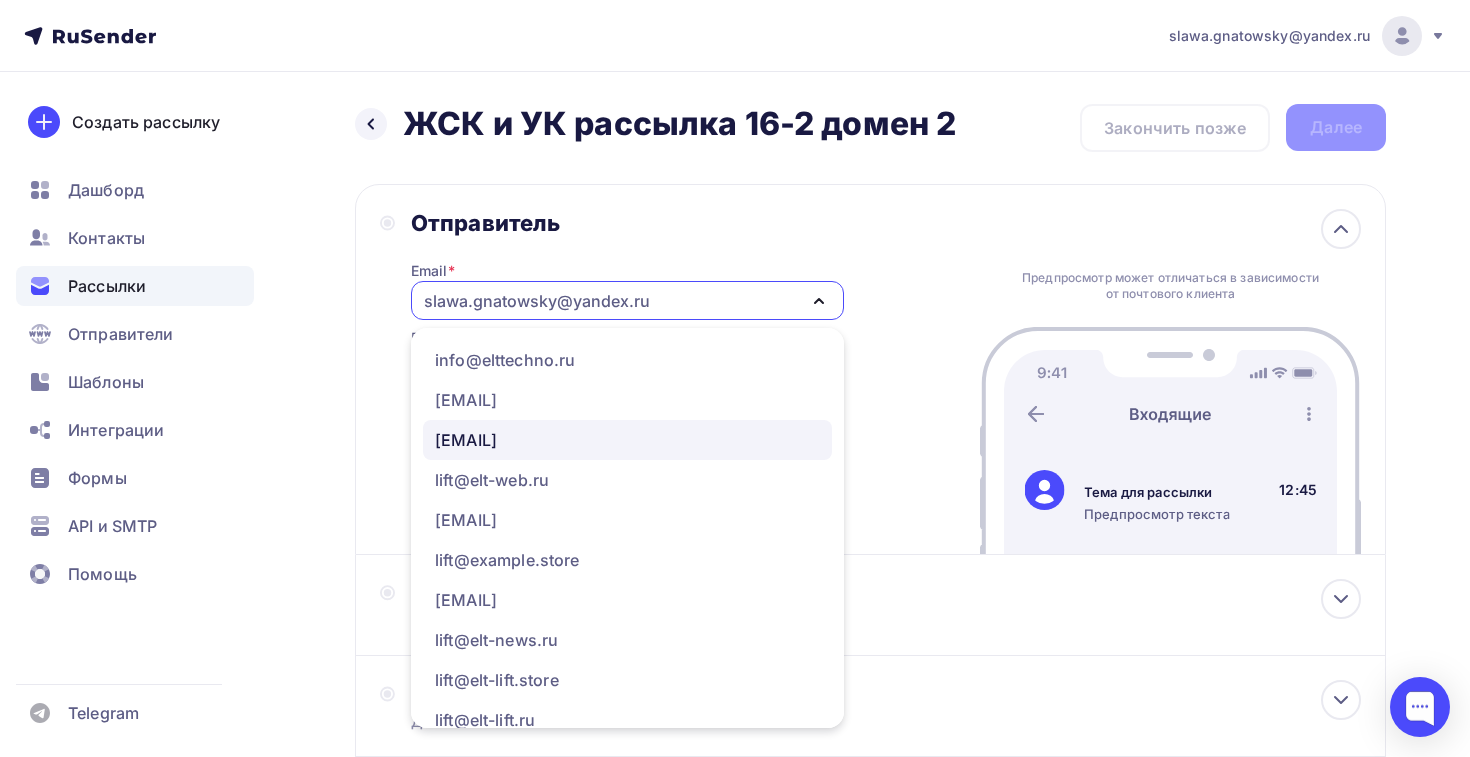 scroll, scrollTop: 341, scrollLeft: 0, axis: vertical 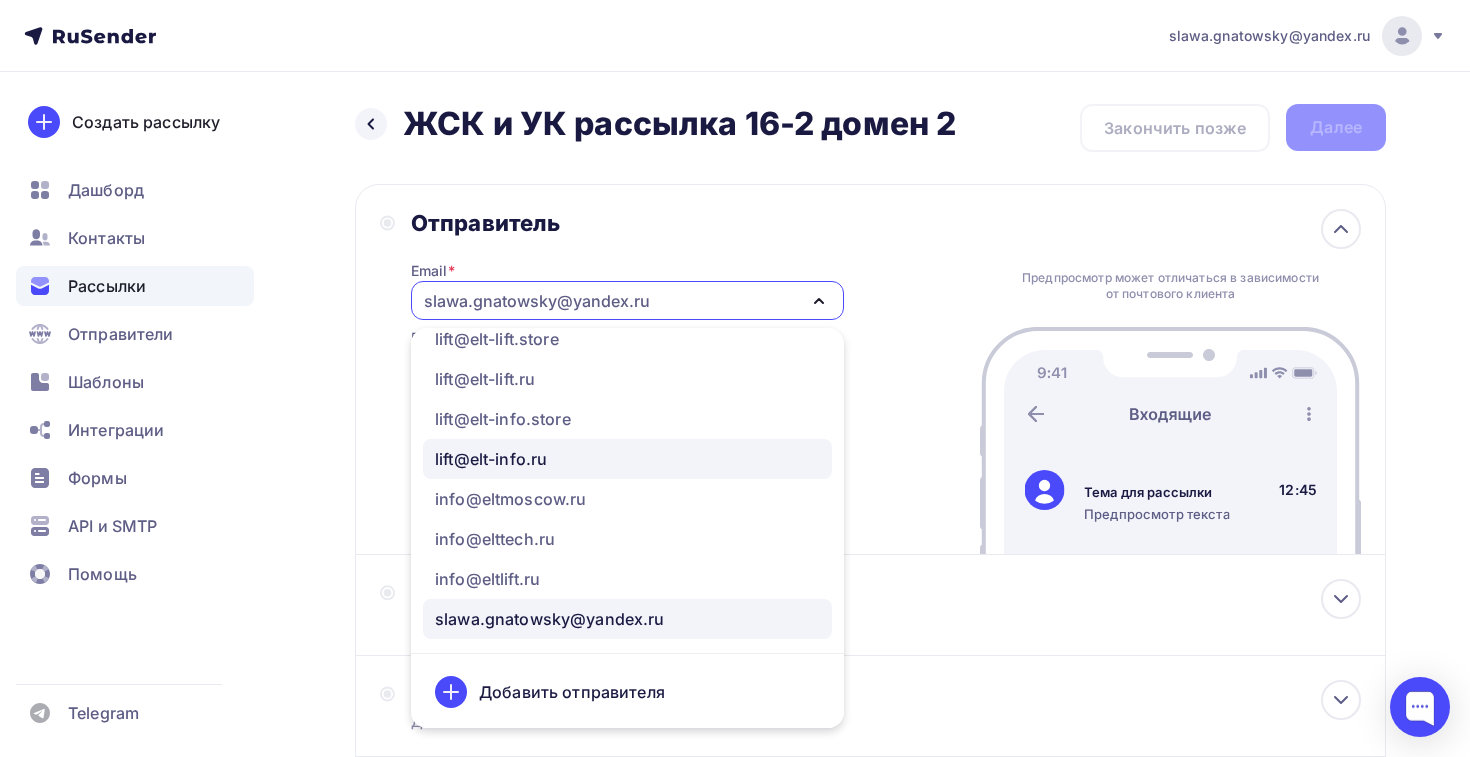 click on "lift@elt-info.ru" at bounding box center (491, 459) 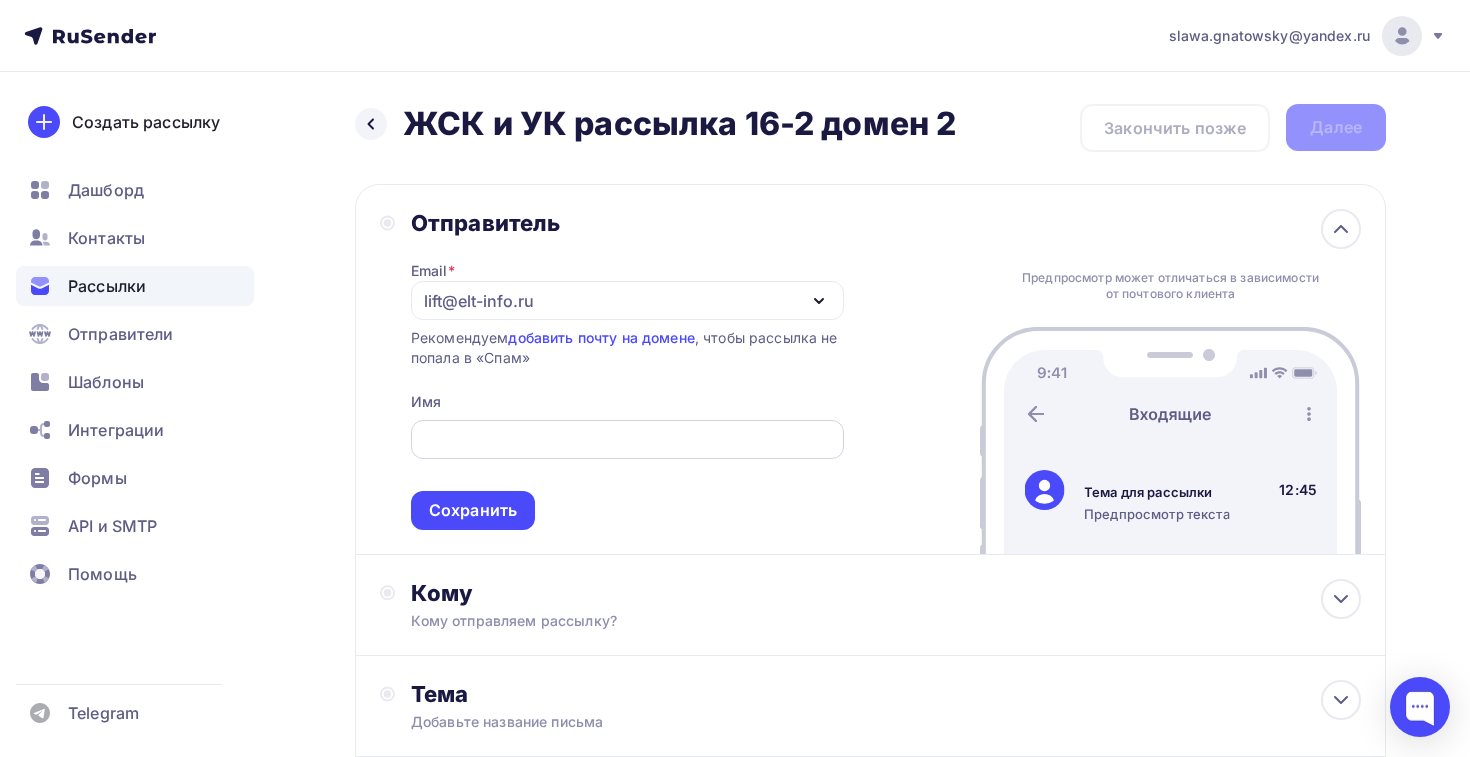 click at bounding box center [627, 440] 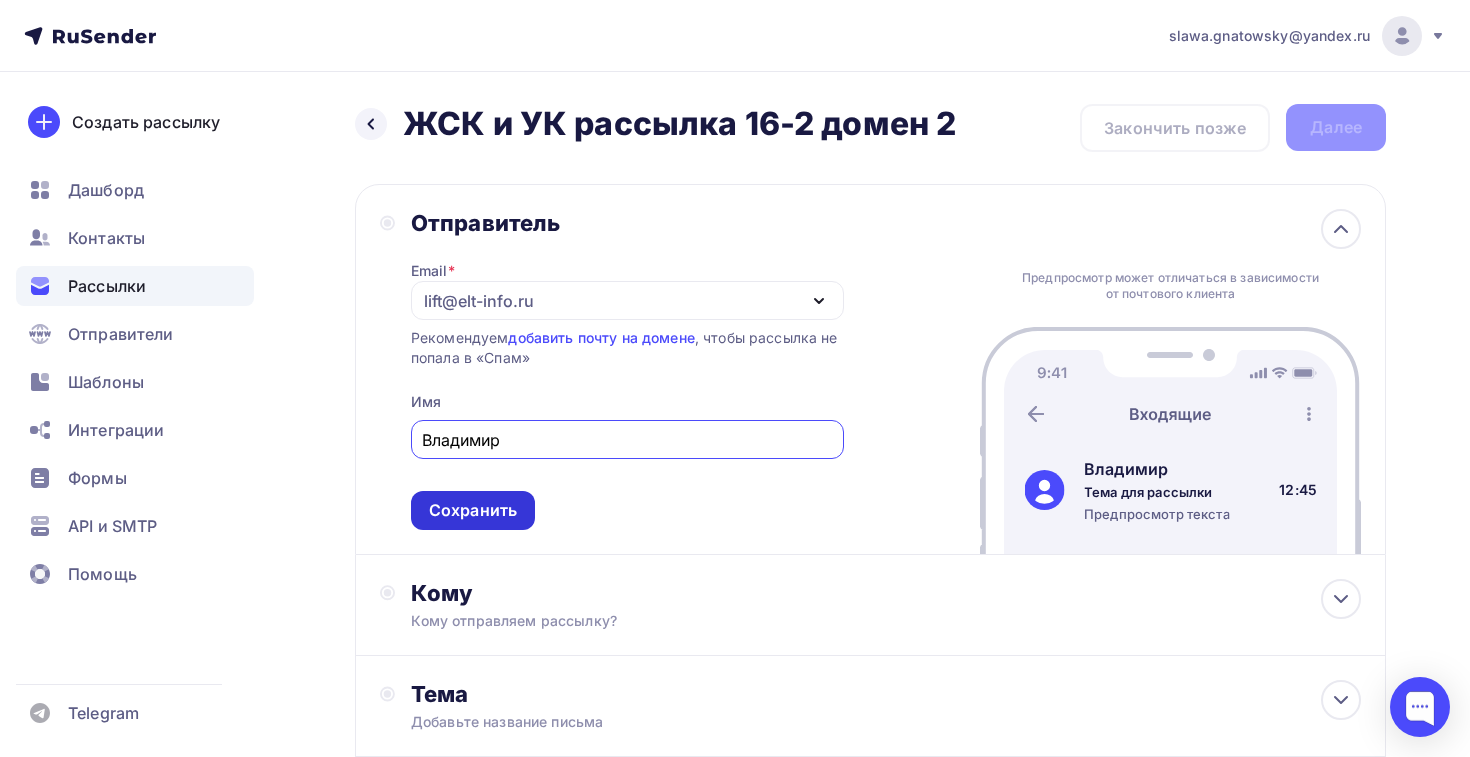 type on "Владимир" 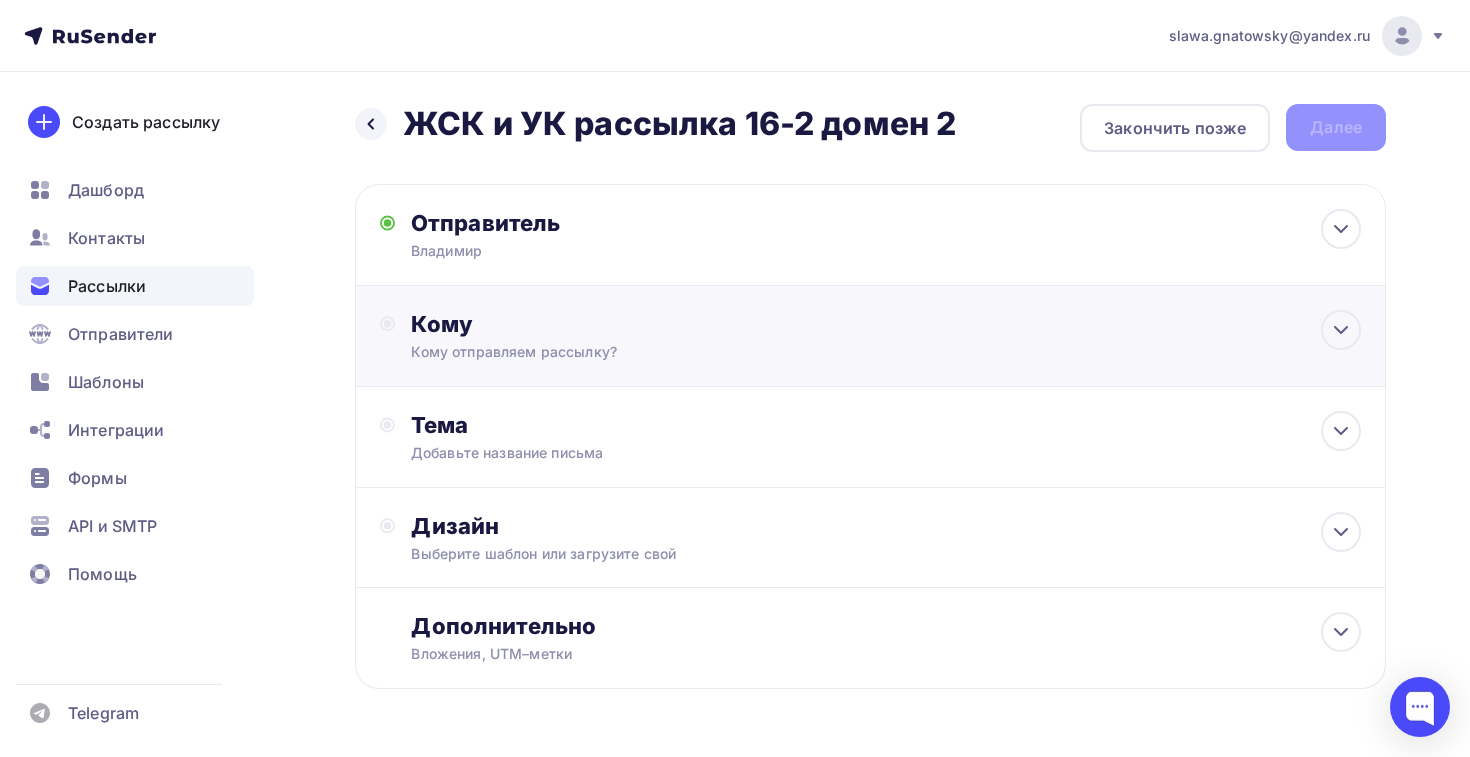 click on "Кому отправляем рассылку?" at bounding box center (838, 352) 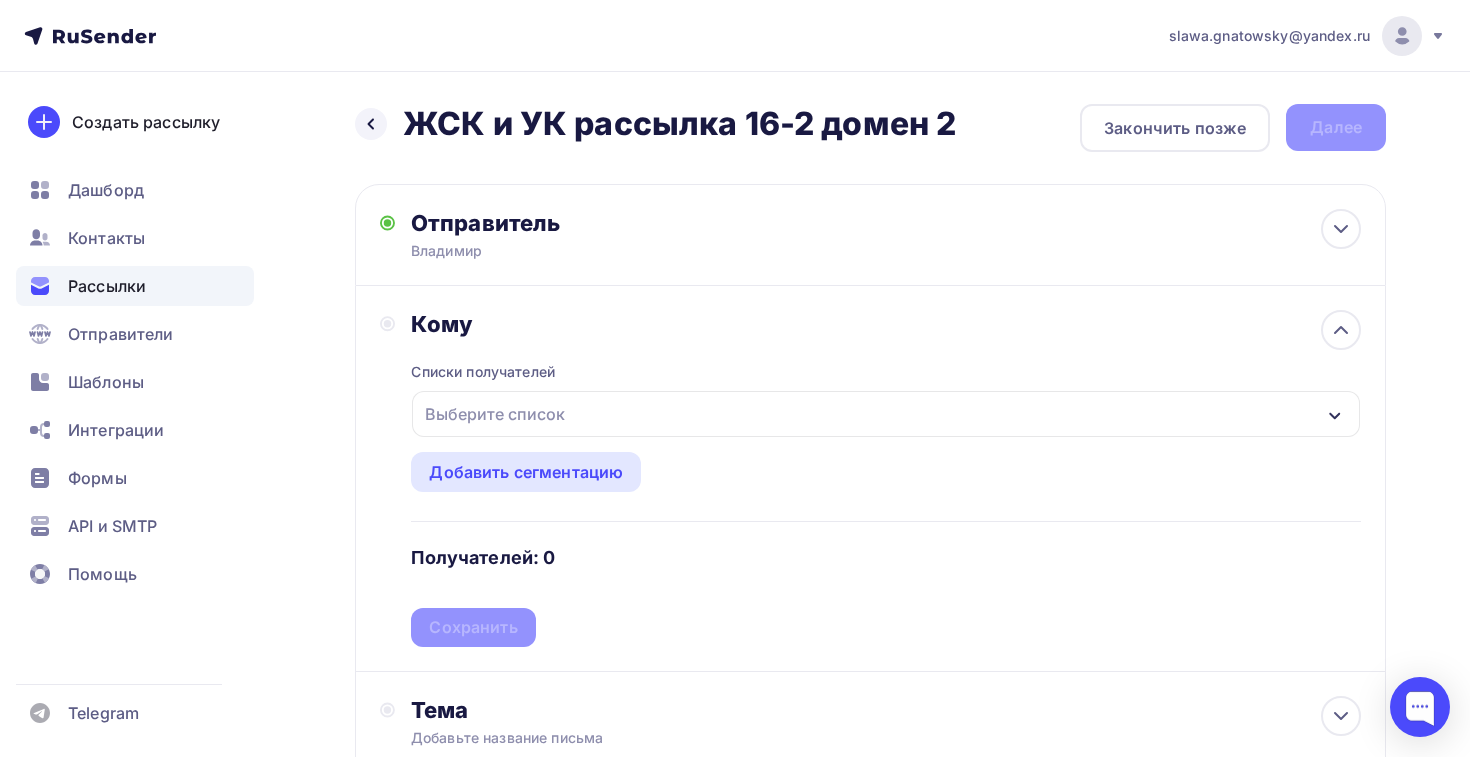 click on "Выберите список" at bounding box center [495, 414] 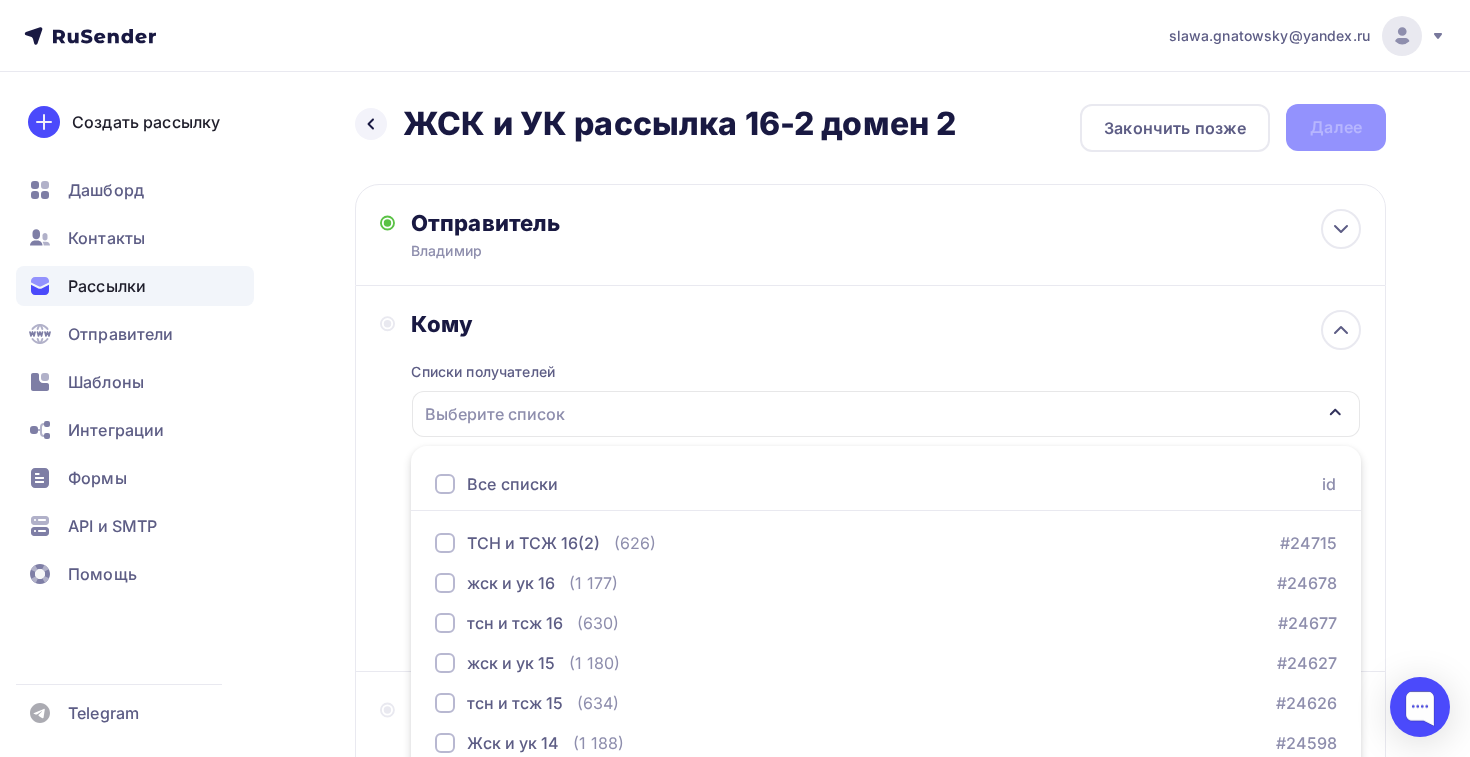 scroll, scrollTop: 208, scrollLeft: 0, axis: vertical 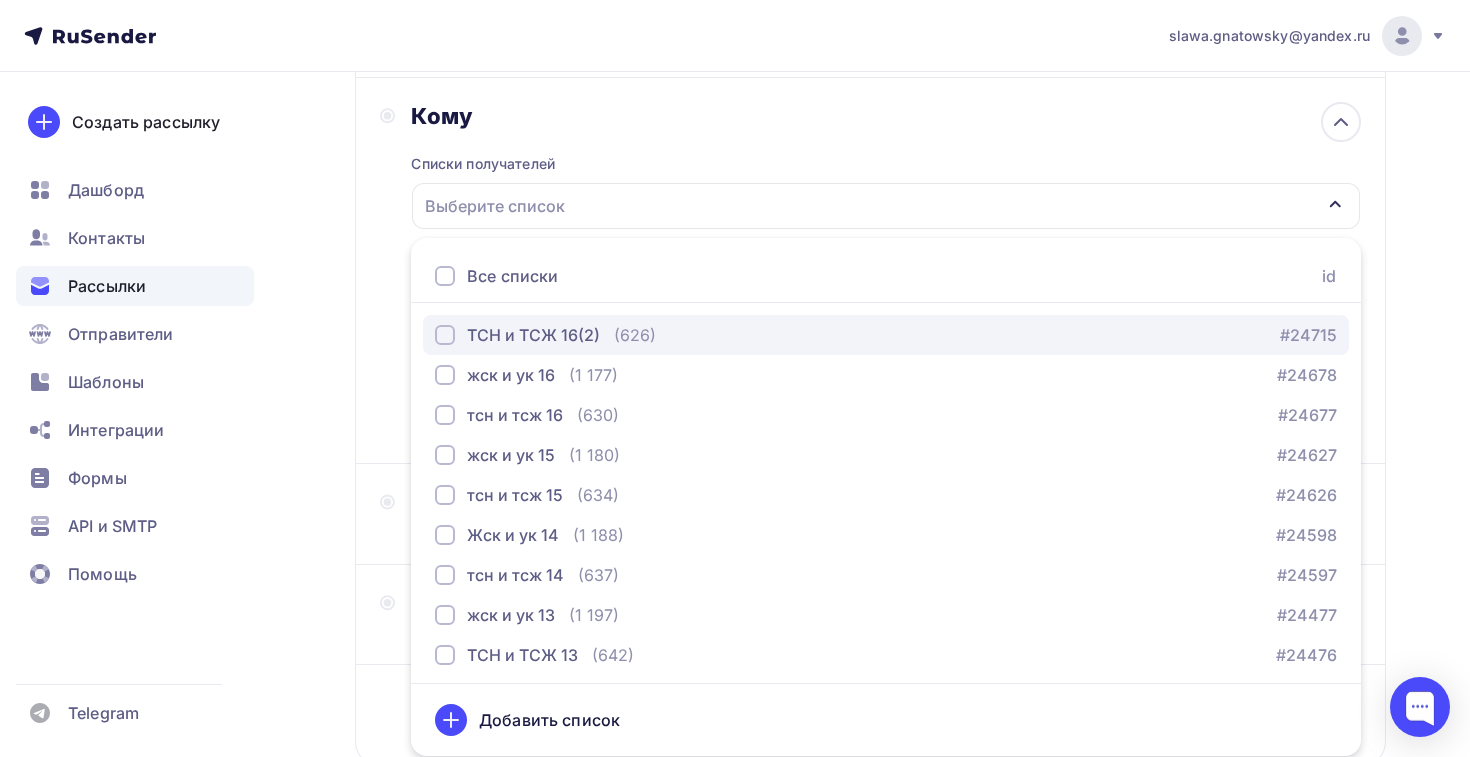 click on "ТСН и ТСЖ 16(2)" at bounding box center (517, 335) 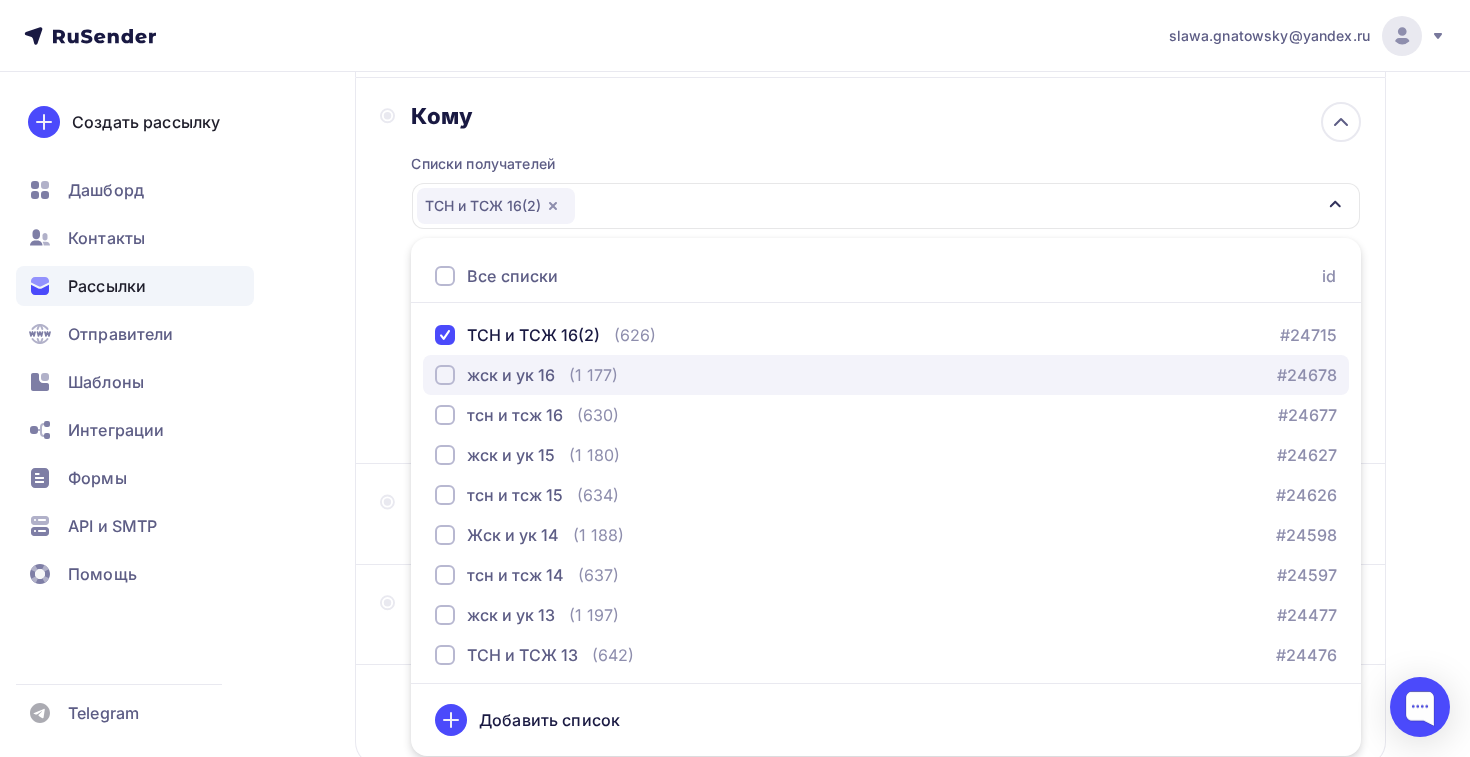 click on "жск и ук 16
(1 177)
#24678" at bounding box center [886, 375] 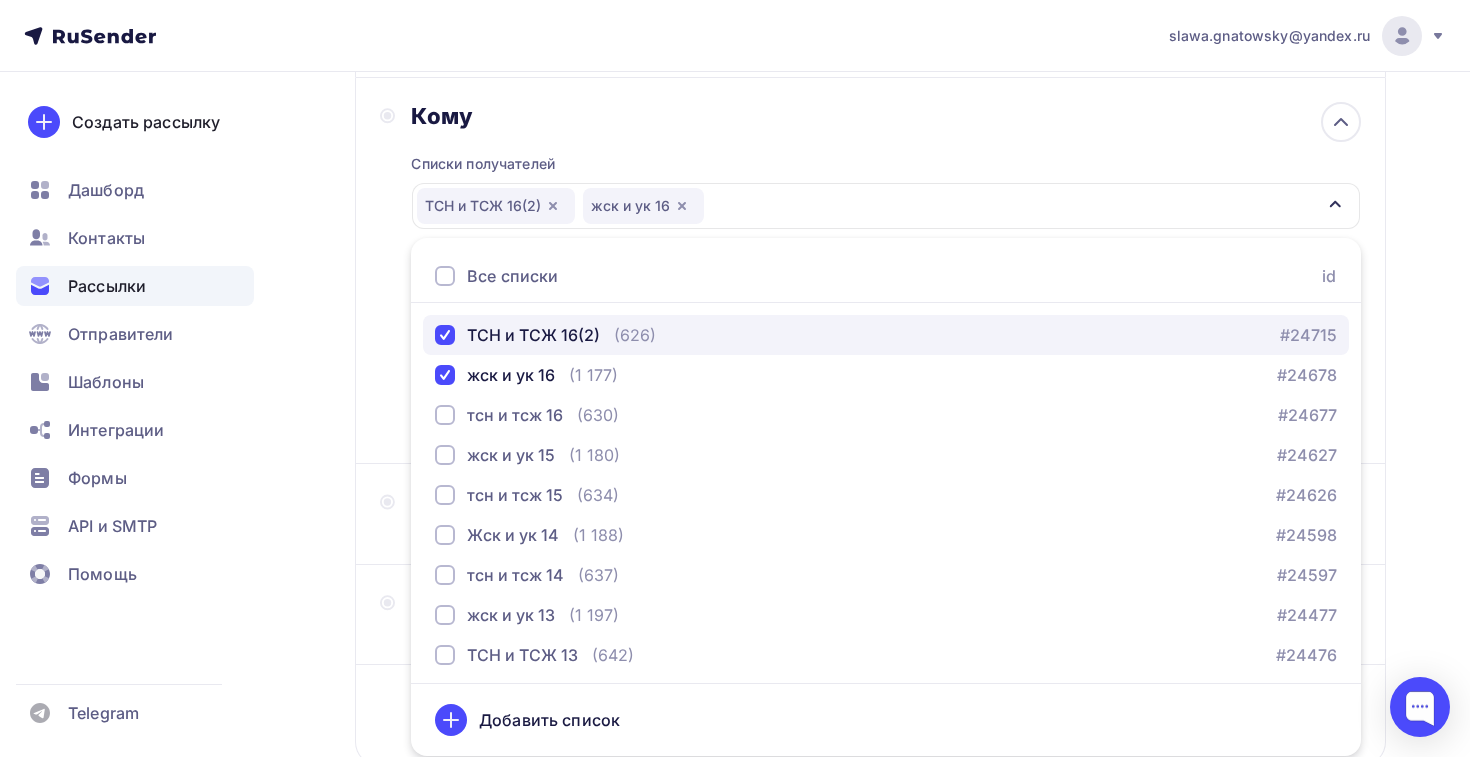click on "ТСН и ТСЖ 16(2)
(626)
#24715" at bounding box center (886, 335) 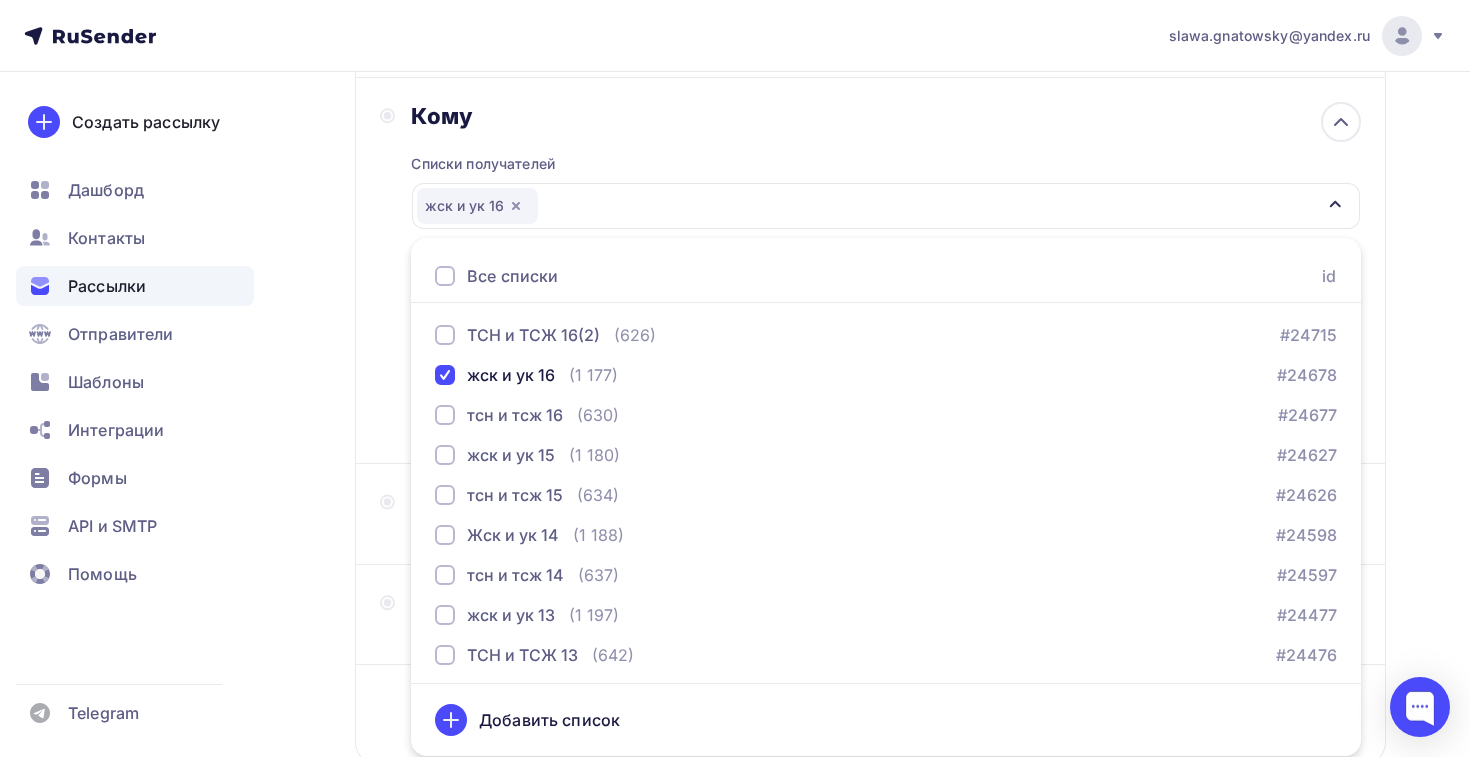 click on "Назад
ЖСК и УК рассылка 16-2 домен 2
ЖСК и УК рассылка 16-2 домен 2
Закончить позже
Далее
Отправитель
Владимир
Email  *
lift@elt-info.ru           info@elttechno.ru           info@eltmos.ru           lift@elt-web.store           lift@elt-web.ru           lift@elt-sender.store           lift@elt-sender.ru           lift@elt-news.store           lift@elt-news.ru           lift@elt-lift.store           lift@elt-lift.ru           lift@elt-info.store           lift@elt-info.ru           info@eltmoscow.ru           info@elttech.ru           info@eltlift.ru           slawa.gnatowsky@yandex.ru               Добавить отправителя
Рекомендуем  добавить почту на домене   Имя" at bounding box center [735, 379] 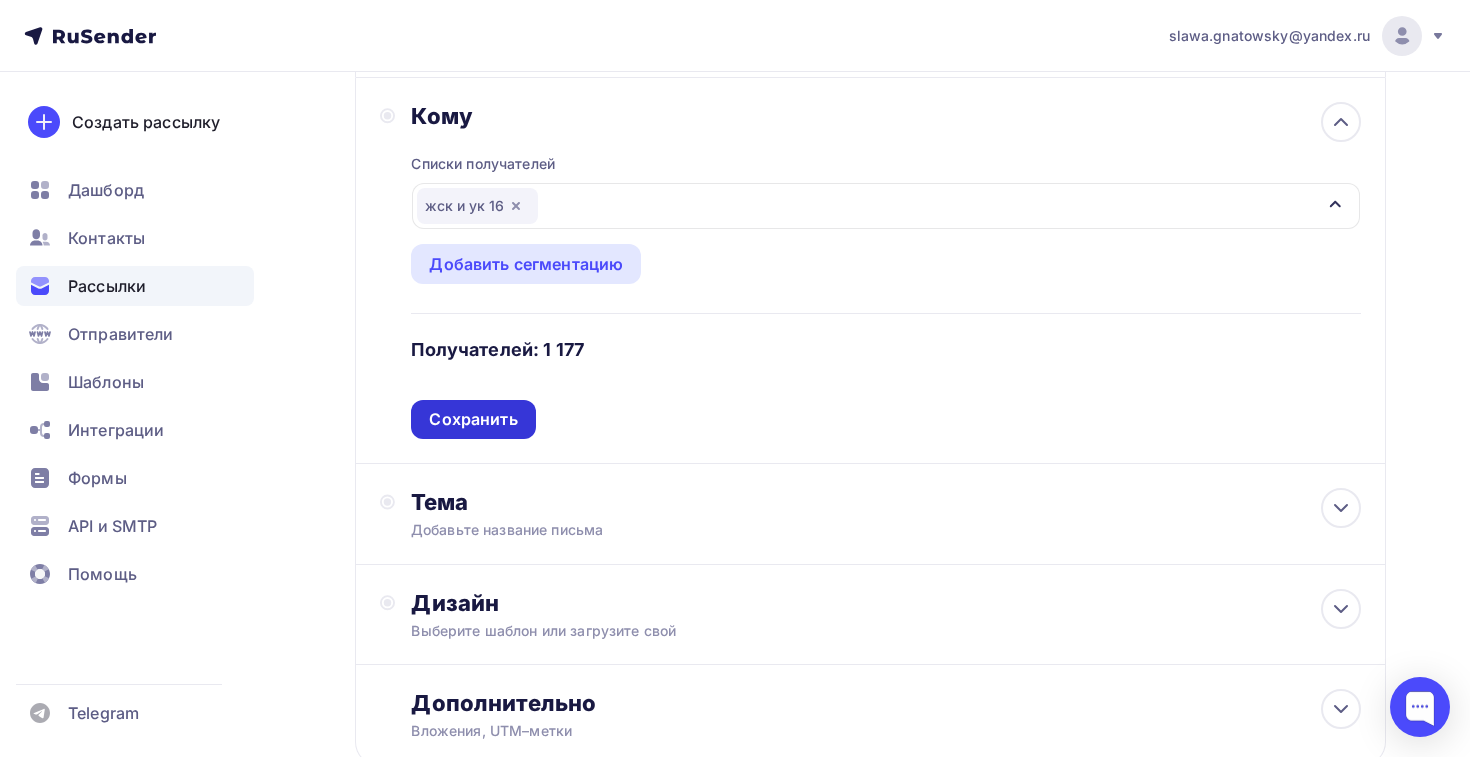 click on "Сохранить" at bounding box center (473, 419) 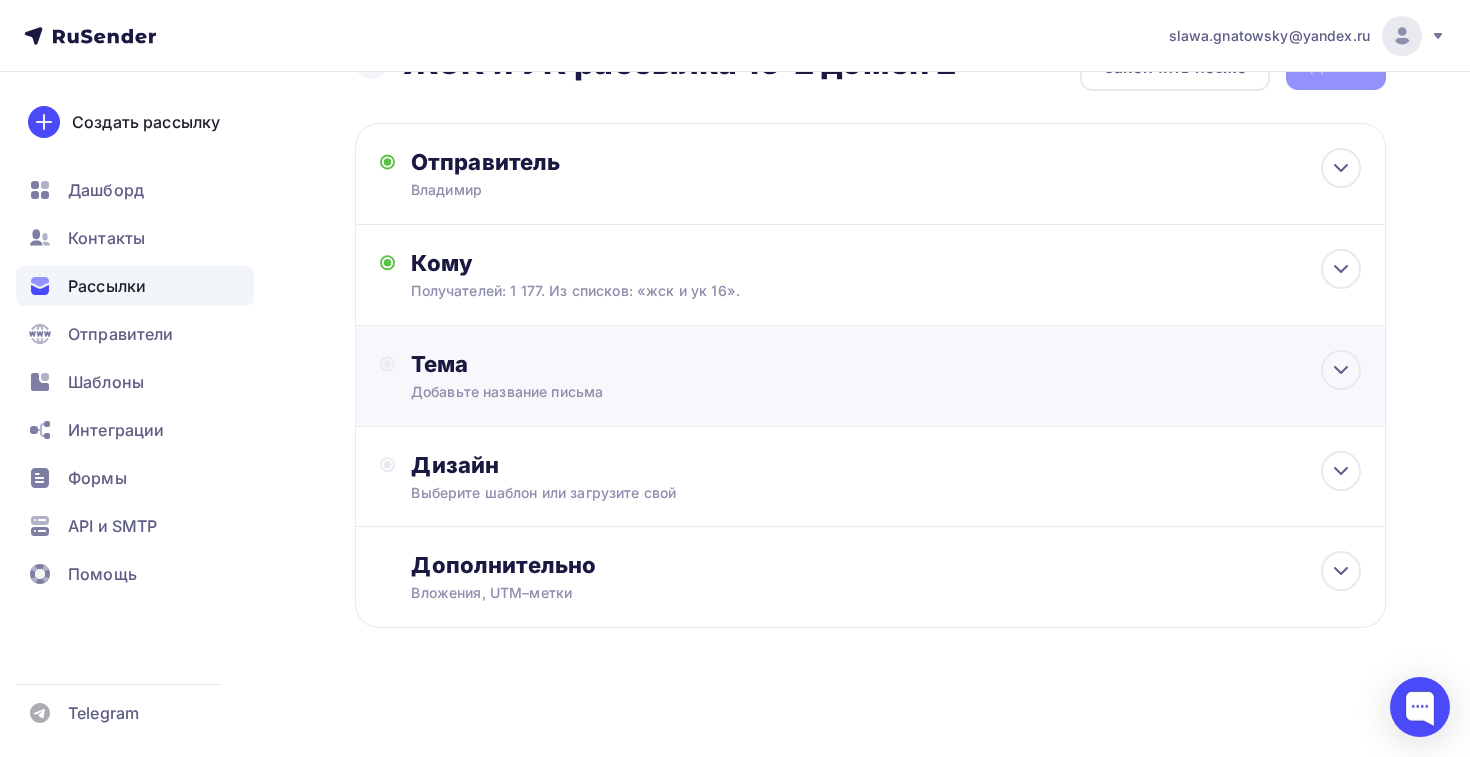 scroll, scrollTop: 0, scrollLeft: 0, axis: both 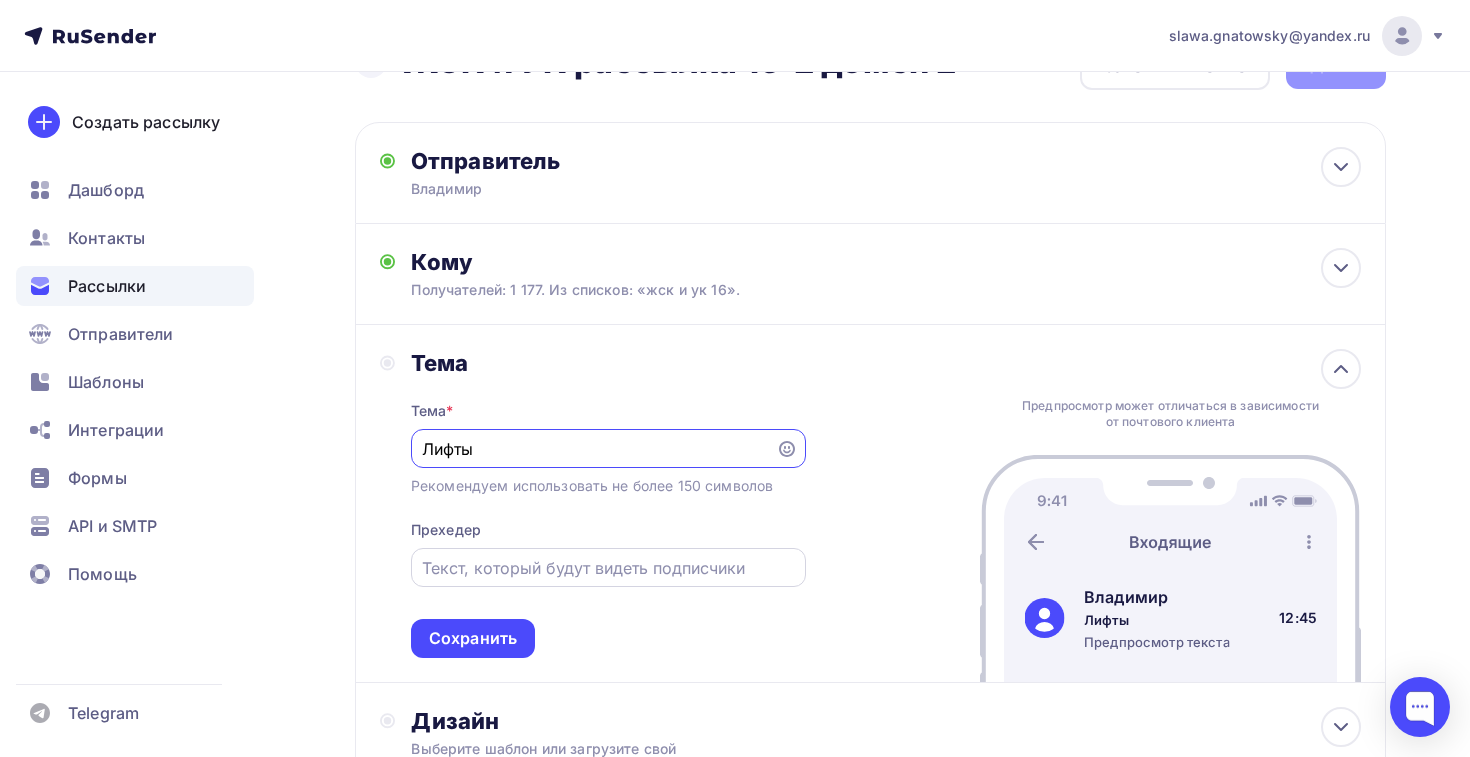 type on "Лифты" 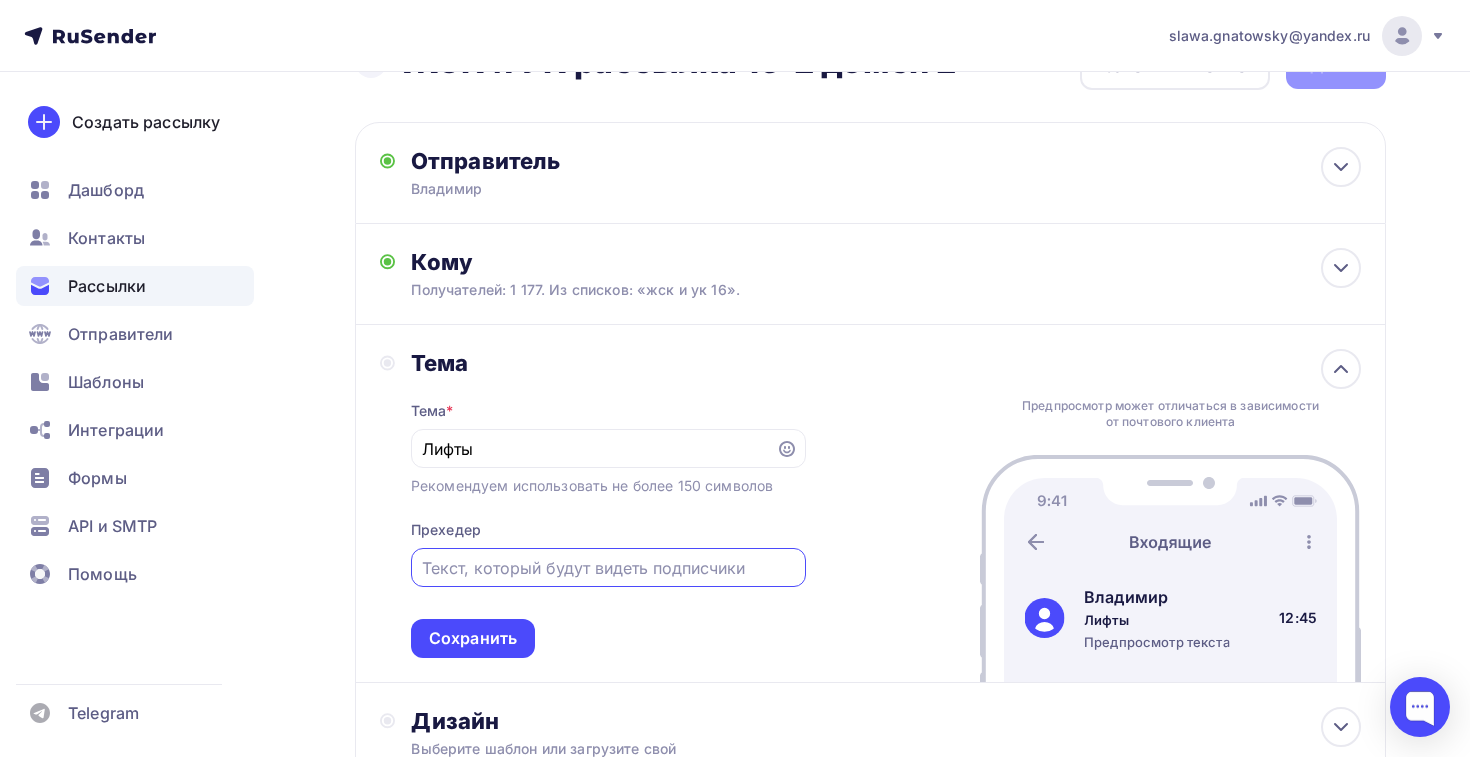 click at bounding box center (608, 568) 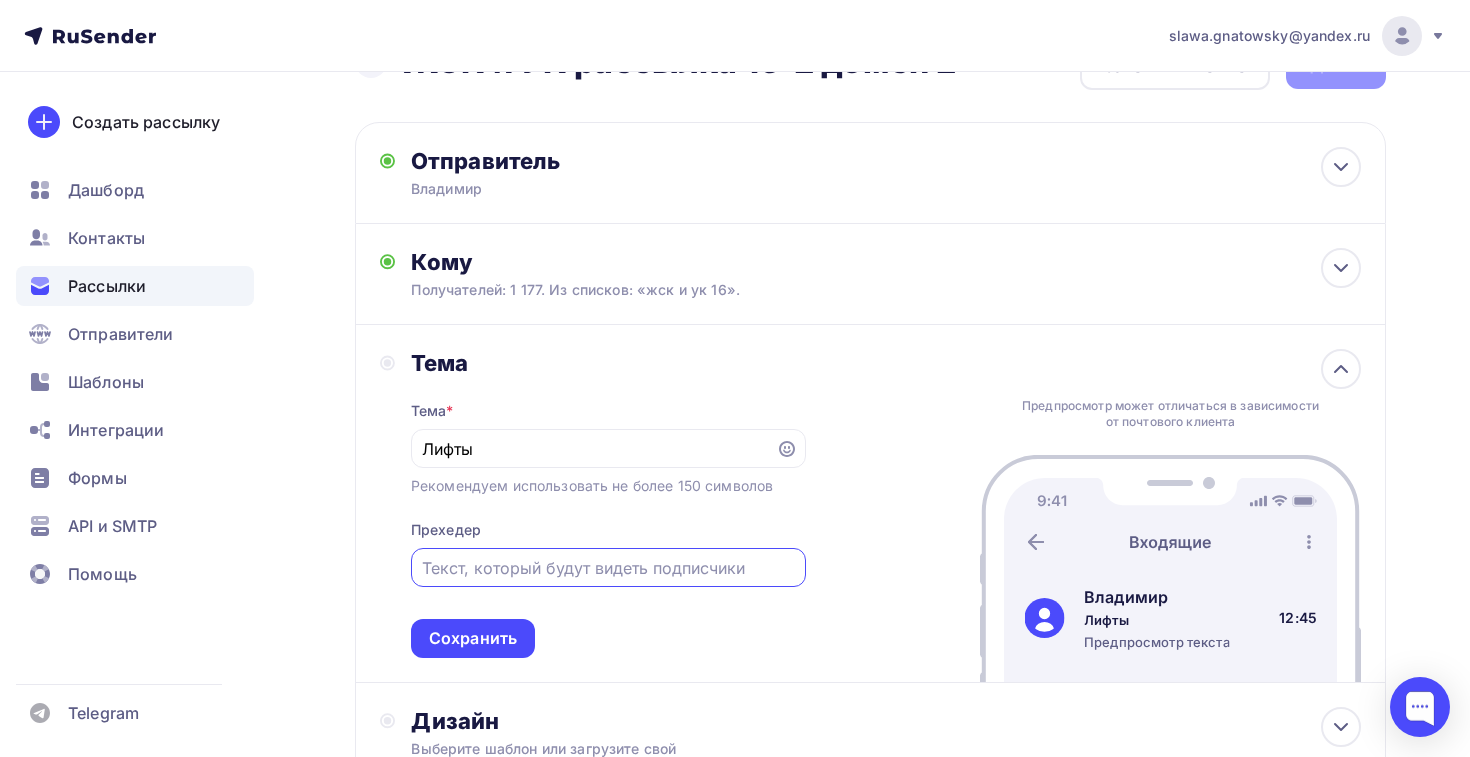 paste on "Капитальный ремонт и замена. Аудит и диагностика. Обслуживание" 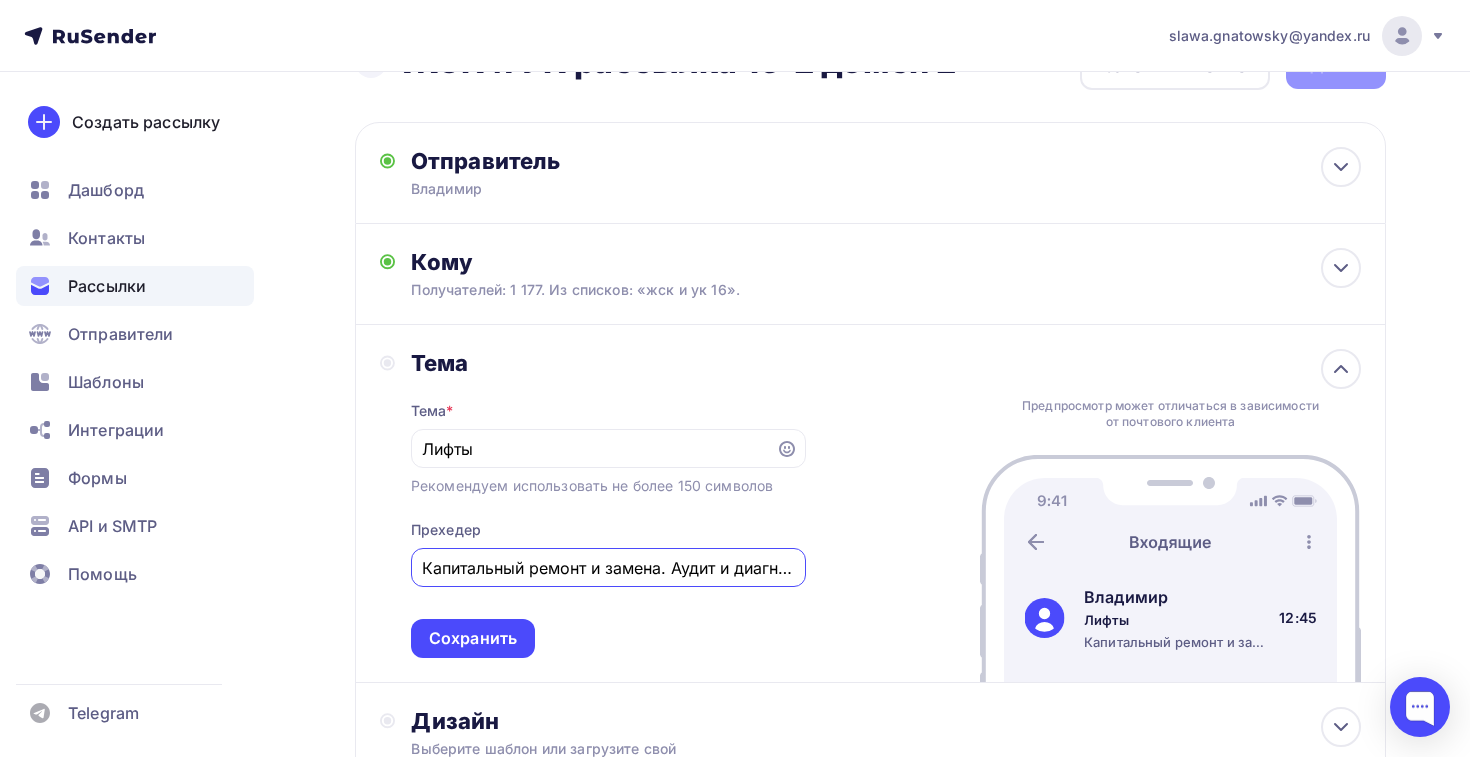 scroll, scrollTop: 0, scrollLeft: 168, axis: horizontal 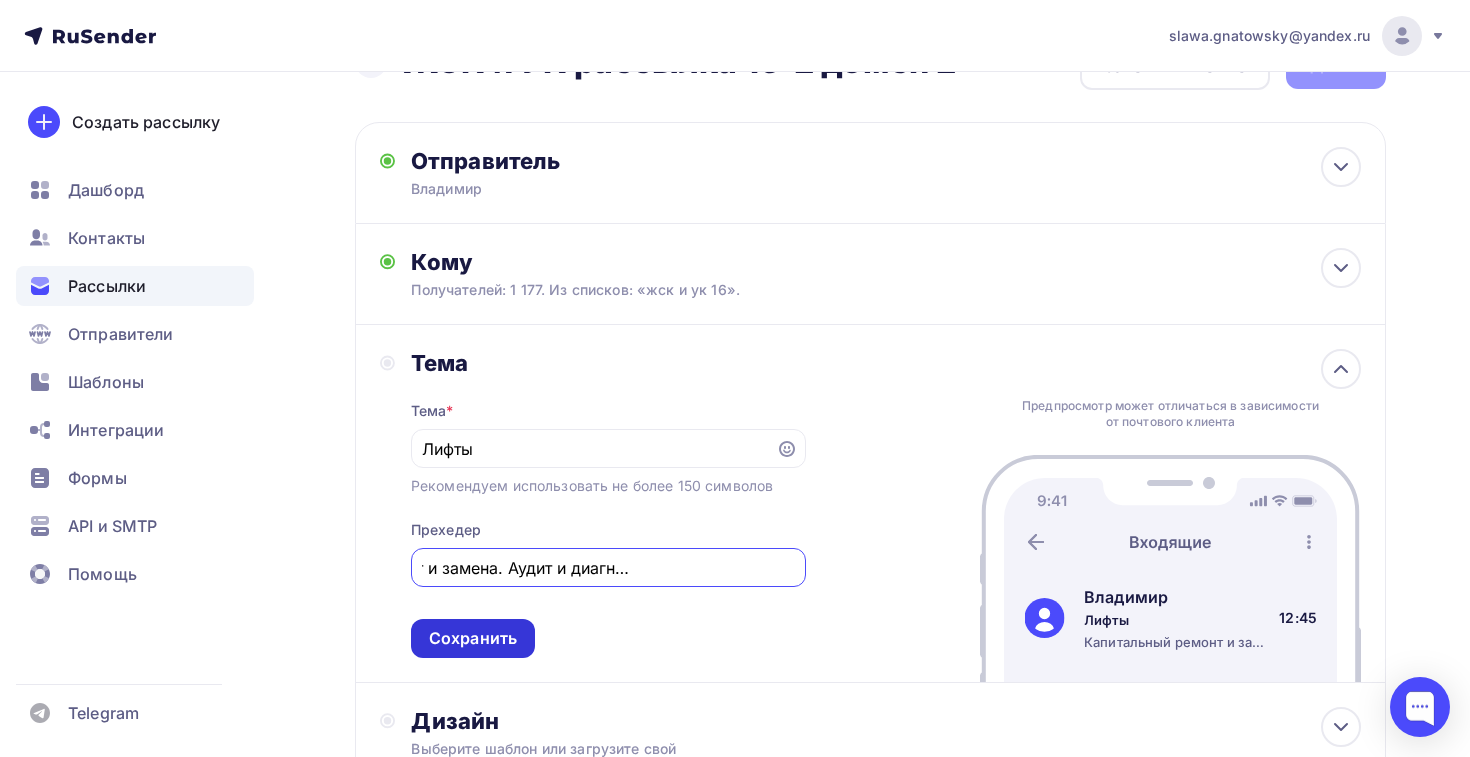 type on "Капитальный ремонт и замена. Аудит и диагностика. Обслуживание" 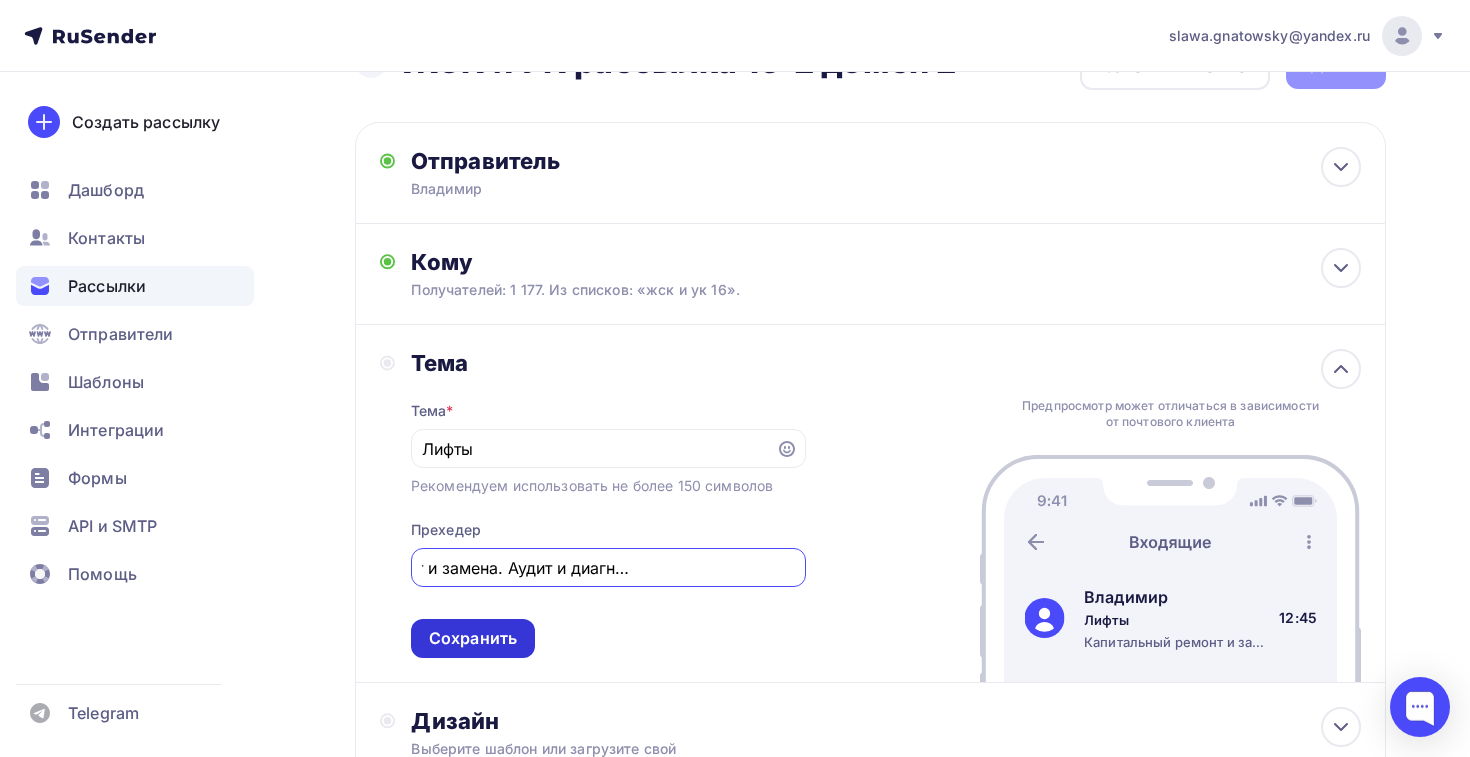 click on "Сохранить" at bounding box center [473, 638] 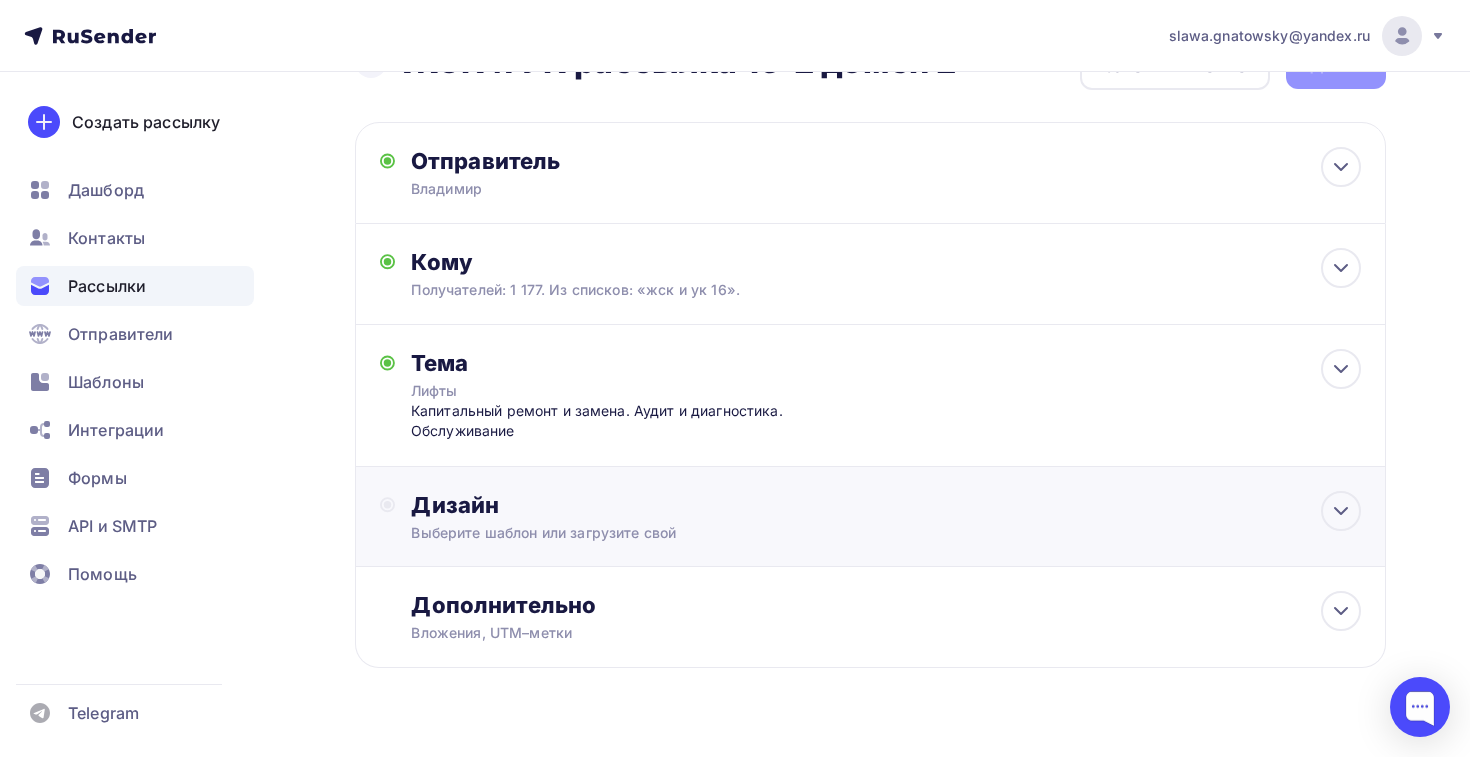 click on "Дизайн   Выберите шаблон или загрузите свой" at bounding box center (870, 528) 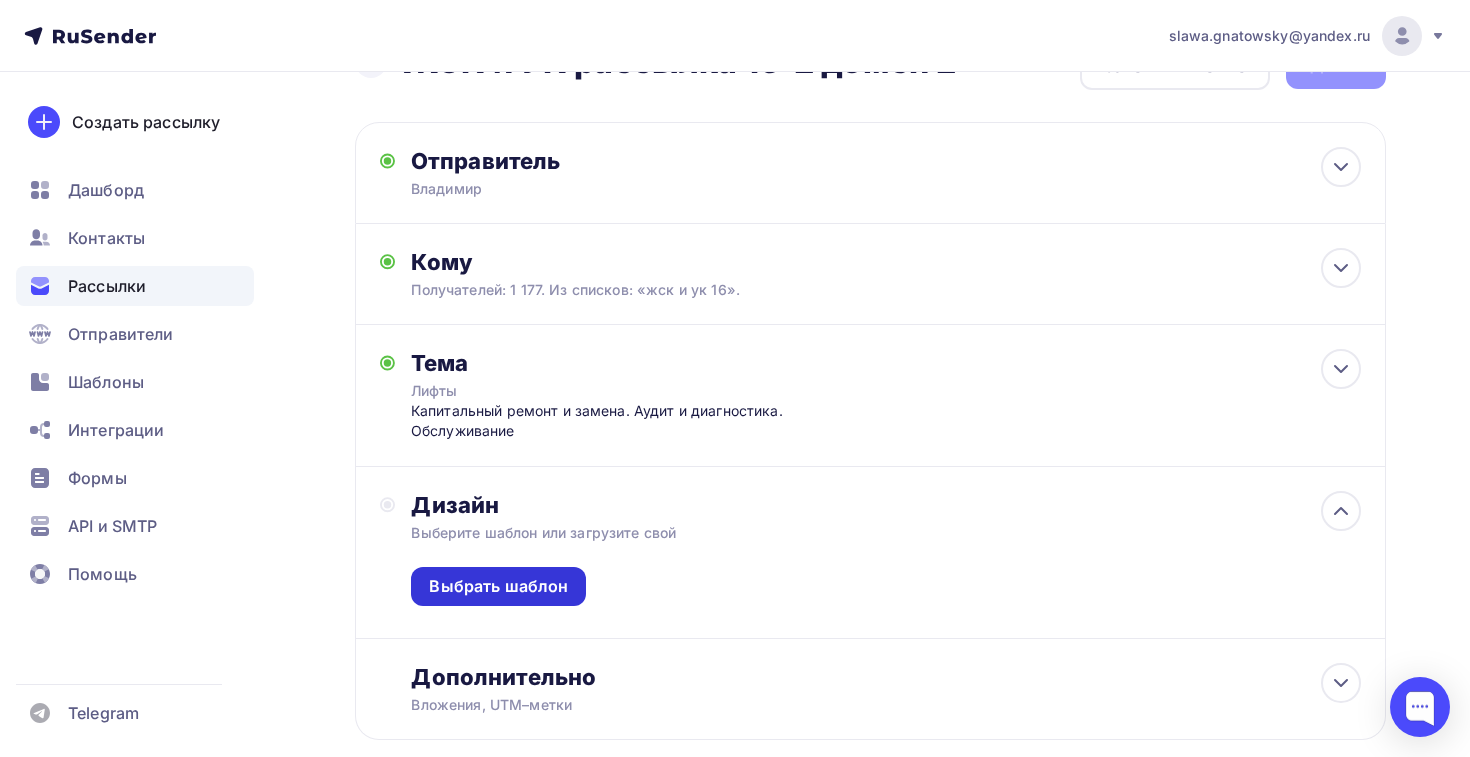 click on "Выбрать шаблон" at bounding box center (498, 586) 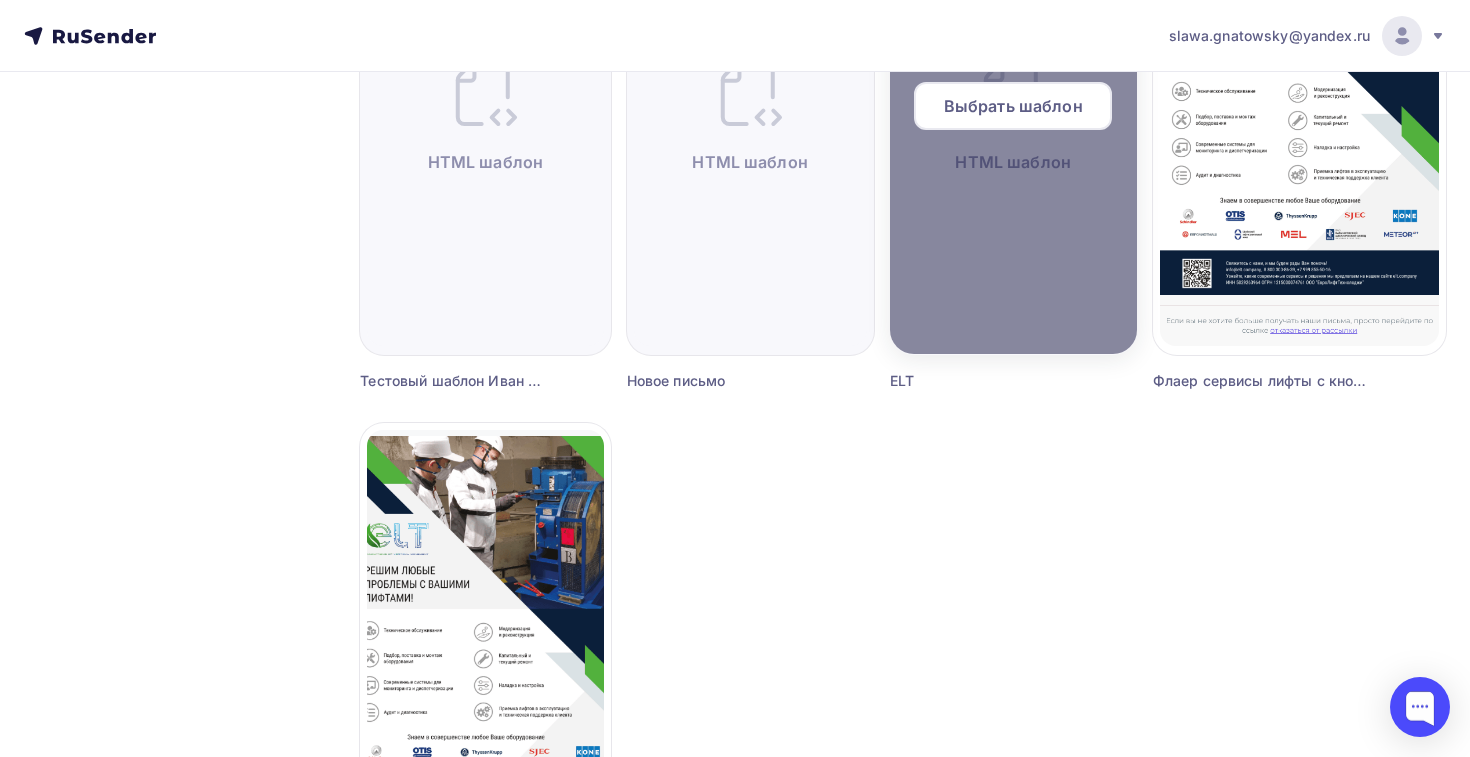 scroll, scrollTop: 921, scrollLeft: 0, axis: vertical 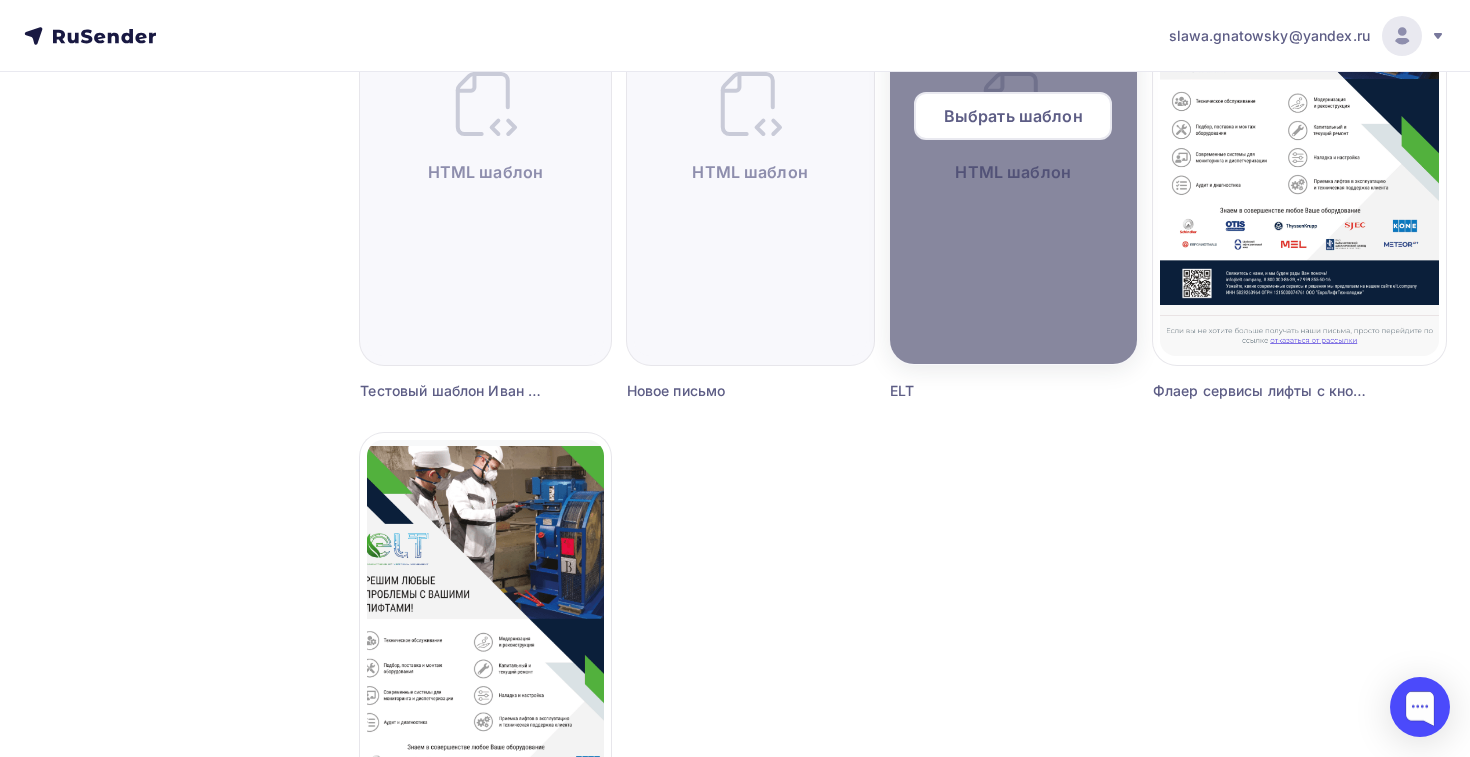 click on "Выбрать шаблон" at bounding box center (1013, 116) 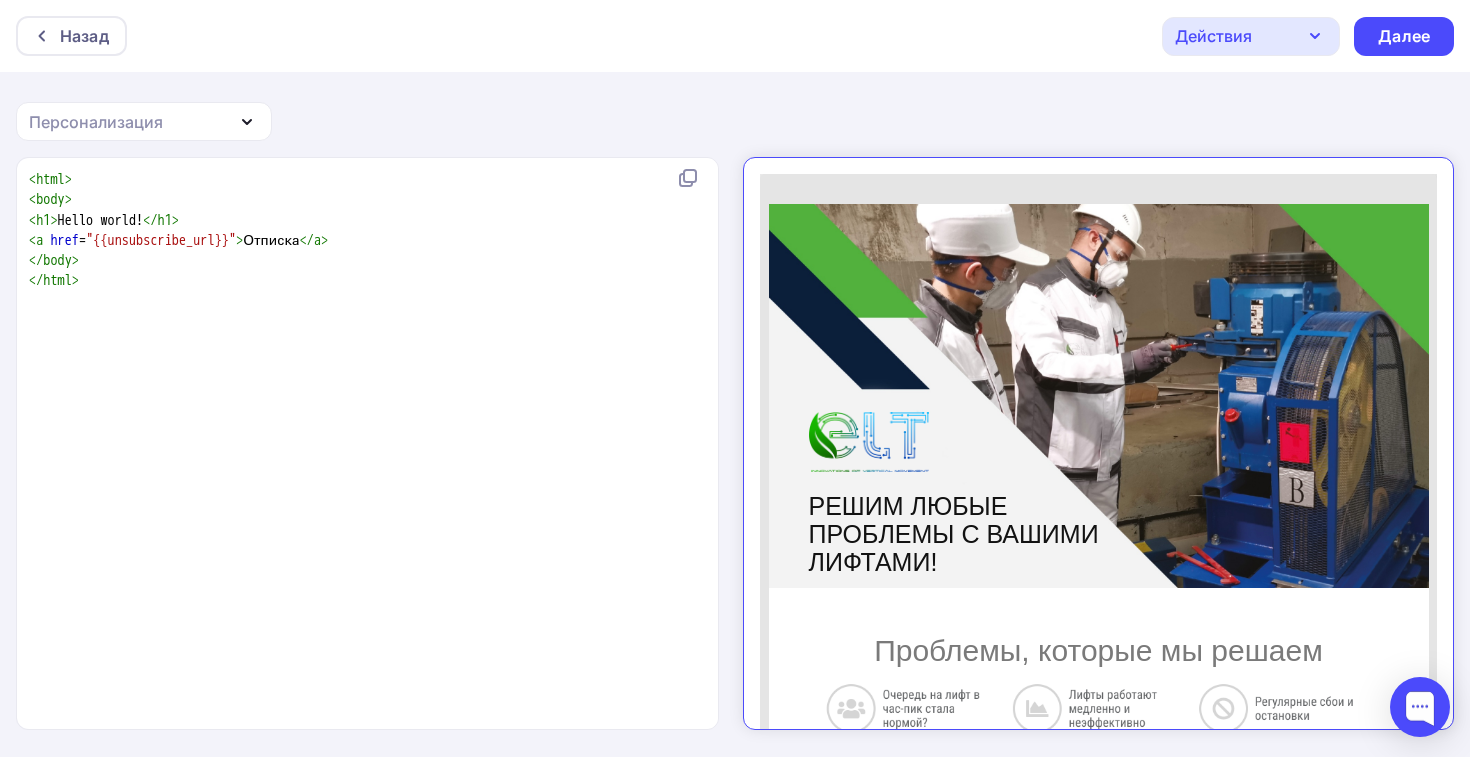 scroll, scrollTop: 0, scrollLeft: 0, axis: both 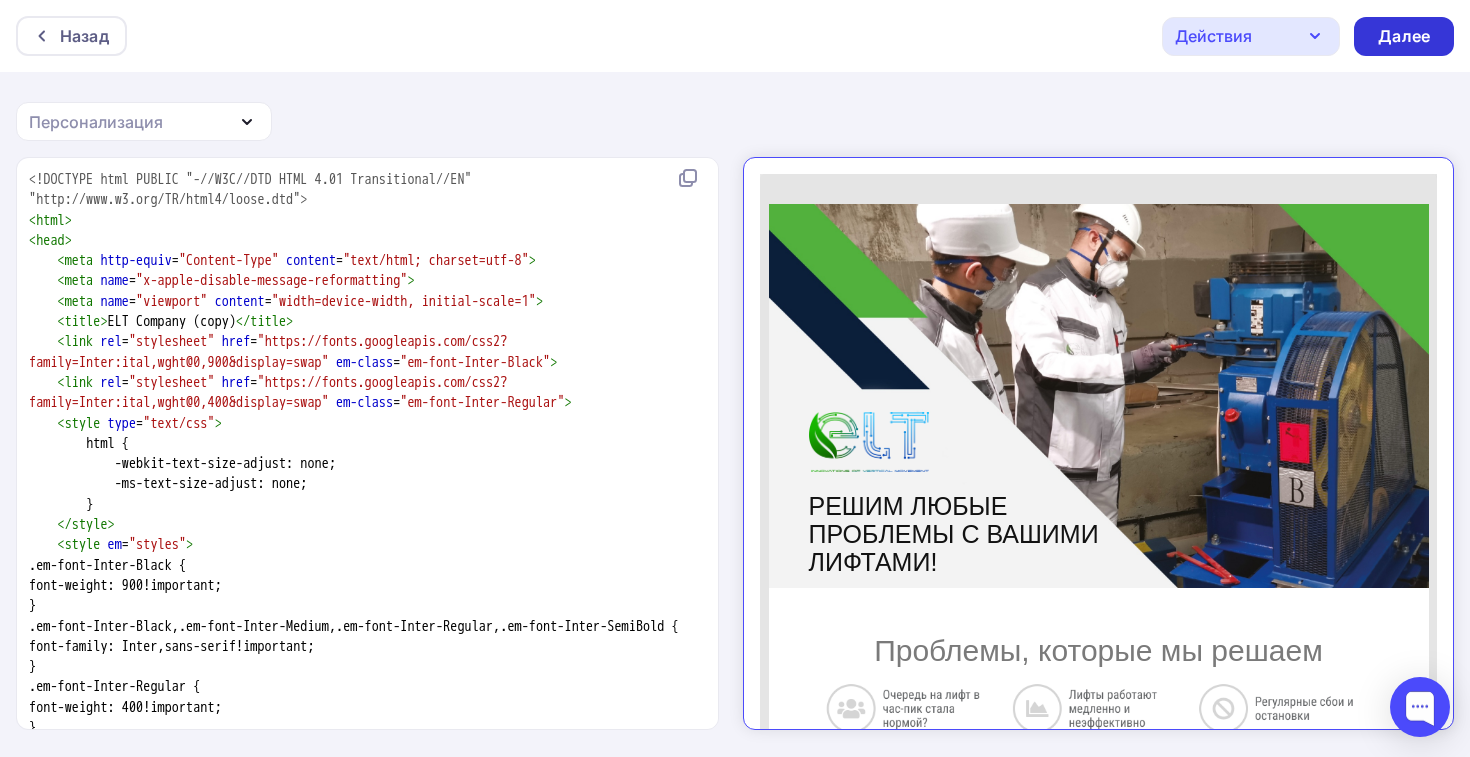 click on "Далее" at bounding box center (1404, 36) 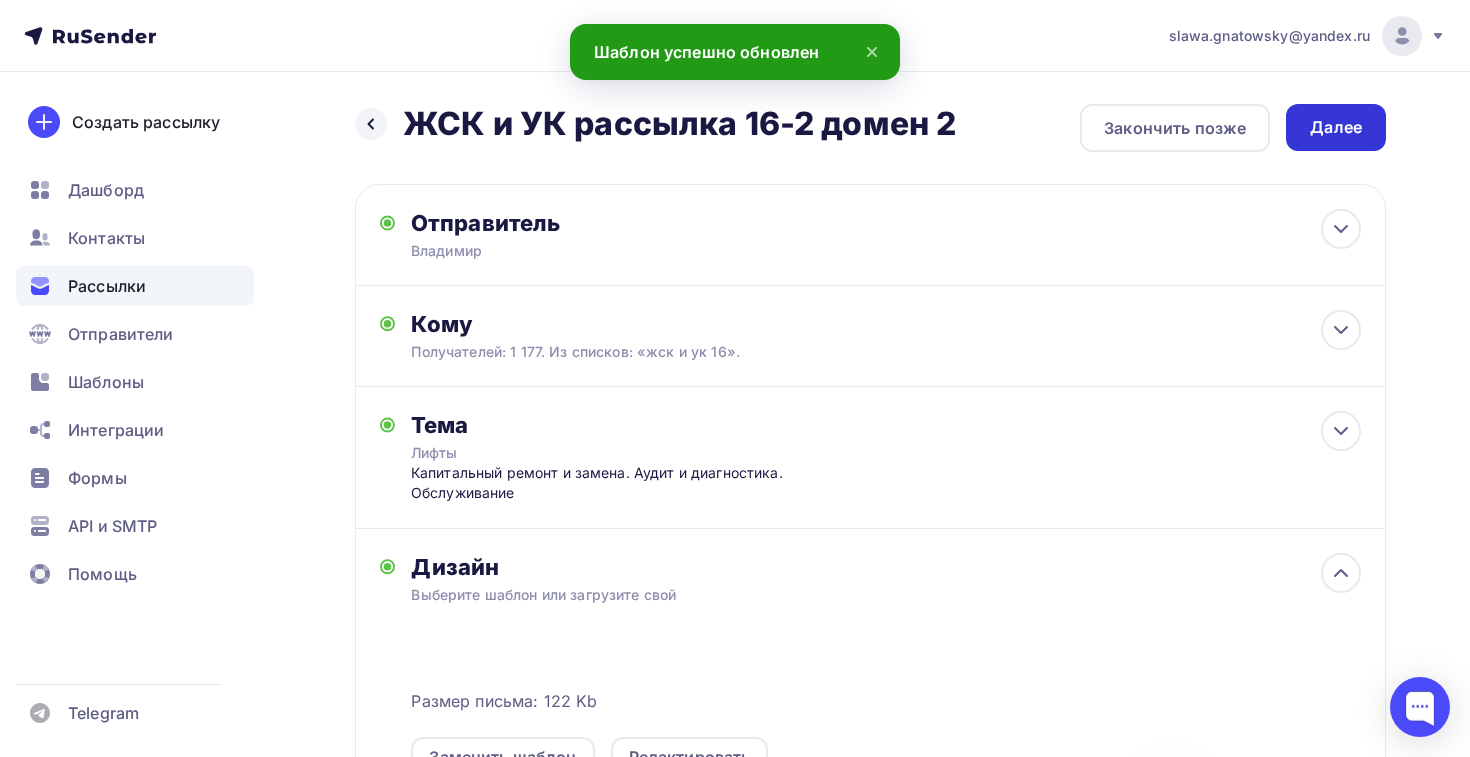 click on "Далее" at bounding box center (1336, 127) 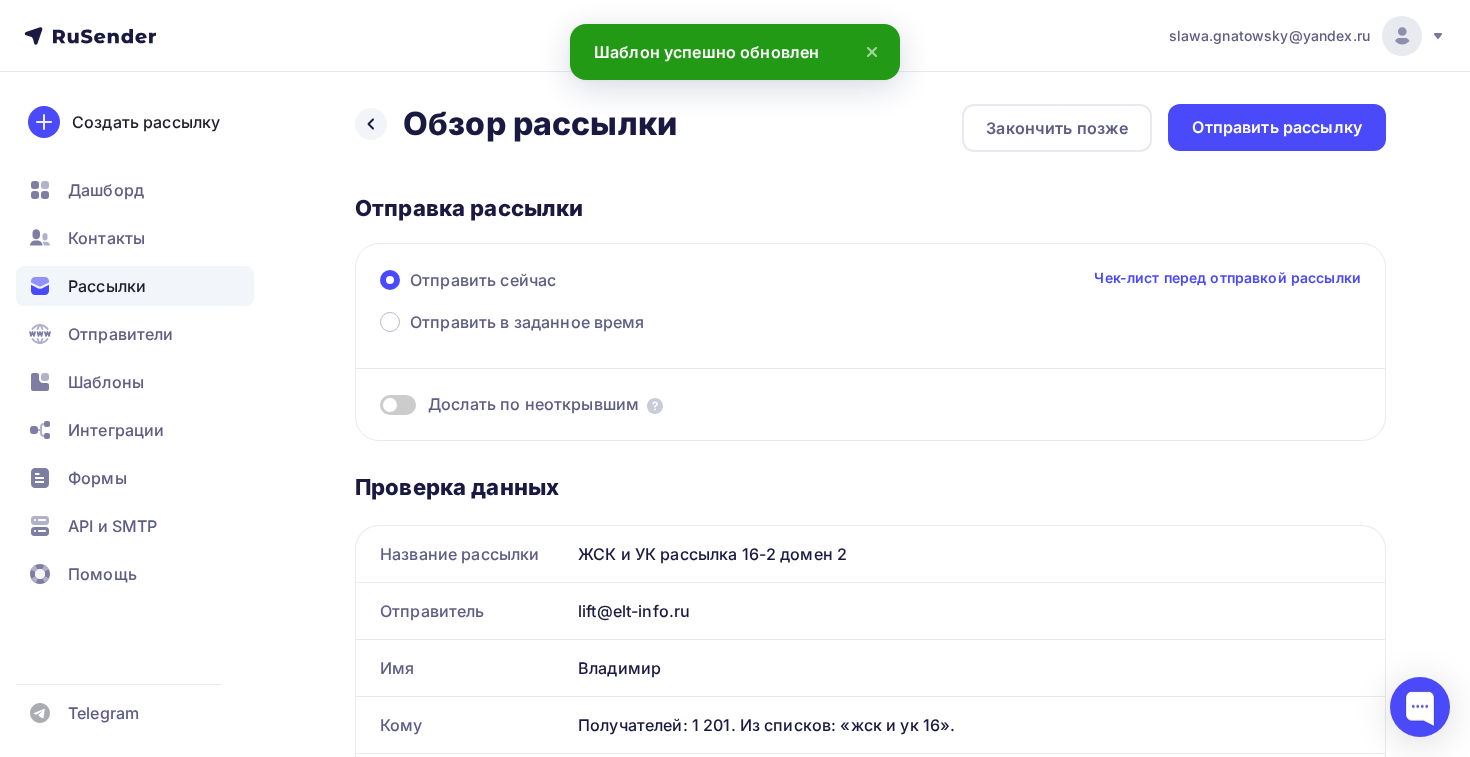 scroll, scrollTop: 0, scrollLeft: 0, axis: both 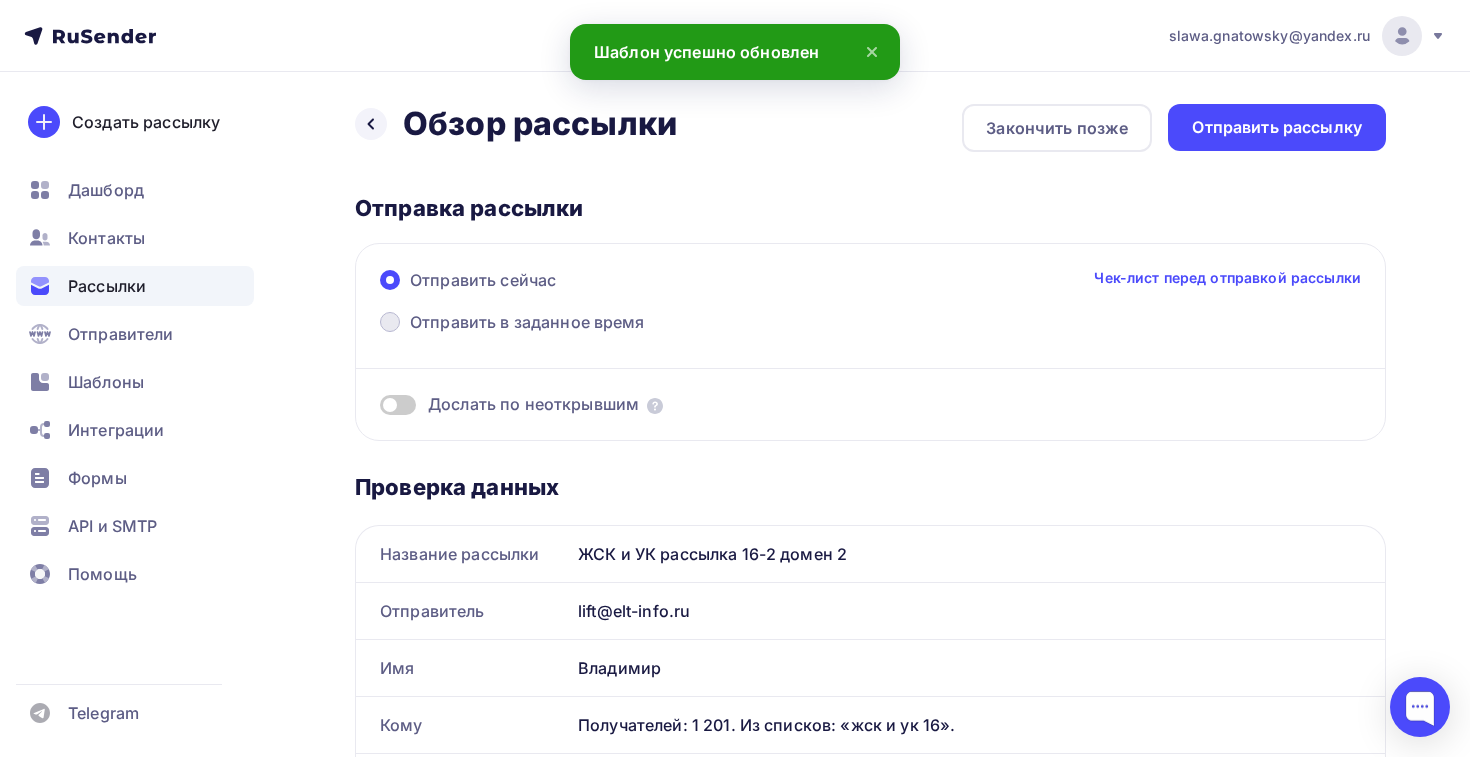 click on "Отправить в заданное время" at bounding box center [512, 324] 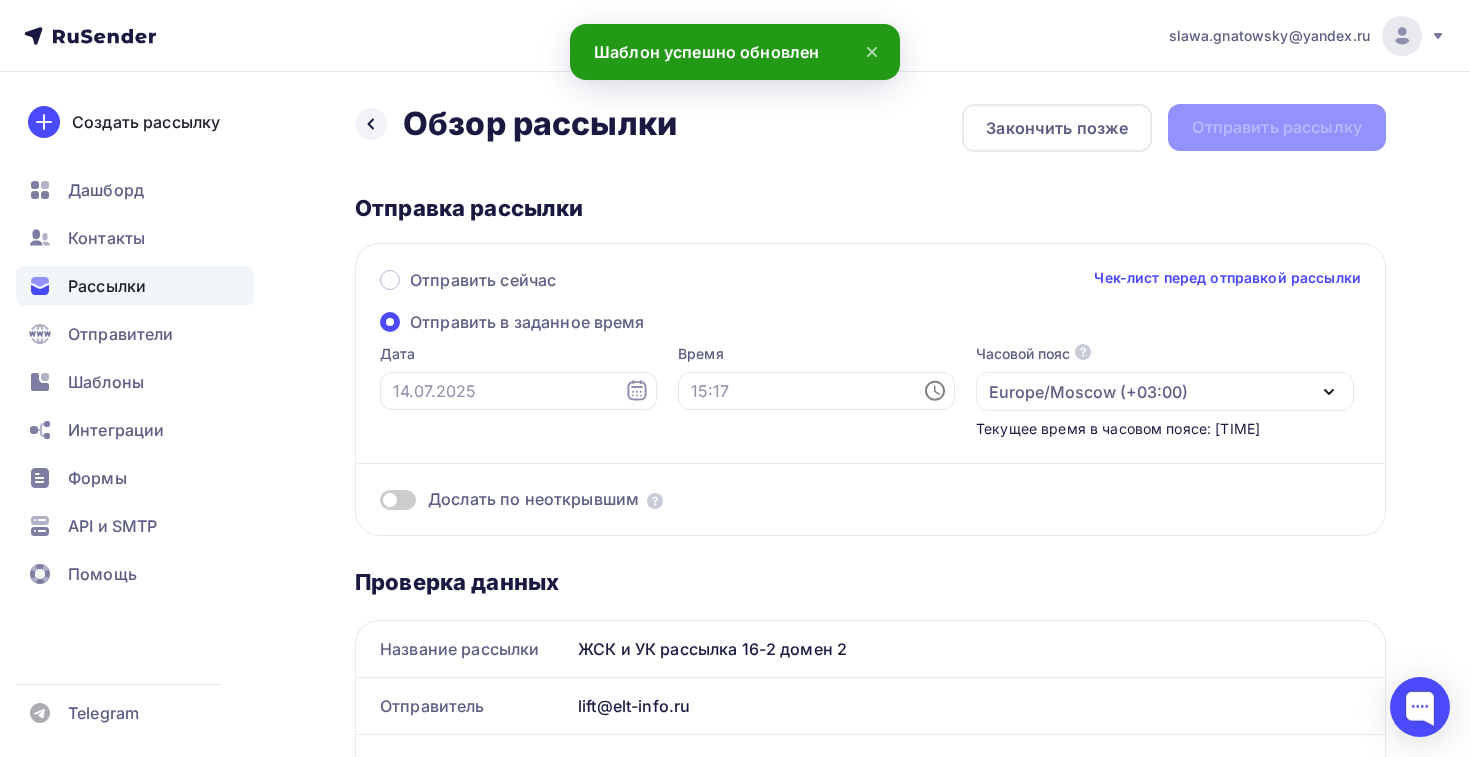 click 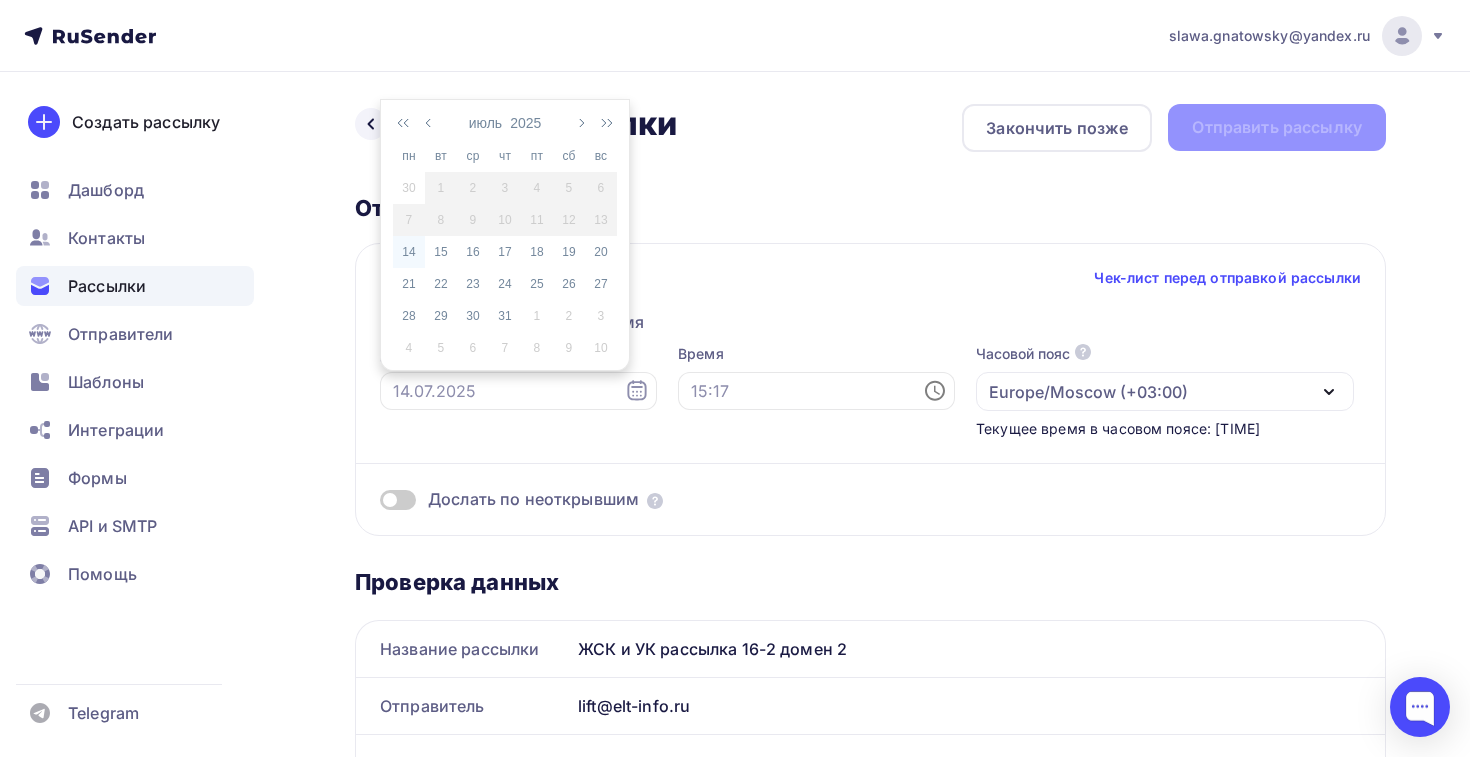 click on "14" at bounding box center [409, 252] 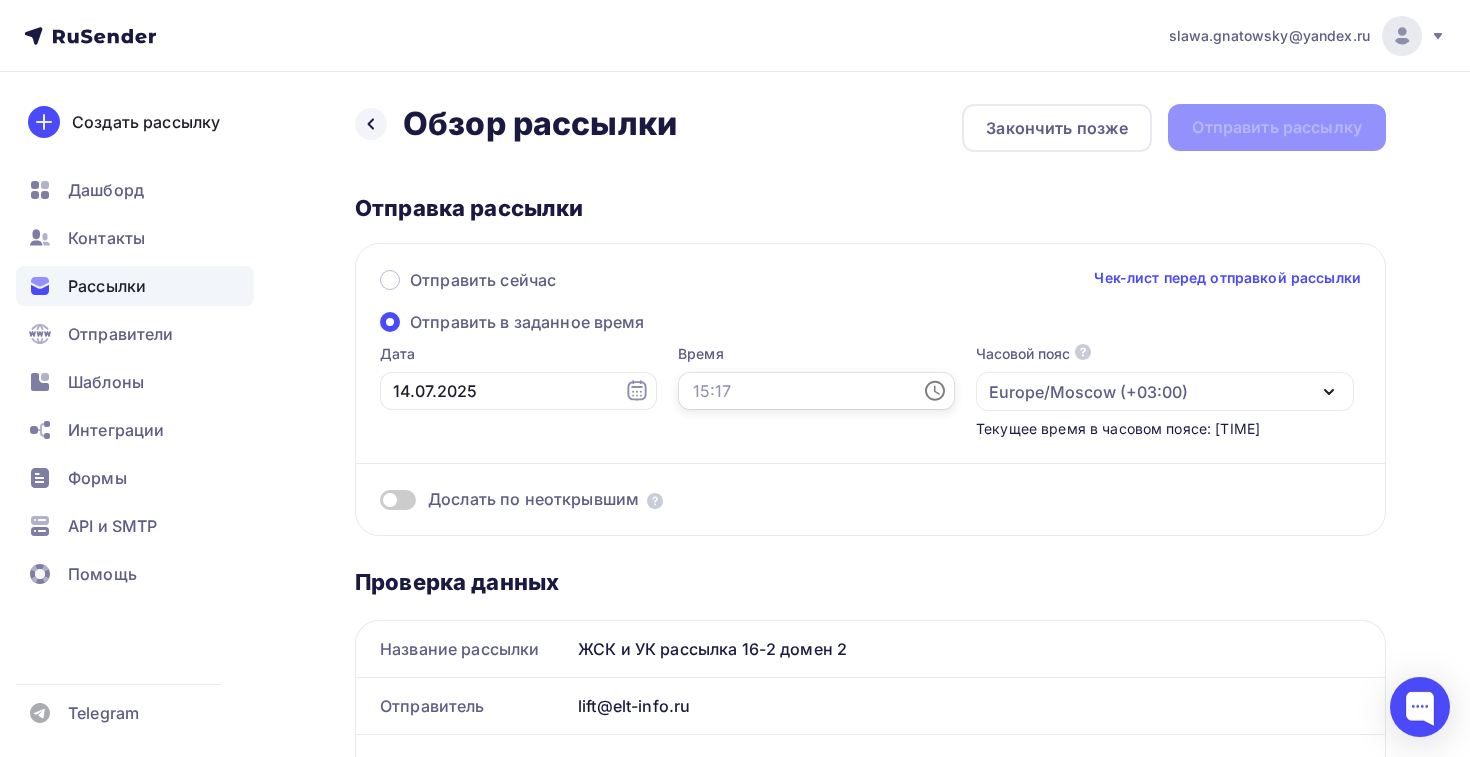 click at bounding box center [816, 391] 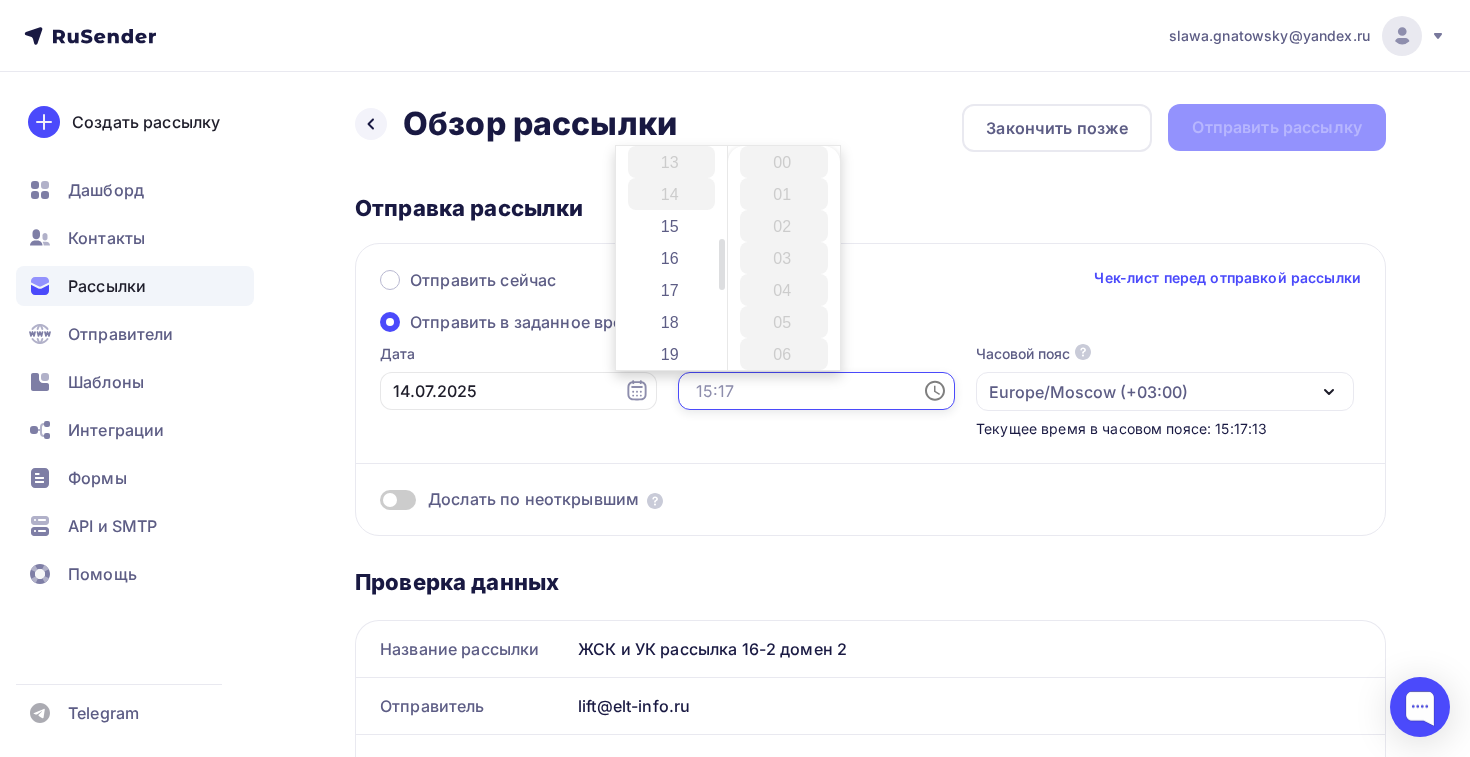 scroll, scrollTop: 361, scrollLeft: 0, axis: vertical 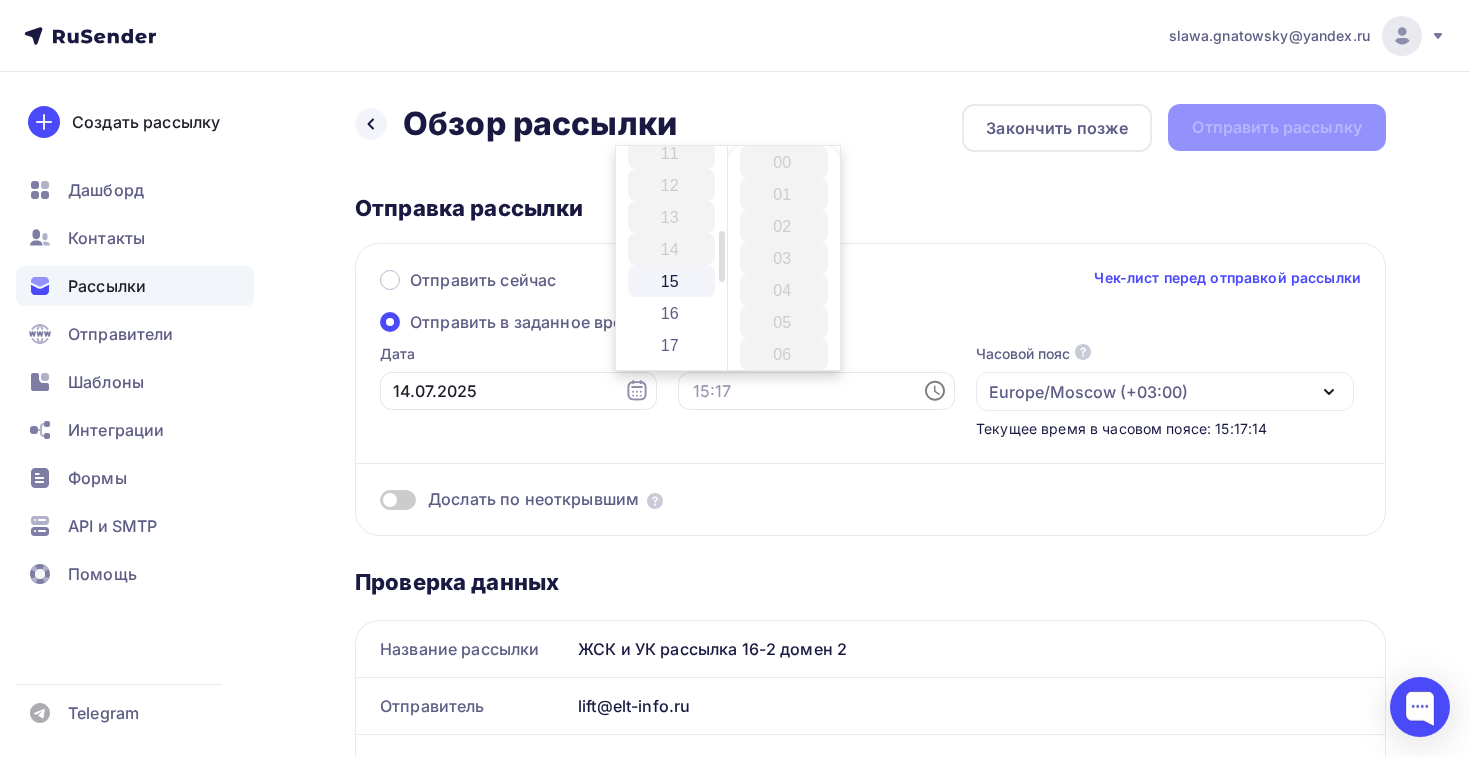 click on "15" at bounding box center [672, 281] 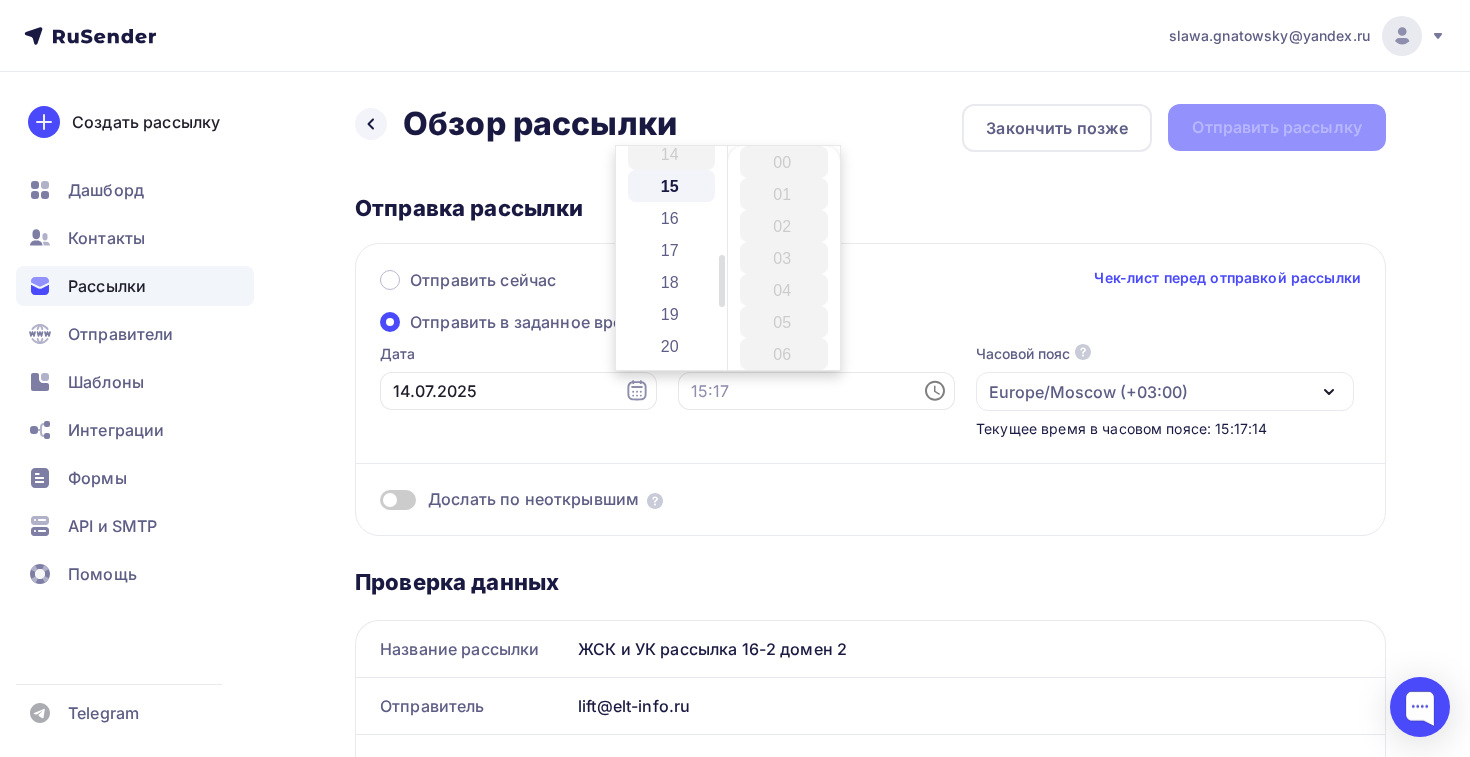 scroll, scrollTop: 480, scrollLeft: 0, axis: vertical 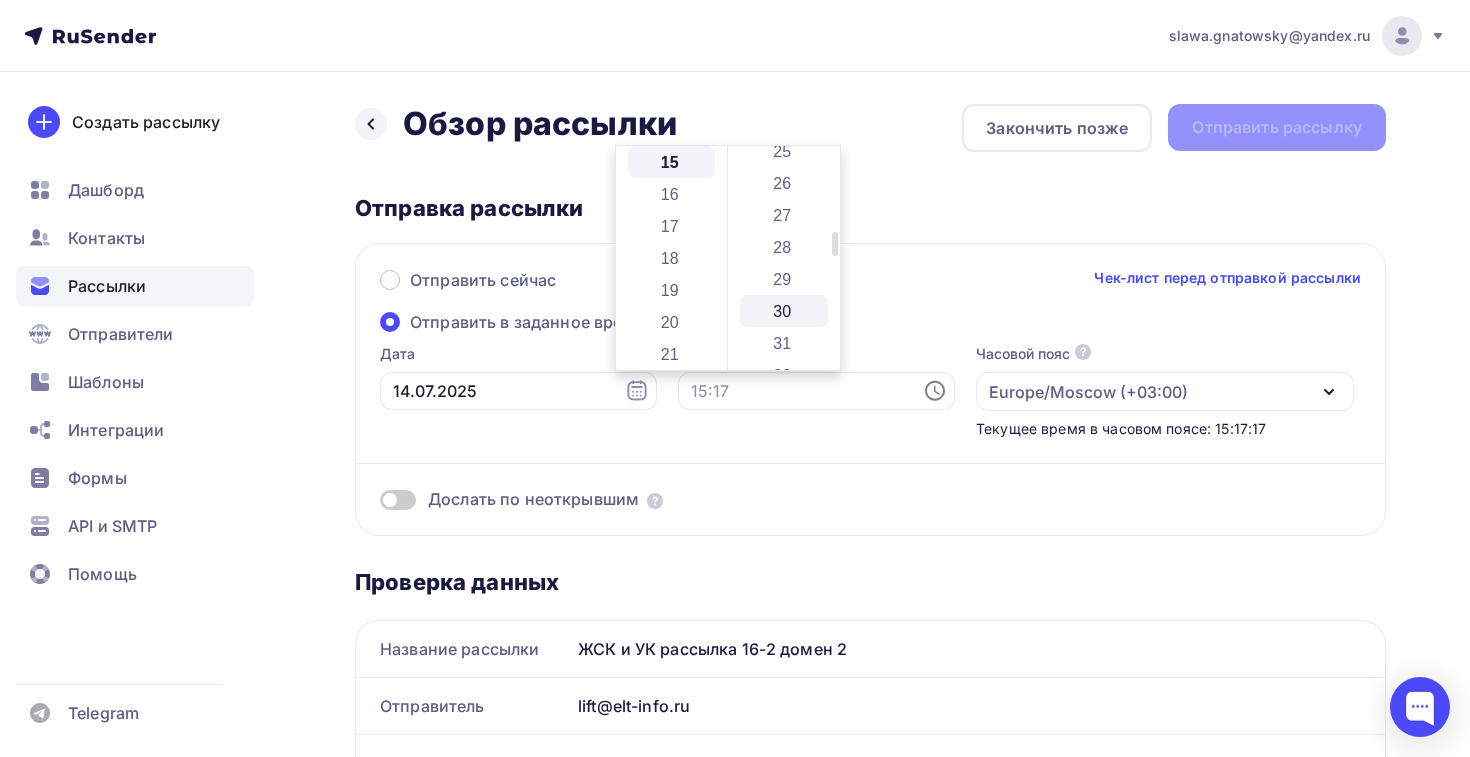 click on "30" at bounding box center [784, 311] 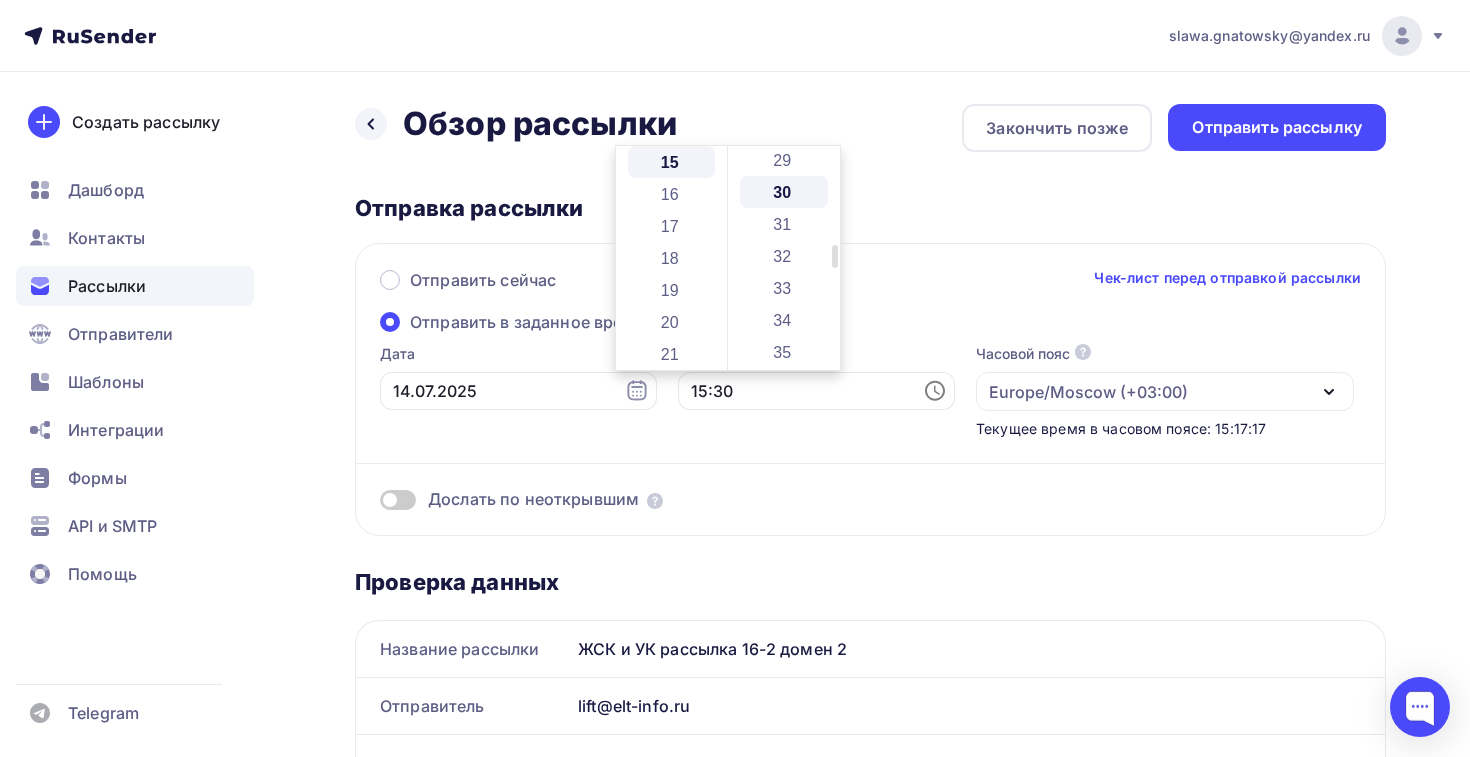 scroll, scrollTop: 960, scrollLeft: 0, axis: vertical 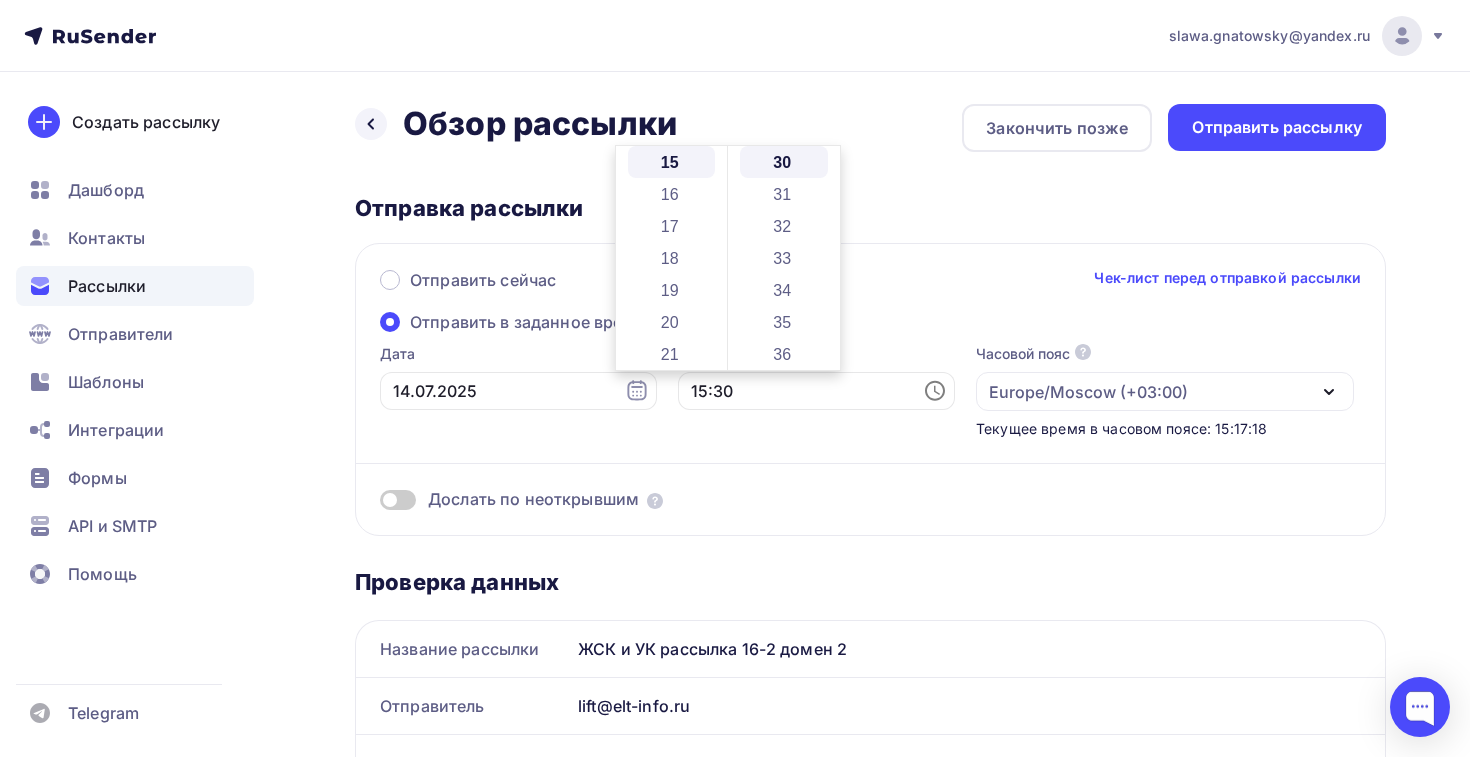 click on "Отправить сейчас
Чек-лист перед отправкой рассылки
Отправить в заданное время
Дата   14.07.2025   Время   15:30
Часовой пояс
По умолчанию используется часовой пояс из настроек вашего акаунта
Europe/Moscow (+03:00)
Africa/Abidjan (+00:00)           Africa/Accra (+00:00)           Africa/Addis_Ababa (+03:00)           Africa/Algiers (+01:00)           Africa/Asmara (+03:00)           Africa/Asmera (+03:00)           Africa/Bamako (+00:00)           Africa/Bangui (+01:00)           Africa/Banjul (+00:00)           Africa/Bissau (+00:00)           Africa/Blantyre (+02:00)           Africa/Brazzaville (+01:00)           Africa/Bujumbura (+02:00)           Africa/Cairo (+02:00)           Africa/Casablanca (+01:00)           Africa/Ceuta (+02:00)" at bounding box center (870, 389) 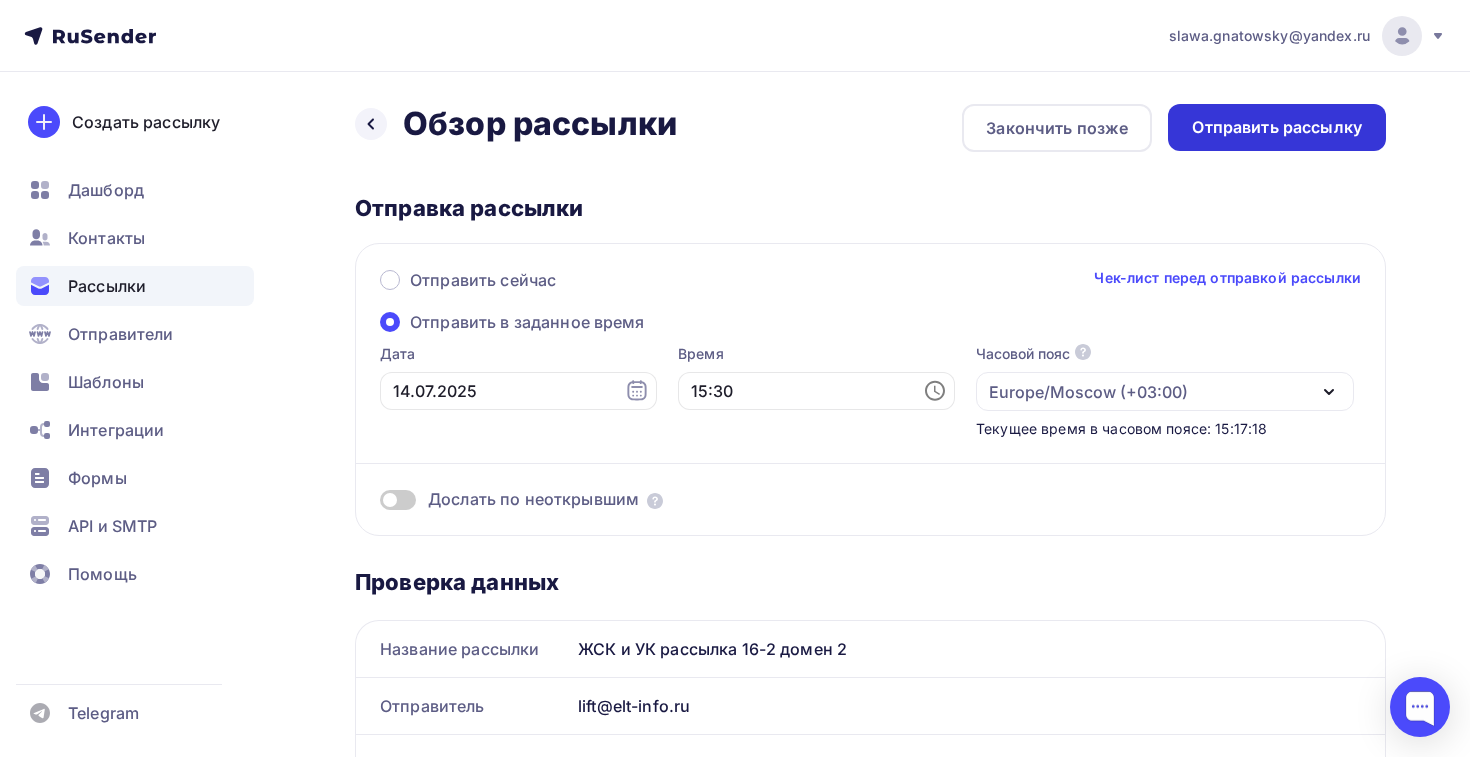 click on "Отправить рассылку" at bounding box center (1277, 127) 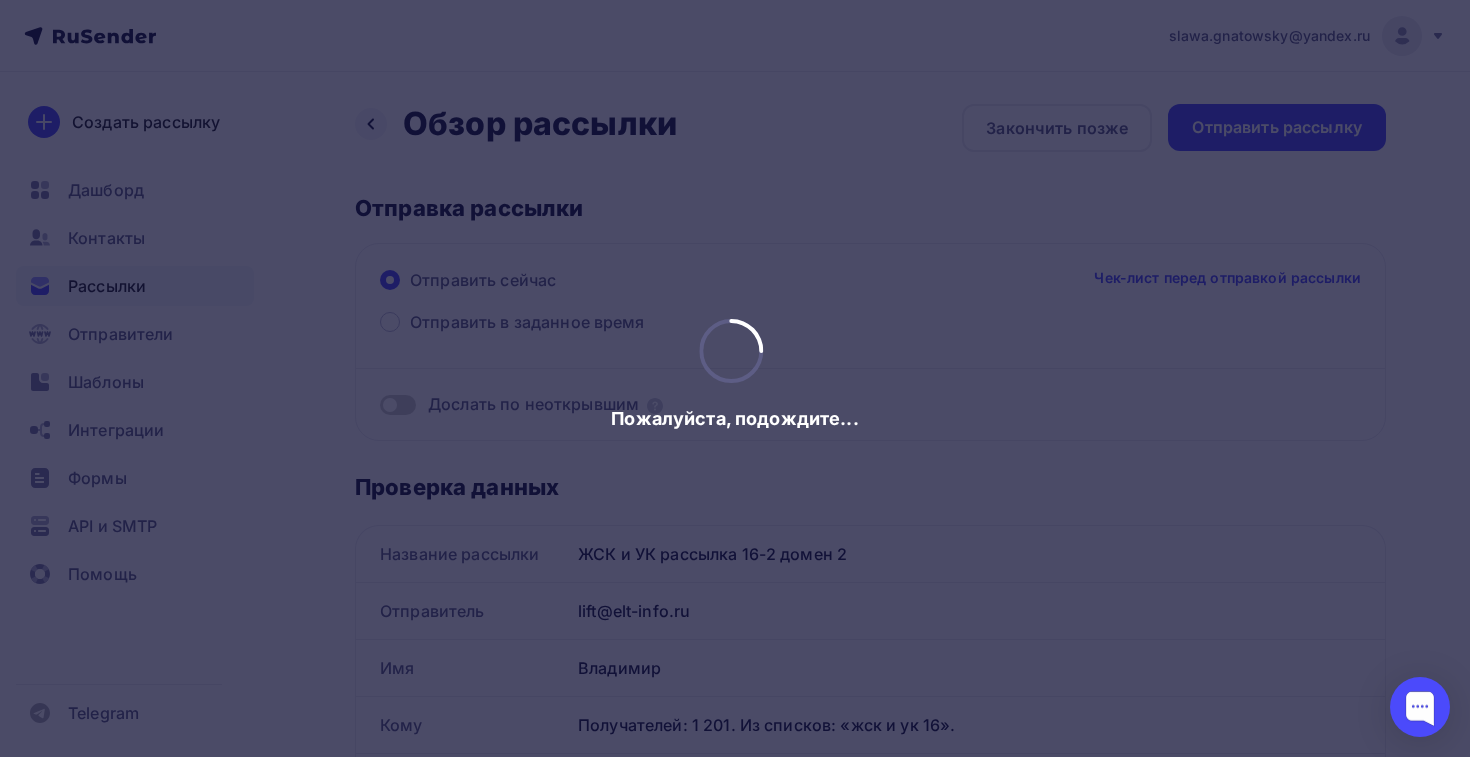 scroll, scrollTop: 0, scrollLeft: 0, axis: both 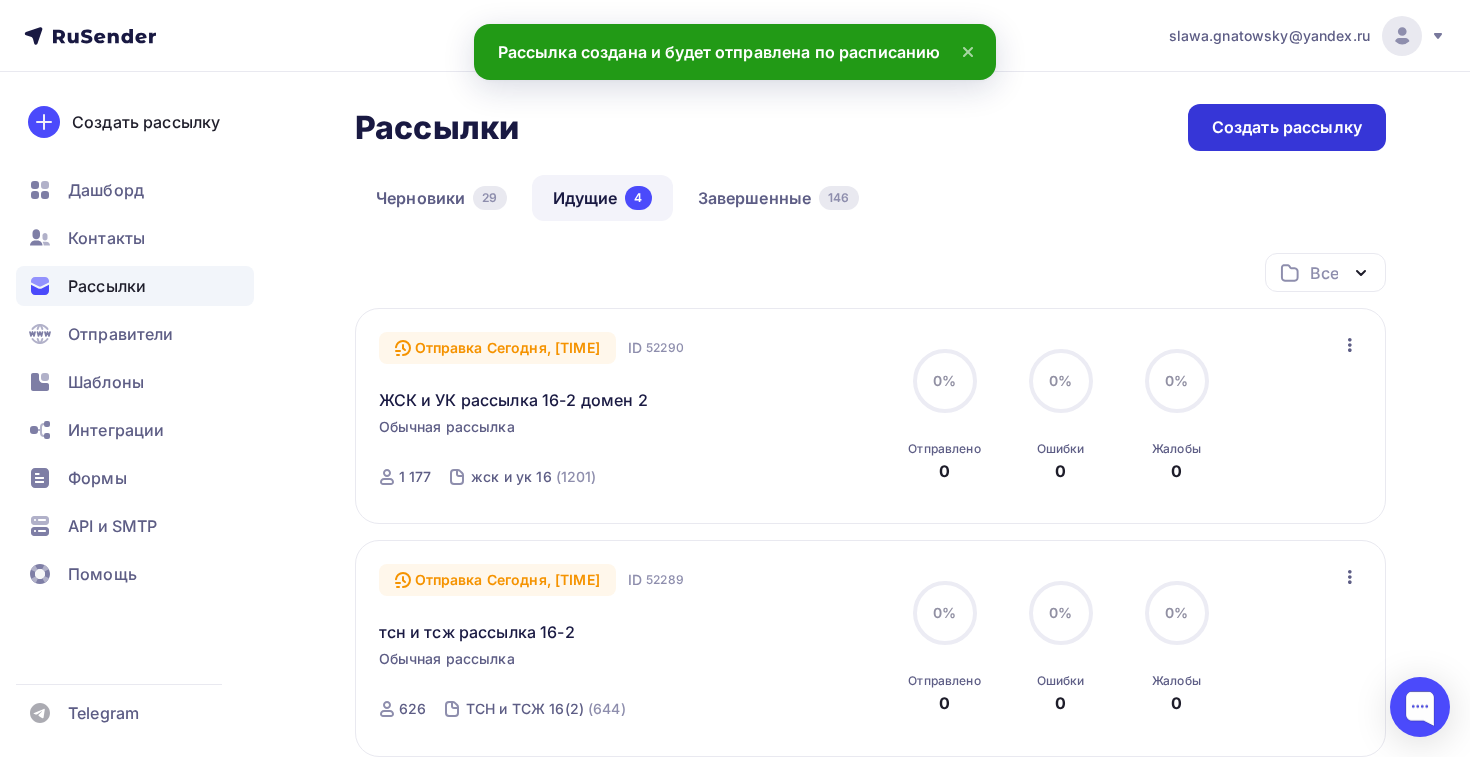 click on "Создать рассылку" at bounding box center (1287, 127) 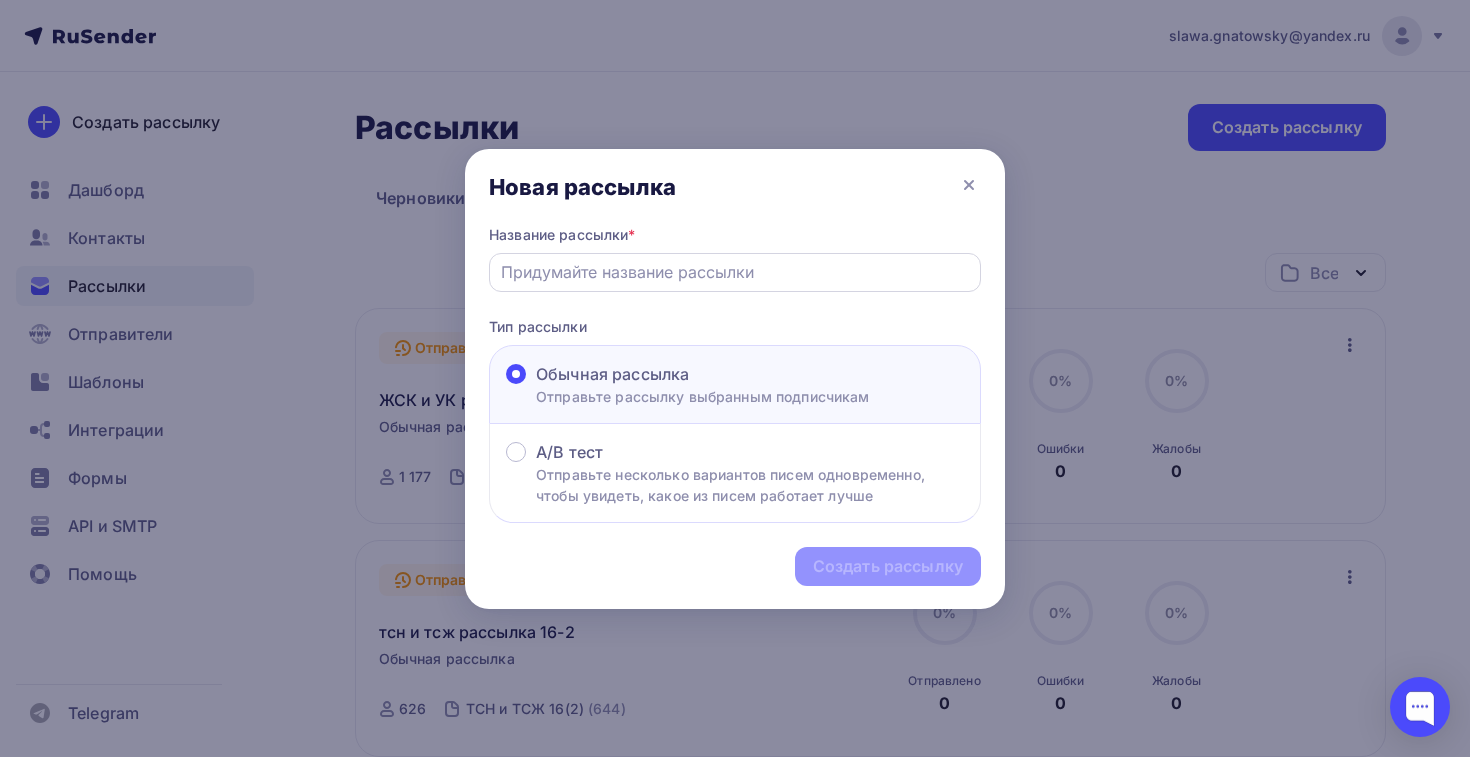 click at bounding box center [735, 272] 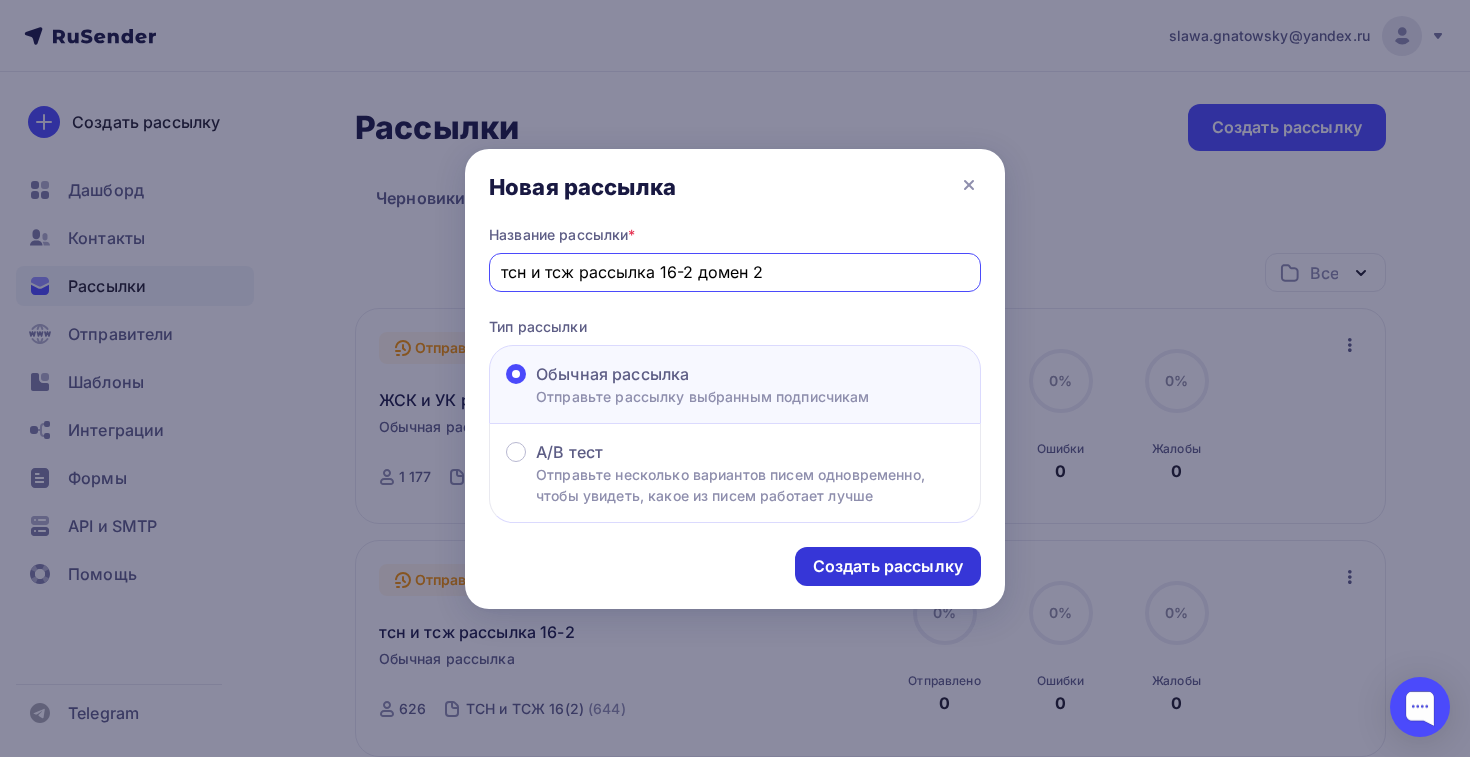 type on "тсн и тсж рассылка 16-2 домен 2" 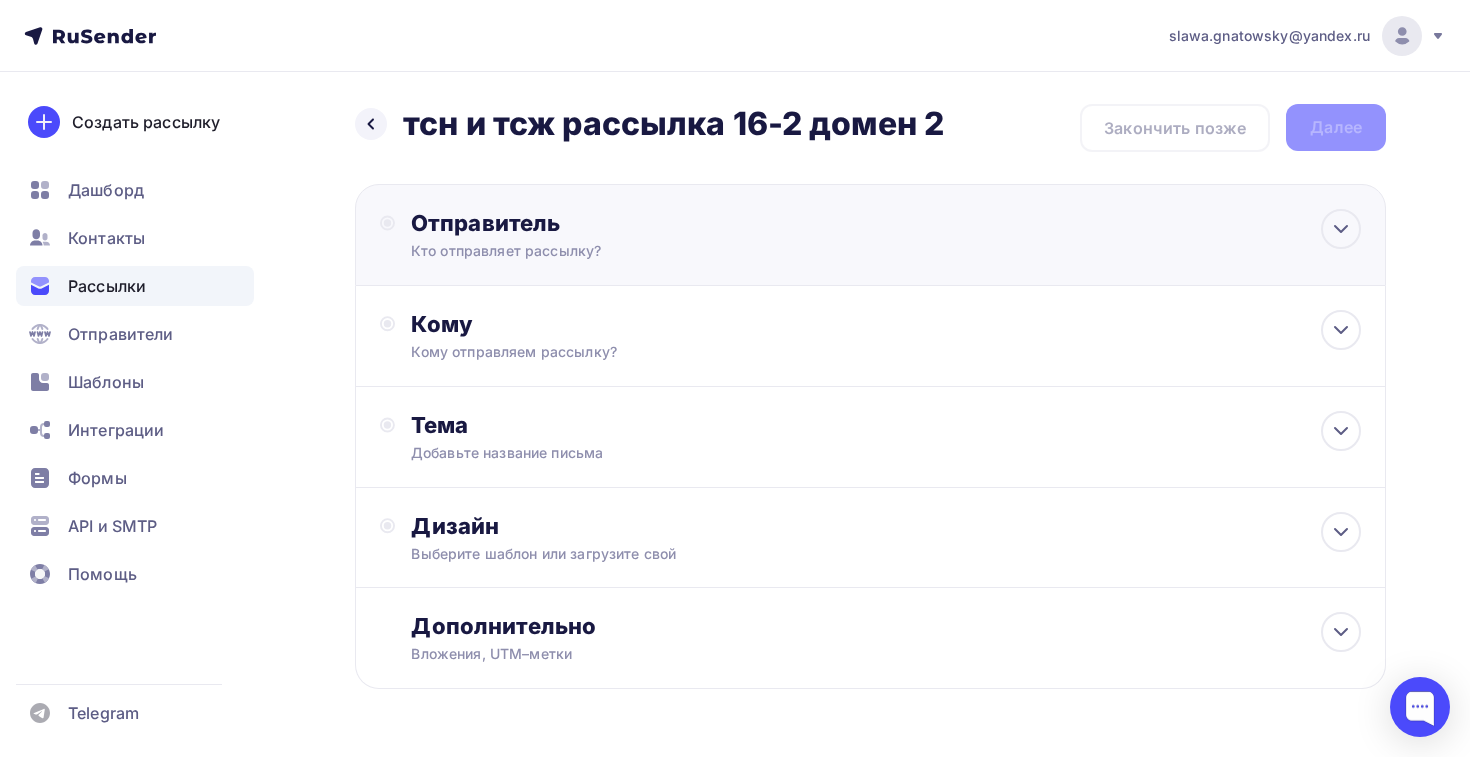 click on "Отправитель
Кто отправляет рассылку?
Email  *
[EMAIL]
[EMAIL]           [EMAIL]           [EMAIL]           [EMAIL]           [EMAIL]           [EMAIL]           [EMAIL]           [EMAIL]           [EMAIL]           [EMAIL]           [EMAIL]           [EMAIL]           [EMAIL]           [EMAIL]           [EMAIL]               Добавить отправителя
Рекомендуем  добавить почту на домене , чтобы рассылка не попала в «Спам»
Имя                 Сохранить
[TIME]" at bounding box center [870, 235] 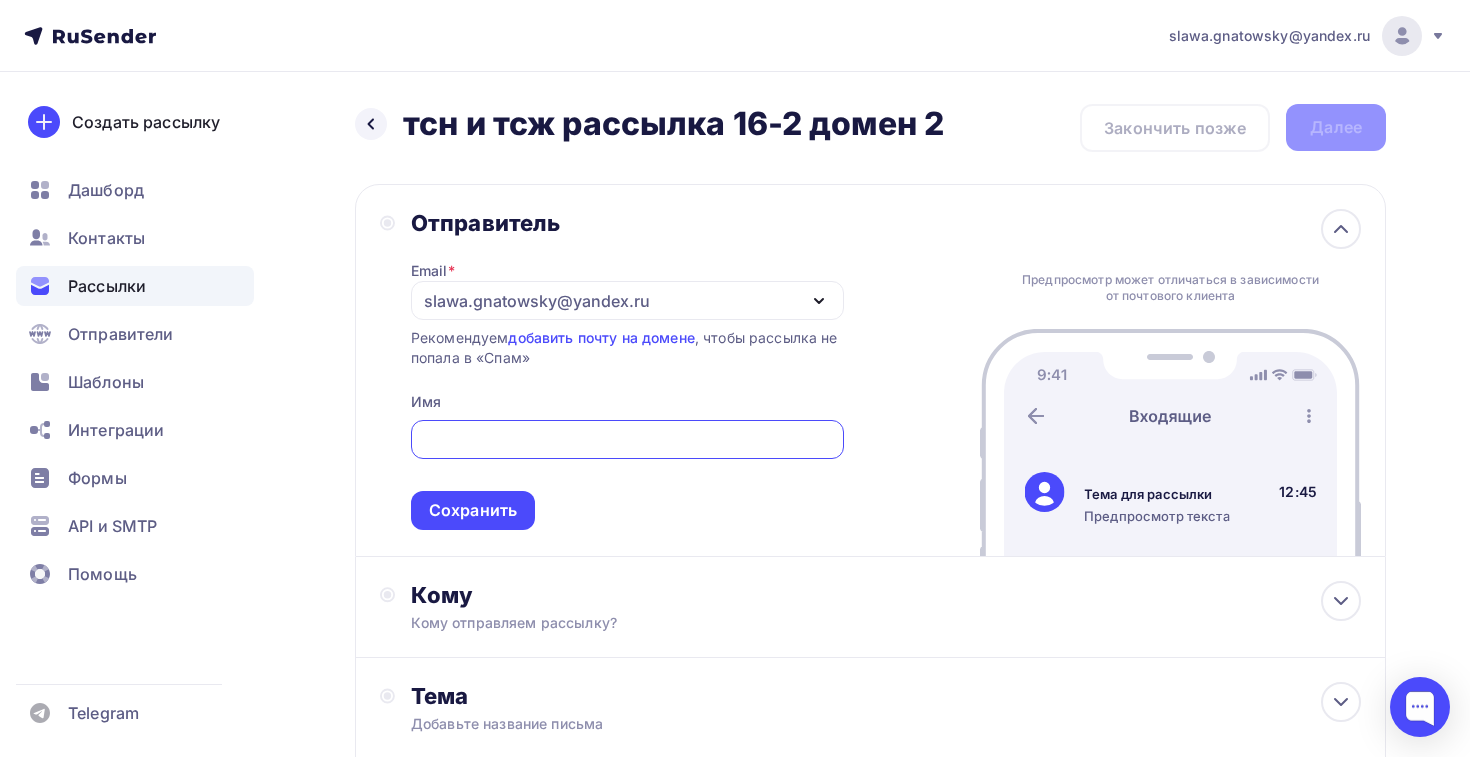 scroll, scrollTop: 0, scrollLeft: 0, axis: both 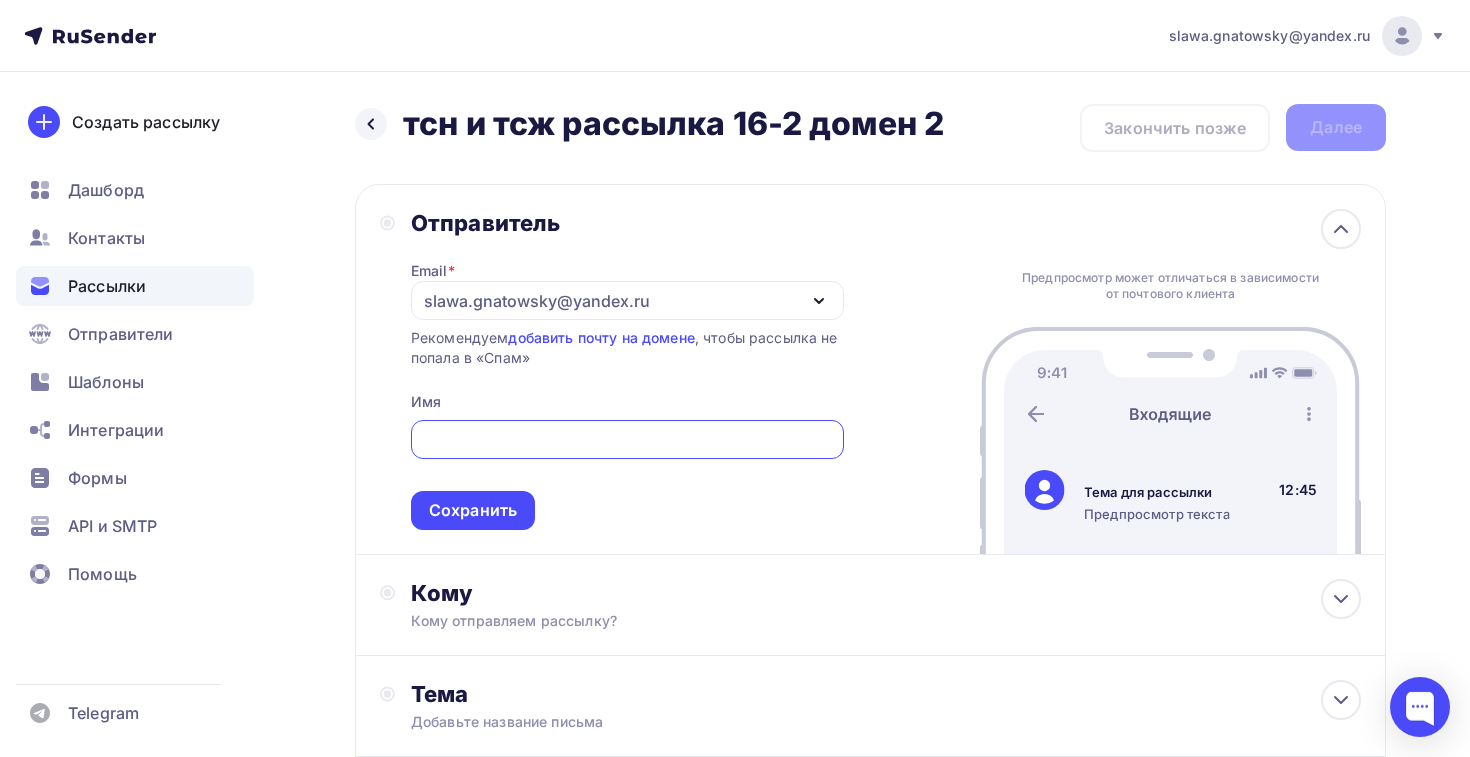 click on "slawa.gnatowsky@yandex.ru" at bounding box center [537, 301] 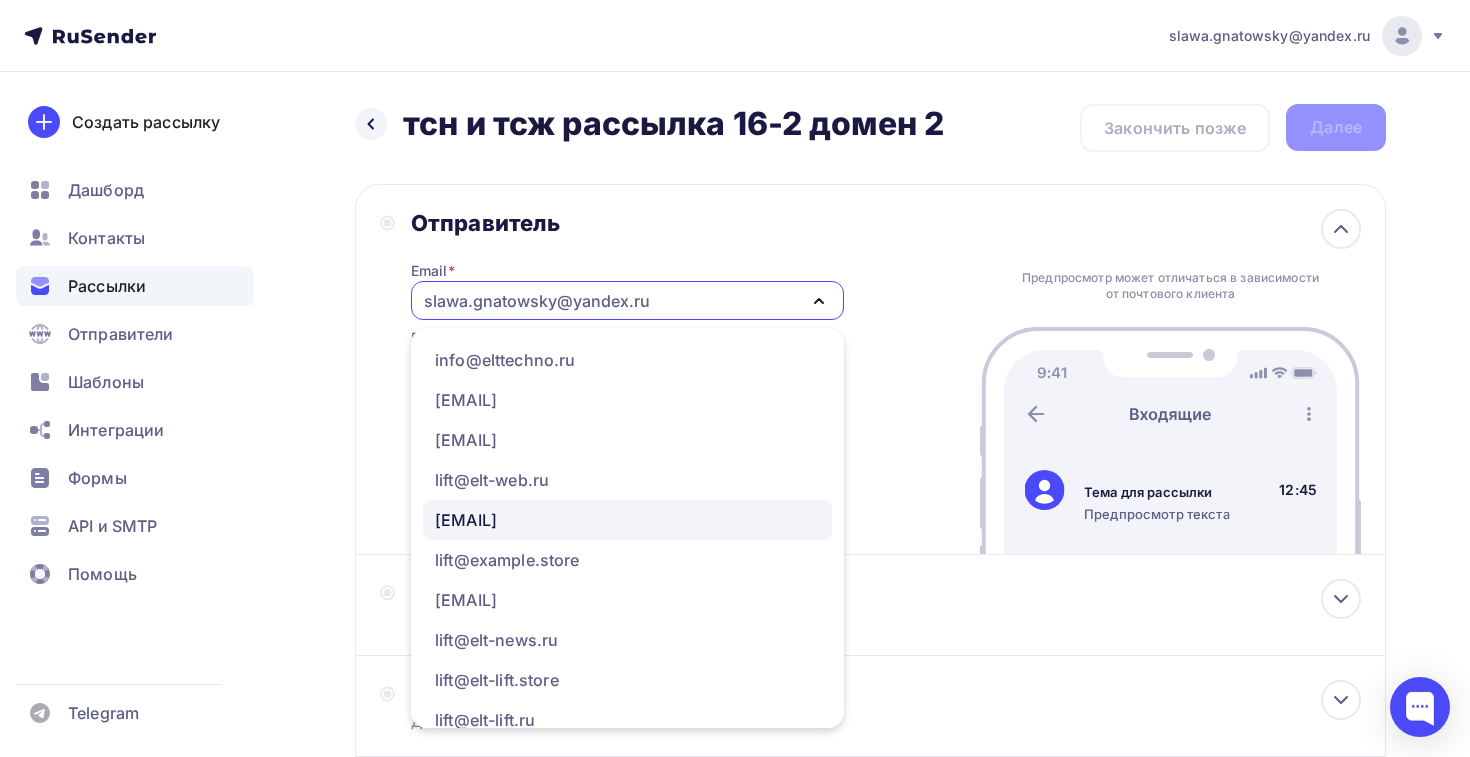 scroll, scrollTop: 341, scrollLeft: 0, axis: vertical 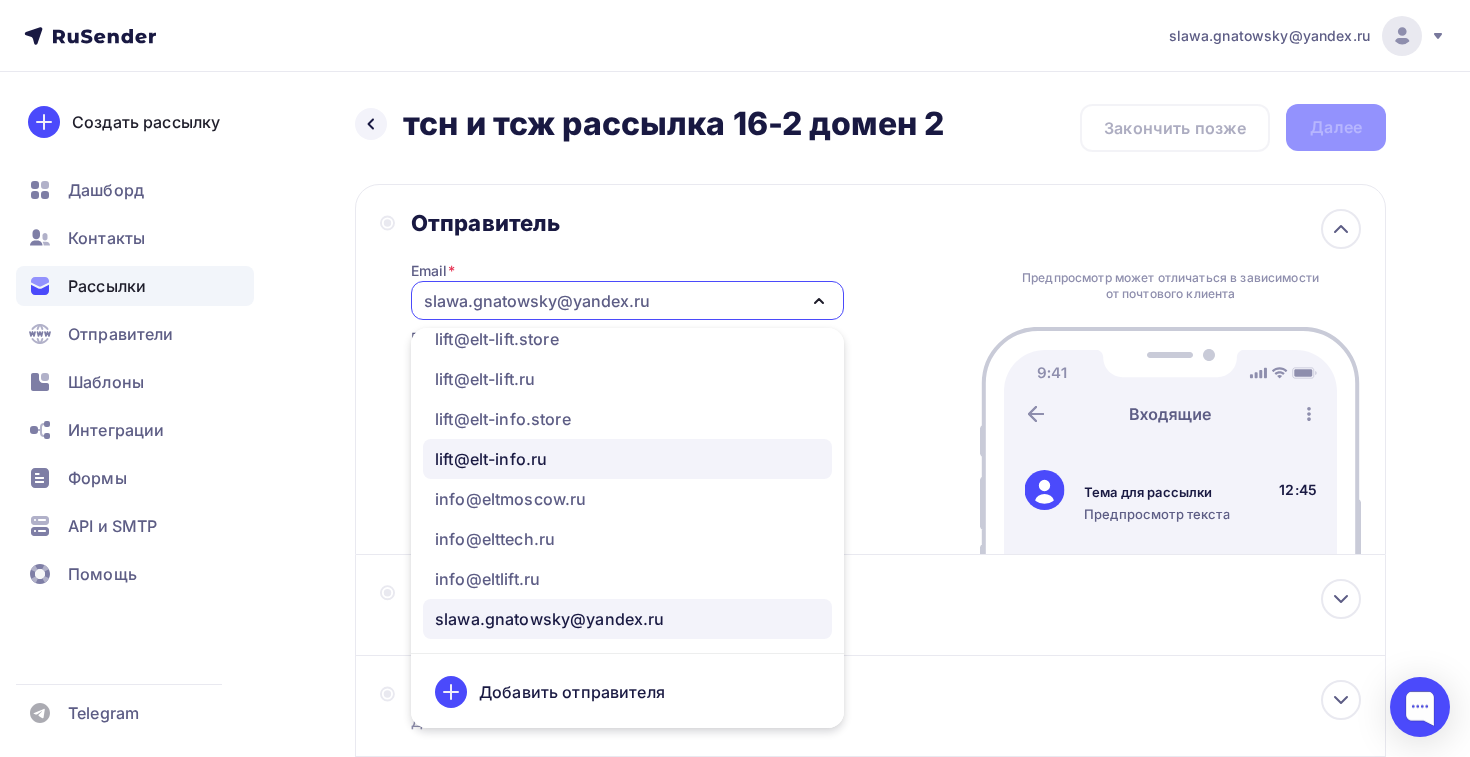 click on "lift@elt-info.ru" at bounding box center [491, 459] 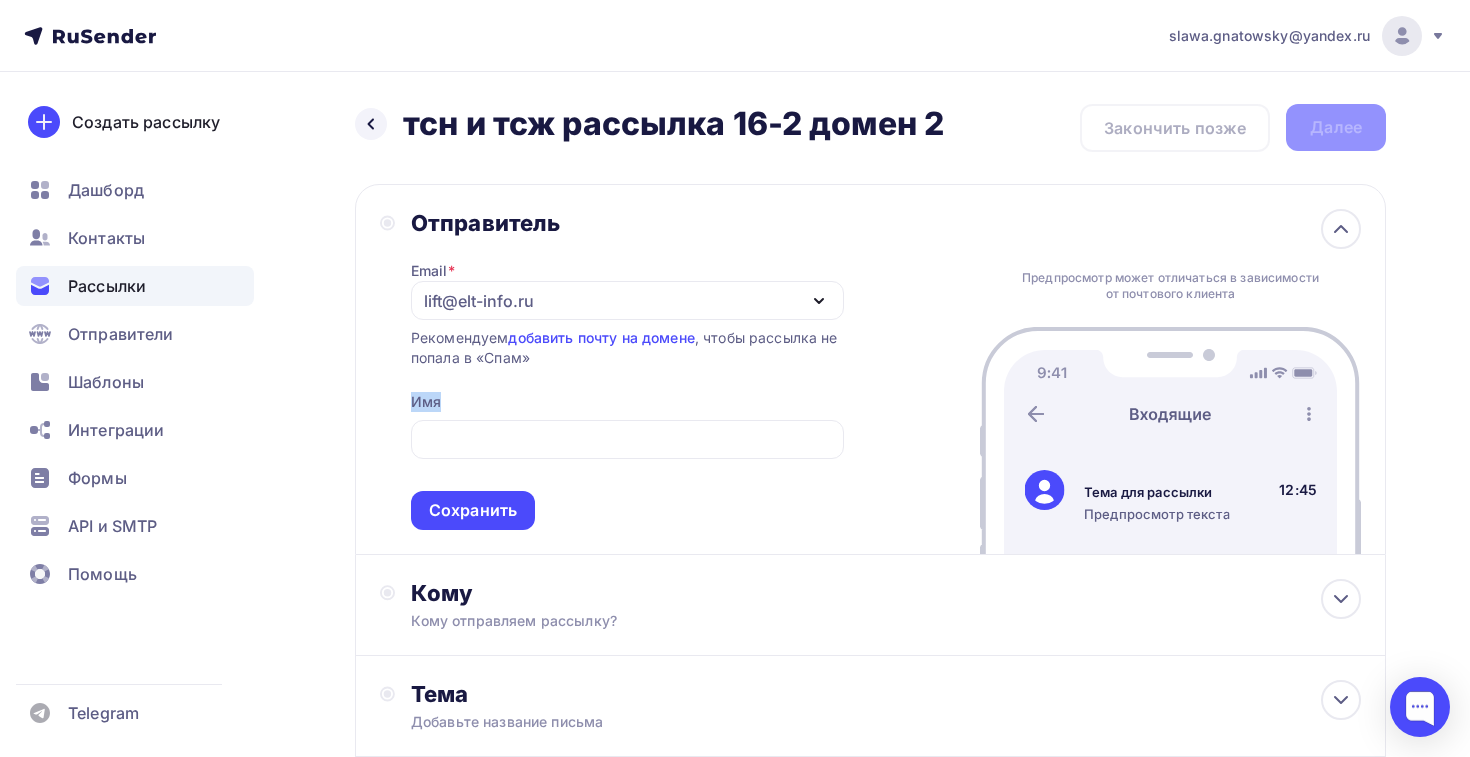 click at bounding box center [627, 439] 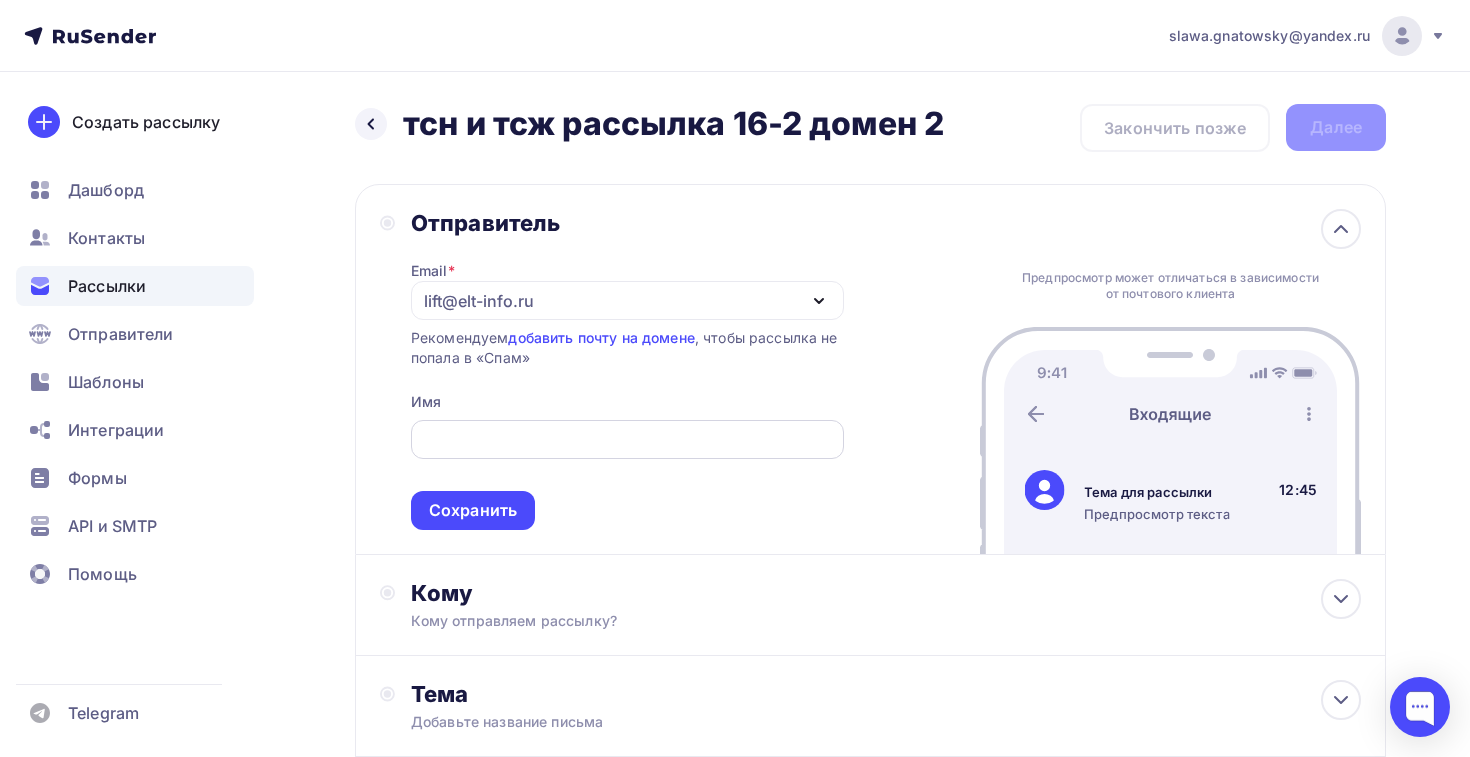 click at bounding box center (627, 440) 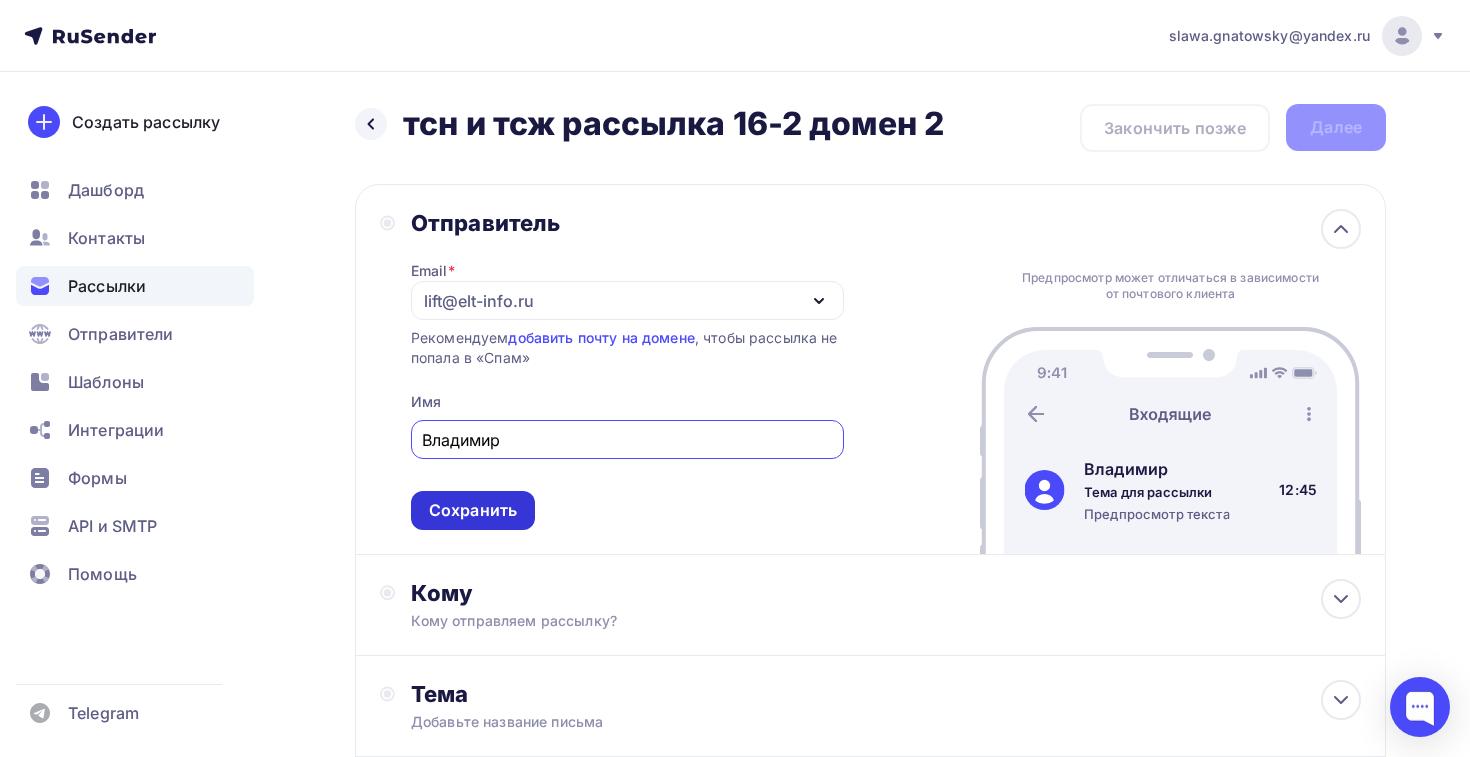 type on "Владимир" 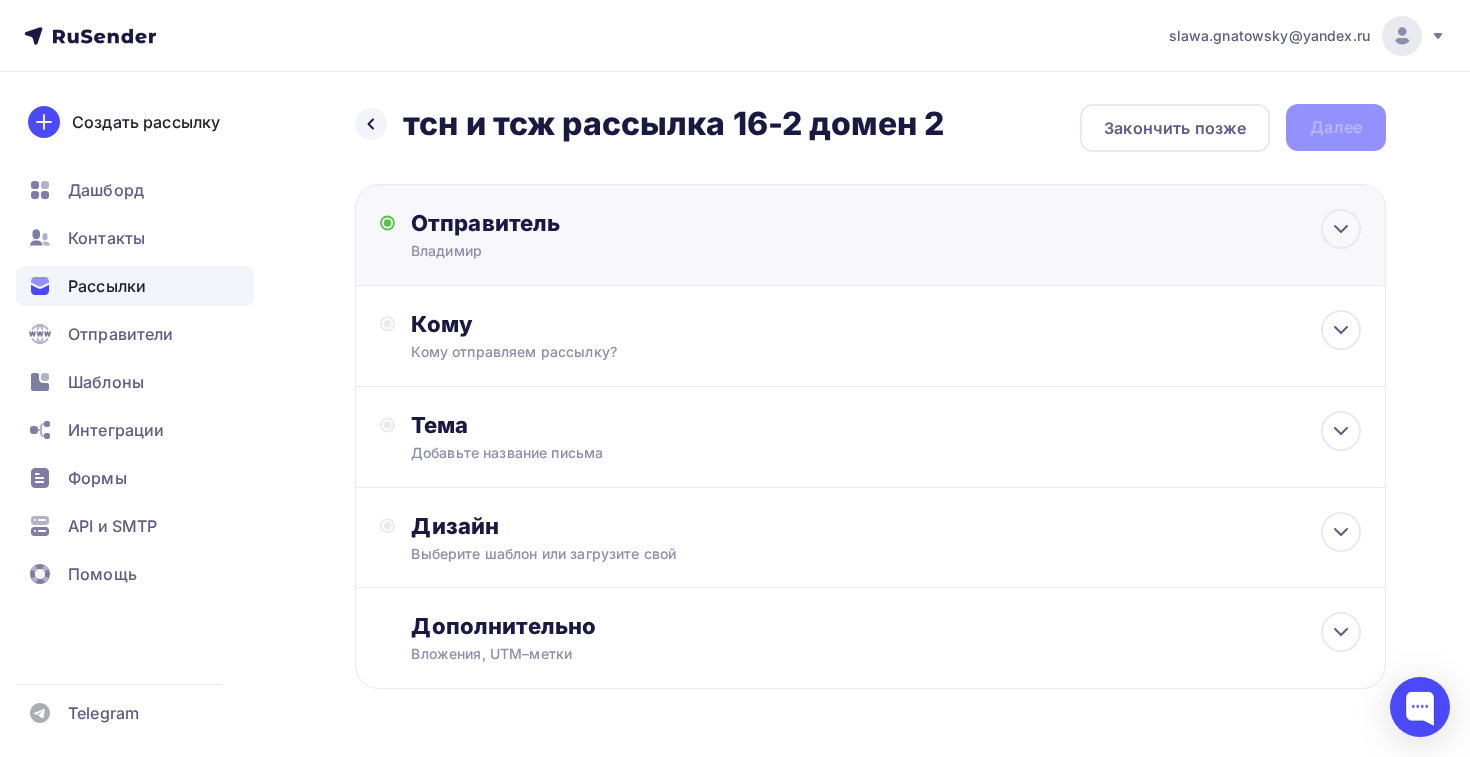 scroll, scrollTop: 0, scrollLeft: 0, axis: both 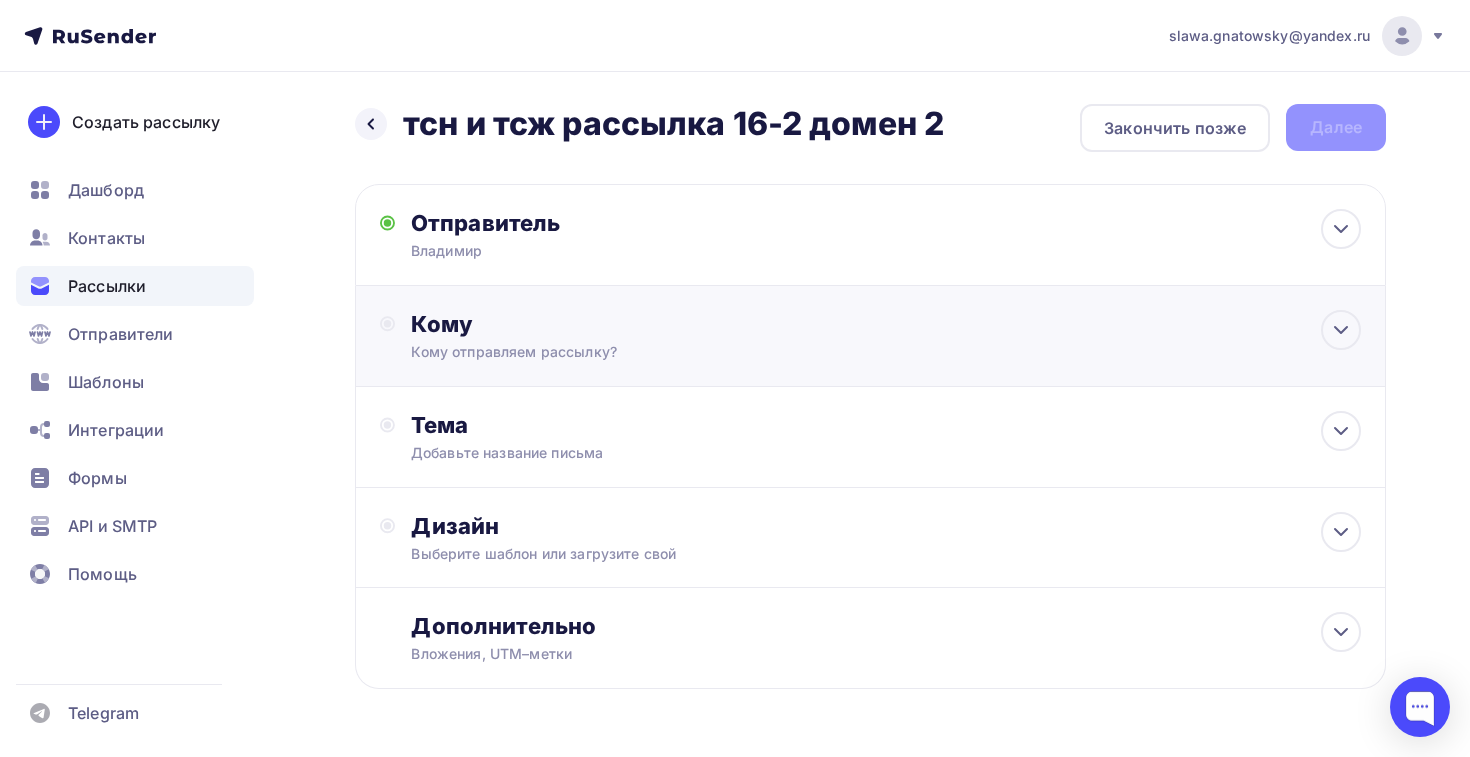 click on "Кому
Кому отправляем рассылку?
Списки получателей
Выберите список
Все списки
id
ТСН и ТСЖ 16(2)
(626)
#24715
жск и ук 16
(1 177)
#24678
тсн и тсж 16
(630)
#24677
жск и ук 15
(1 180)
#24627
тсн и тсж 15
(634)
#24626
Жск и ук 14
(1 188)
#24598
тсн и тсж 14" at bounding box center (870, 336) 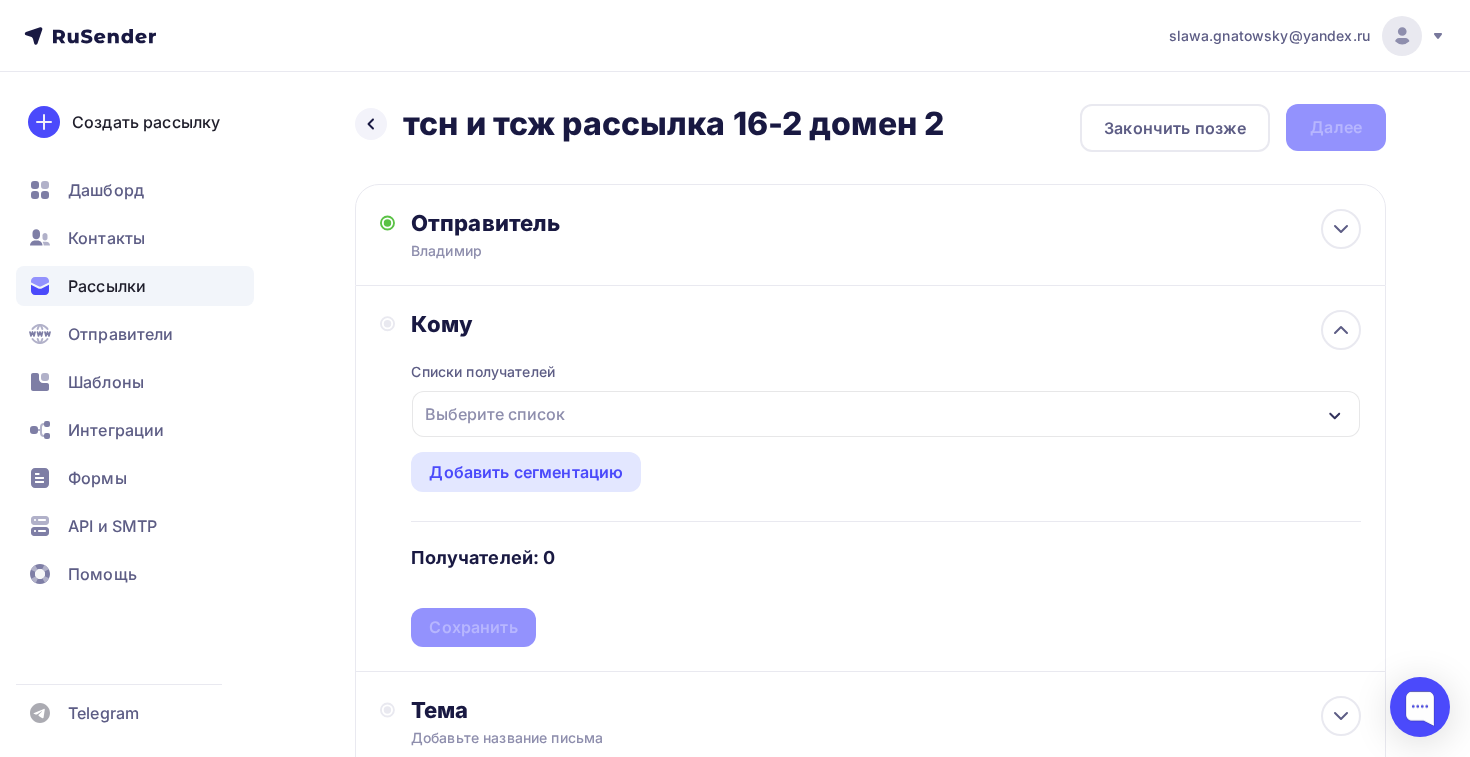 click on "Выберите список" at bounding box center [495, 414] 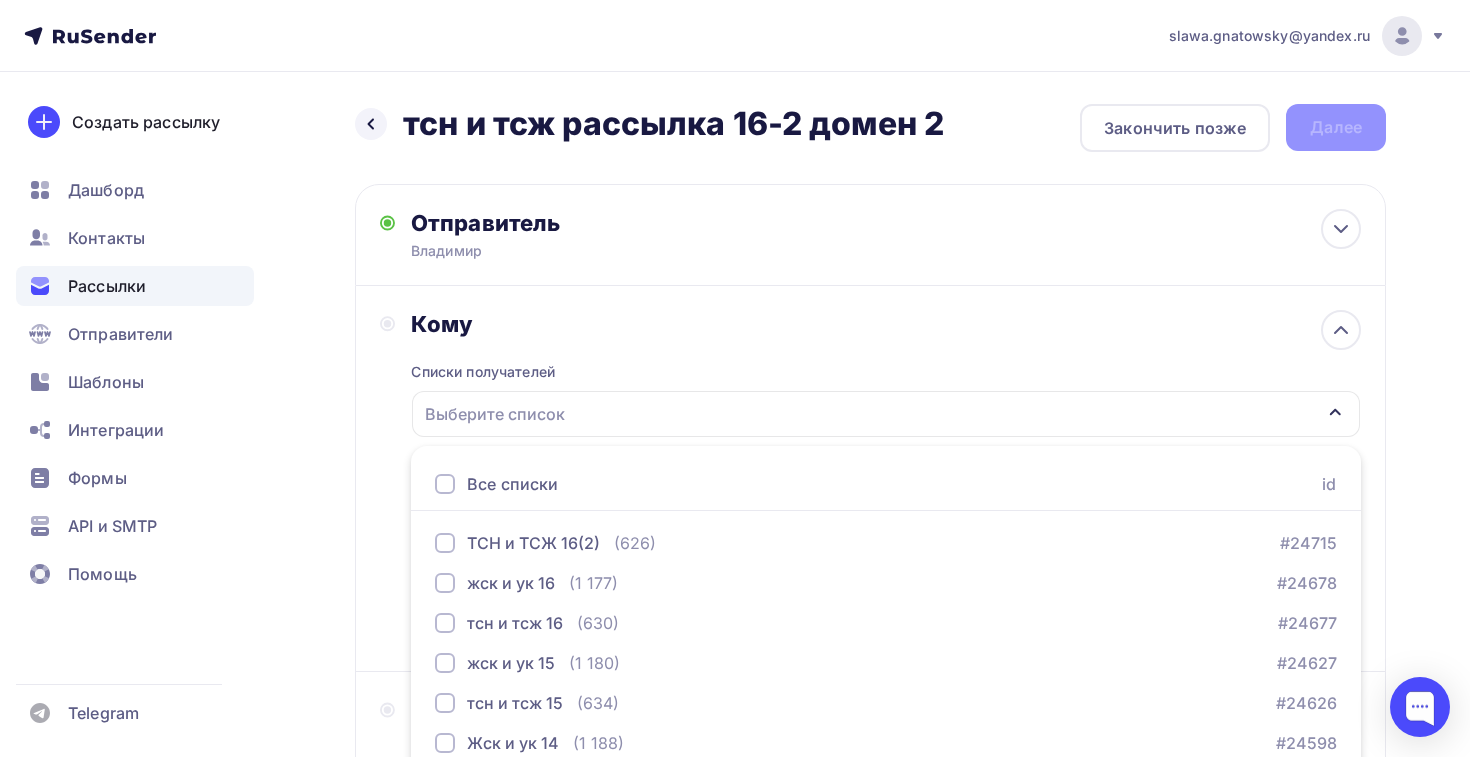 scroll, scrollTop: 208, scrollLeft: 0, axis: vertical 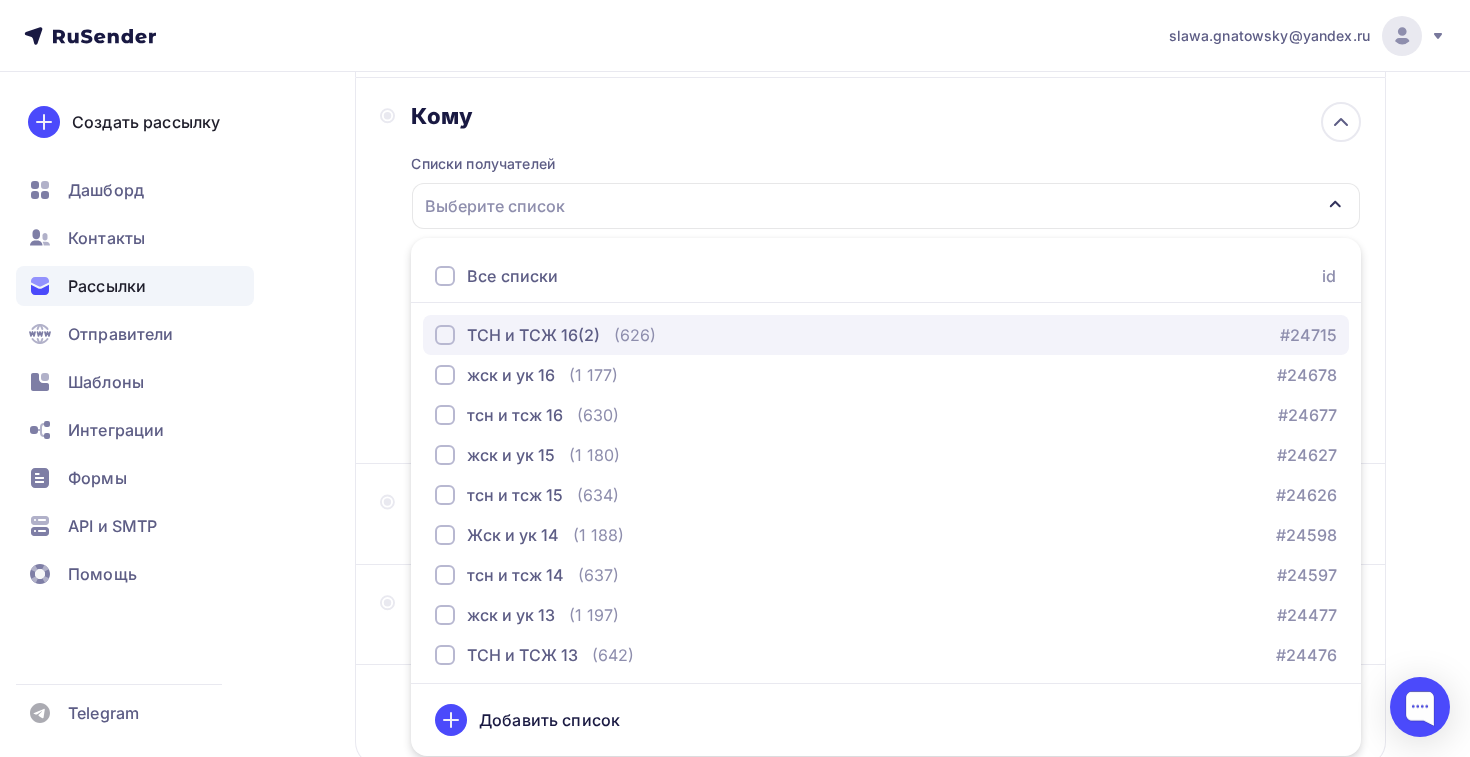 click on "ТСН и ТСЖ 16(2)
(626)
#24715" at bounding box center (886, 335) 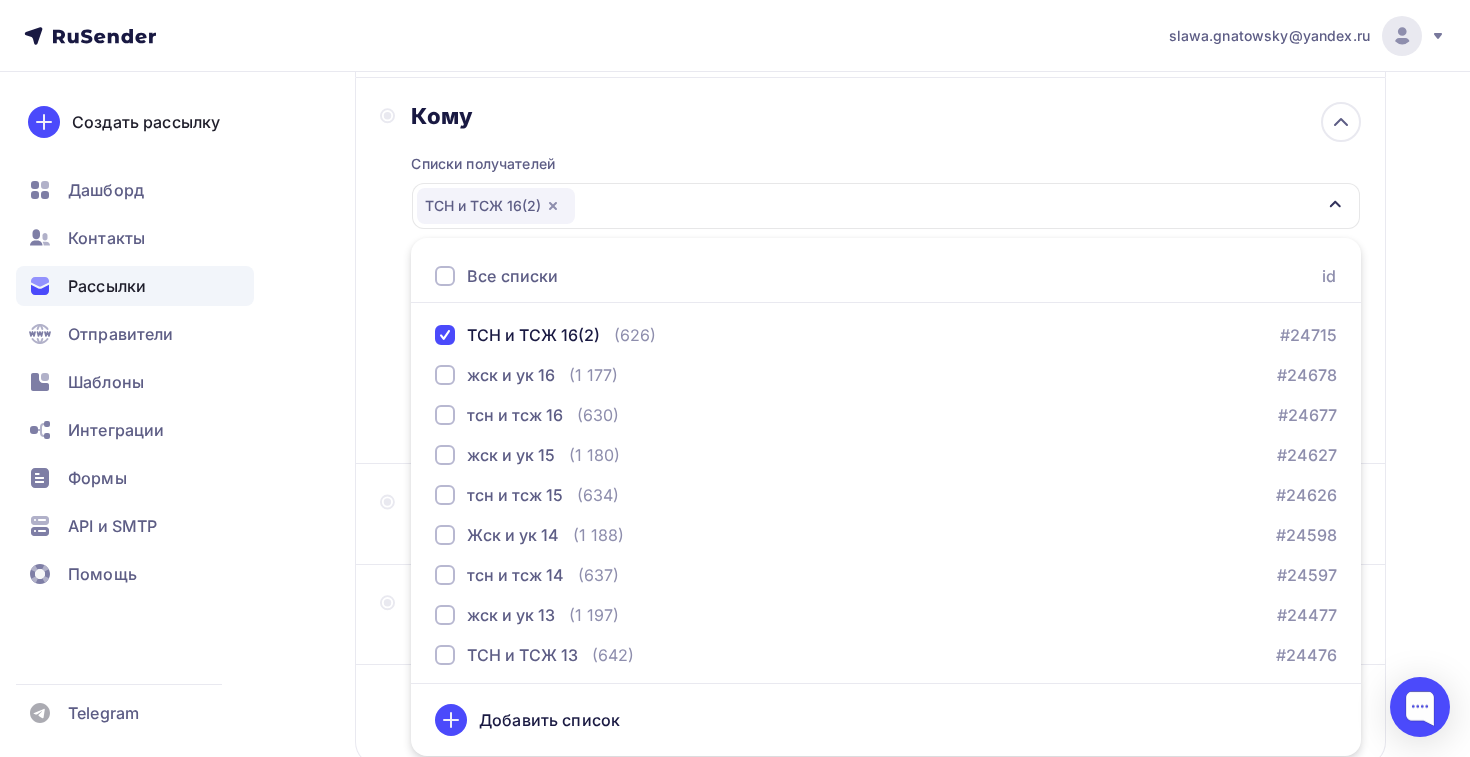 click on "Кому
Списки получателей
ТСН и ТСЖ 16(2)
Все списки
id
ТСН и ТСЖ 16(2)
(626)
#24715
жск и ук 16
(1 177)
#24678
тсн и тсж 16
(630)
#24677
жск и ук 15
(1 180)
#24627
тсн и тсж 15
(634)
#24626
Жск и ук 14
(1 188)
#24598
тсн и тсж 14
(637)
#24597" at bounding box center (870, 270) 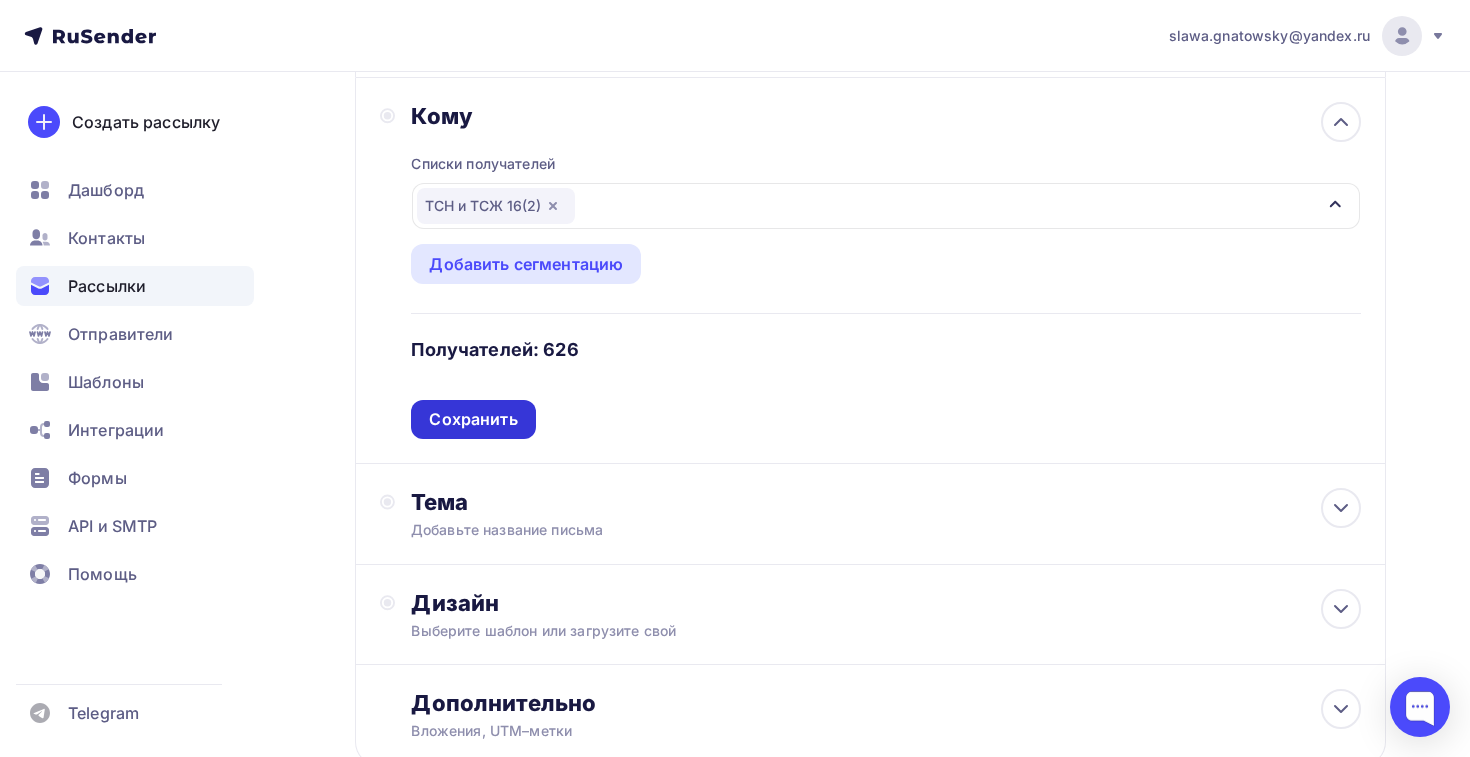 click on "Сохранить" at bounding box center (473, 419) 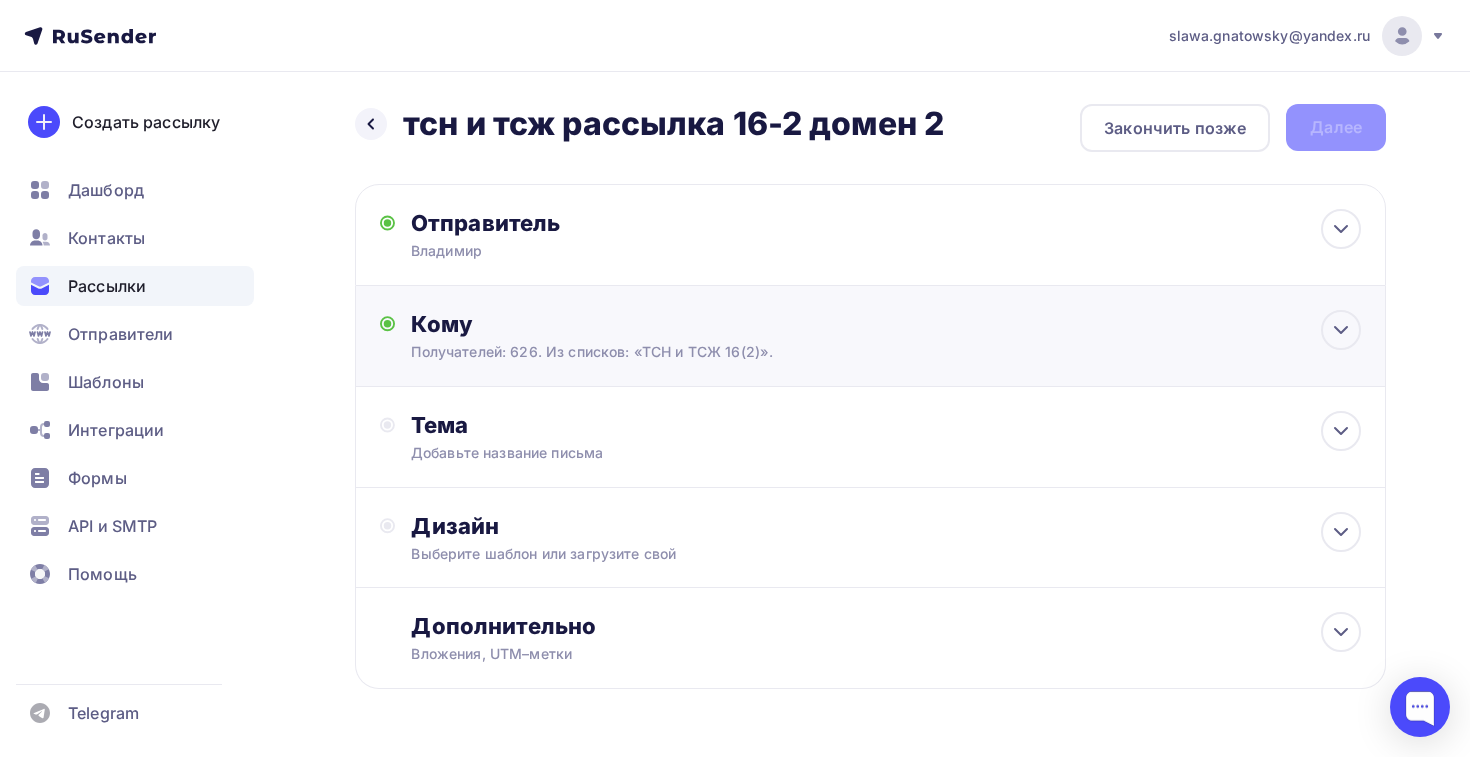 scroll, scrollTop: 63, scrollLeft: 0, axis: vertical 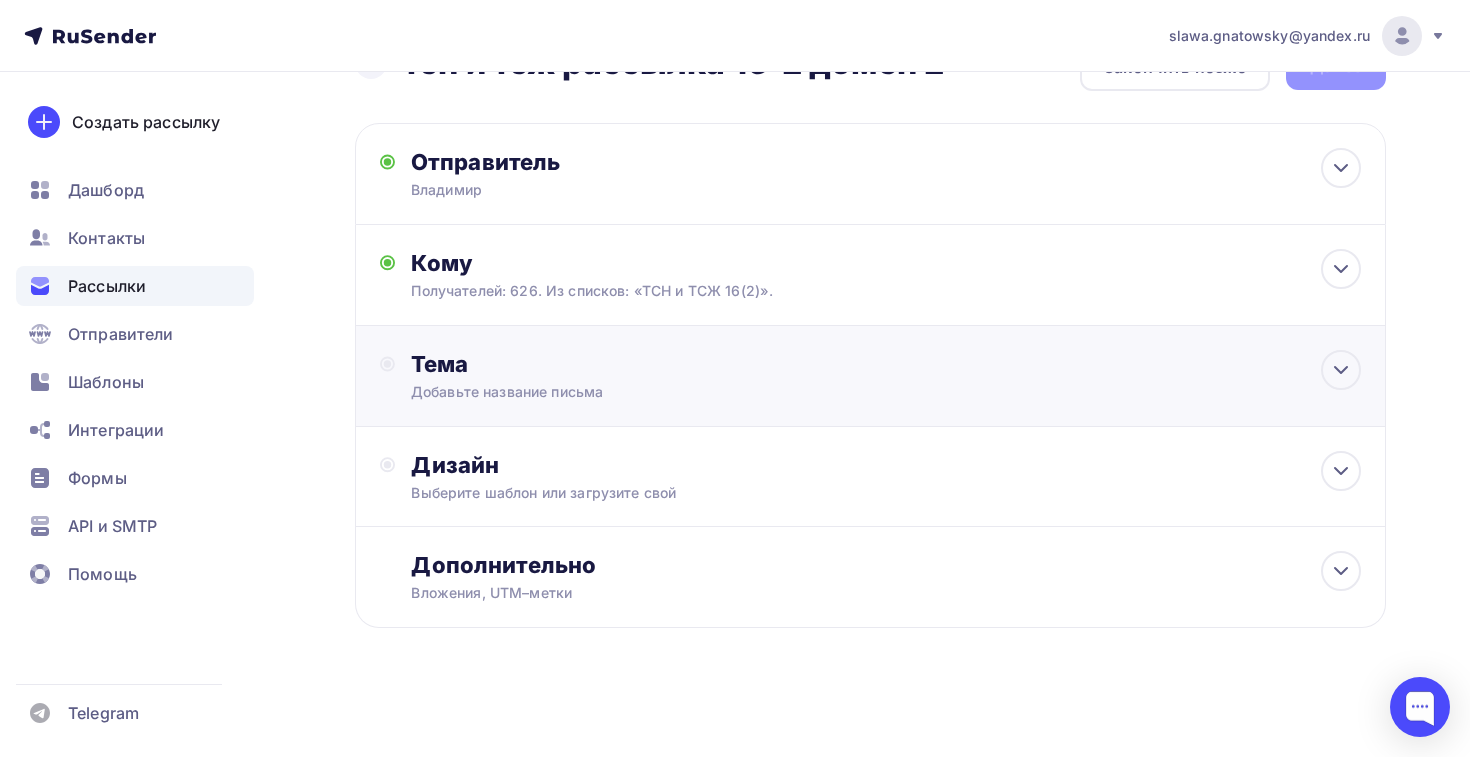 click on "Добавьте название письма" at bounding box center (589, 392) 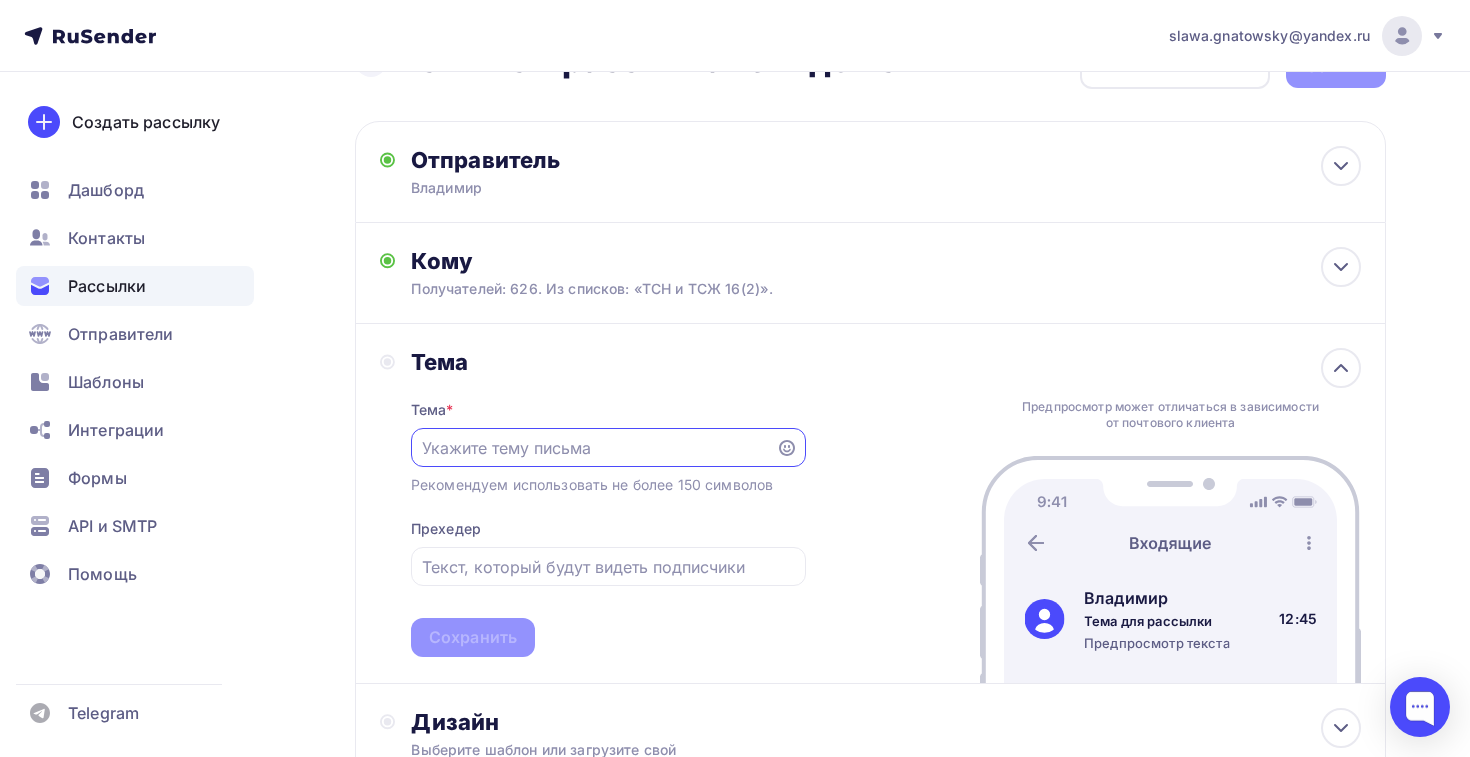 scroll, scrollTop: 62, scrollLeft: 0, axis: vertical 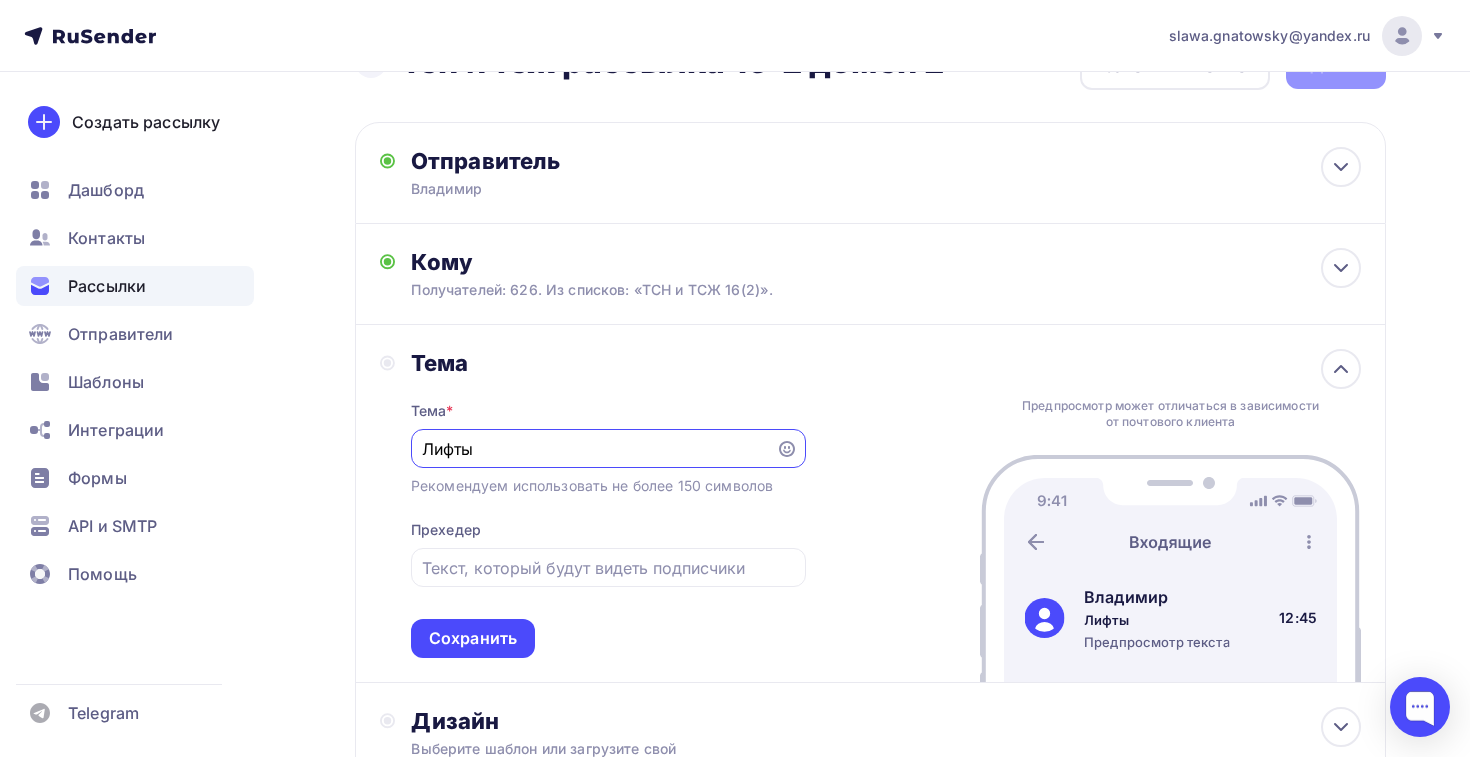 type on "Лифты" 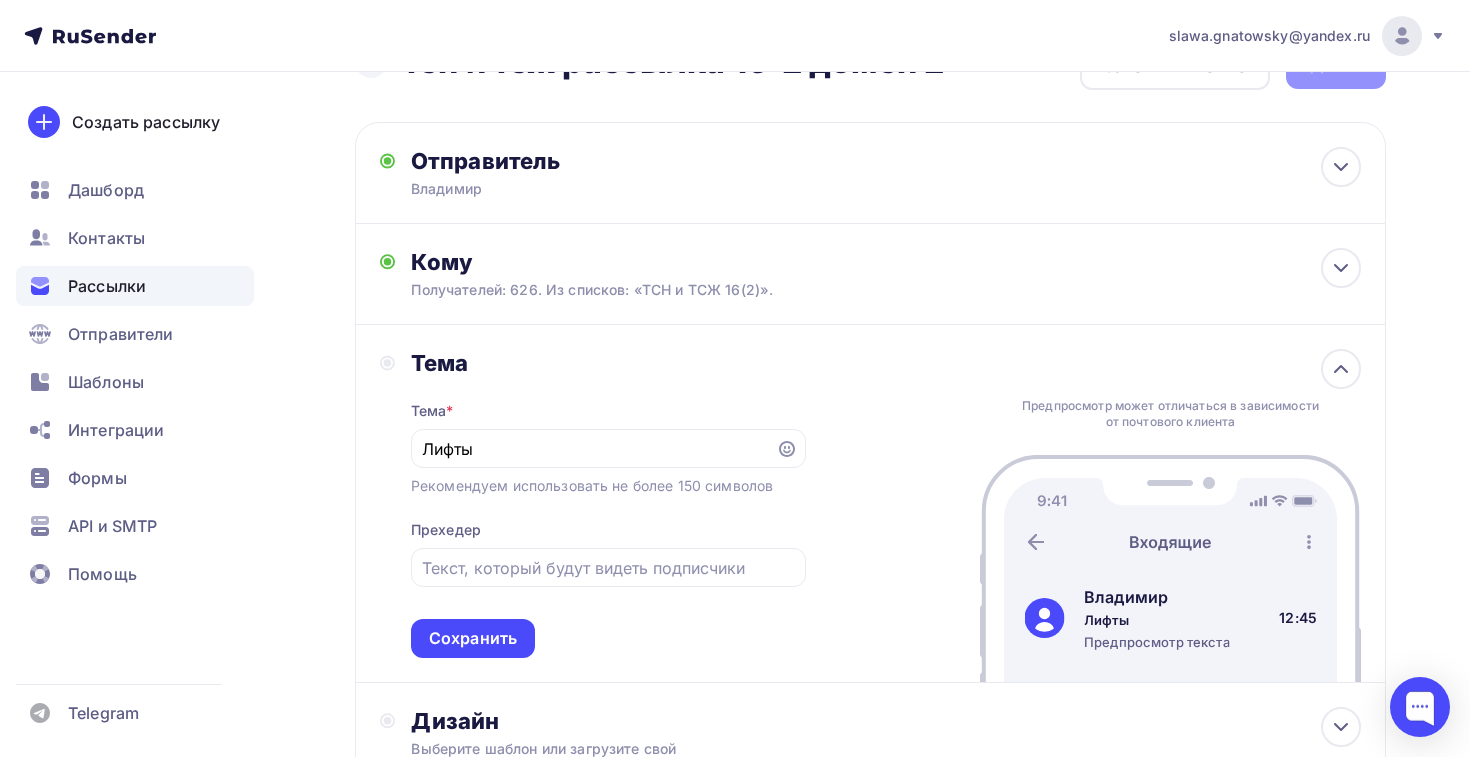 click on "Тема  *     Лифты
Рекомендуем использовать не более 150 символов
Прехедер               Сохранить" at bounding box center (608, 517) 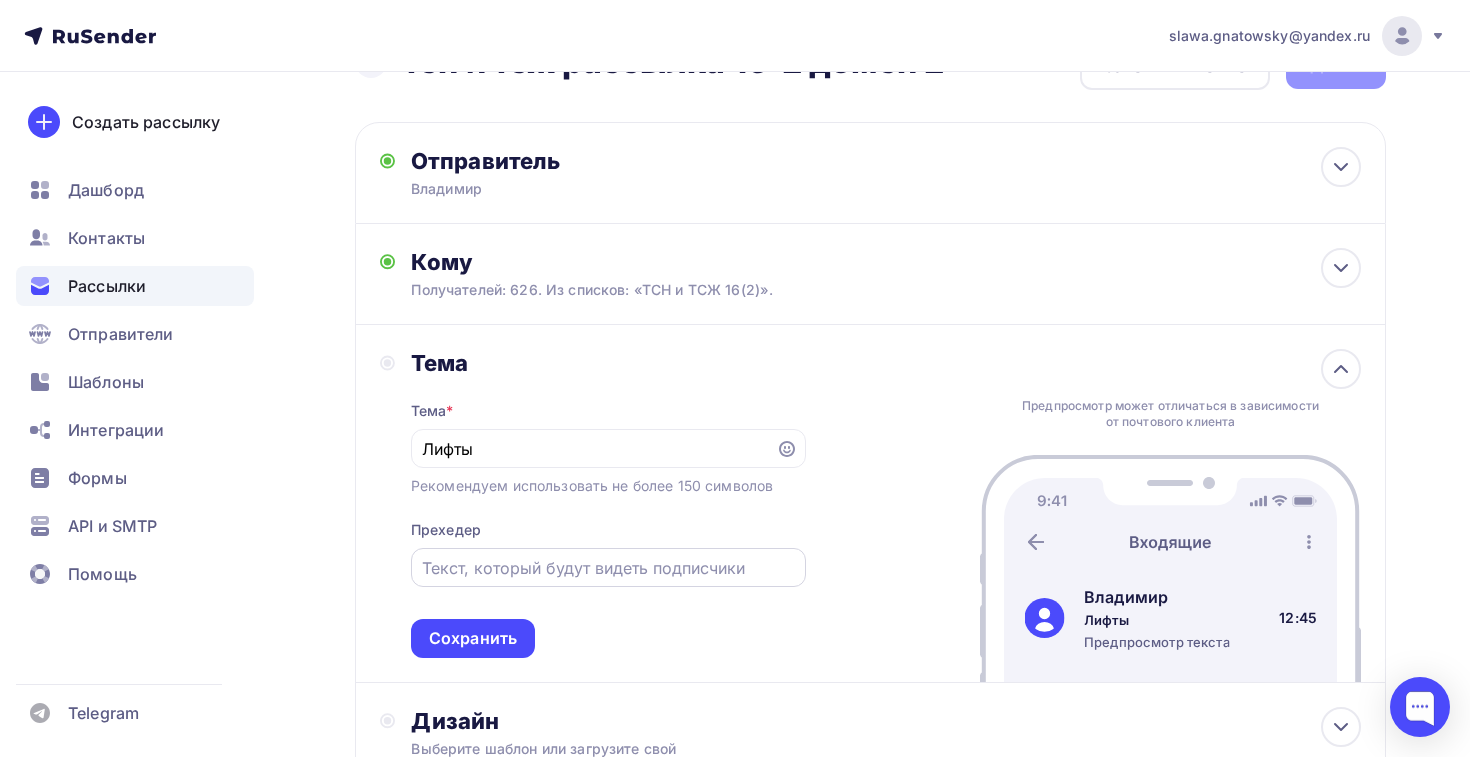 click at bounding box center (608, 567) 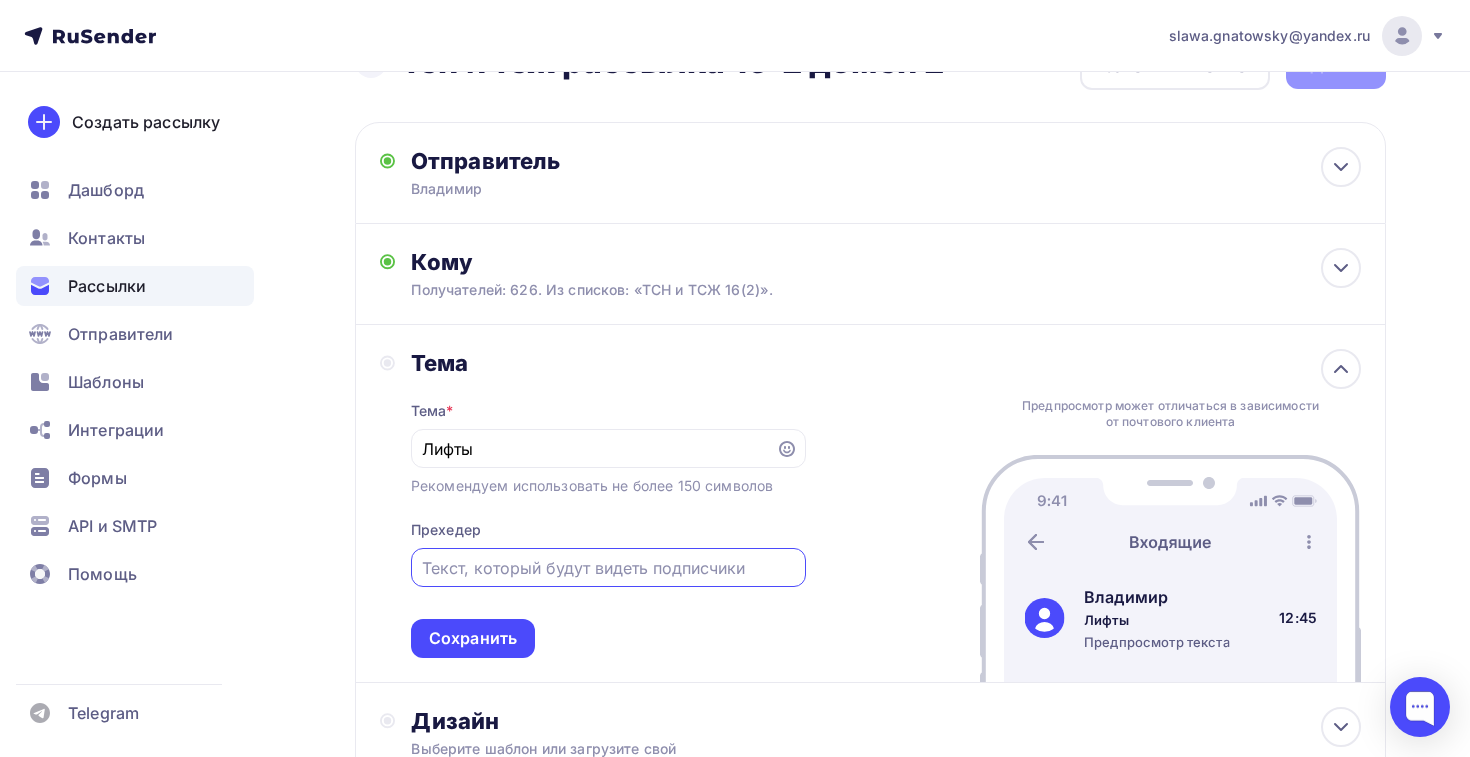 click at bounding box center (608, 568) 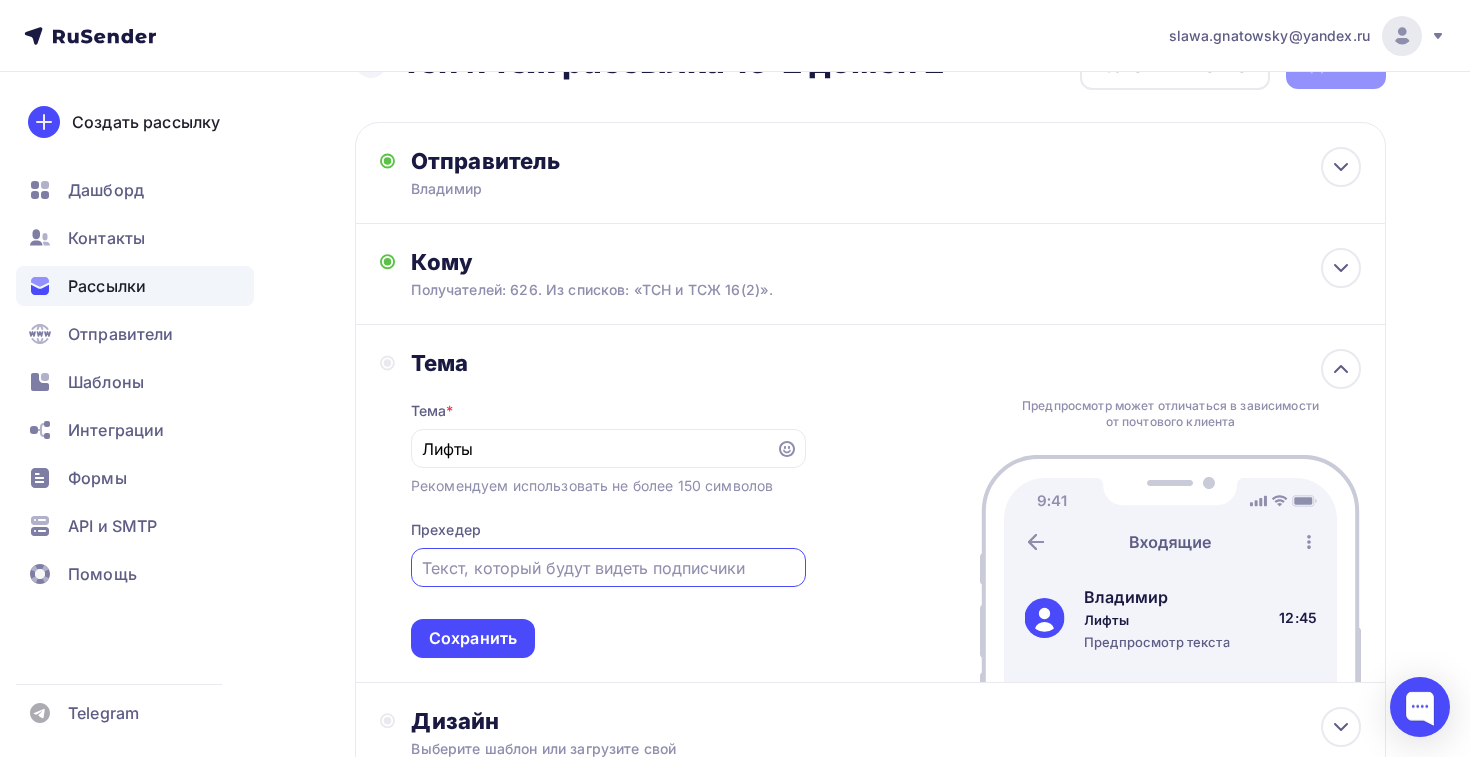 paste on "Капитальный ремонт и замена. Аудит и диагностика. Обслуживание" 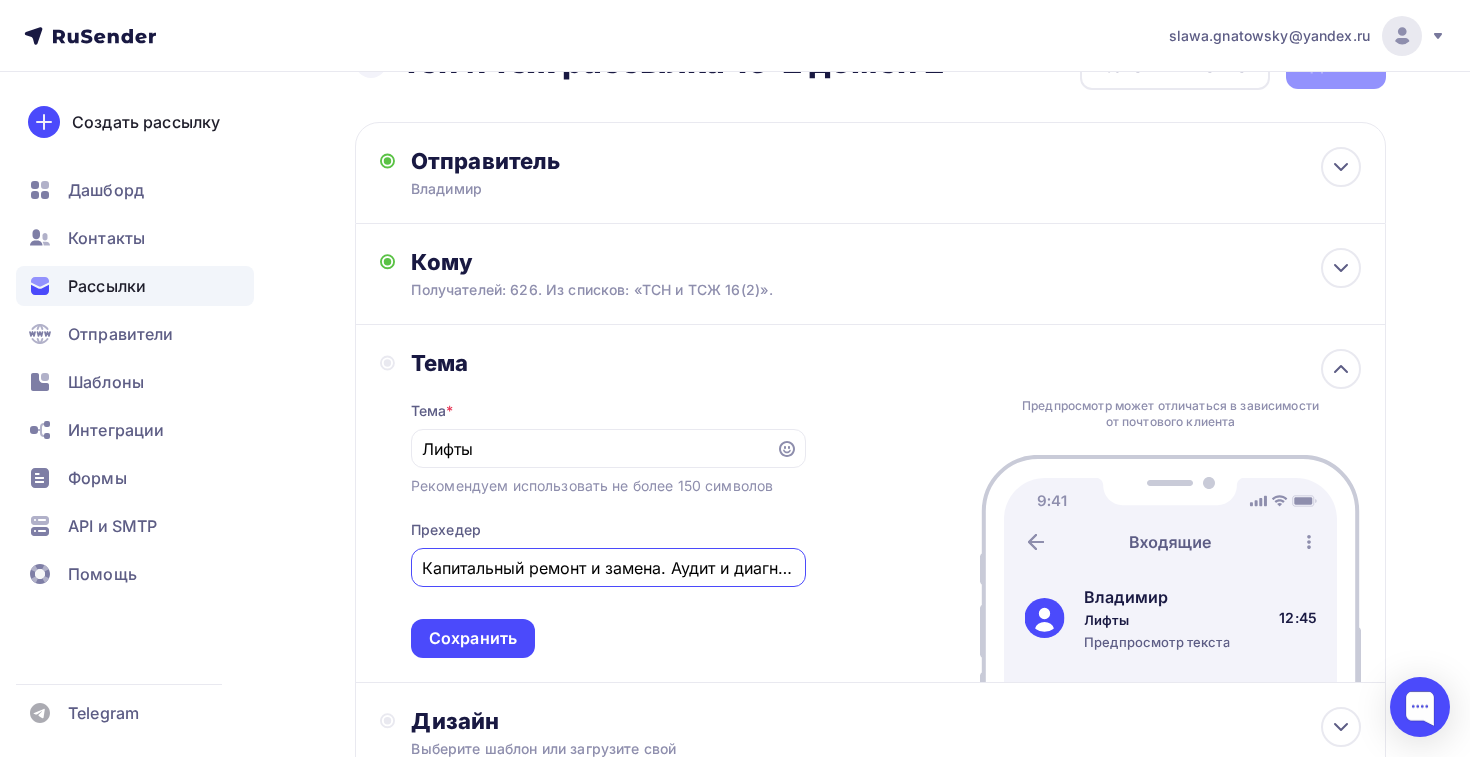 scroll, scrollTop: 0, scrollLeft: 168, axis: horizontal 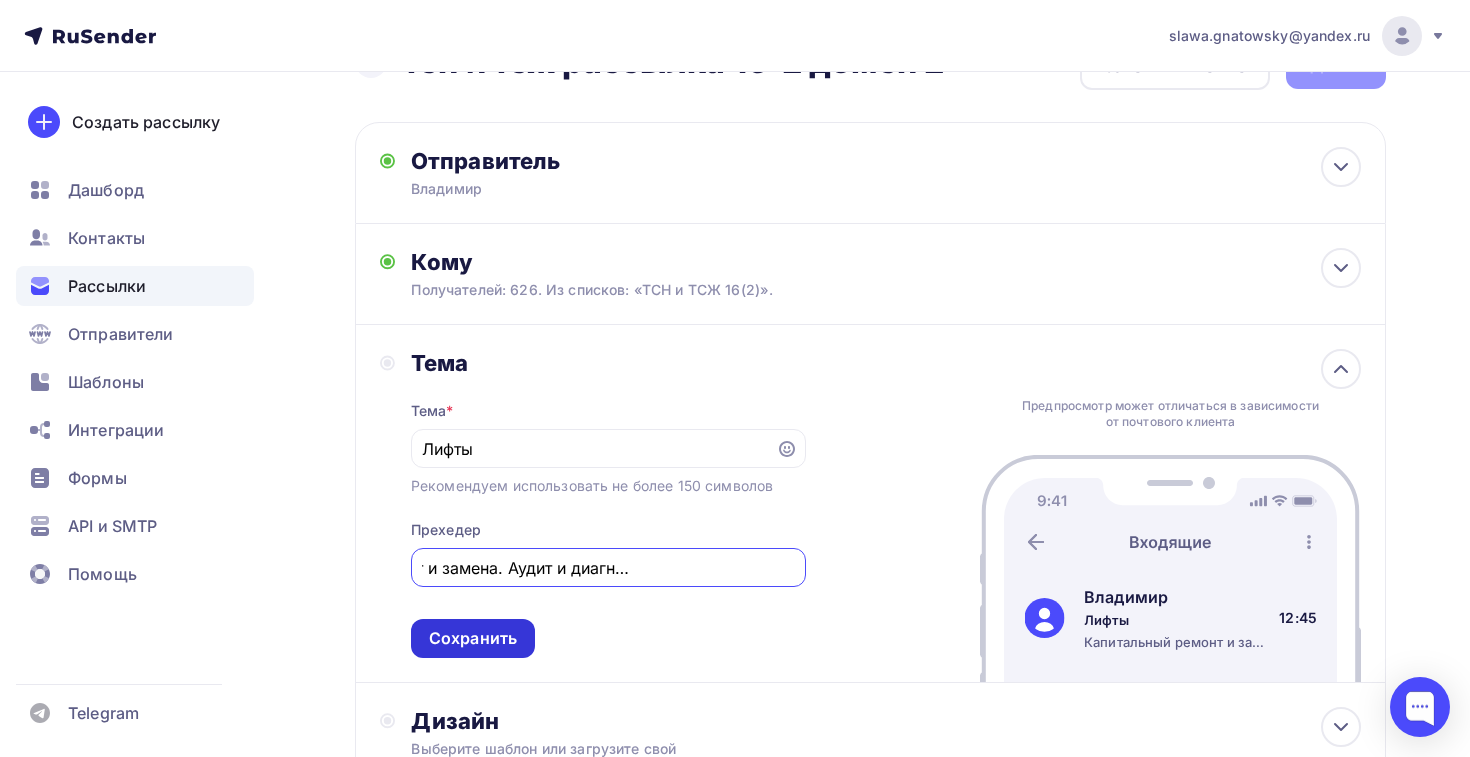 type on "Капитальный ремонт и замена. Аудит и диагностика. Обслуживание" 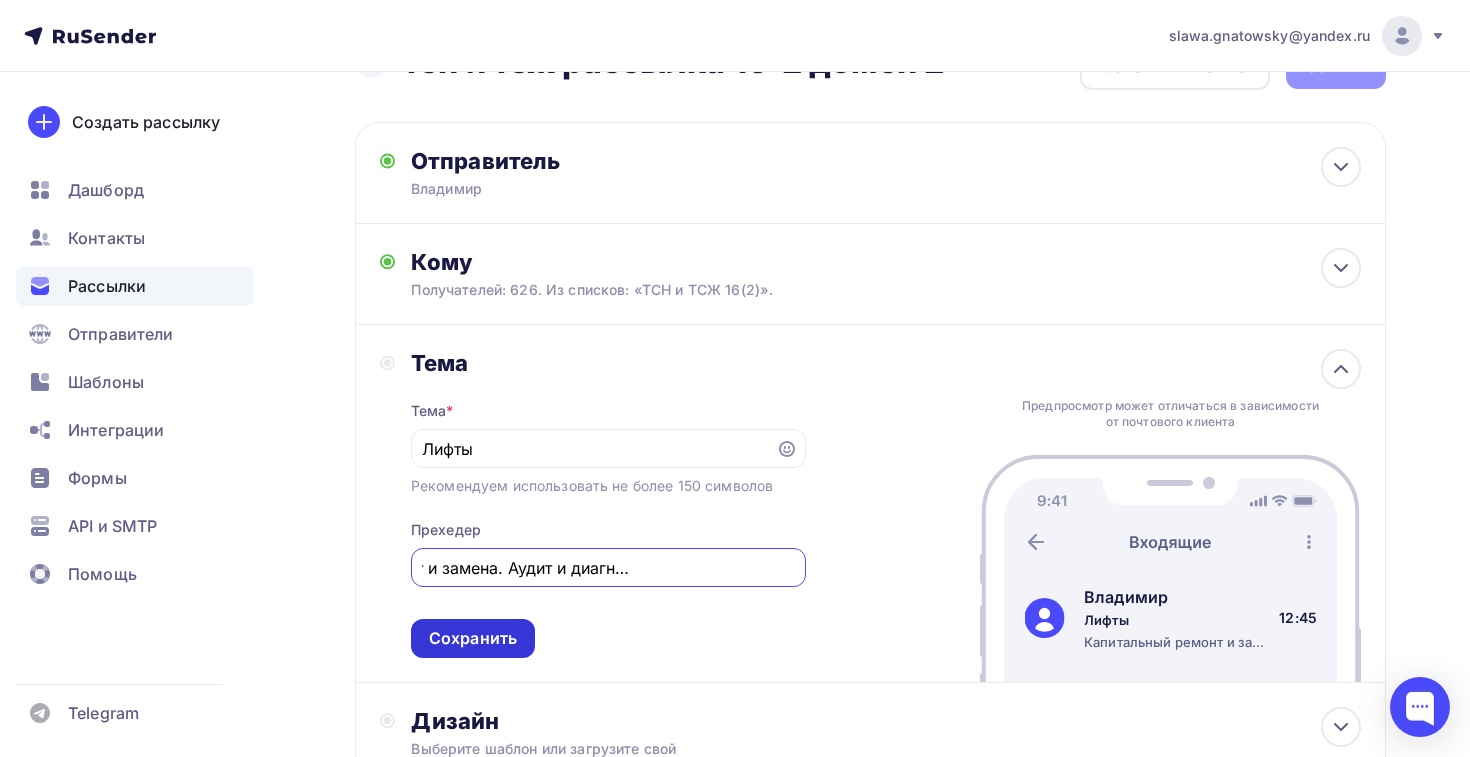 click on "Сохранить" at bounding box center [473, 638] 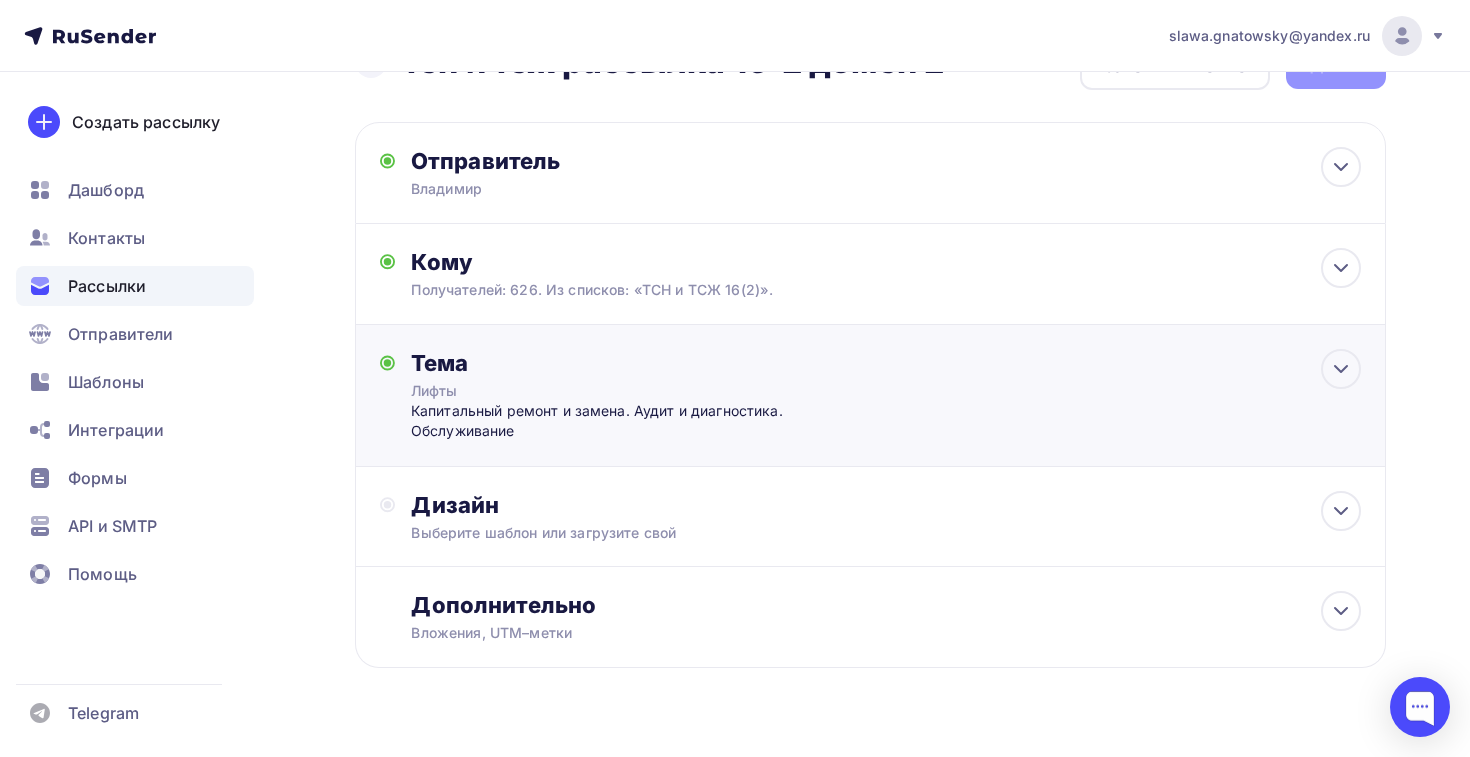scroll, scrollTop: 0, scrollLeft: 0, axis: both 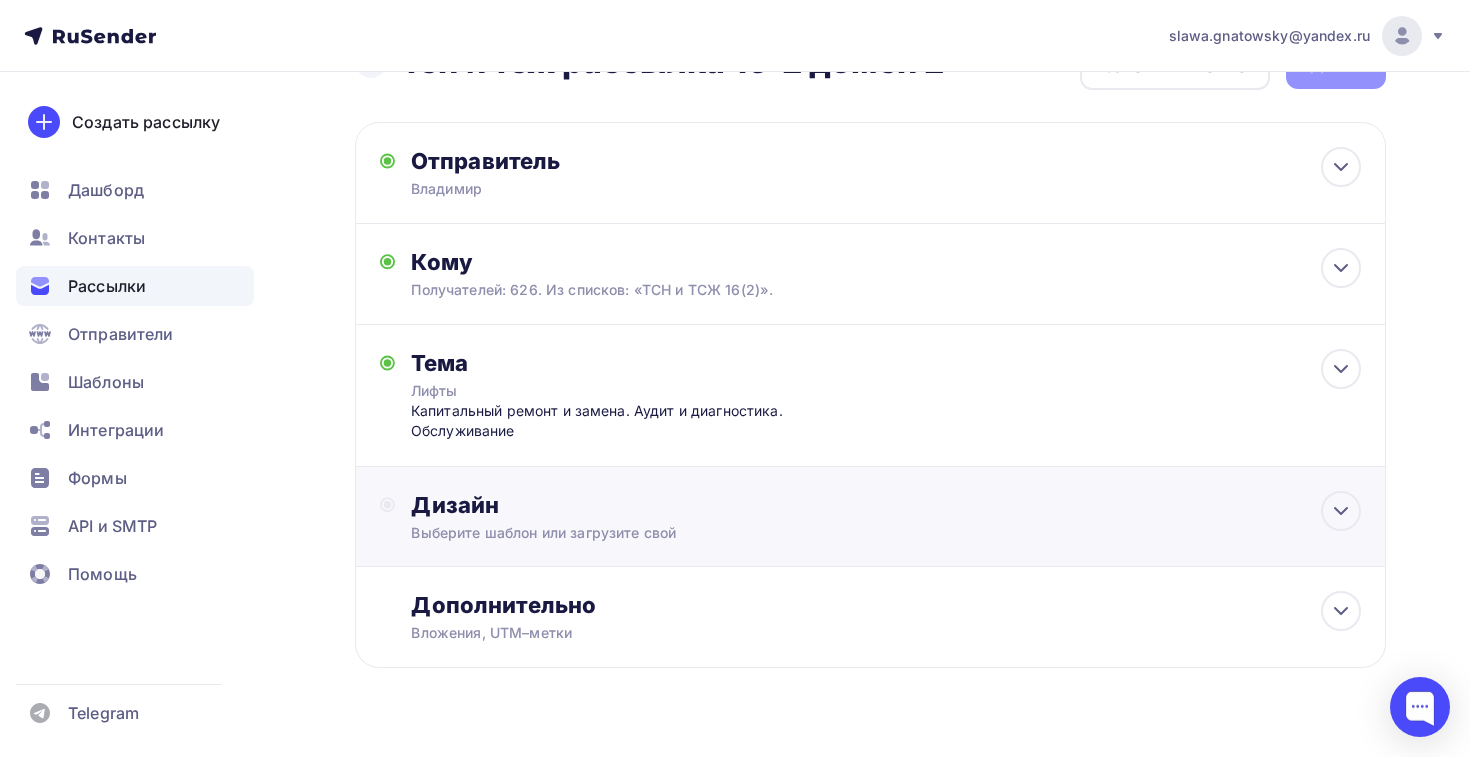 click on "Дизайн" at bounding box center (886, 505) 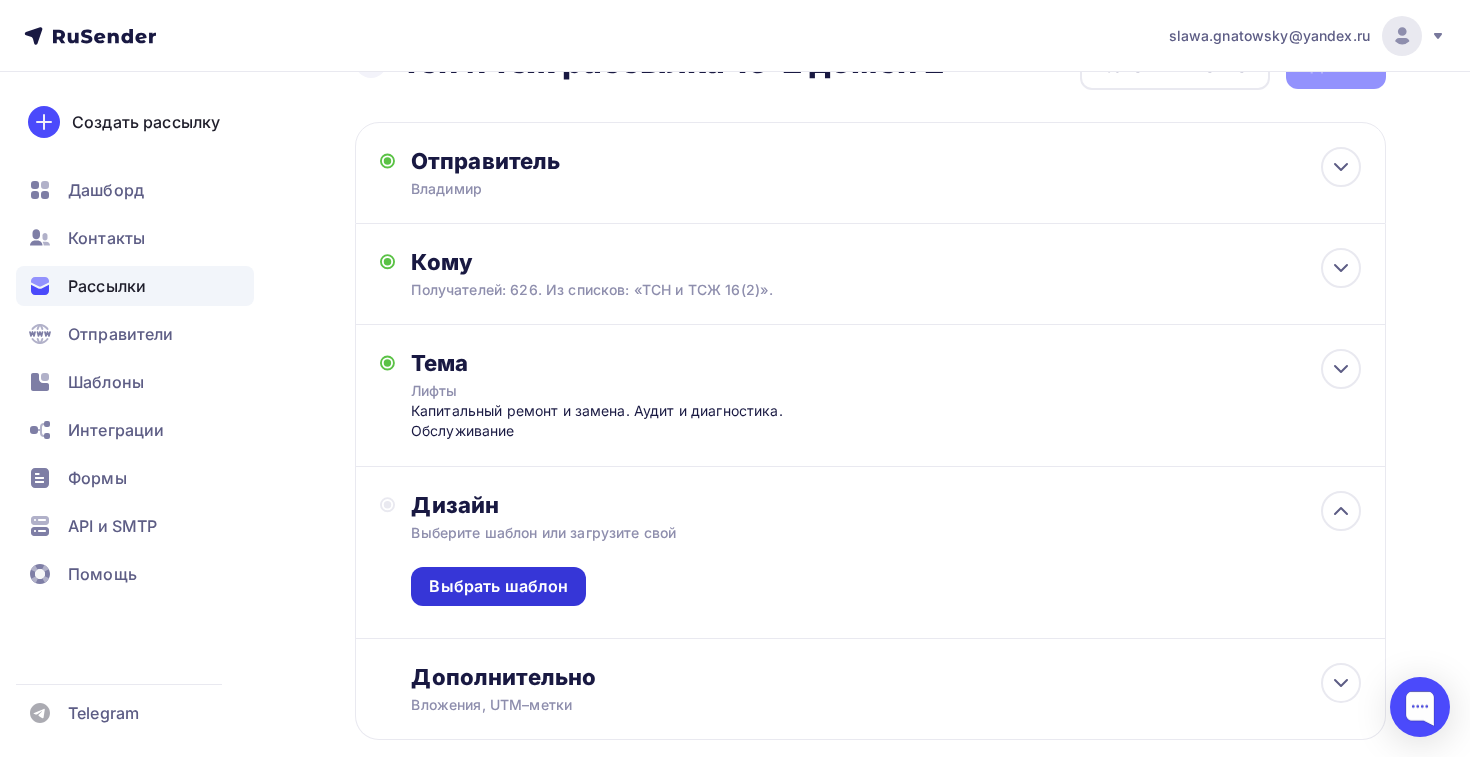click on "Выбрать шаблон" at bounding box center [498, 586] 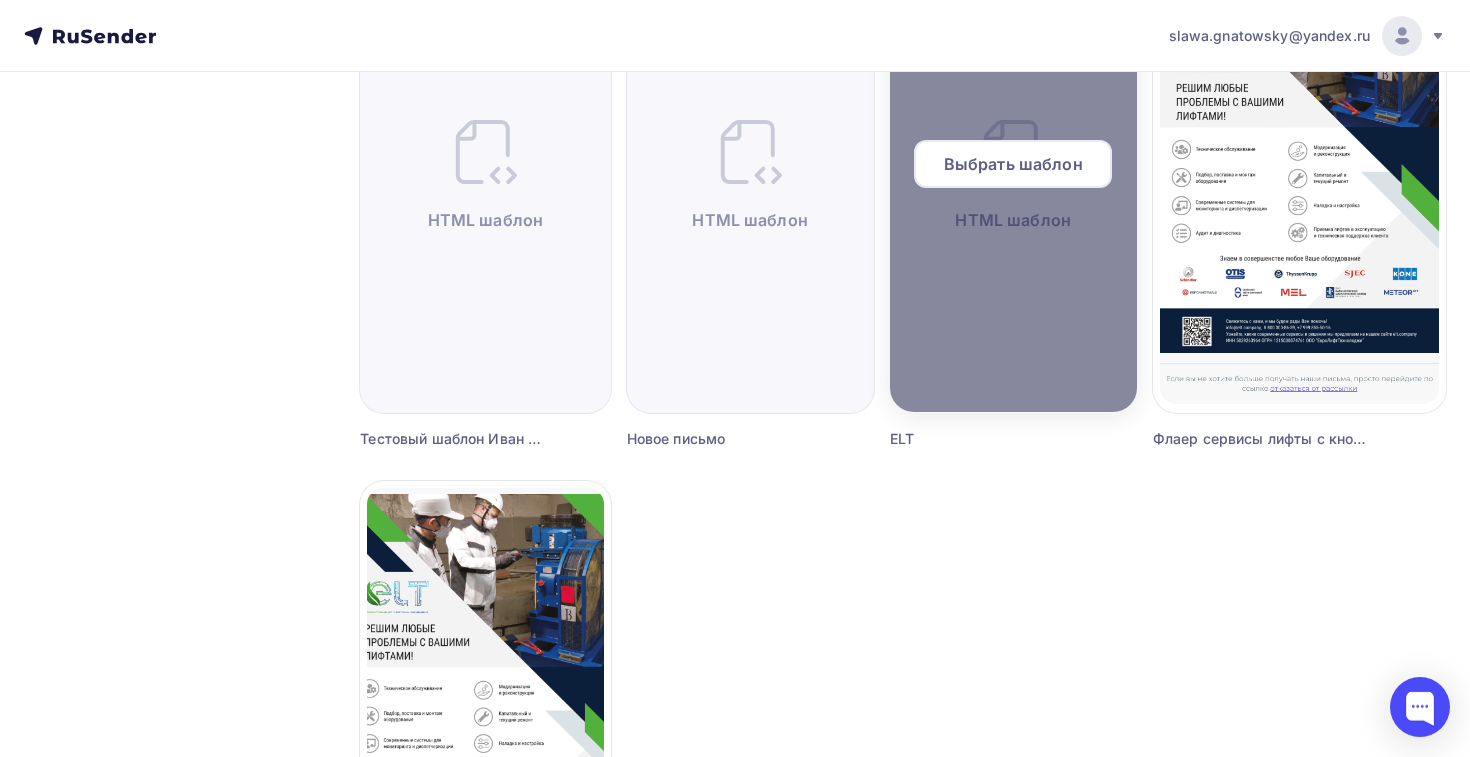 scroll, scrollTop: 868, scrollLeft: 0, axis: vertical 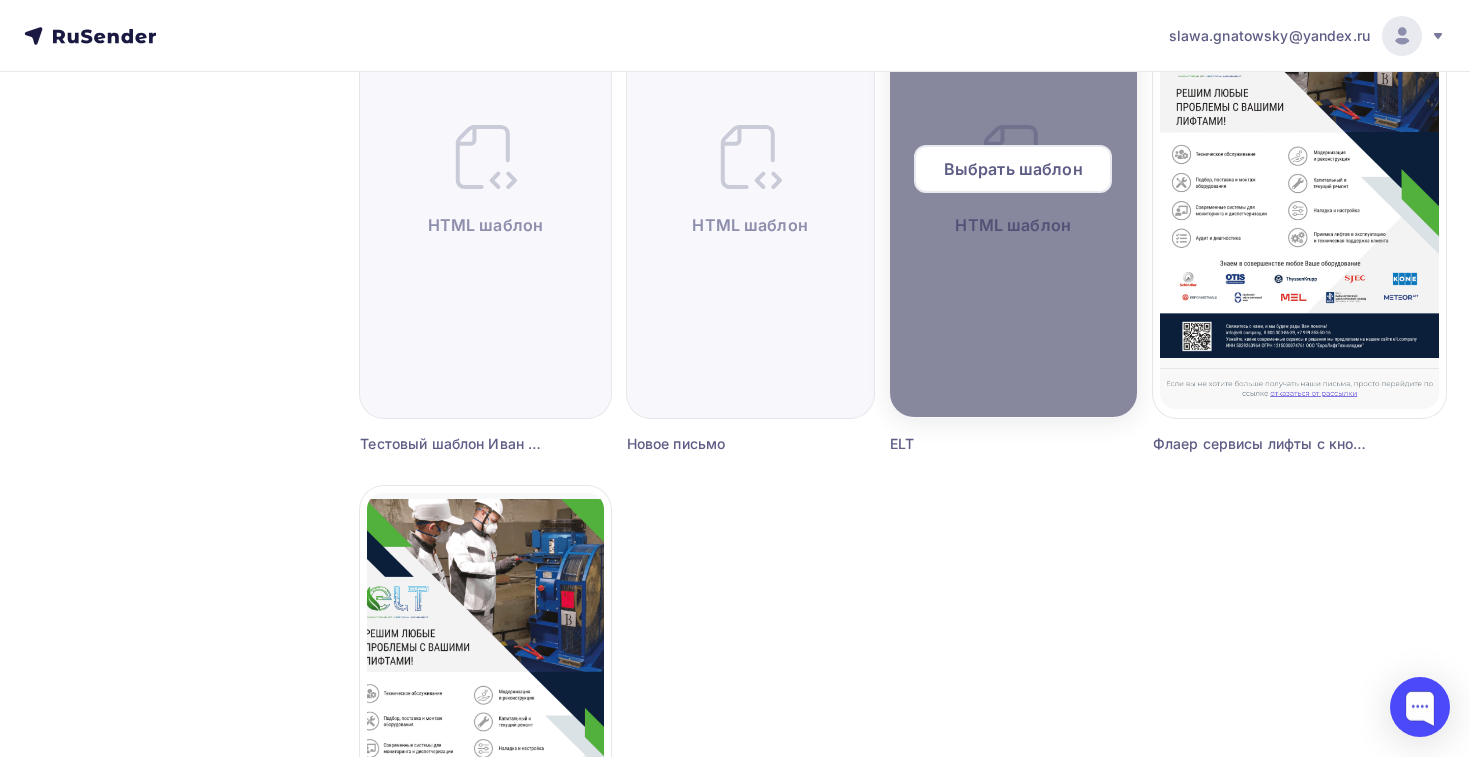 click on "Выбрать шаблон" at bounding box center (1013, 169) 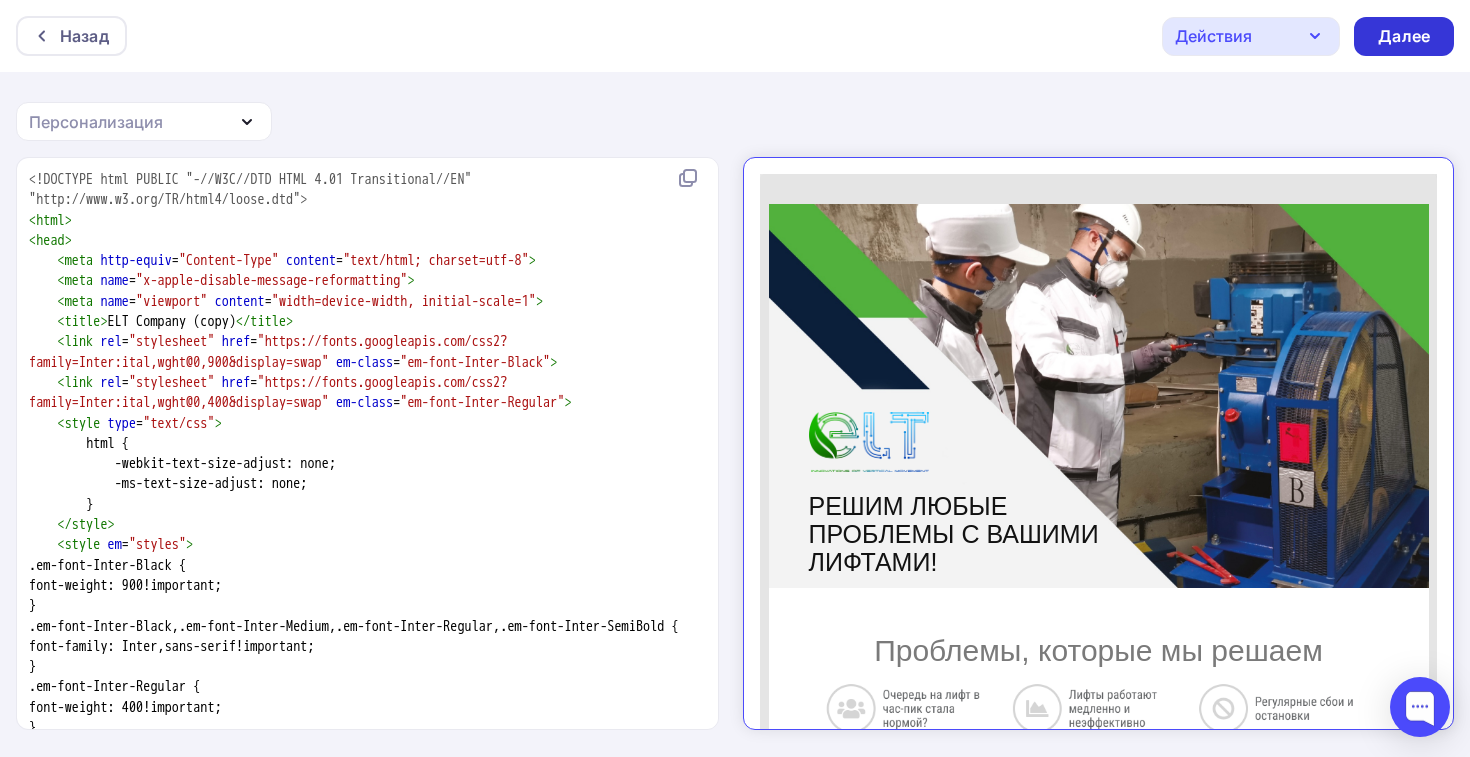 scroll, scrollTop: 0, scrollLeft: 0, axis: both 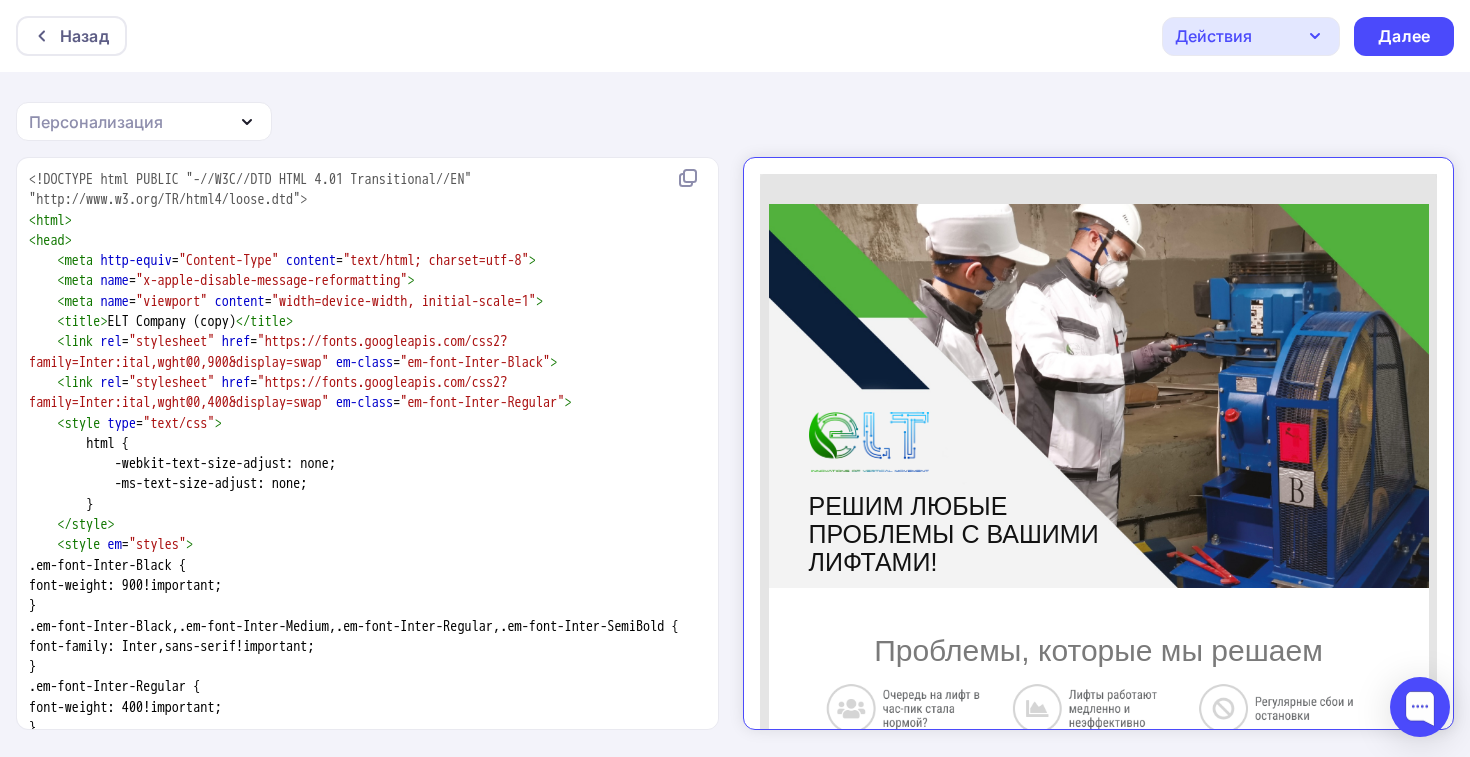 click on "Назад
Действия
Отправить тестовое письмо               Сохранить в Мои шаблоны               Выйти без сохранения               Далее" at bounding box center (735, 36) 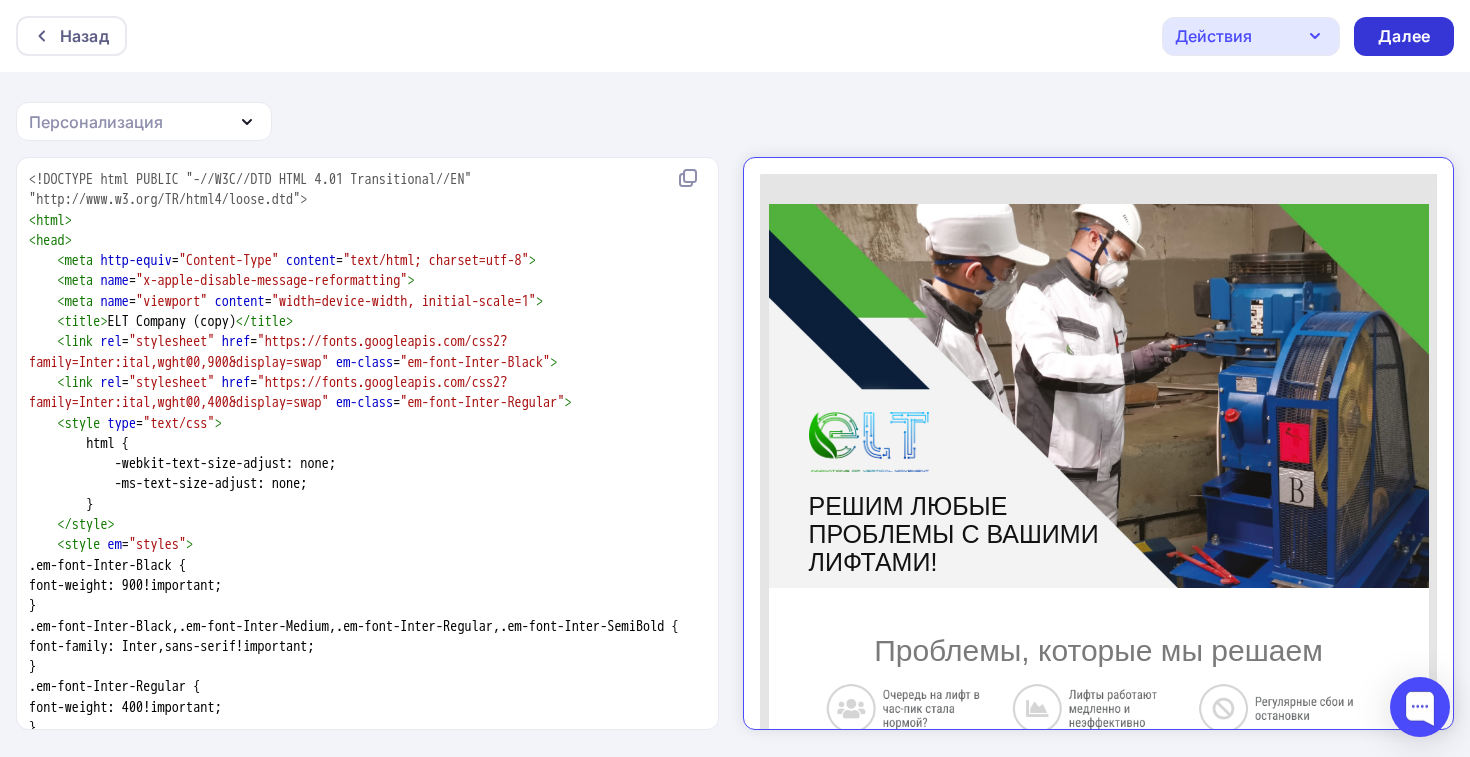 click on "Далее" at bounding box center [1404, 36] 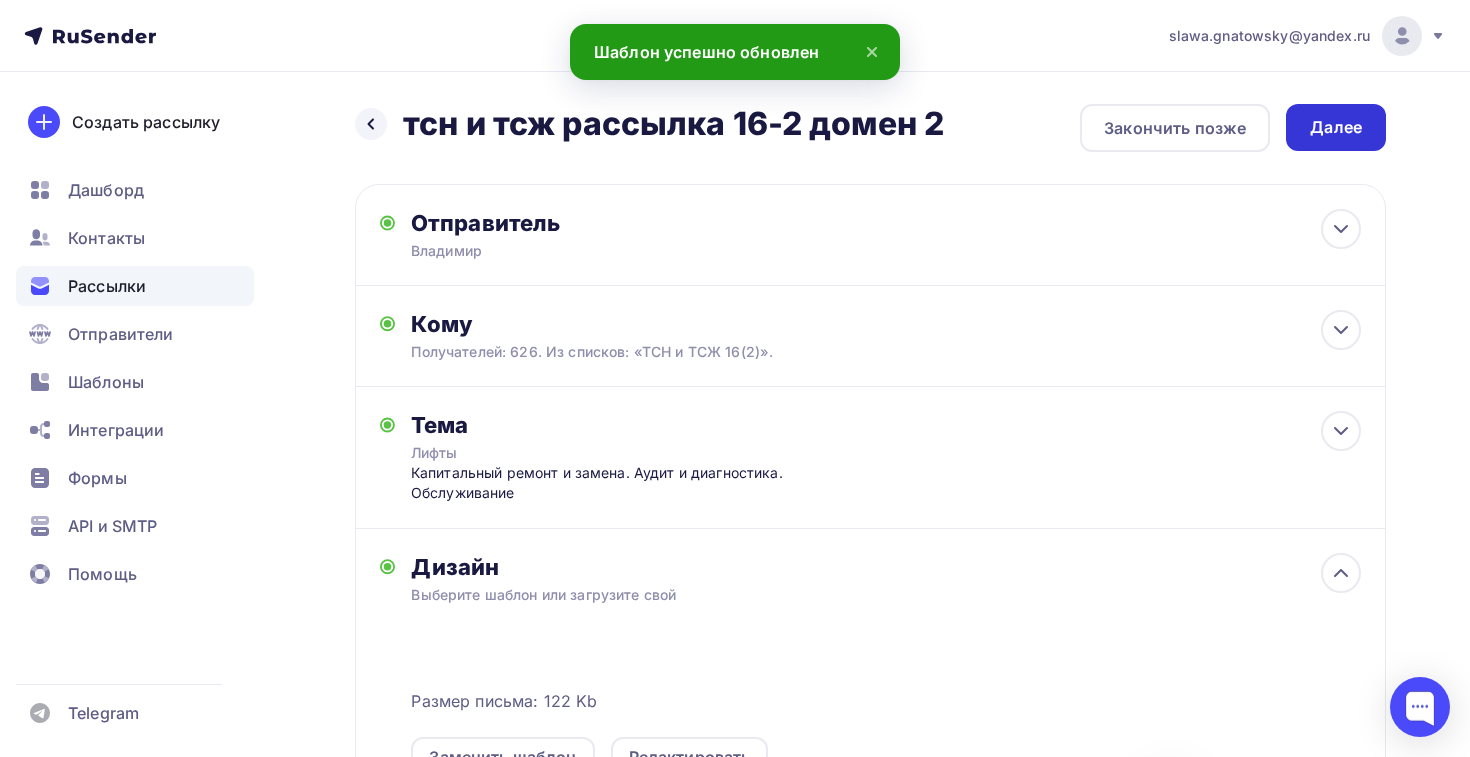 click on "Далее" at bounding box center [1336, 127] 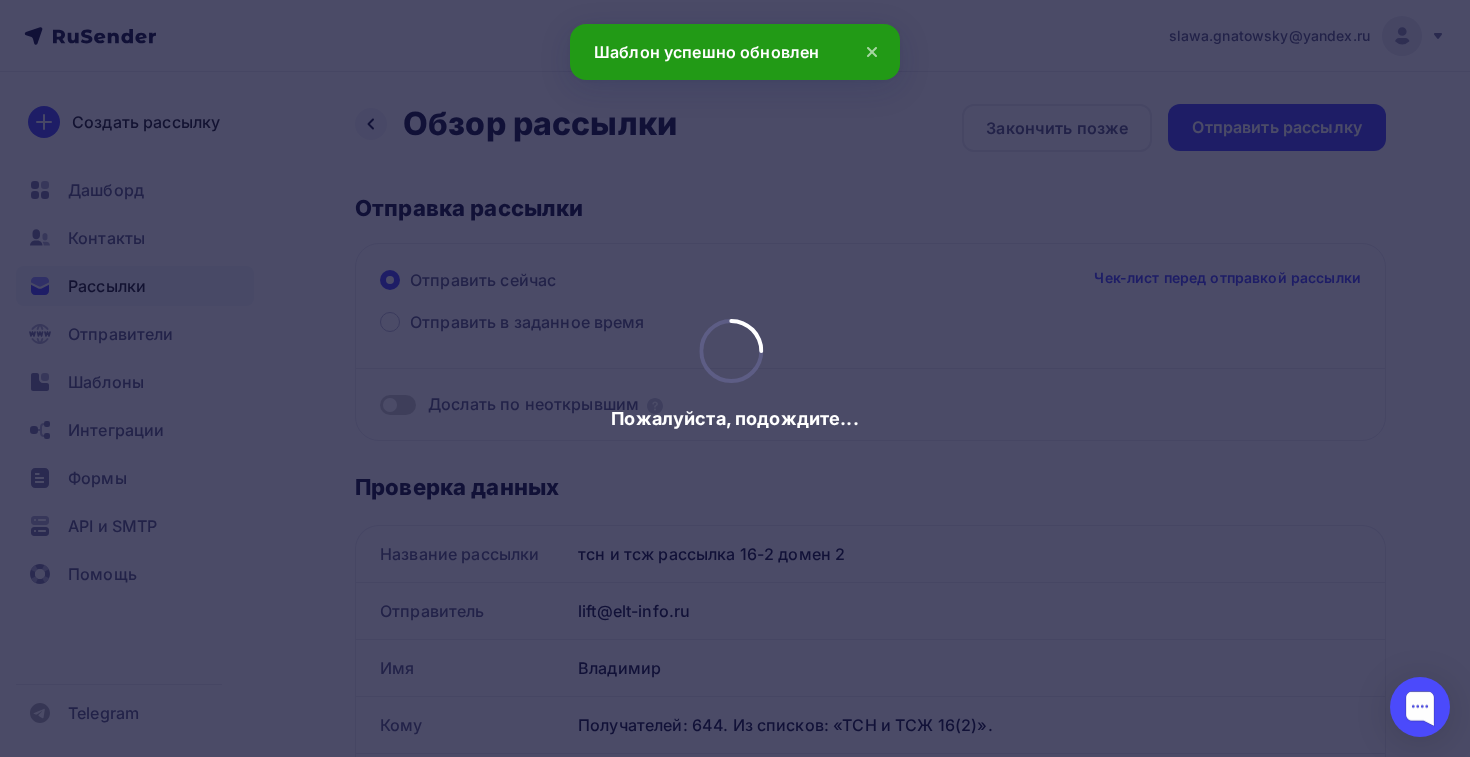 scroll, scrollTop: 0, scrollLeft: 0, axis: both 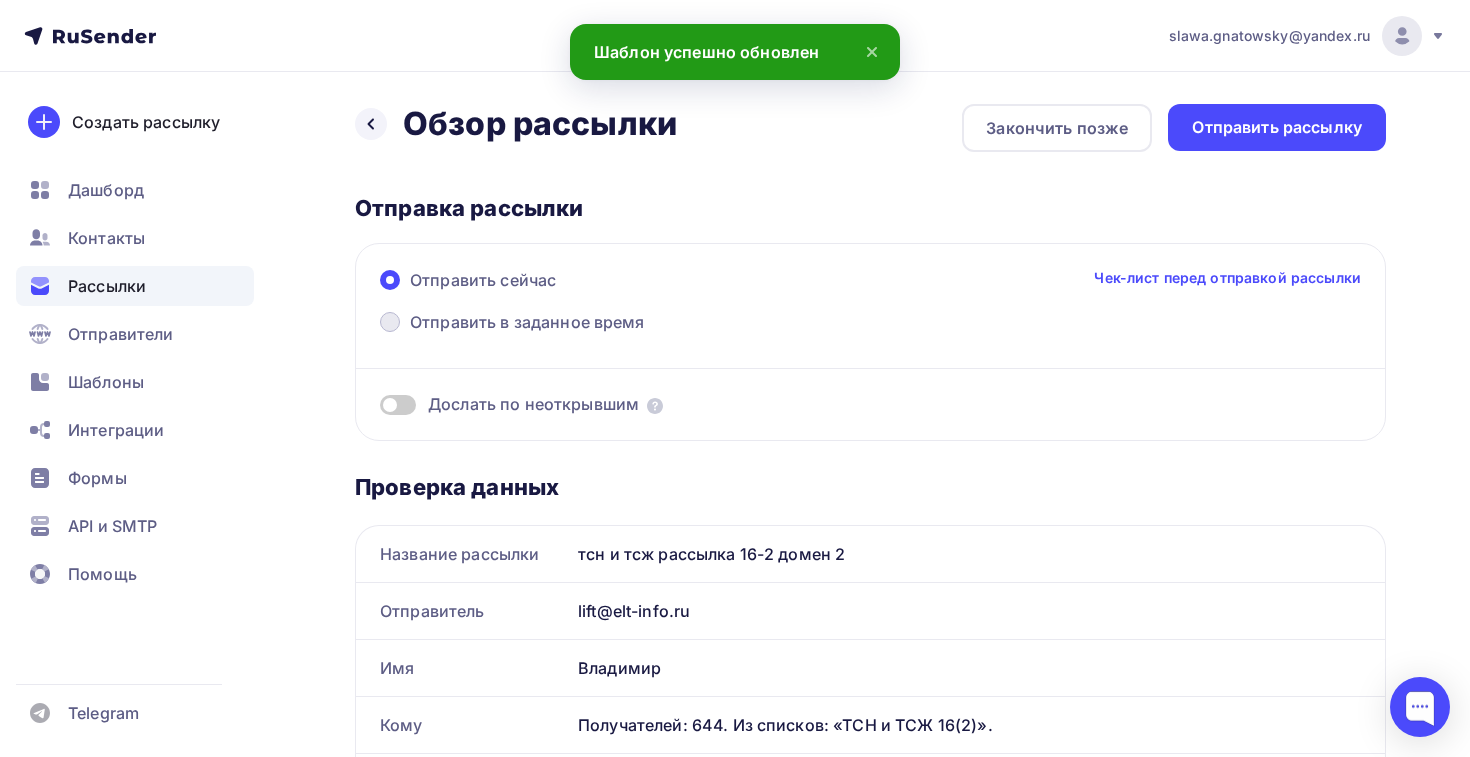 click on "Отправить в заданное время" at bounding box center [512, 324] 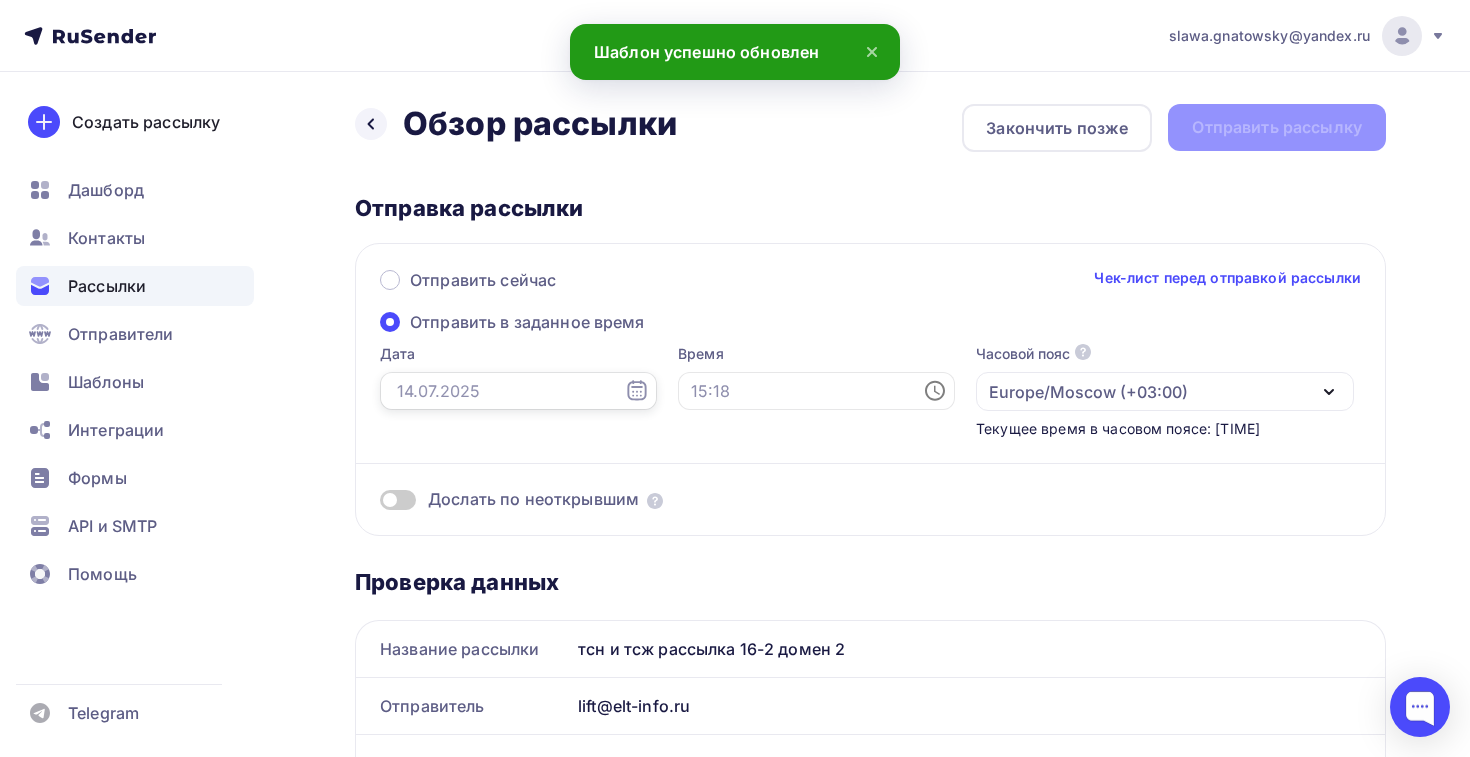 click at bounding box center (518, 391) 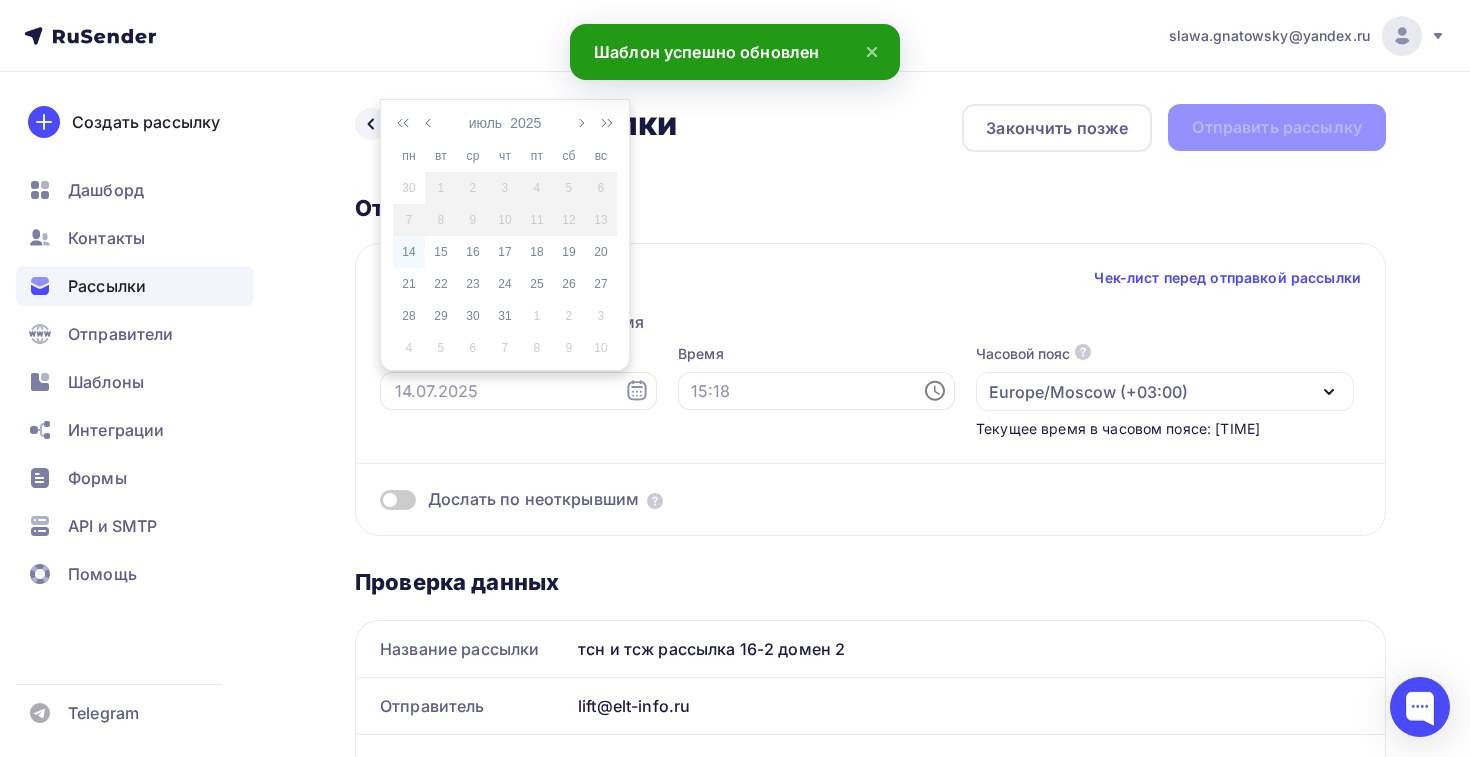click on "14" at bounding box center [409, 252] 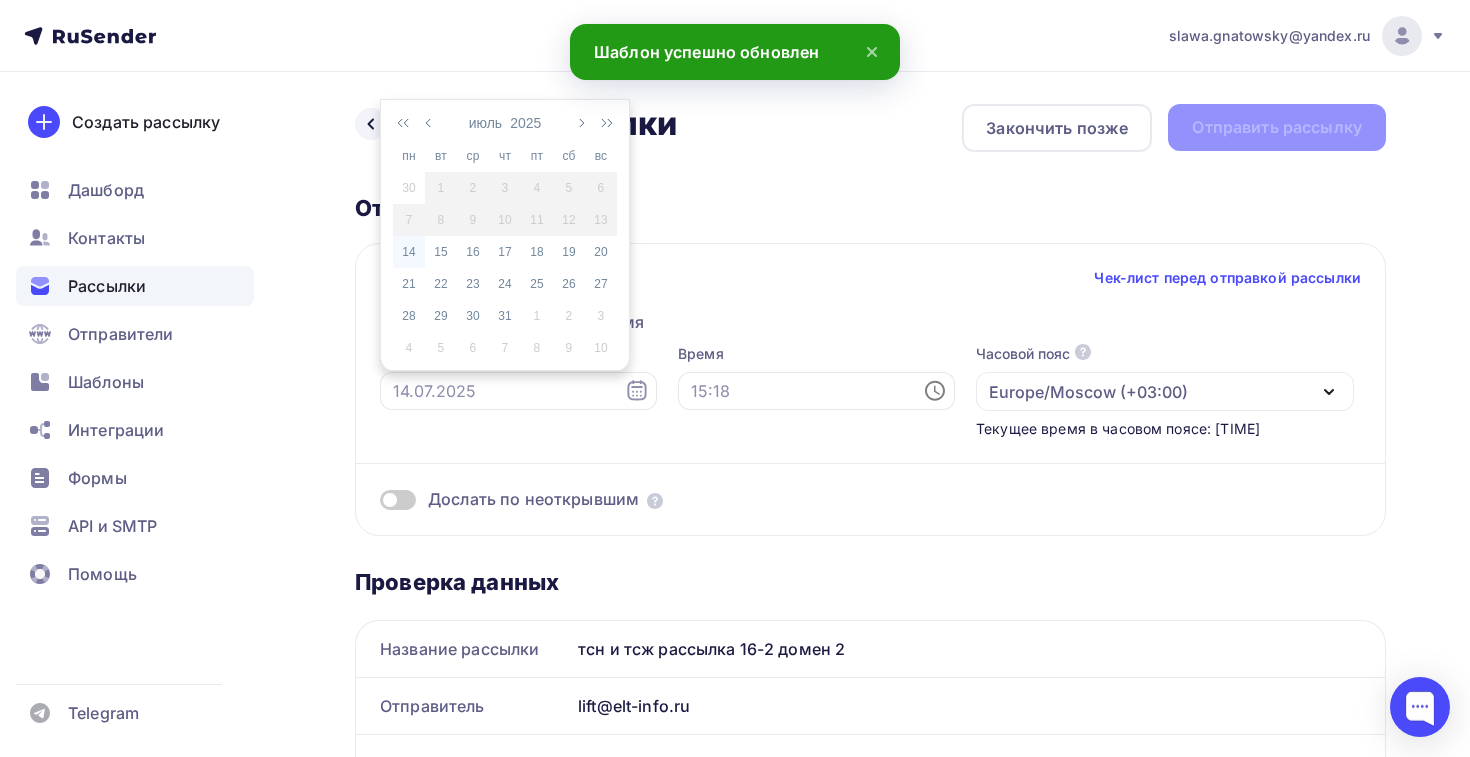 type on "14.07.2025" 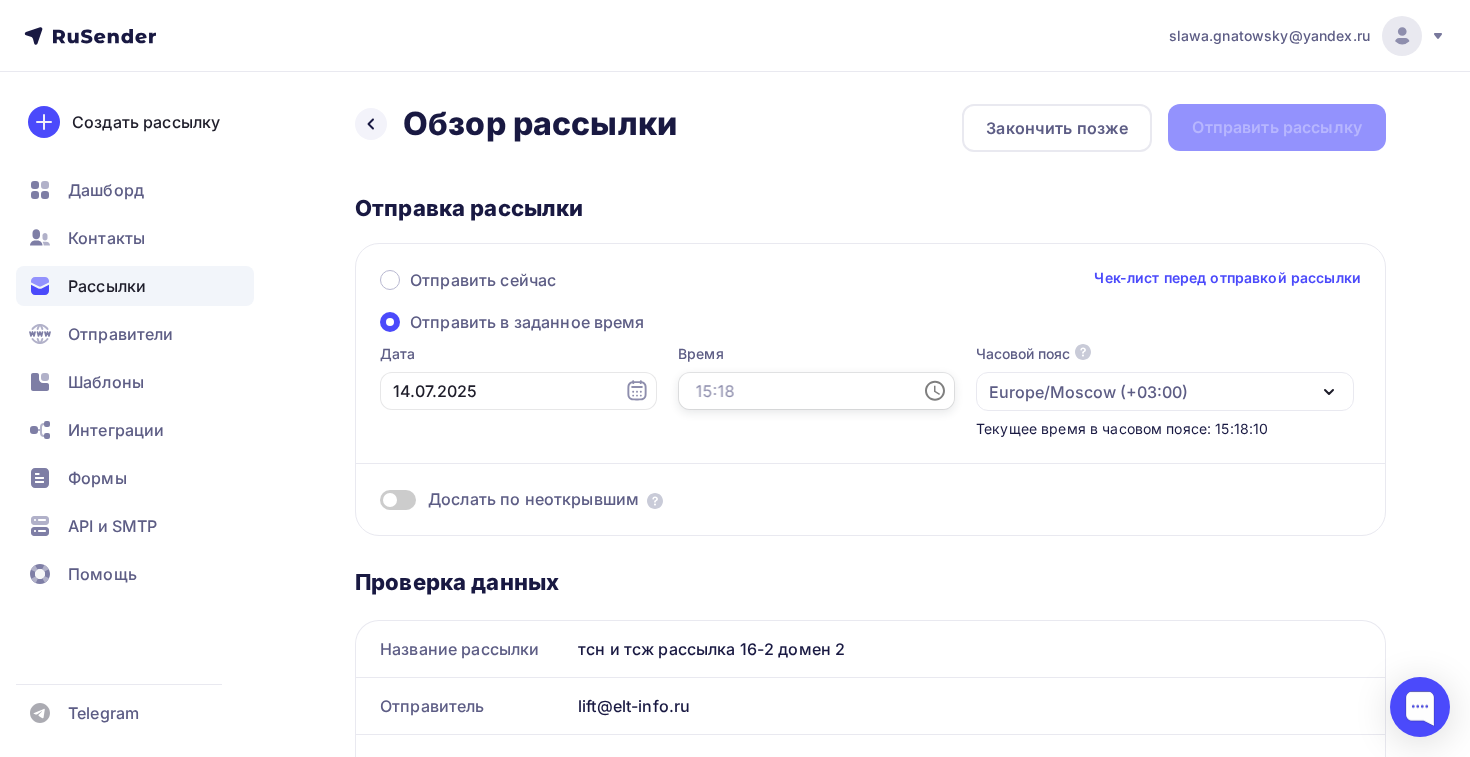 click at bounding box center [816, 391] 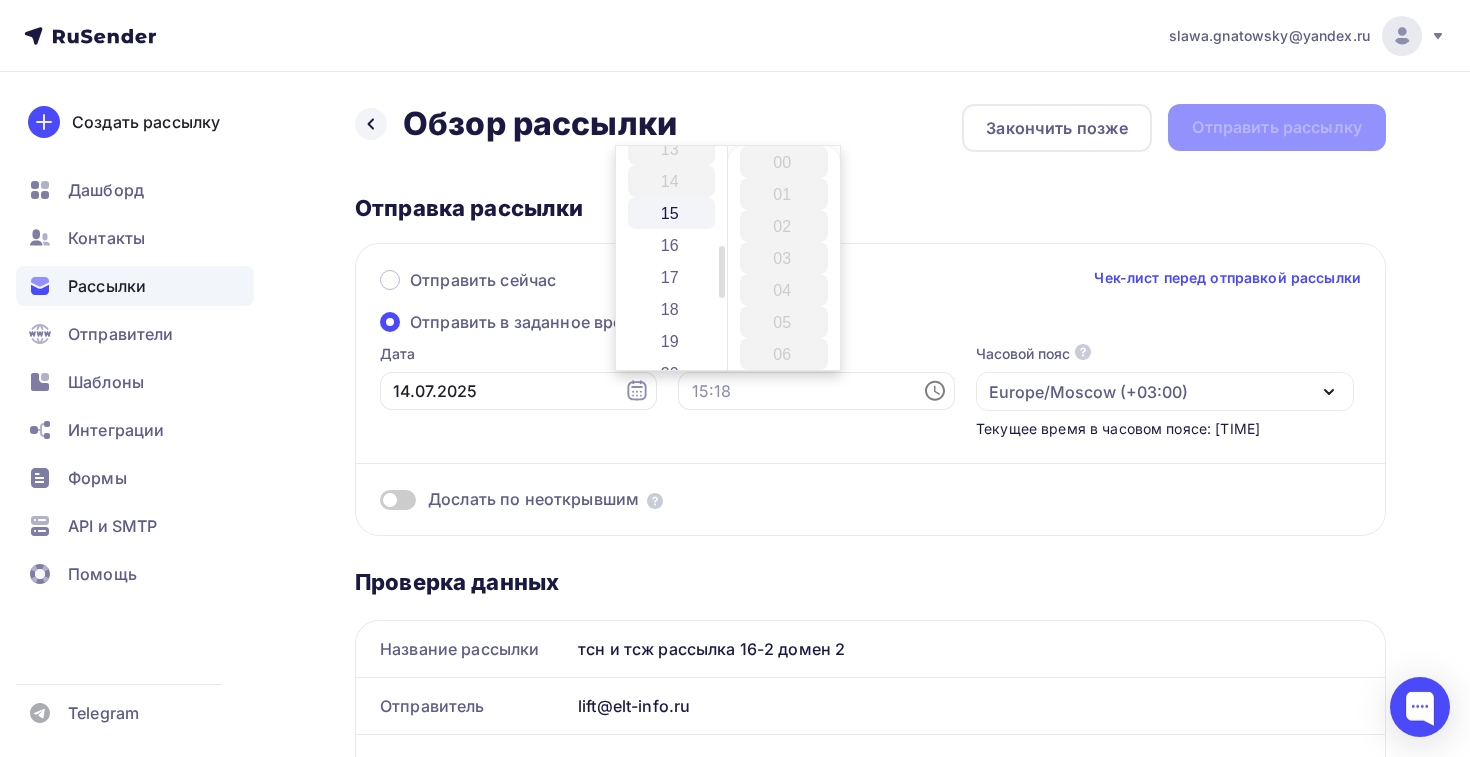 click on "15" at bounding box center [672, 213] 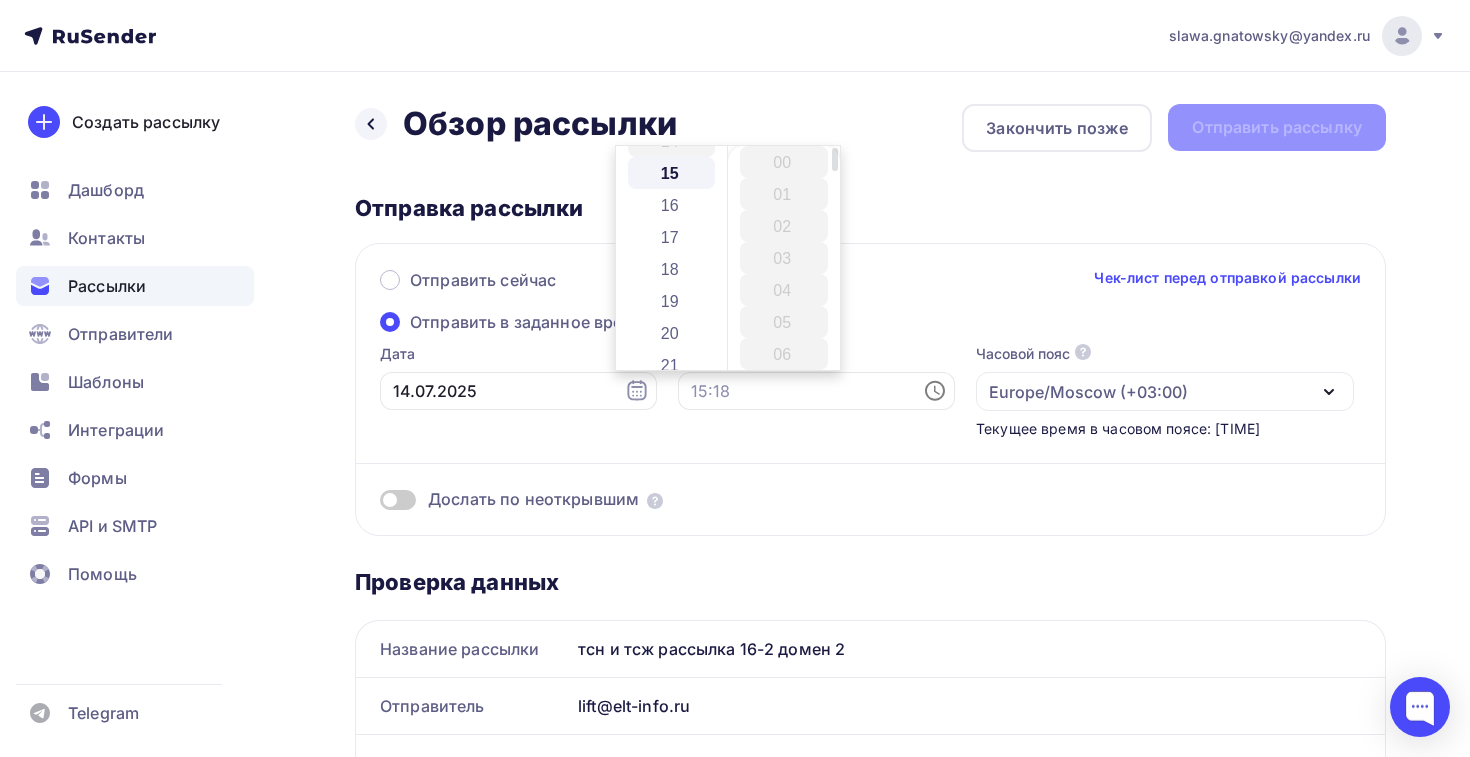 scroll, scrollTop: 480, scrollLeft: 0, axis: vertical 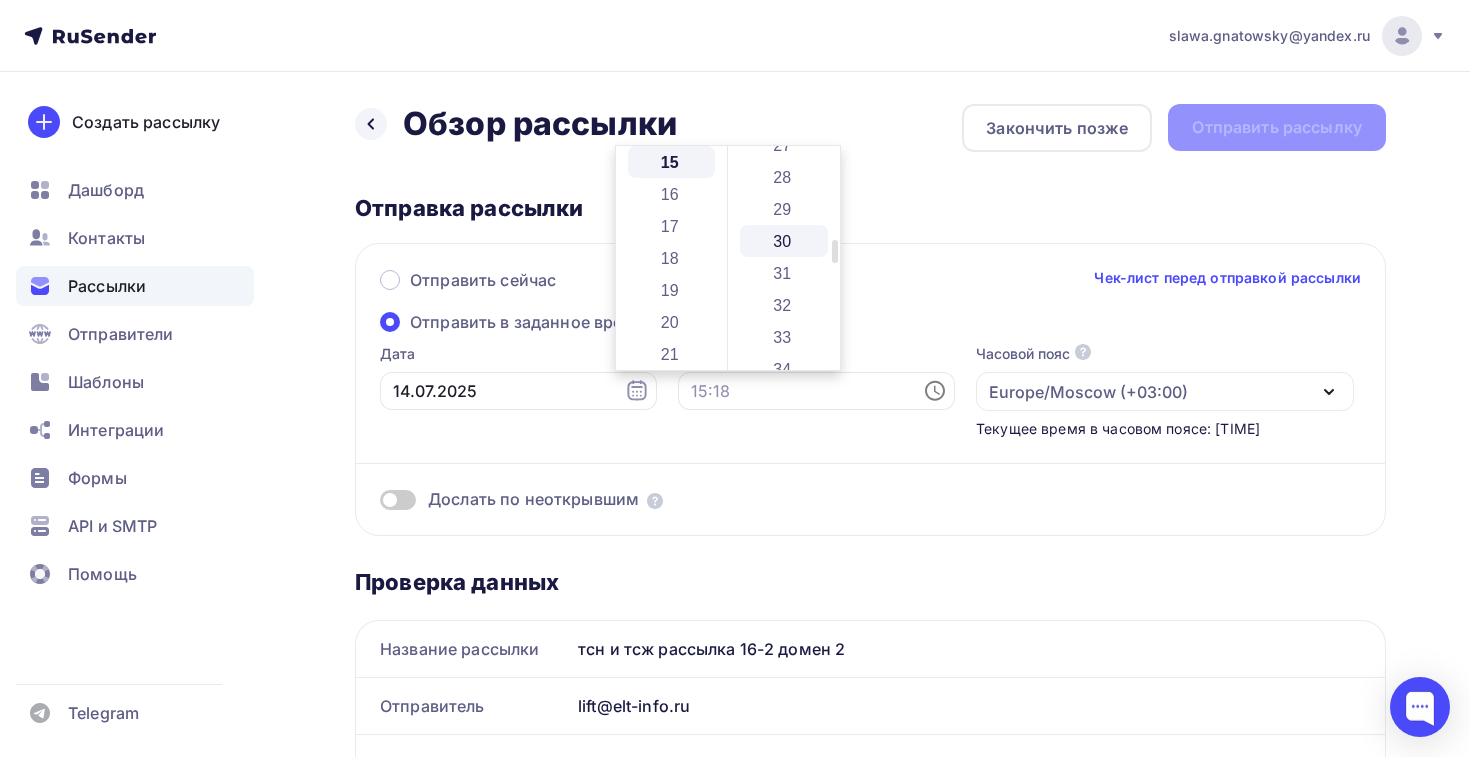 click on "30" at bounding box center [784, 241] 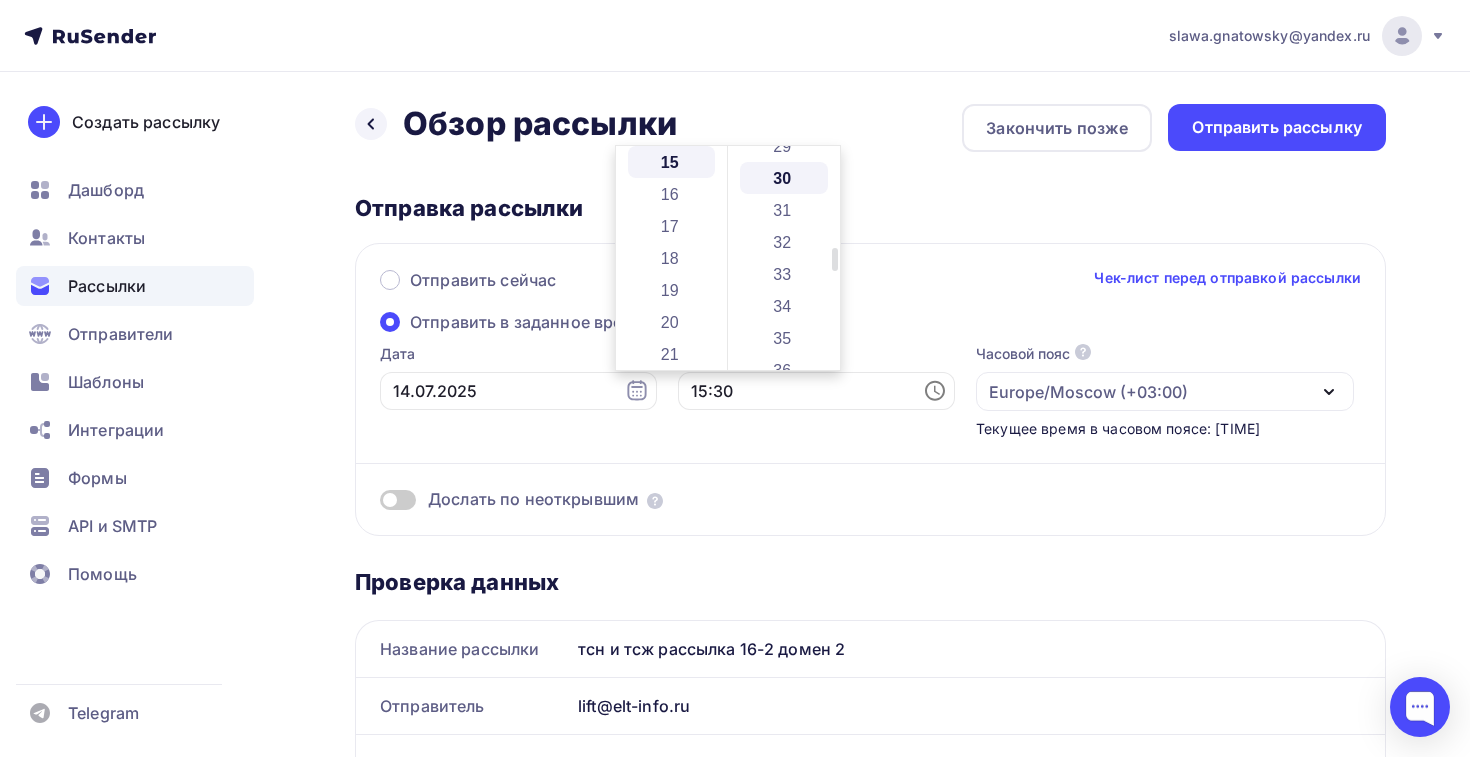 scroll, scrollTop: 960, scrollLeft: 0, axis: vertical 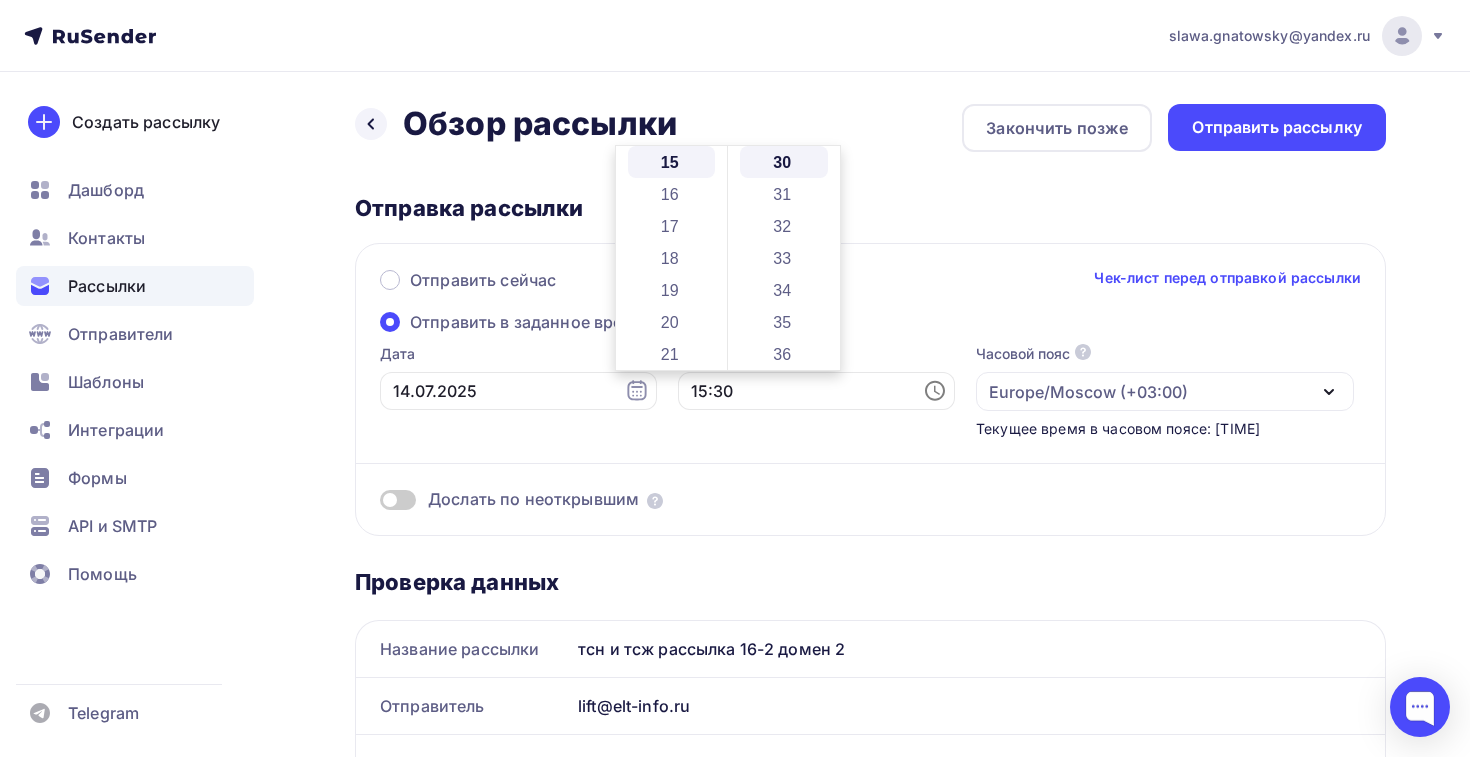 click on "Проверка данных" at bounding box center (870, 582) 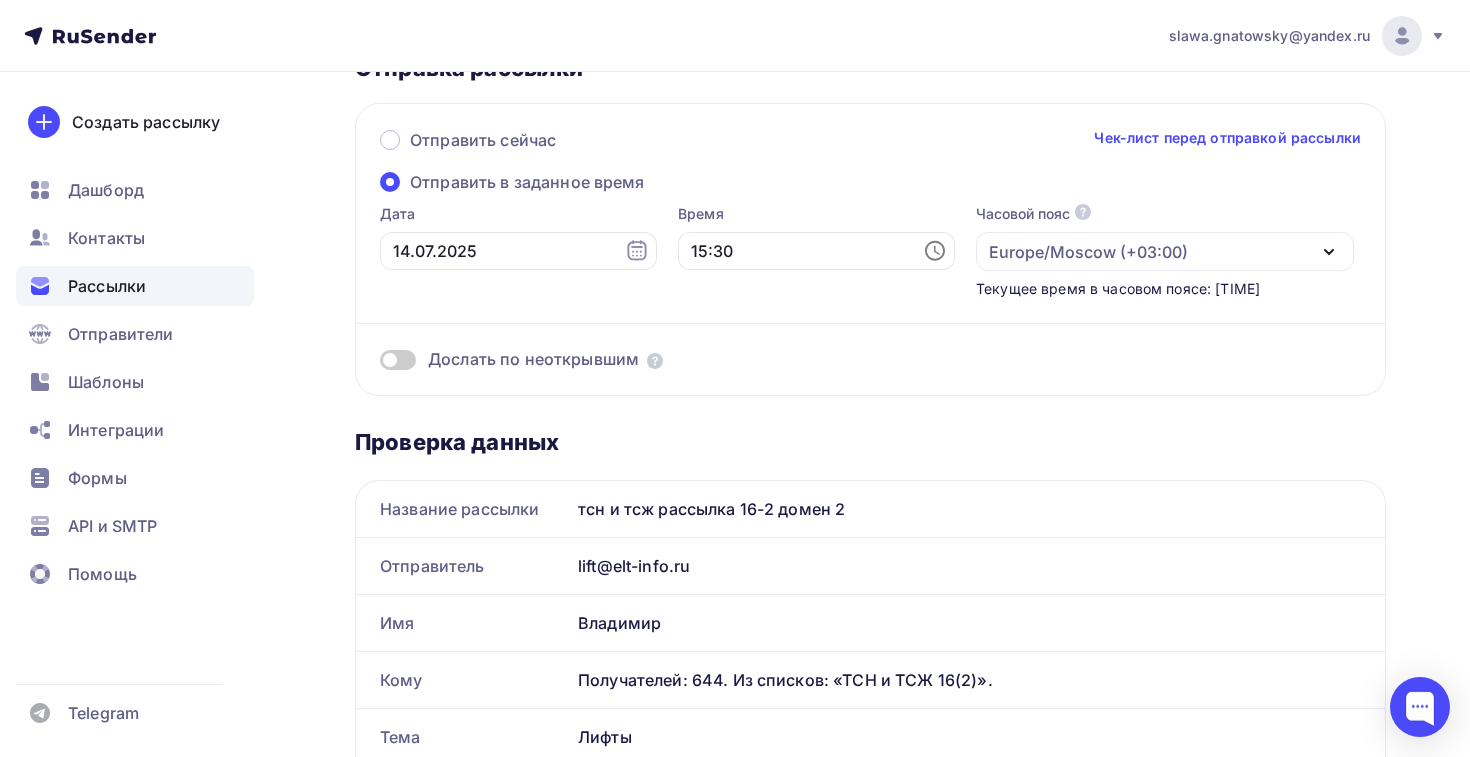 scroll, scrollTop: 0, scrollLeft: 0, axis: both 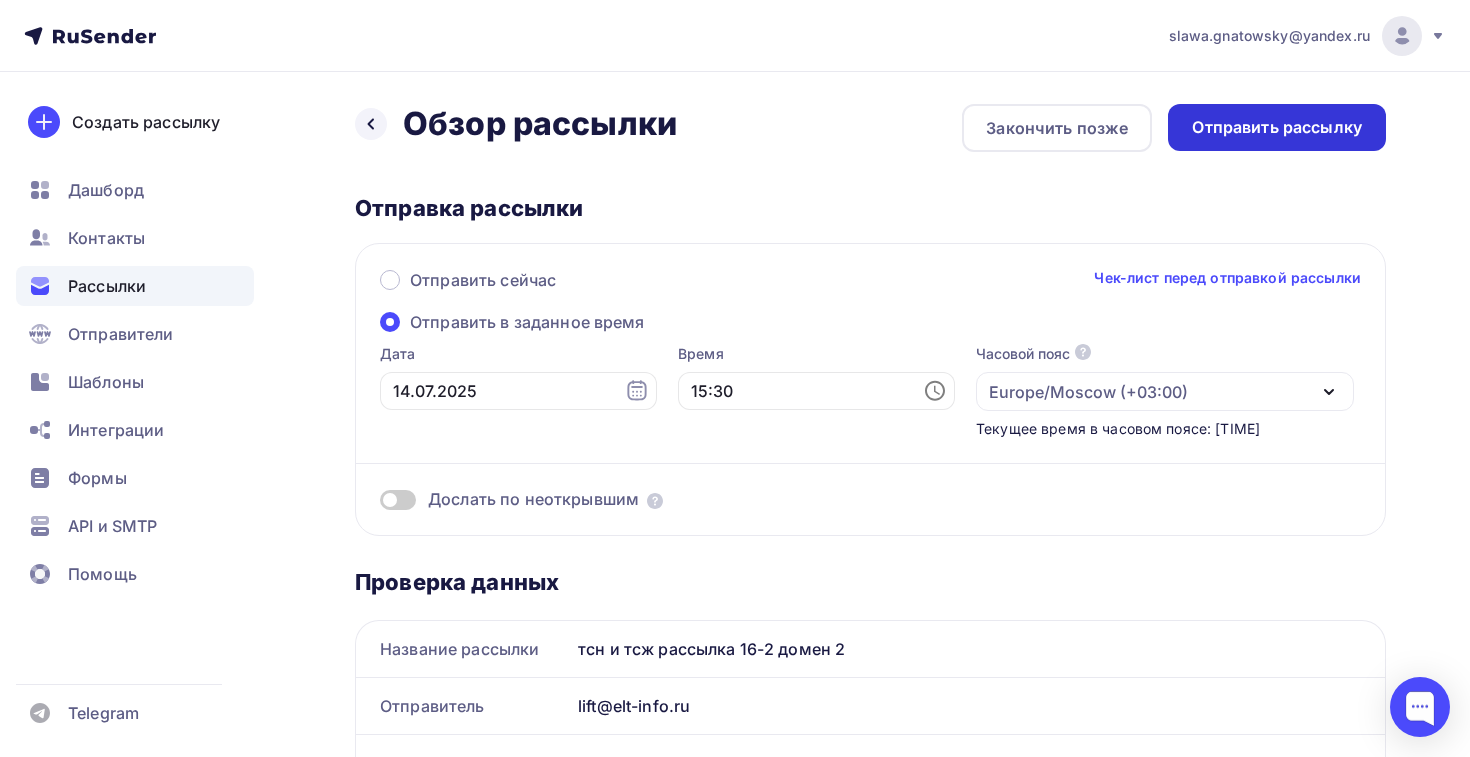 click on "Отправить рассылку" at bounding box center (1277, 127) 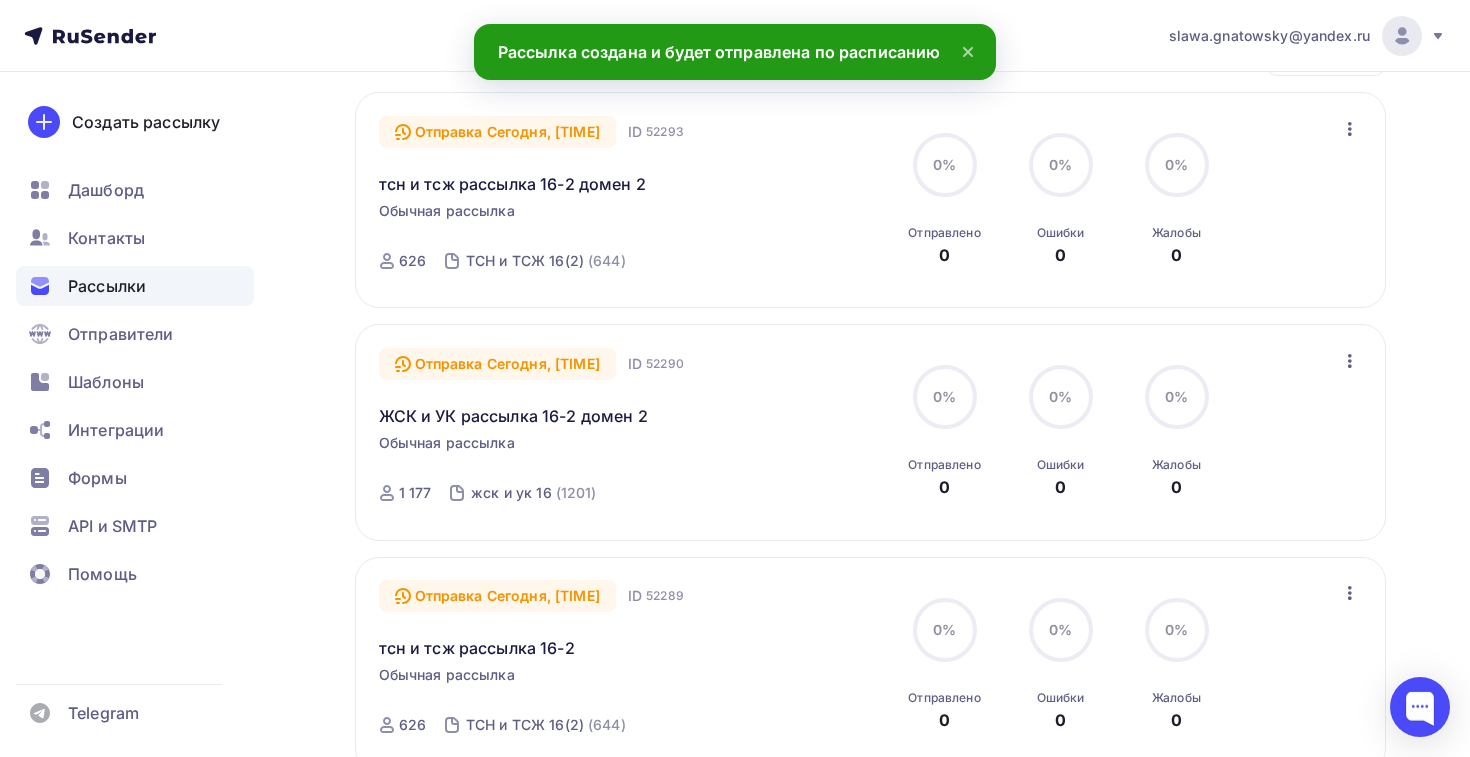 scroll, scrollTop: 231, scrollLeft: 0, axis: vertical 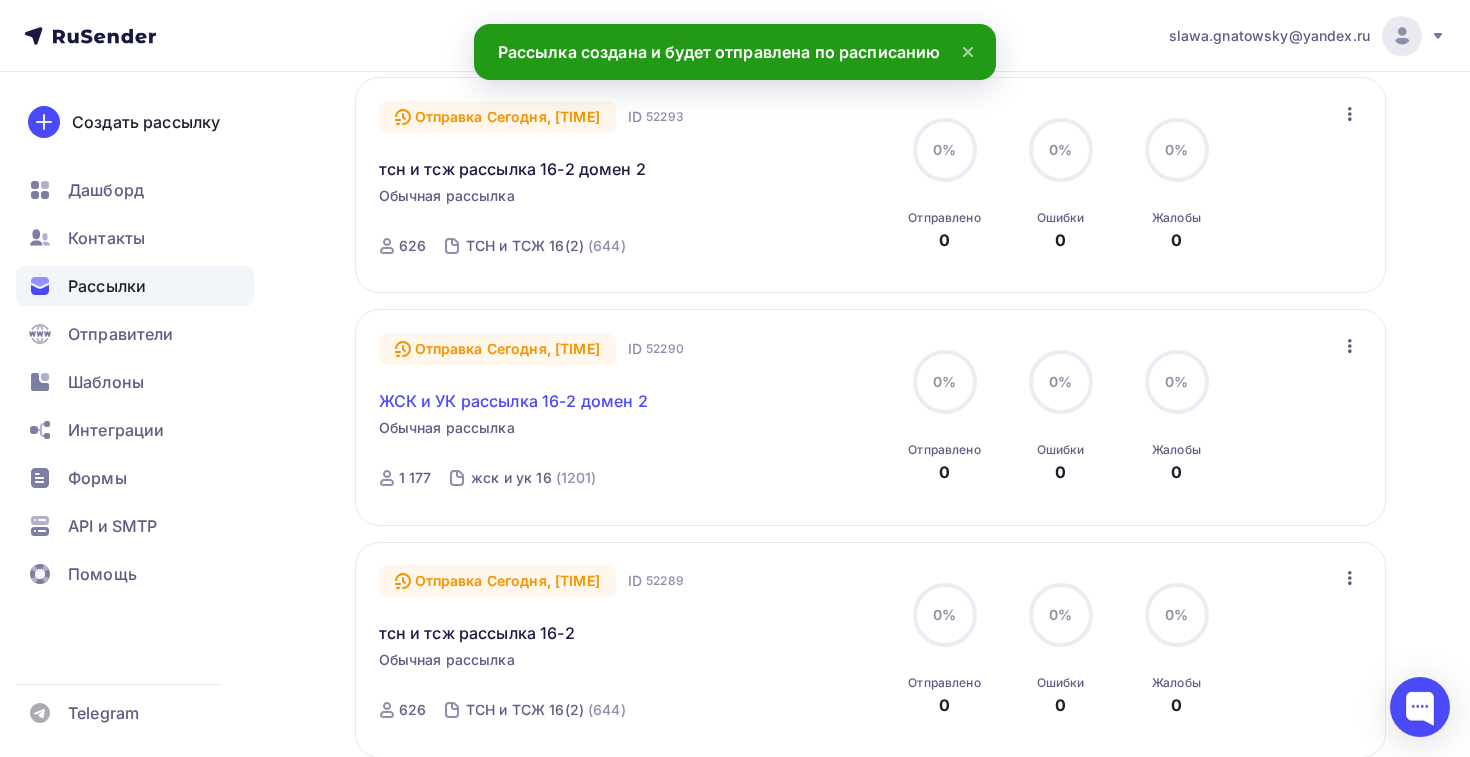 click on "ЖСК и УК рассылка 16-2 домен 2" at bounding box center [513, 401] 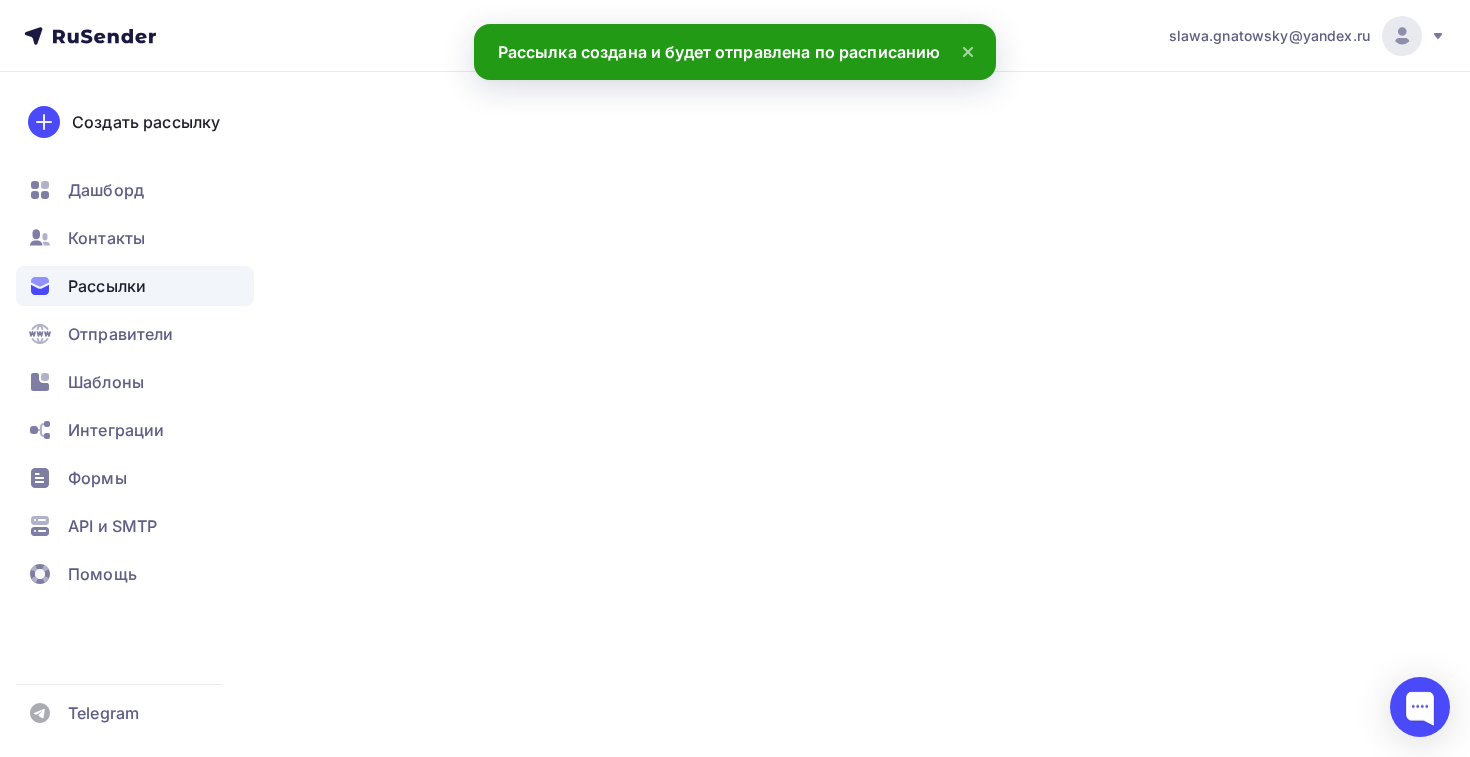 scroll, scrollTop: 0, scrollLeft: 0, axis: both 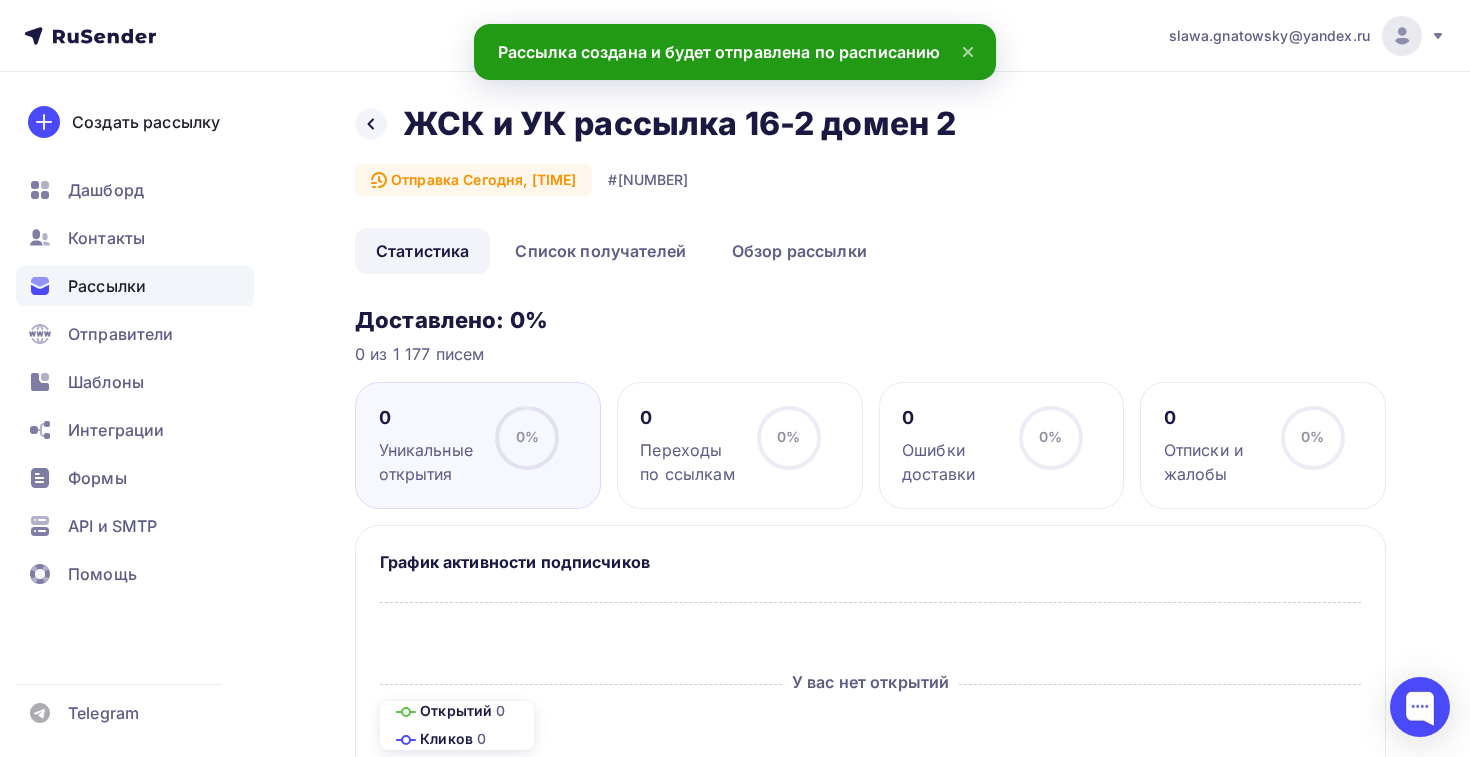 click on "Назад
ЖСК и УК рассылка 16-2 домен 2
ЖСК и УК рассылка 16-2 домен 2
Отправка
Сегодня, [TIME]
#52290" at bounding box center (870, 166) 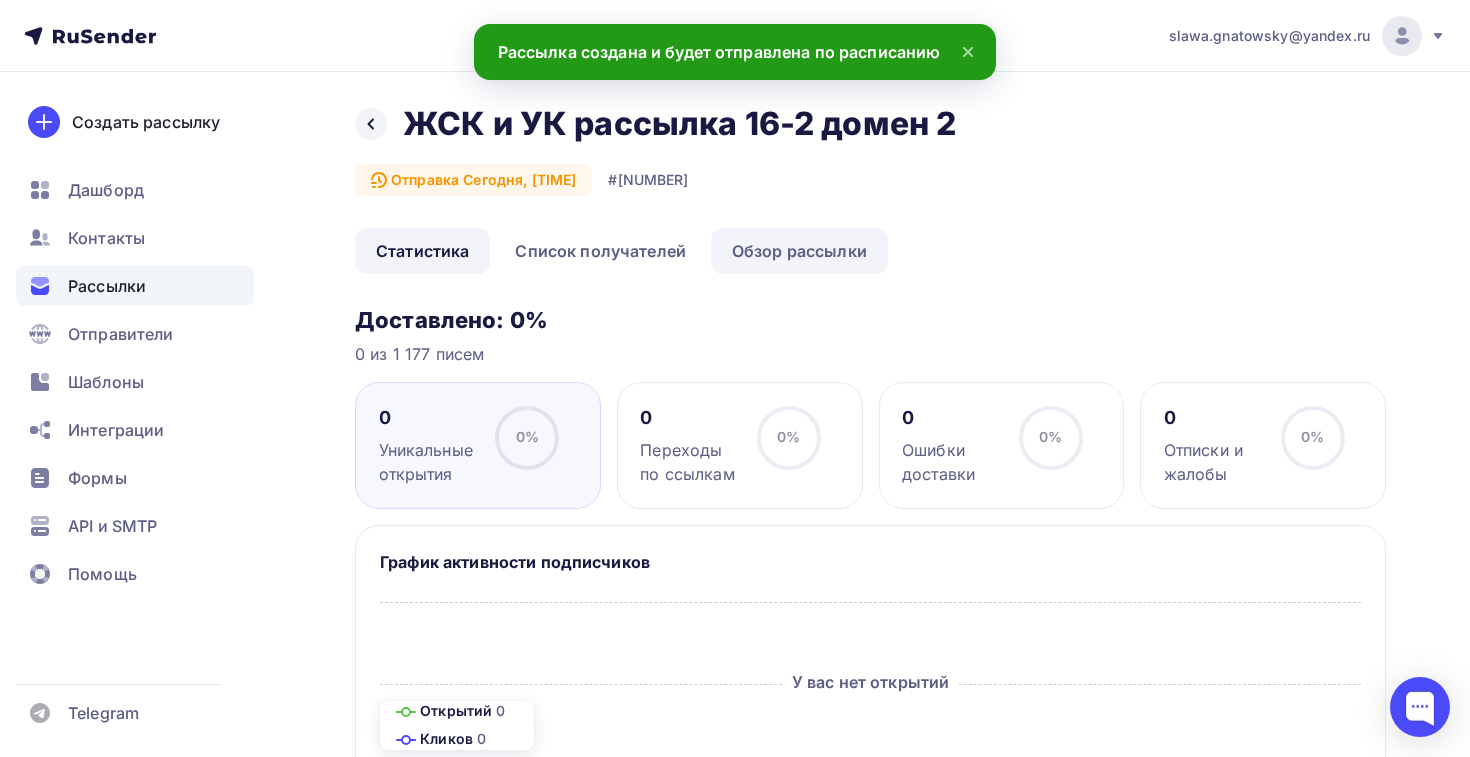 click on "Обзор рассылки" at bounding box center [799, 251] 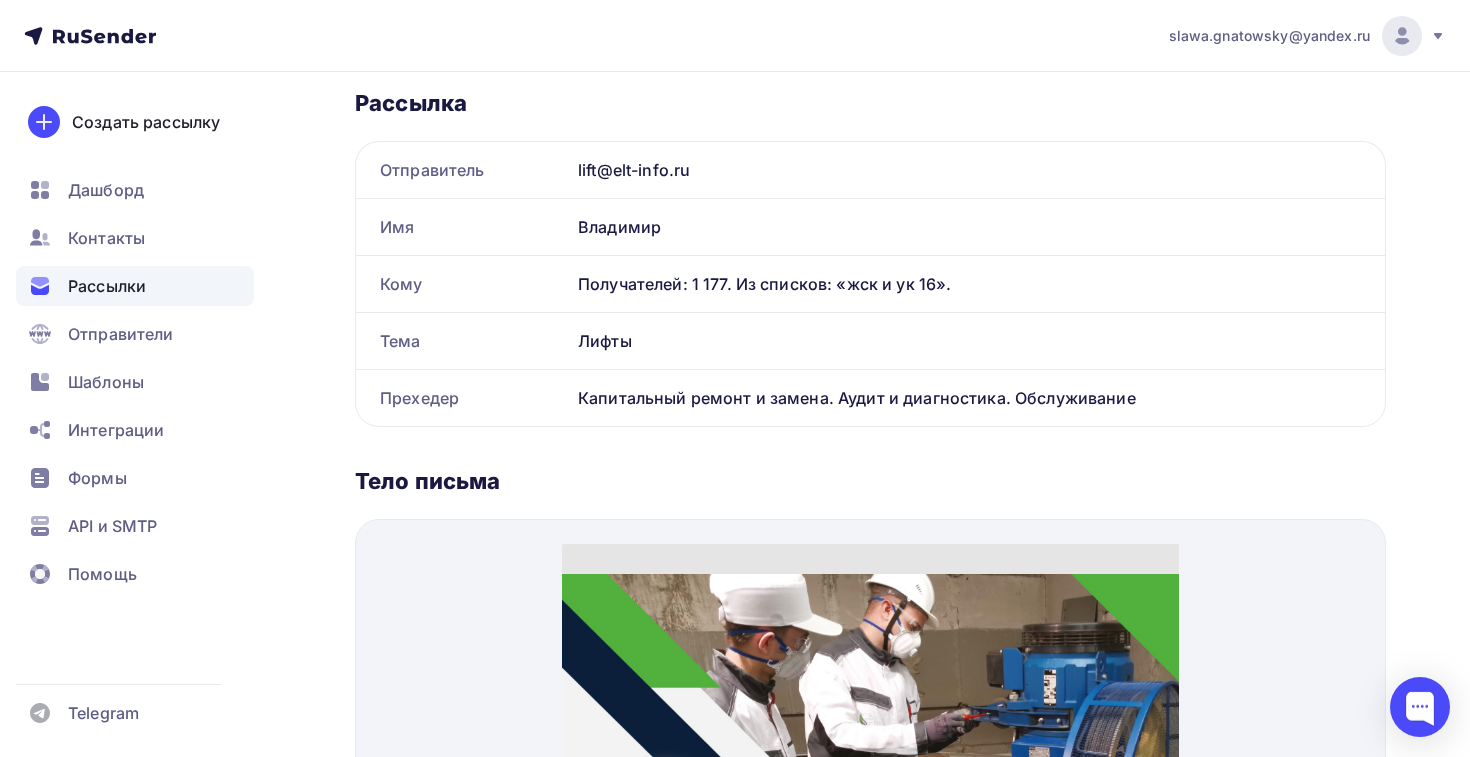 scroll, scrollTop: 267, scrollLeft: 0, axis: vertical 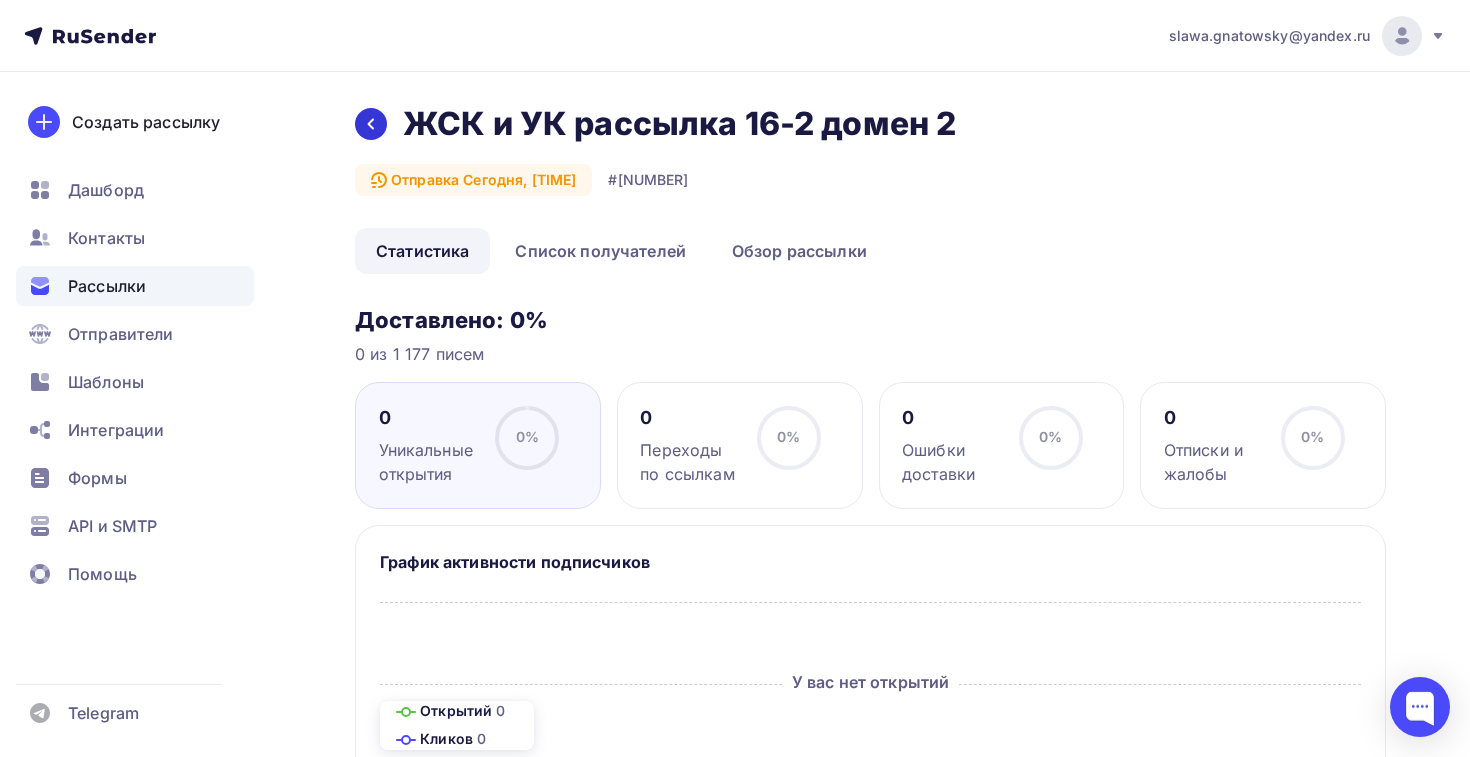 click 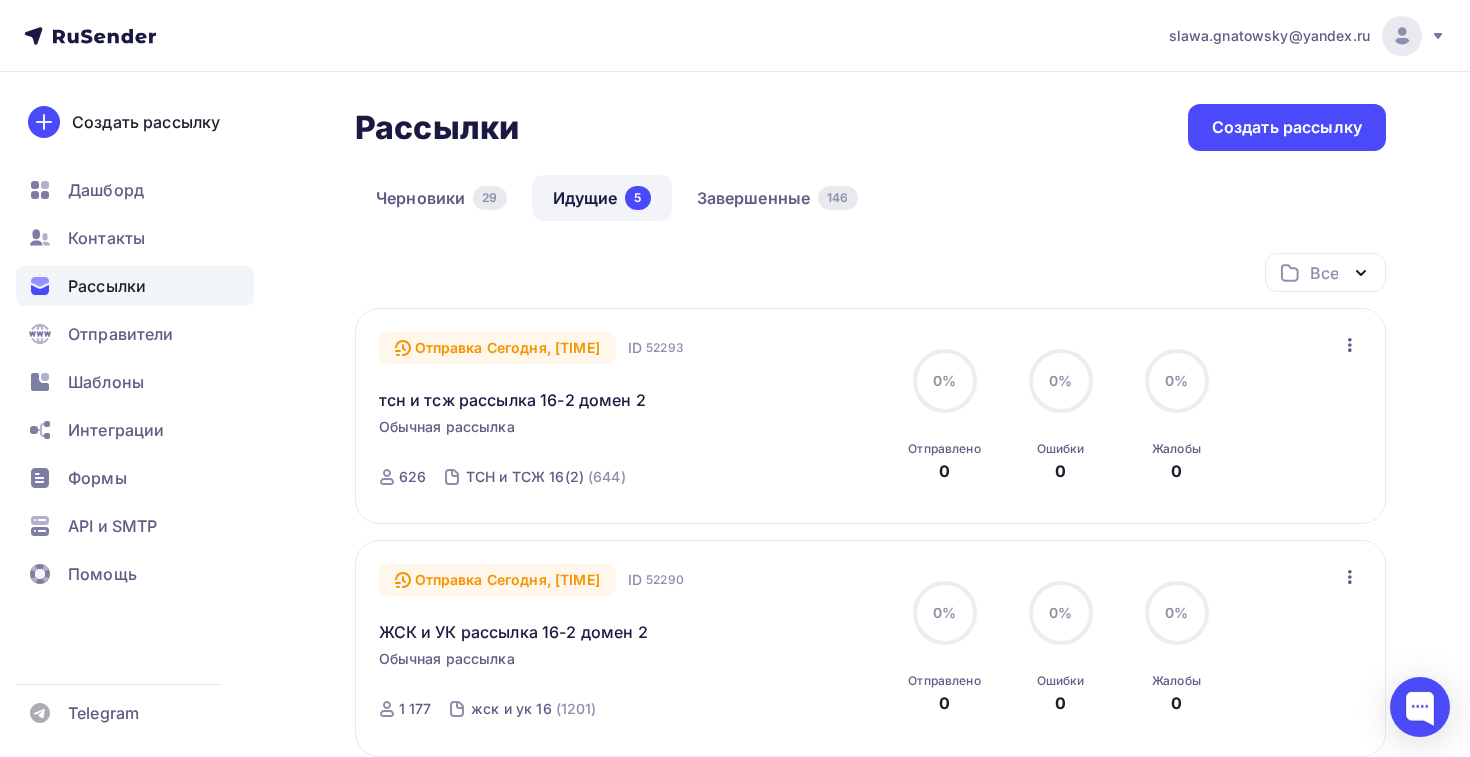click on "Черновики
29
Идущие
5
Завершенные
146" at bounding box center [870, 214] 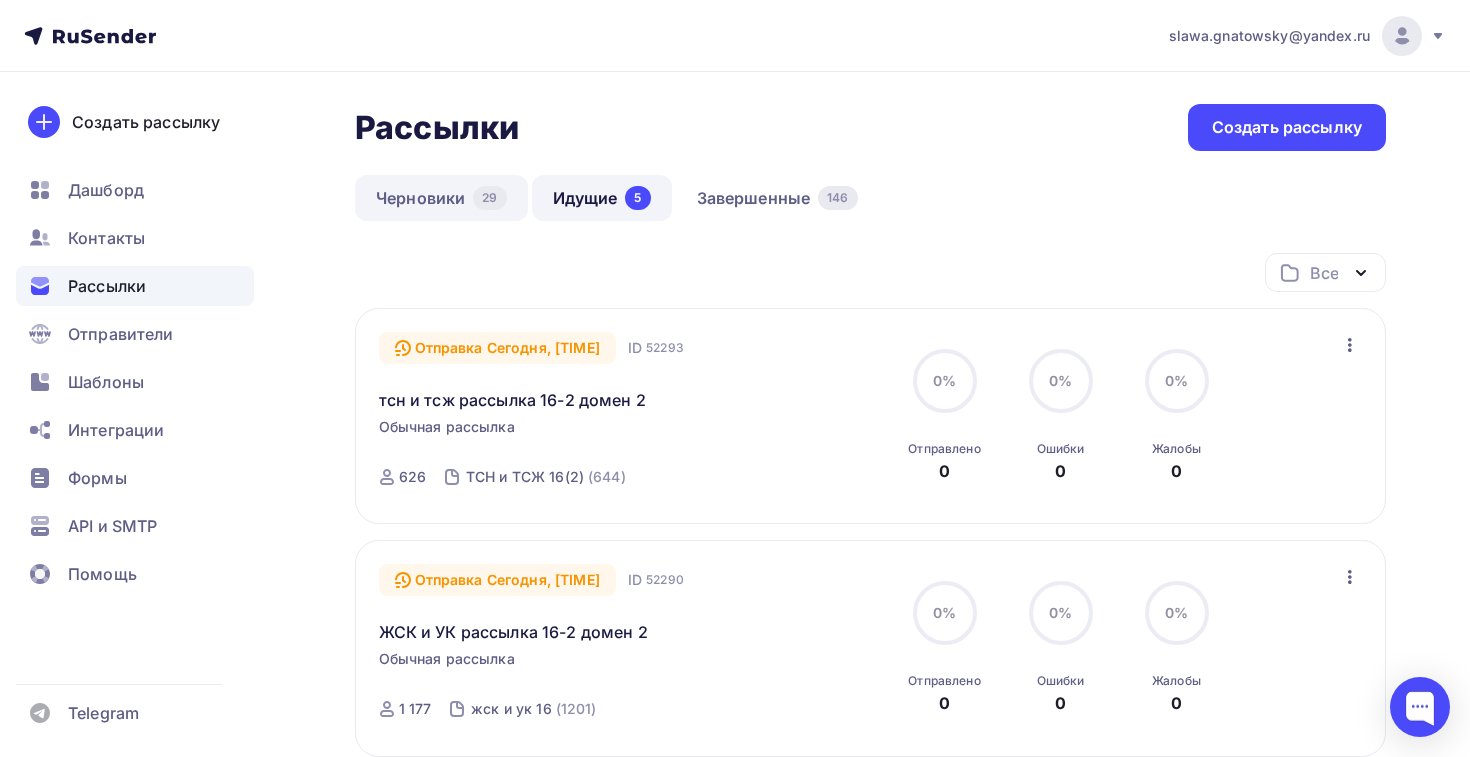 click on "Черновики
29" at bounding box center [441, 198] 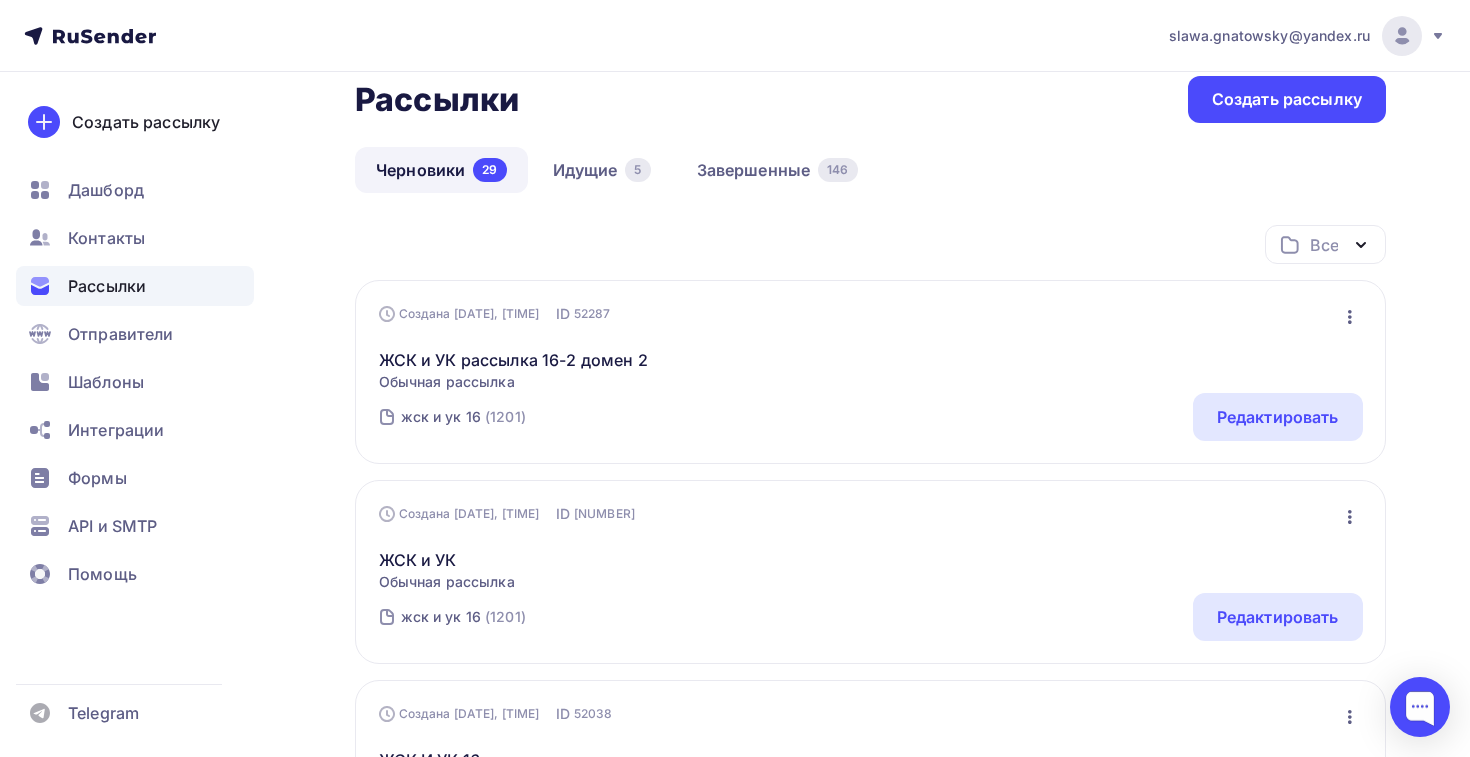 scroll, scrollTop: 38, scrollLeft: 0, axis: vertical 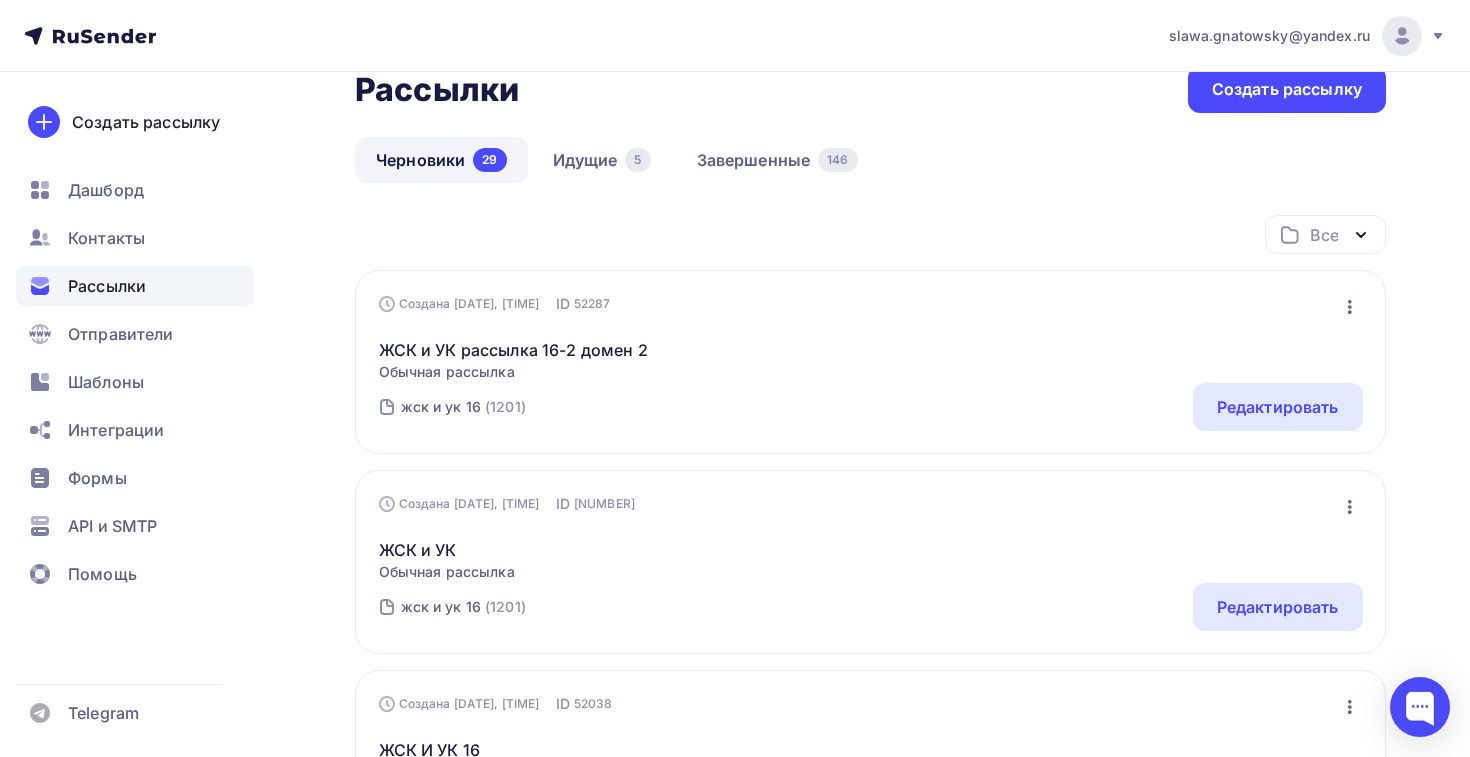 click 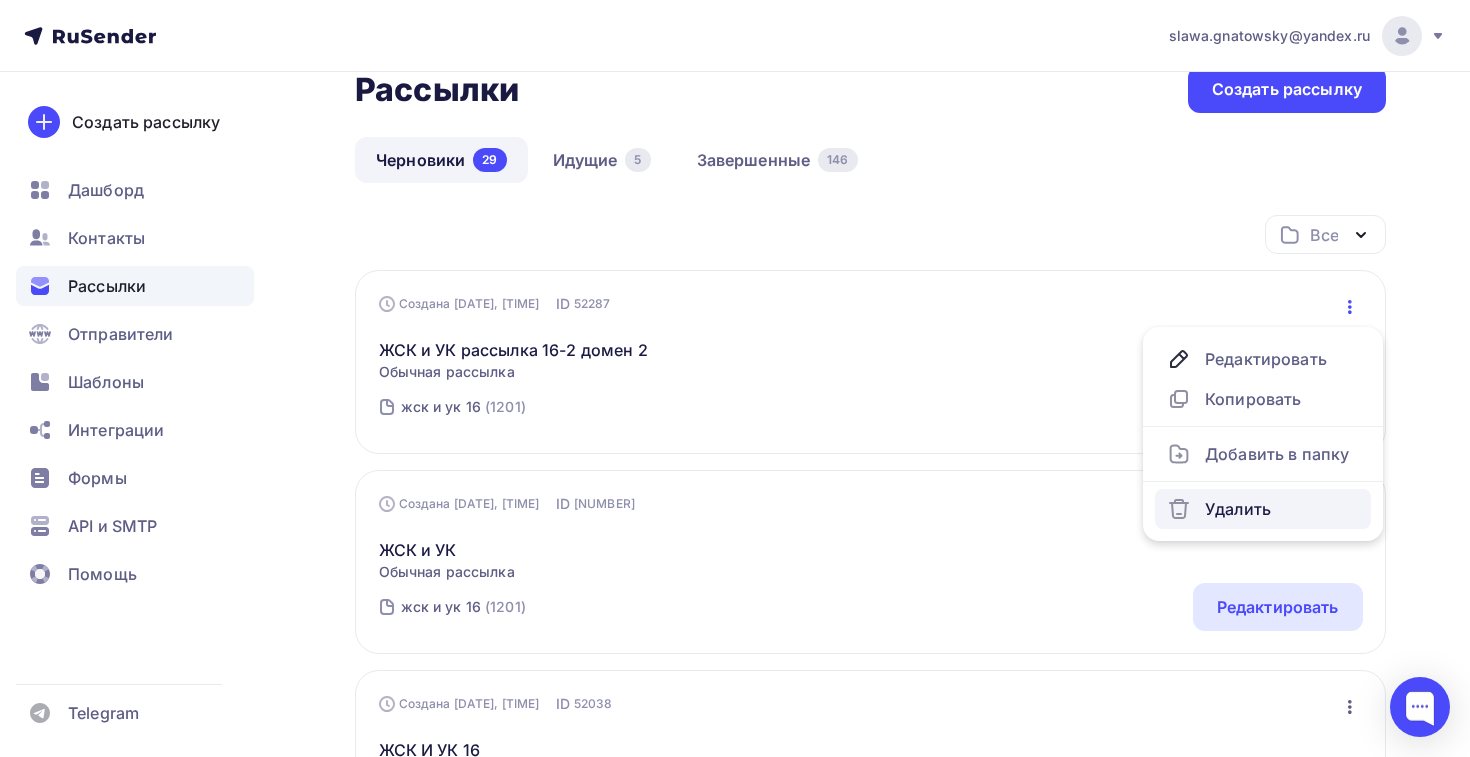 click on "Удалить" at bounding box center [1263, 509] 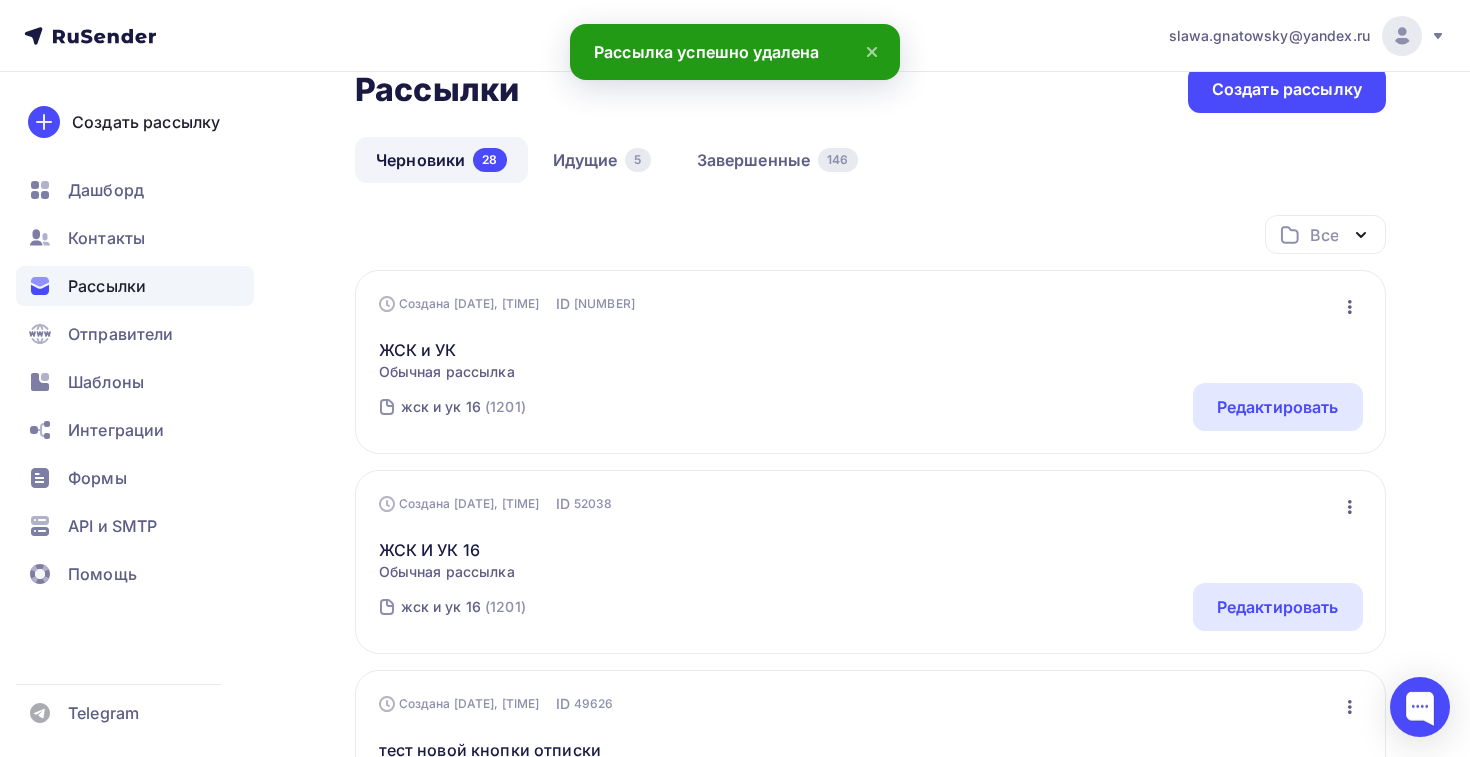 click 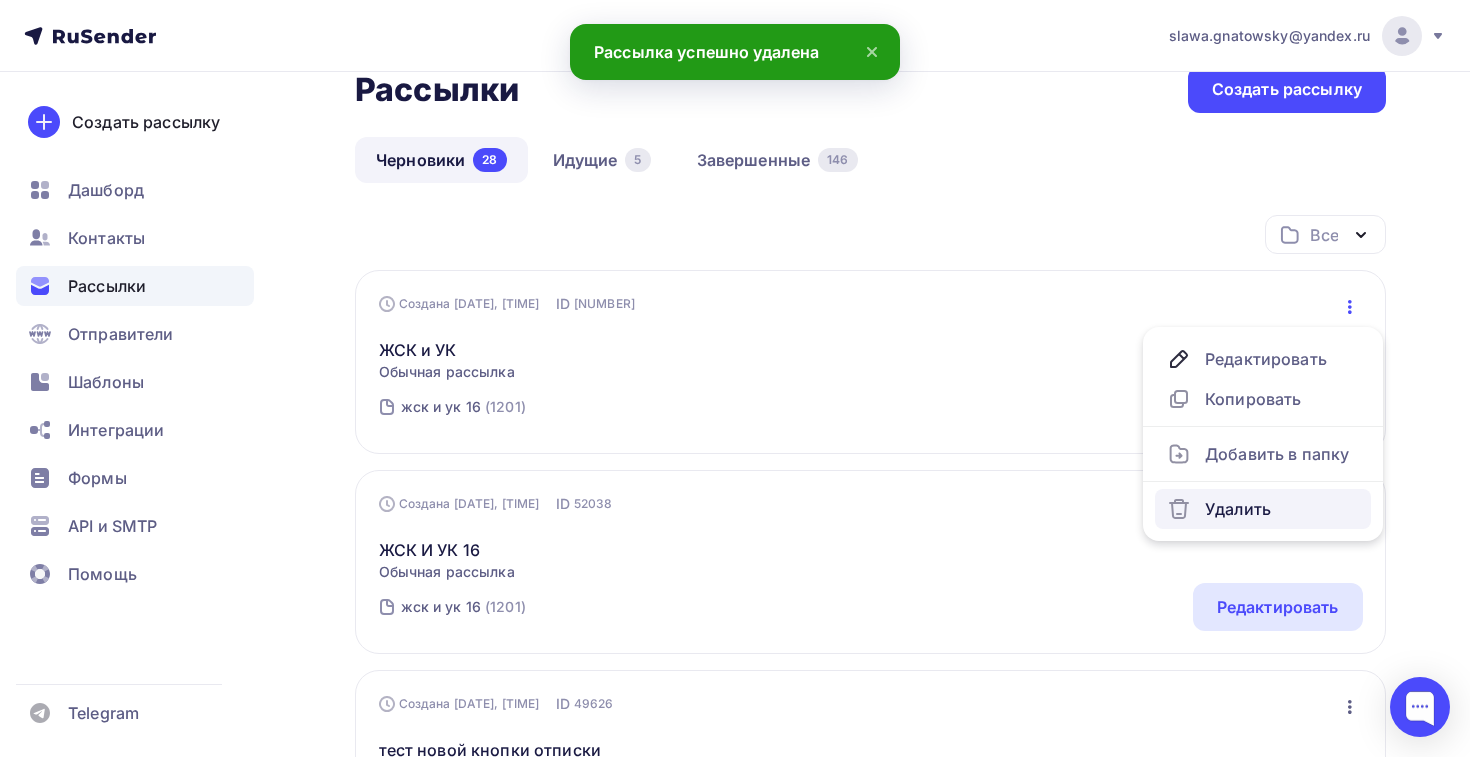 click on "Удалить" at bounding box center [1263, 509] 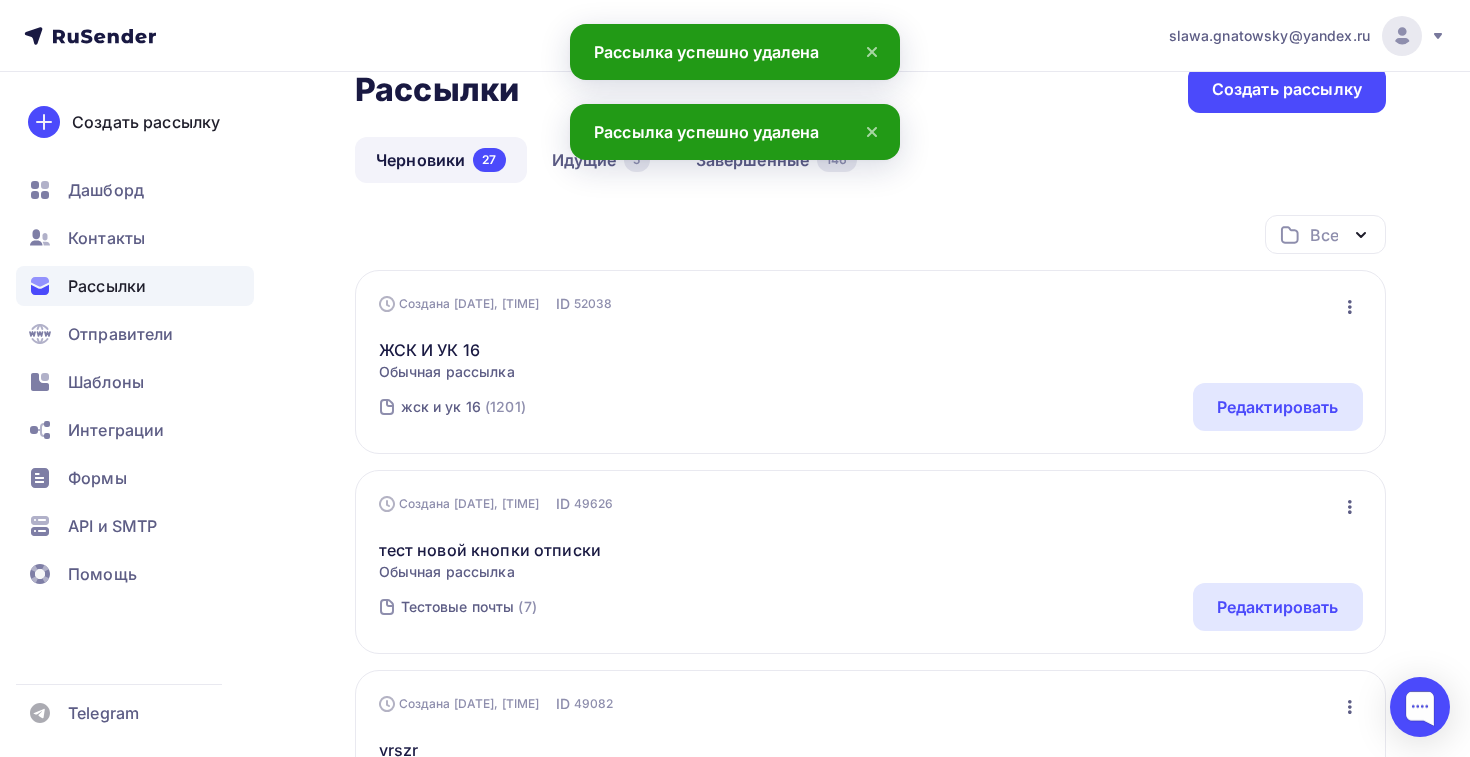 click on "Создана
[DATE], [TIME]
ID   [NUMBER]
Редактировать
Копировать
Добавить в папку
Удалить
ЖСК И УК 16
Обычная рассылка
Редактировать
Копировать
Добавить в папку
Удалить
Отправлена
[DATE], [TIME]
ID   [NUMBER]         жск и ук 16   (1201)
Редактировать" at bounding box center [870, 362] 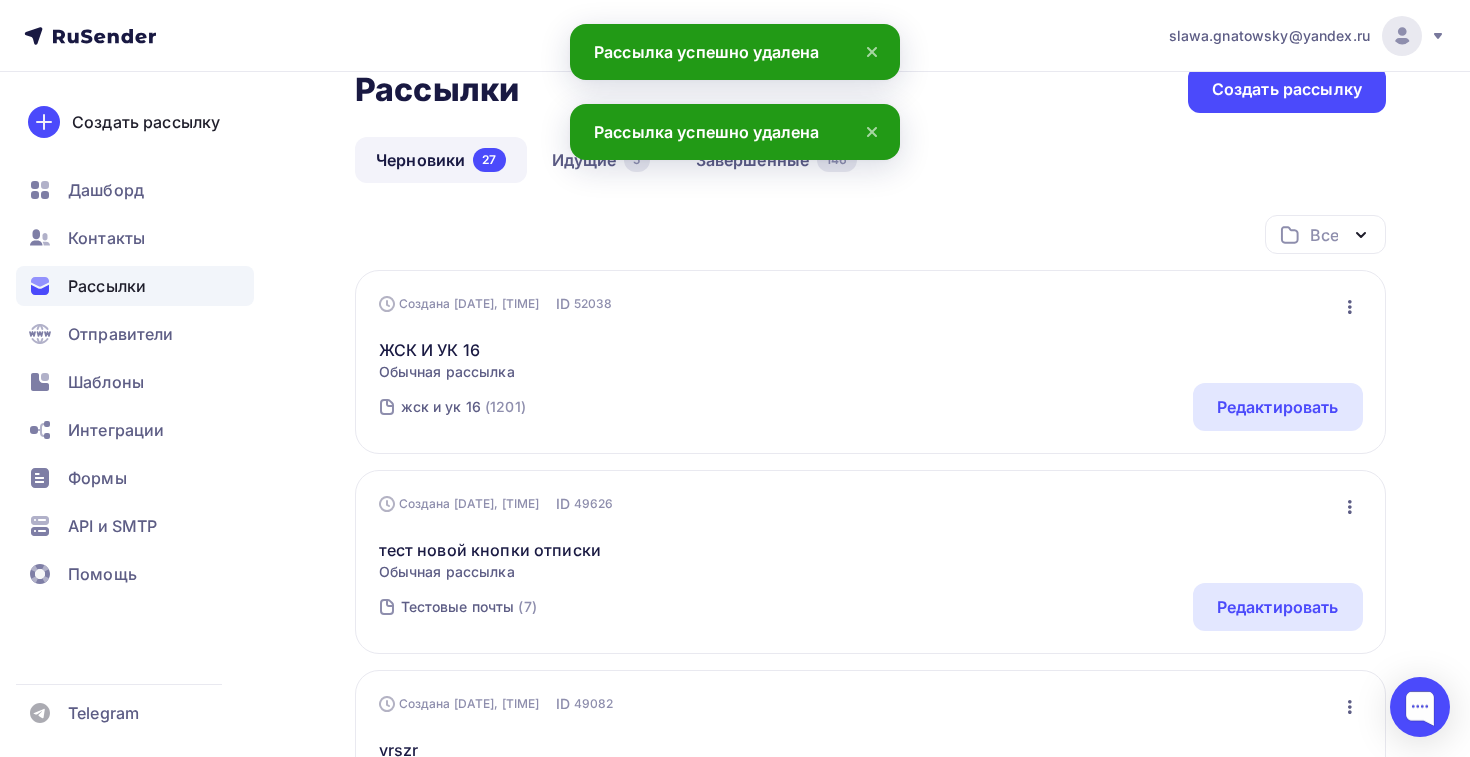 click 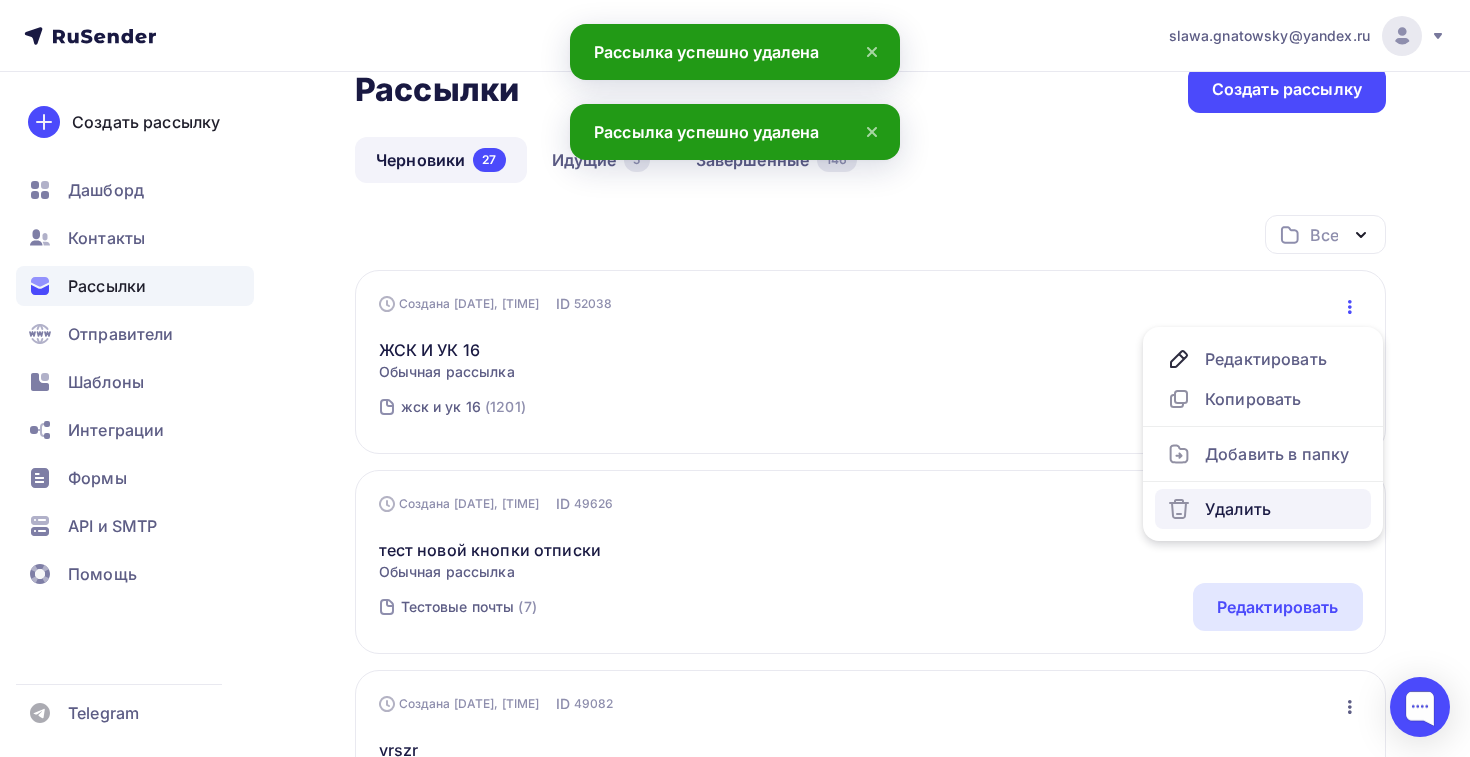 click on "Удалить" at bounding box center [1263, 509] 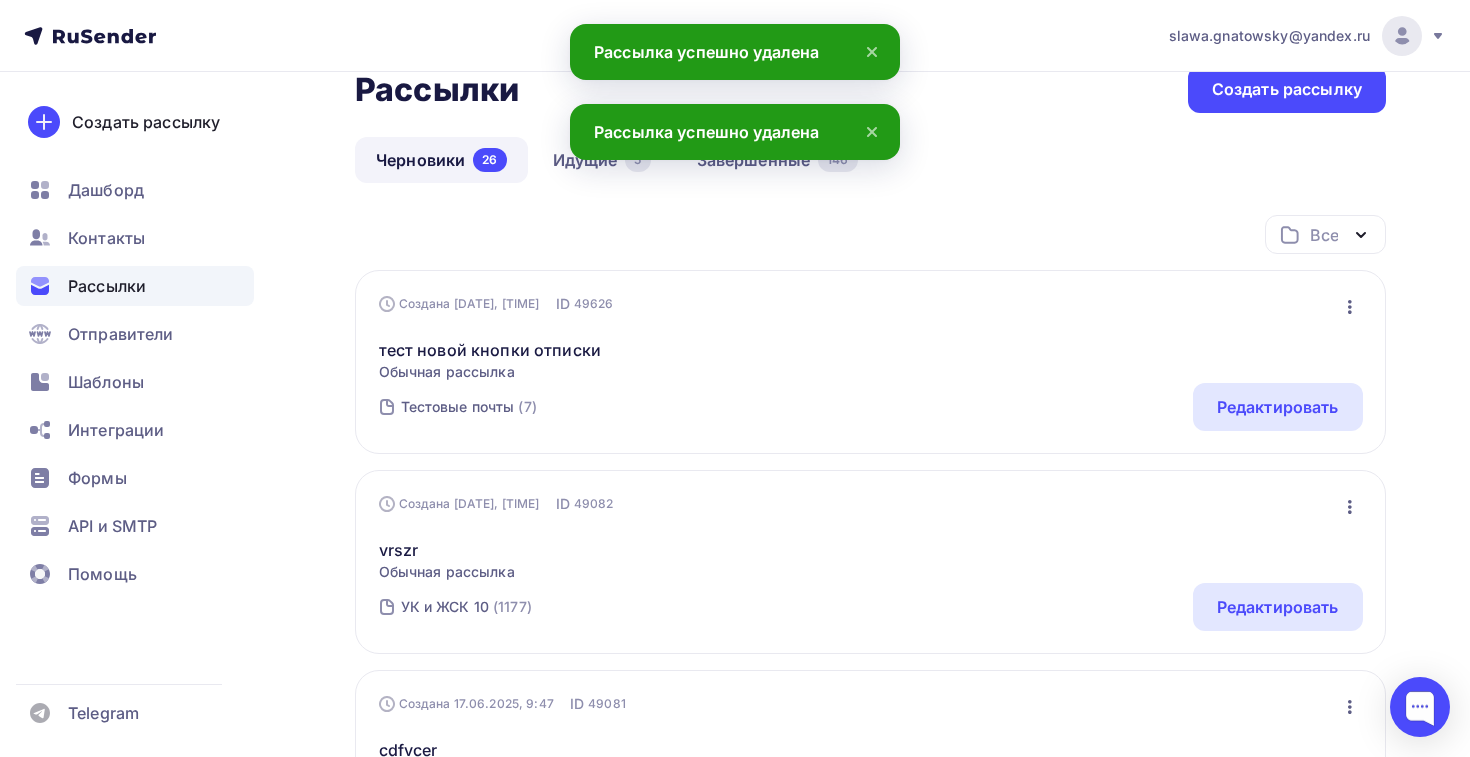 click 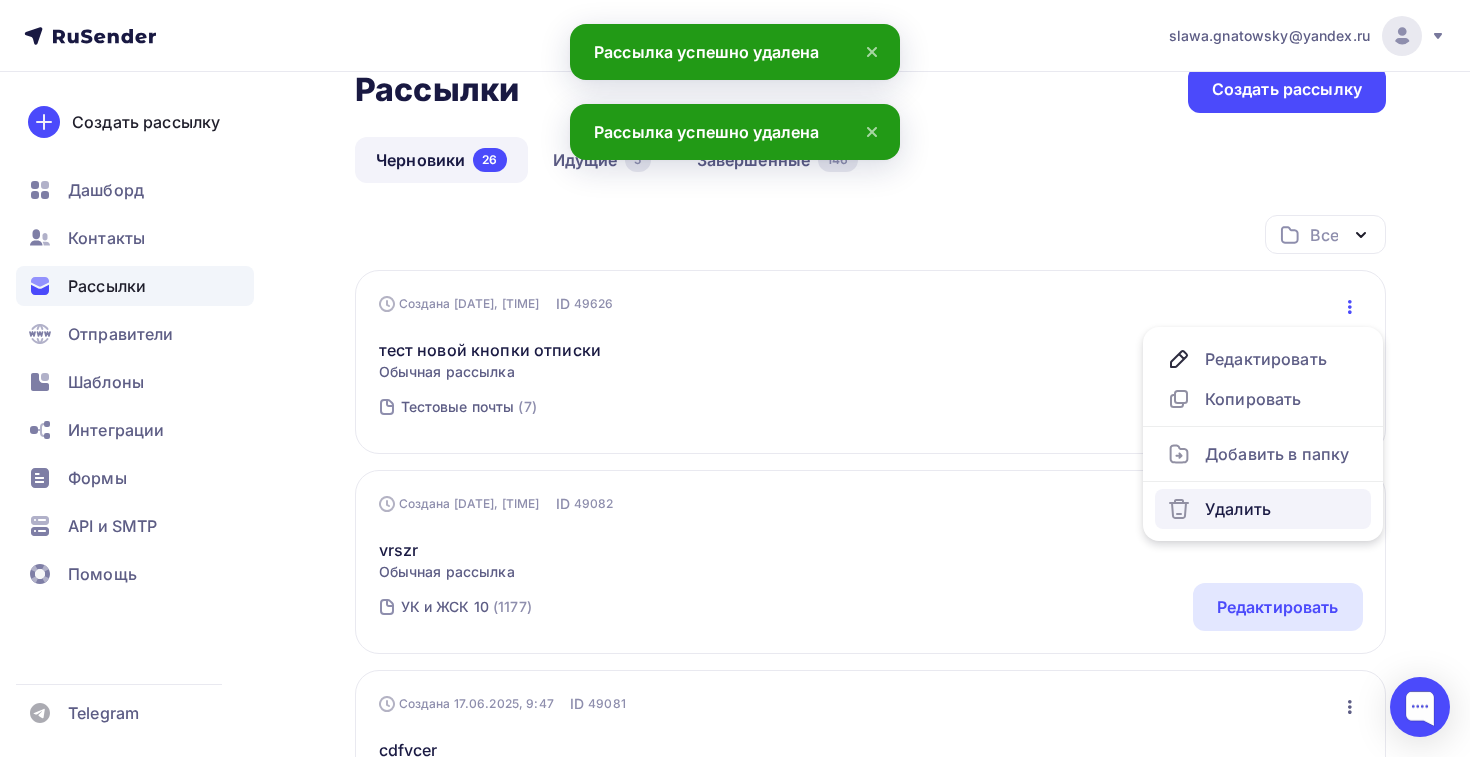 click on "Удалить" at bounding box center [1263, 509] 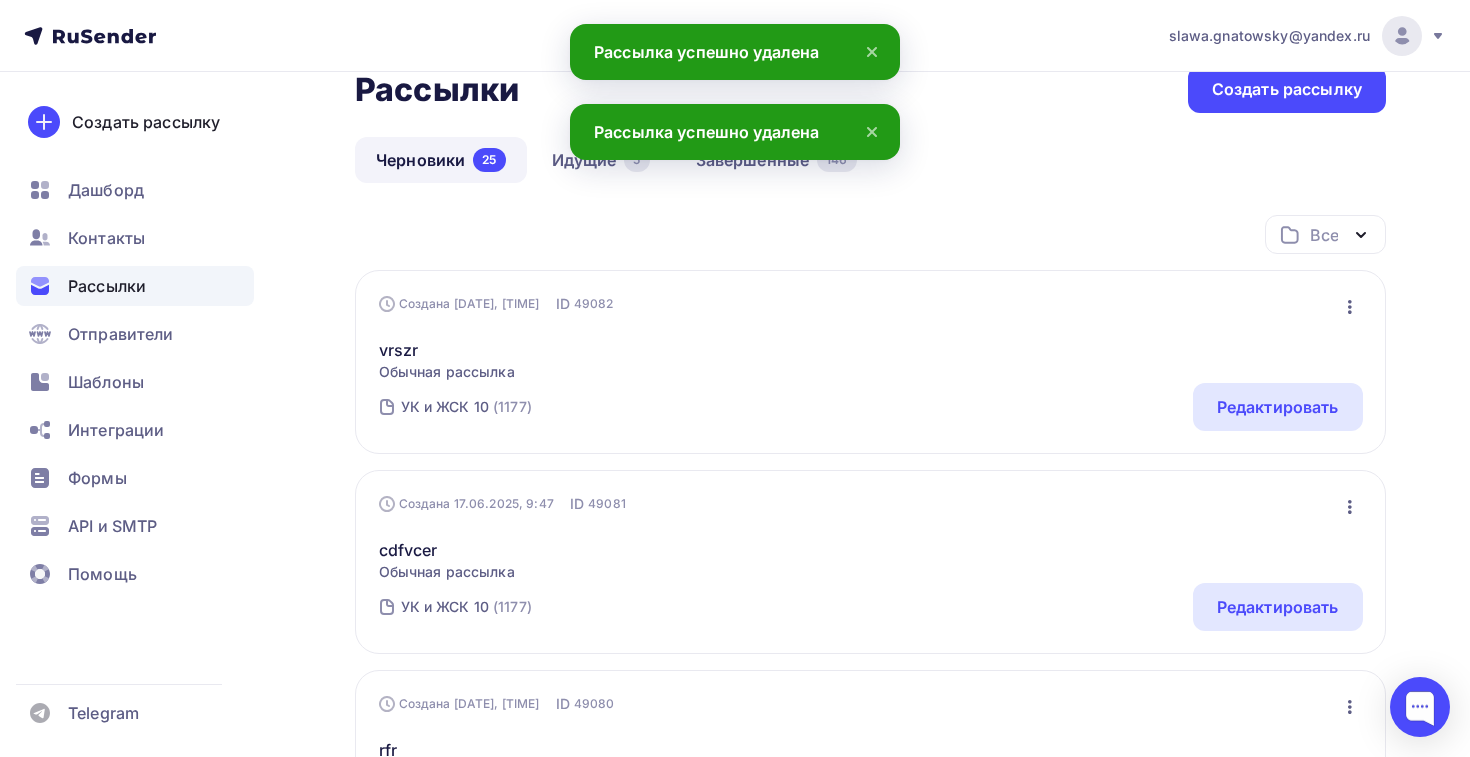 click 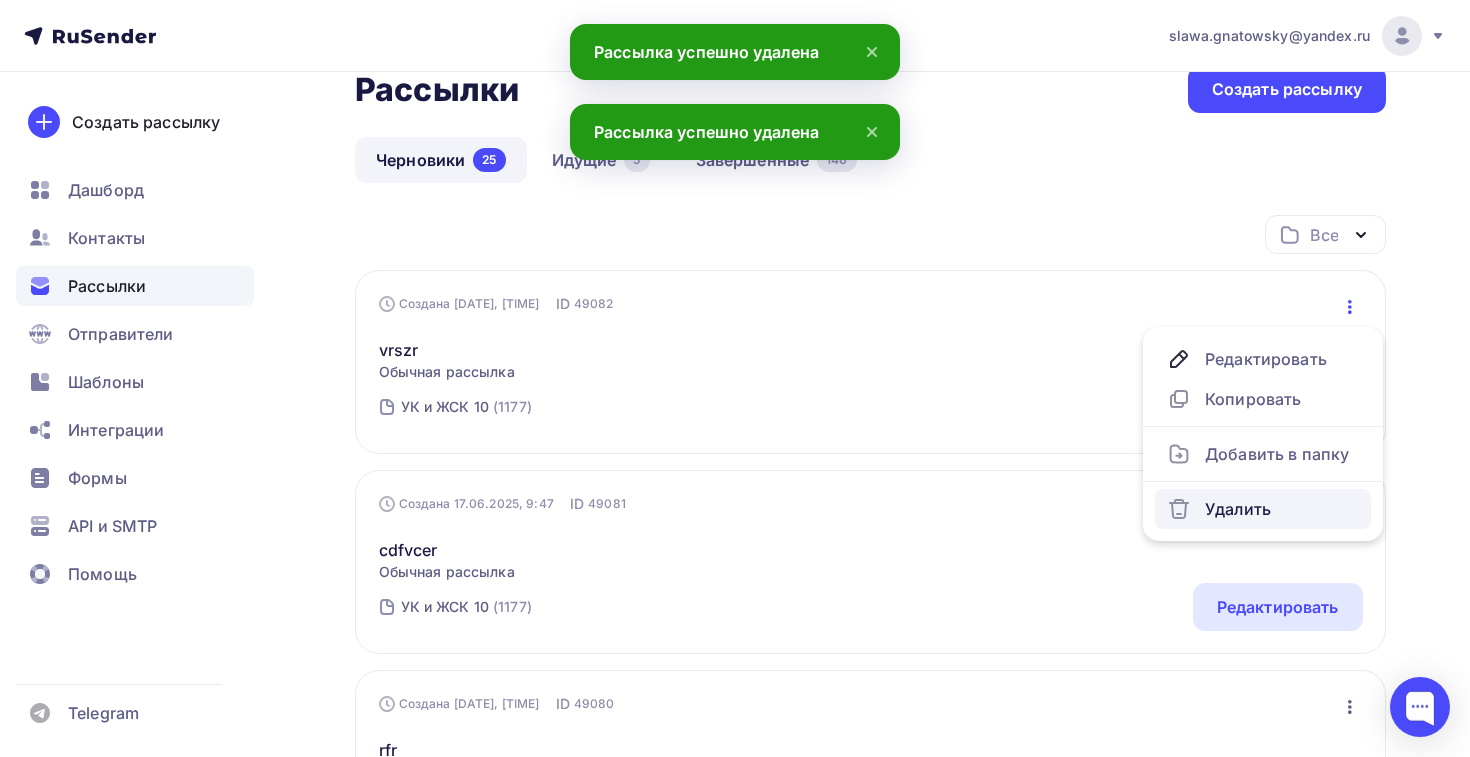 click on "Удалить" at bounding box center (1263, 509) 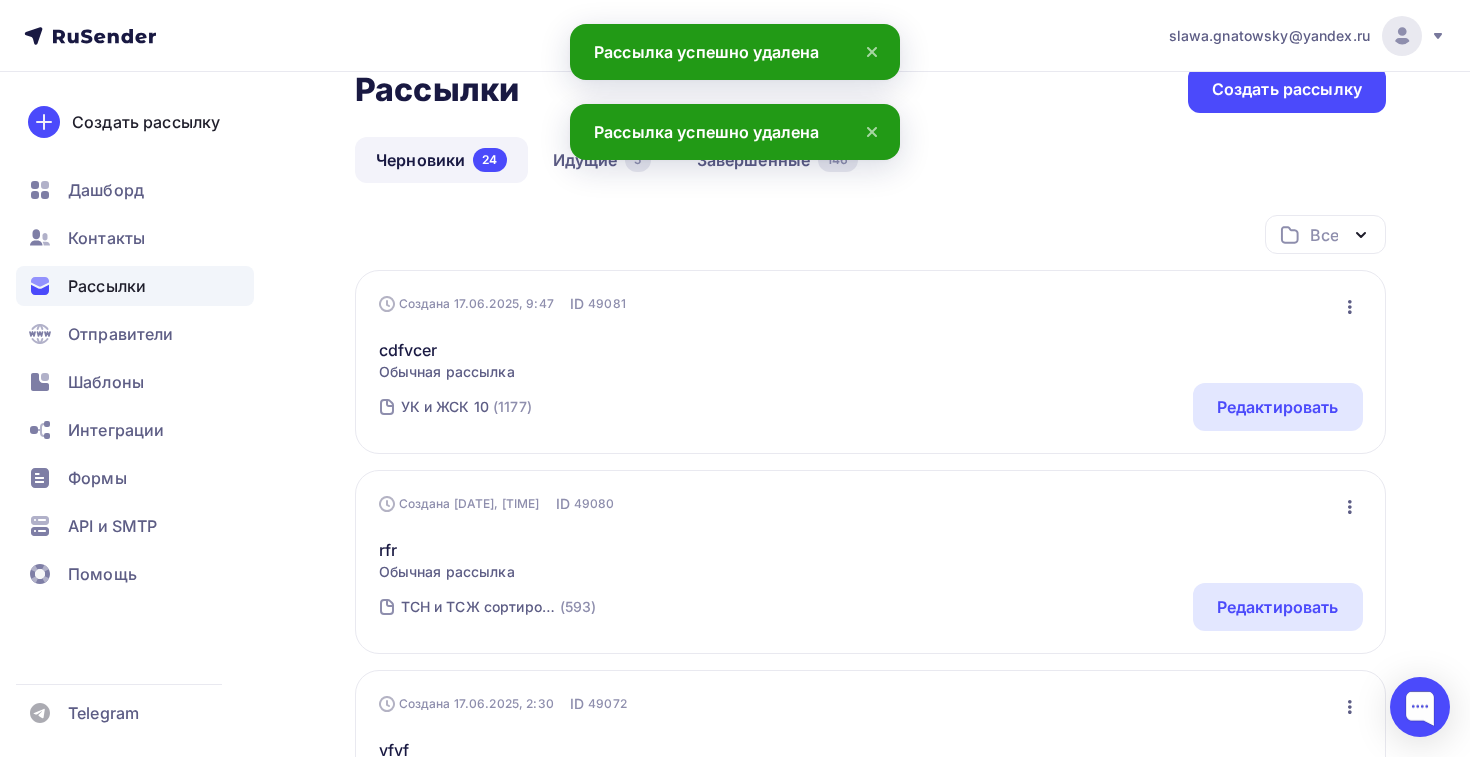 click 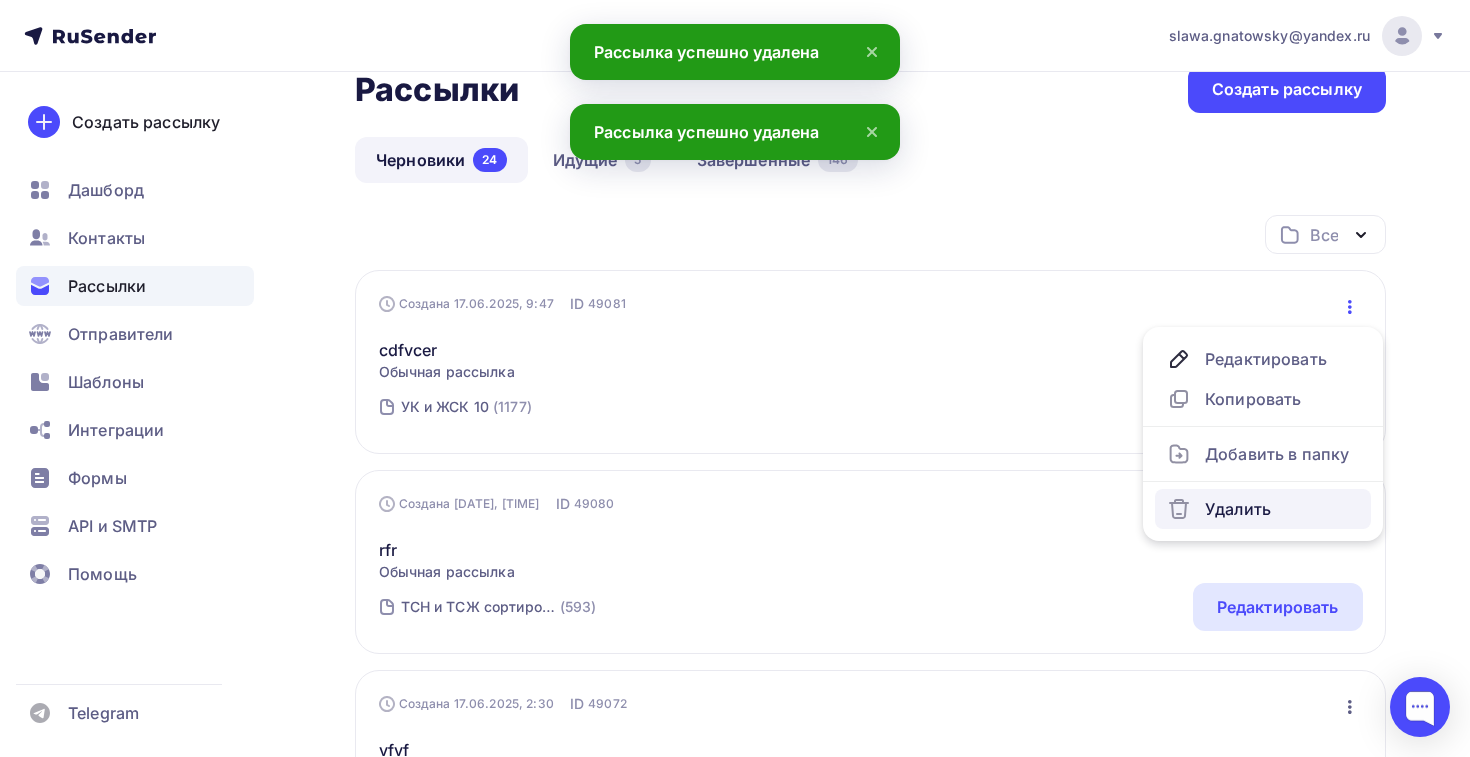 click on "Удалить" at bounding box center [1263, 509] 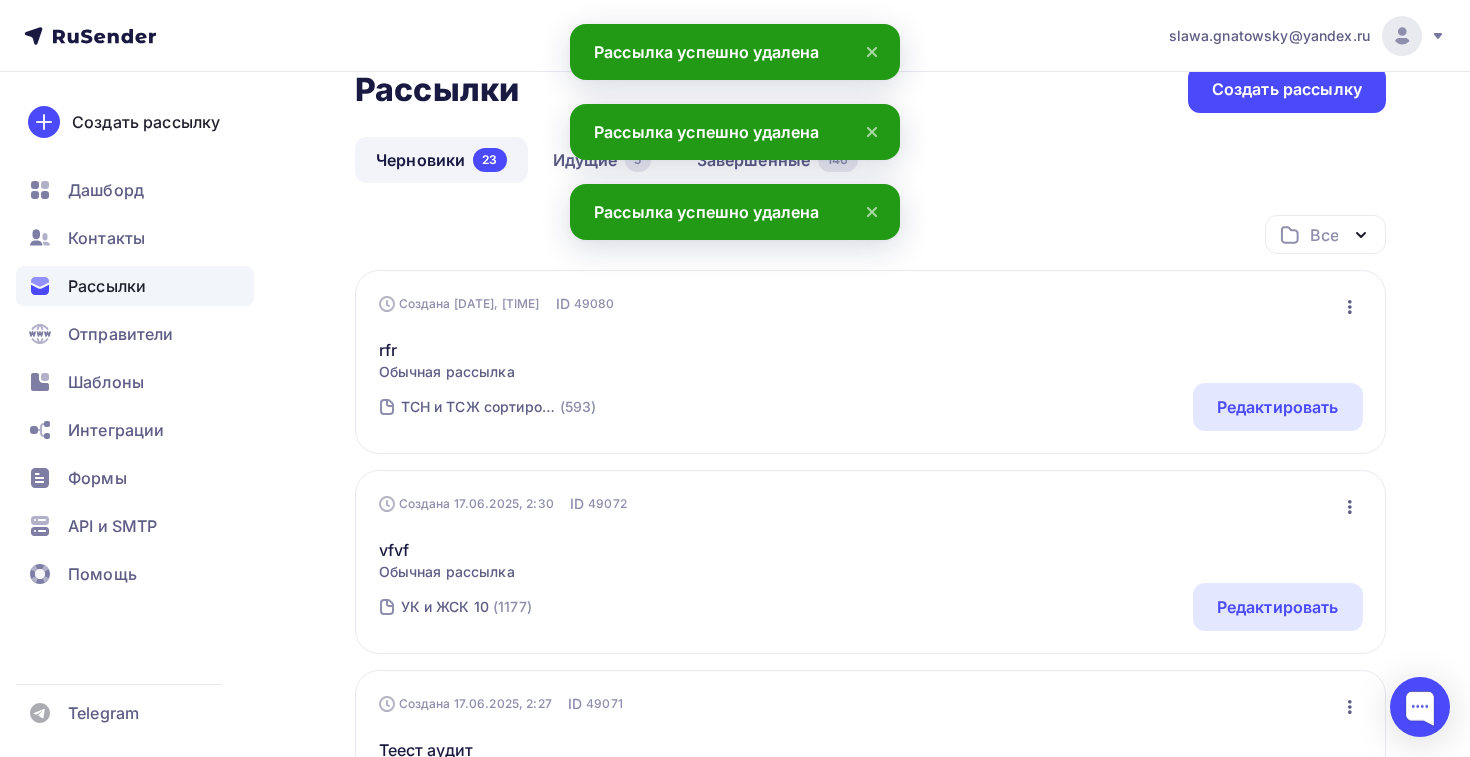 click 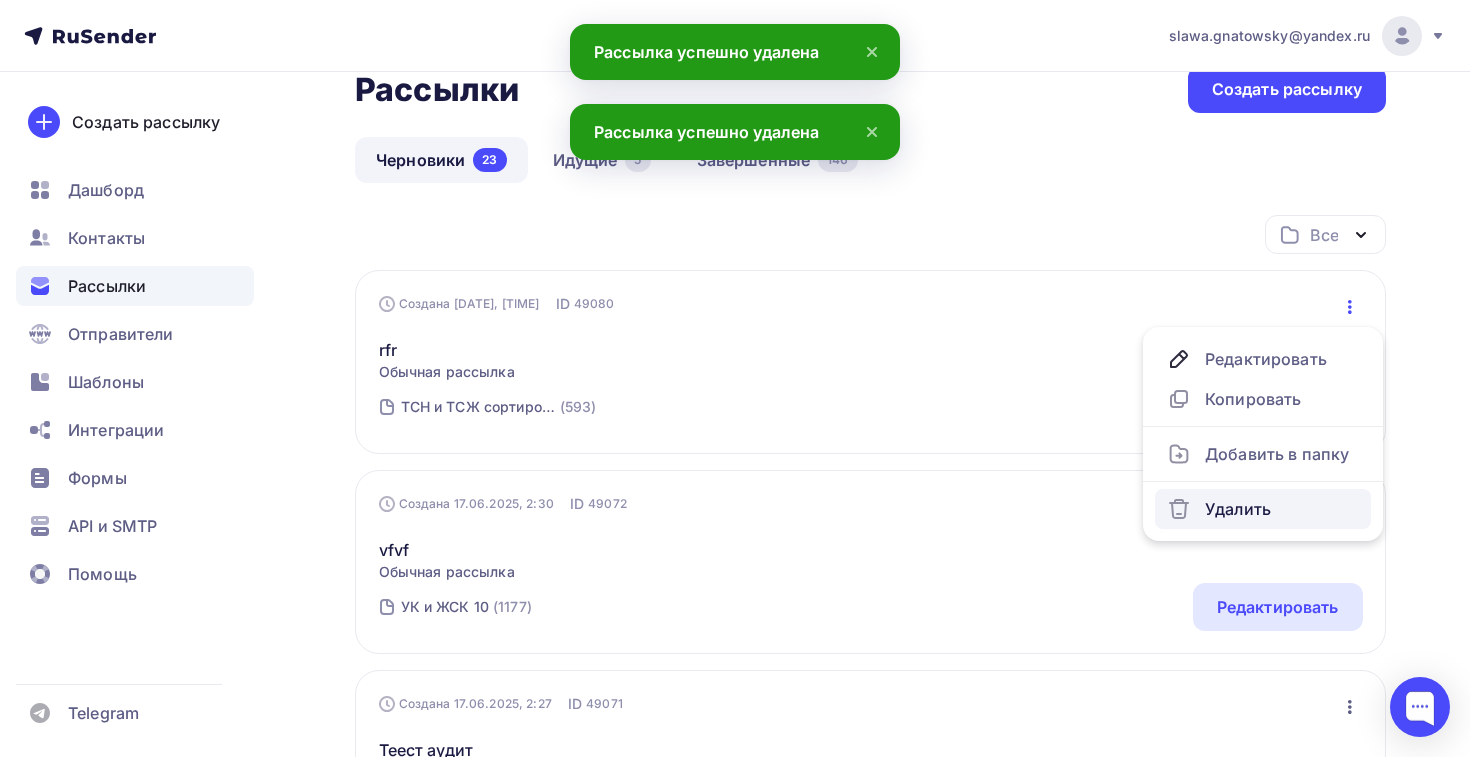 click on "Удалить" at bounding box center [1263, 509] 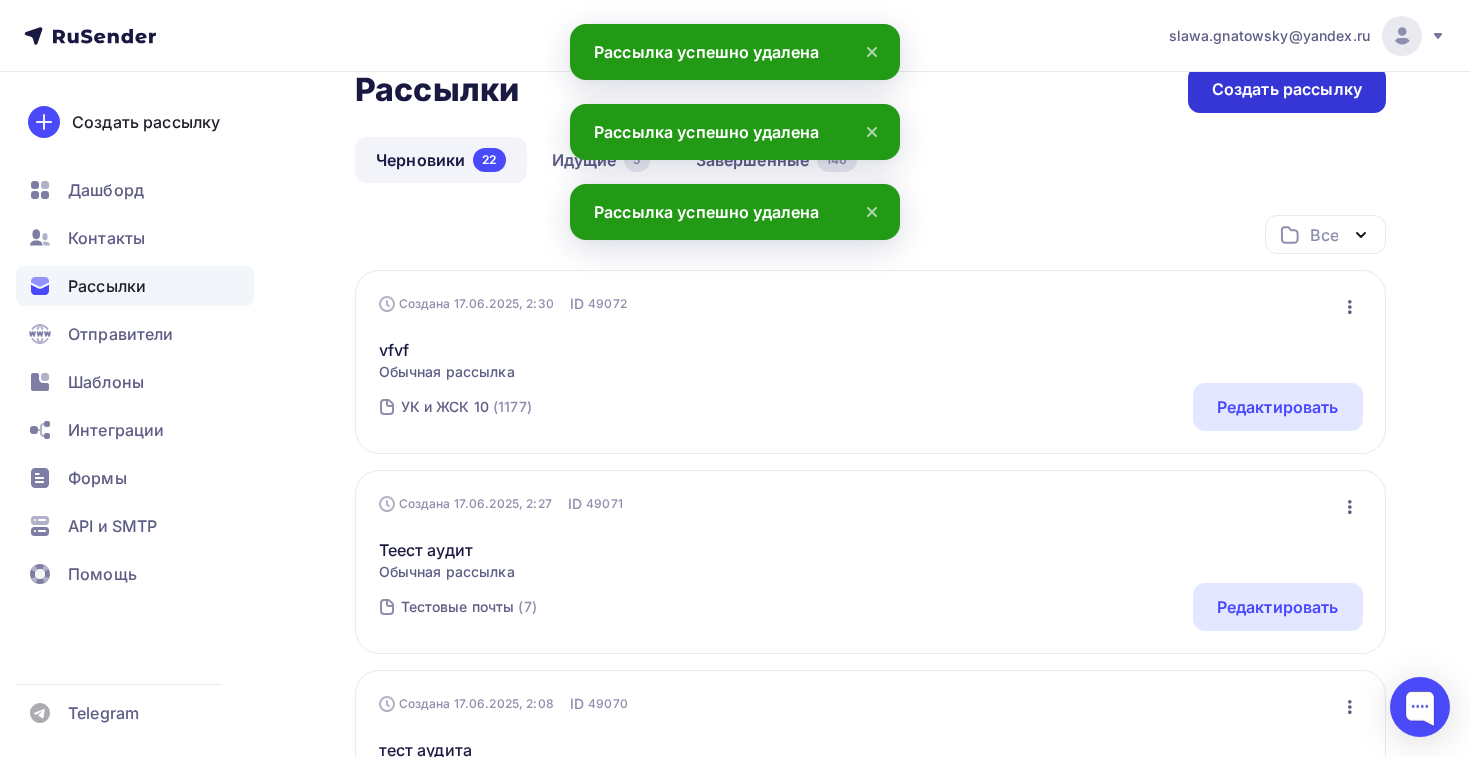 click on "Создать рассылку" at bounding box center [1287, 89] 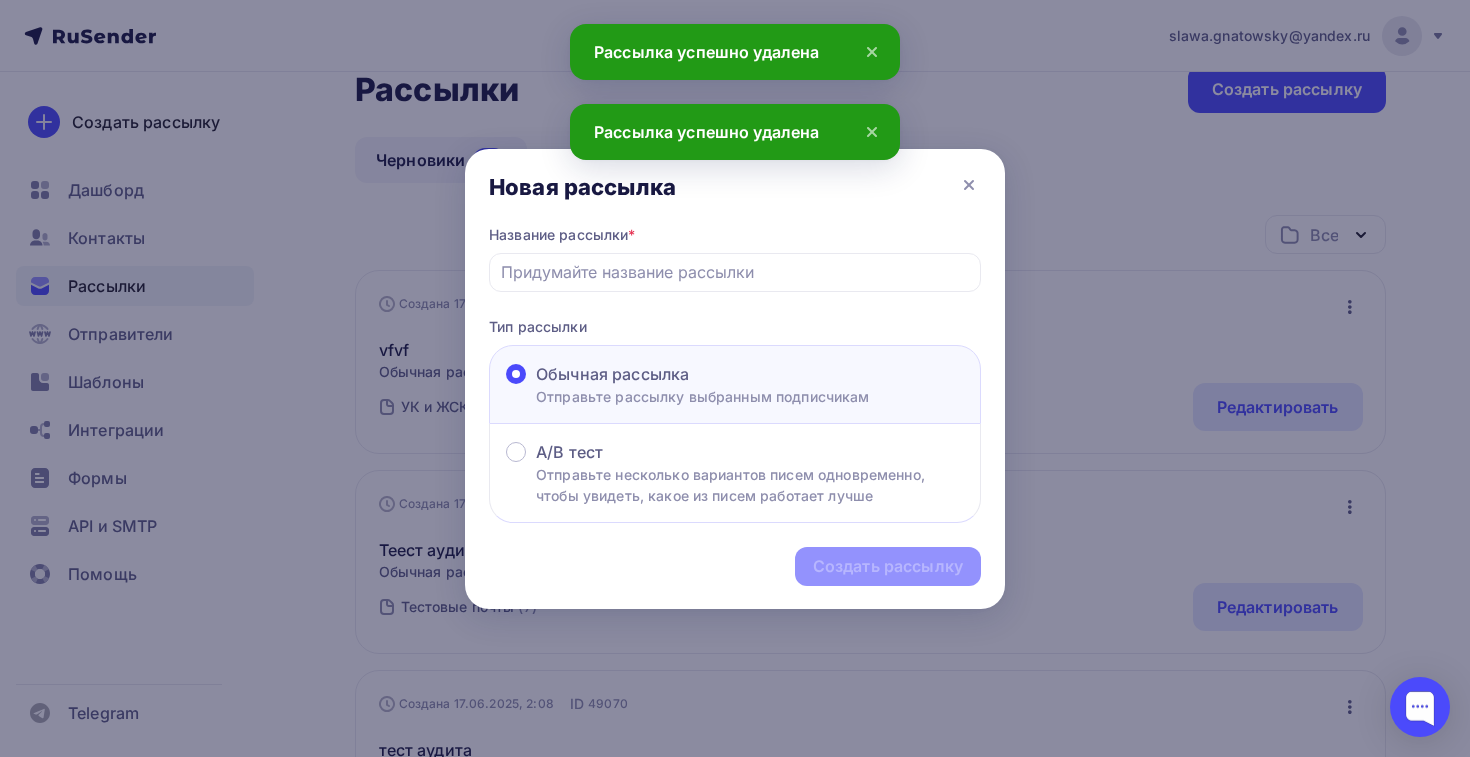 click on "Название рассылки  *
Тип рассылки
Обычная рассылка
Отправьте рассылку выбранным подписчикам
A/B тест
Отправьте несколько вариантов писем одновременно, чтобы увидеть, какое из писем работает лучше" at bounding box center (735, 374) 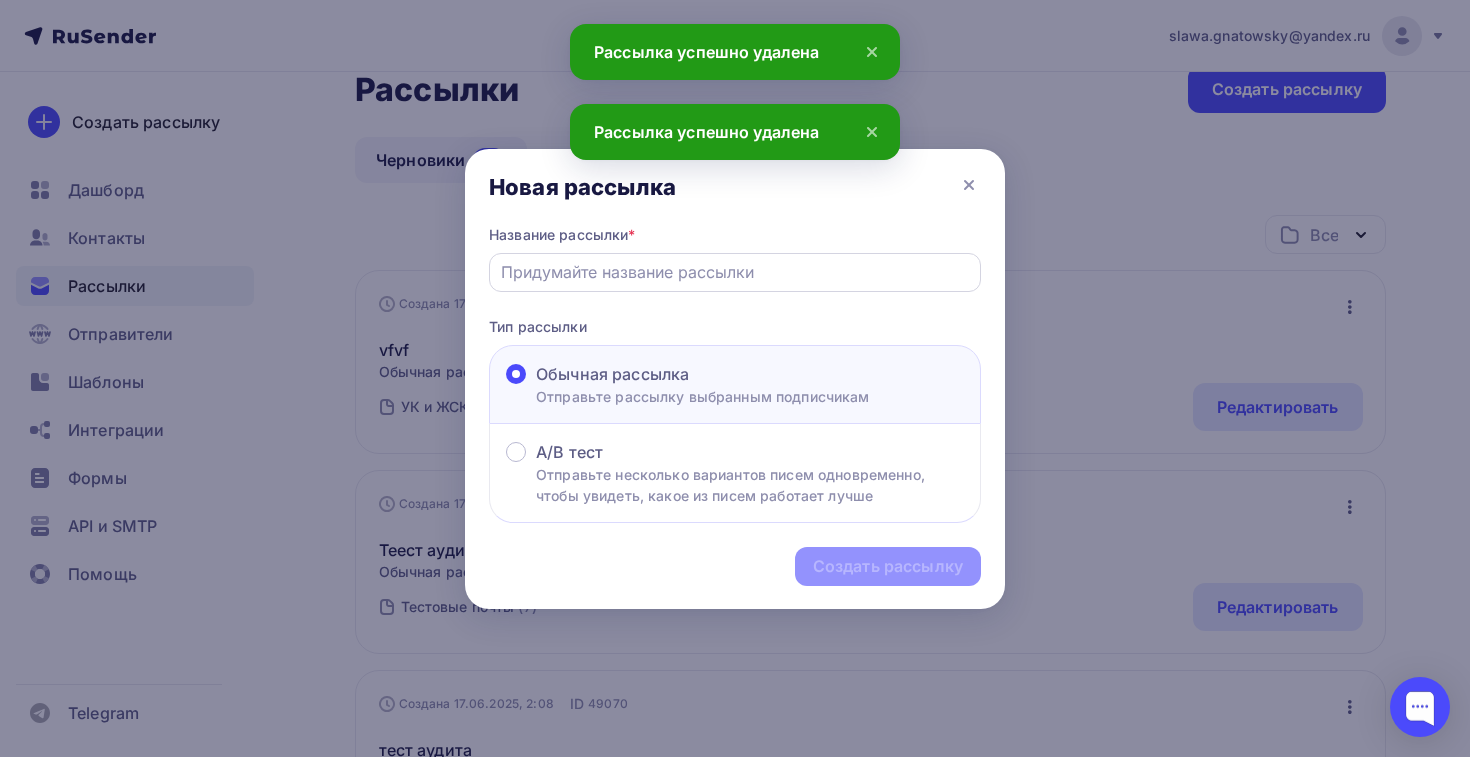 click at bounding box center (735, 272) 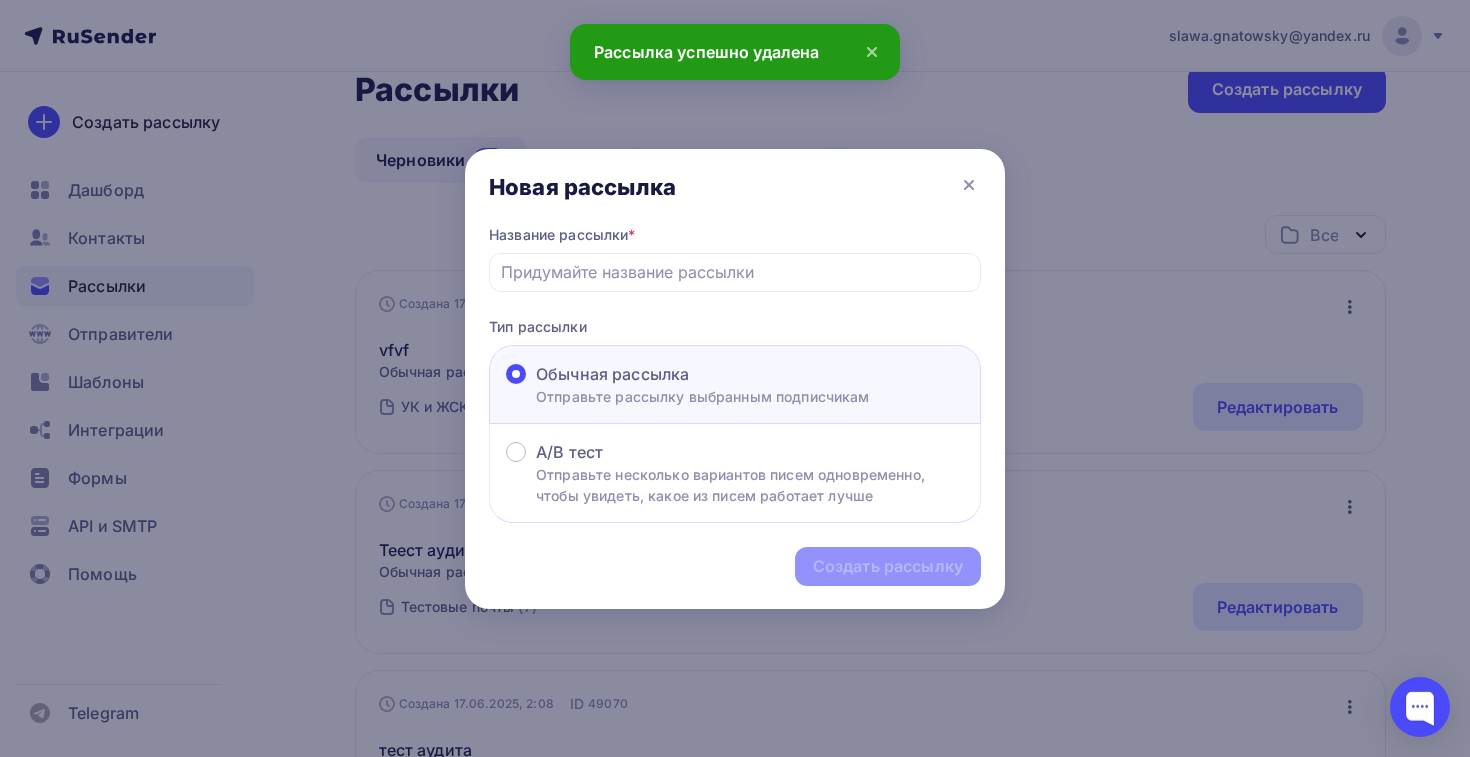 click on "Тип рассылки" at bounding box center (735, 326) 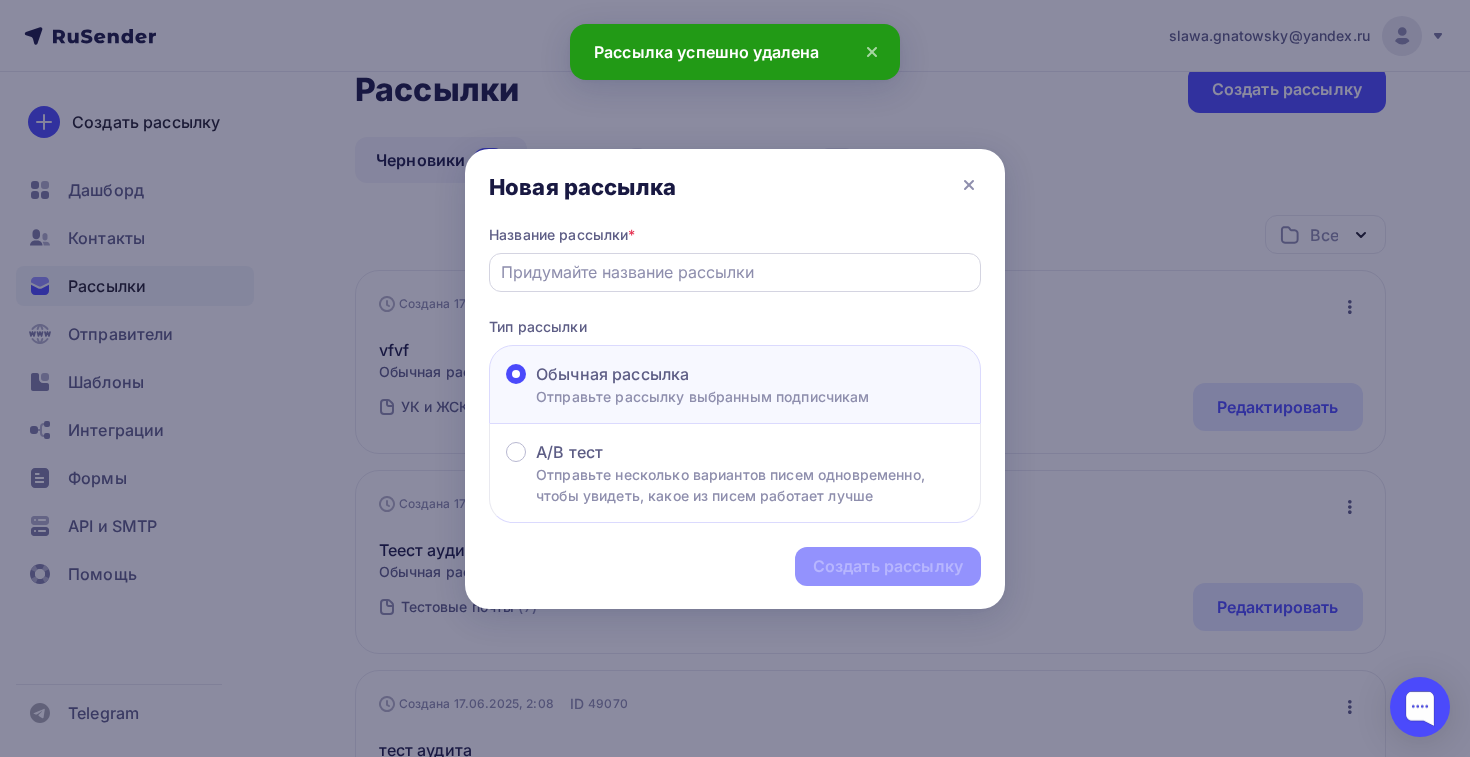 click at bounding box center [735, 272] 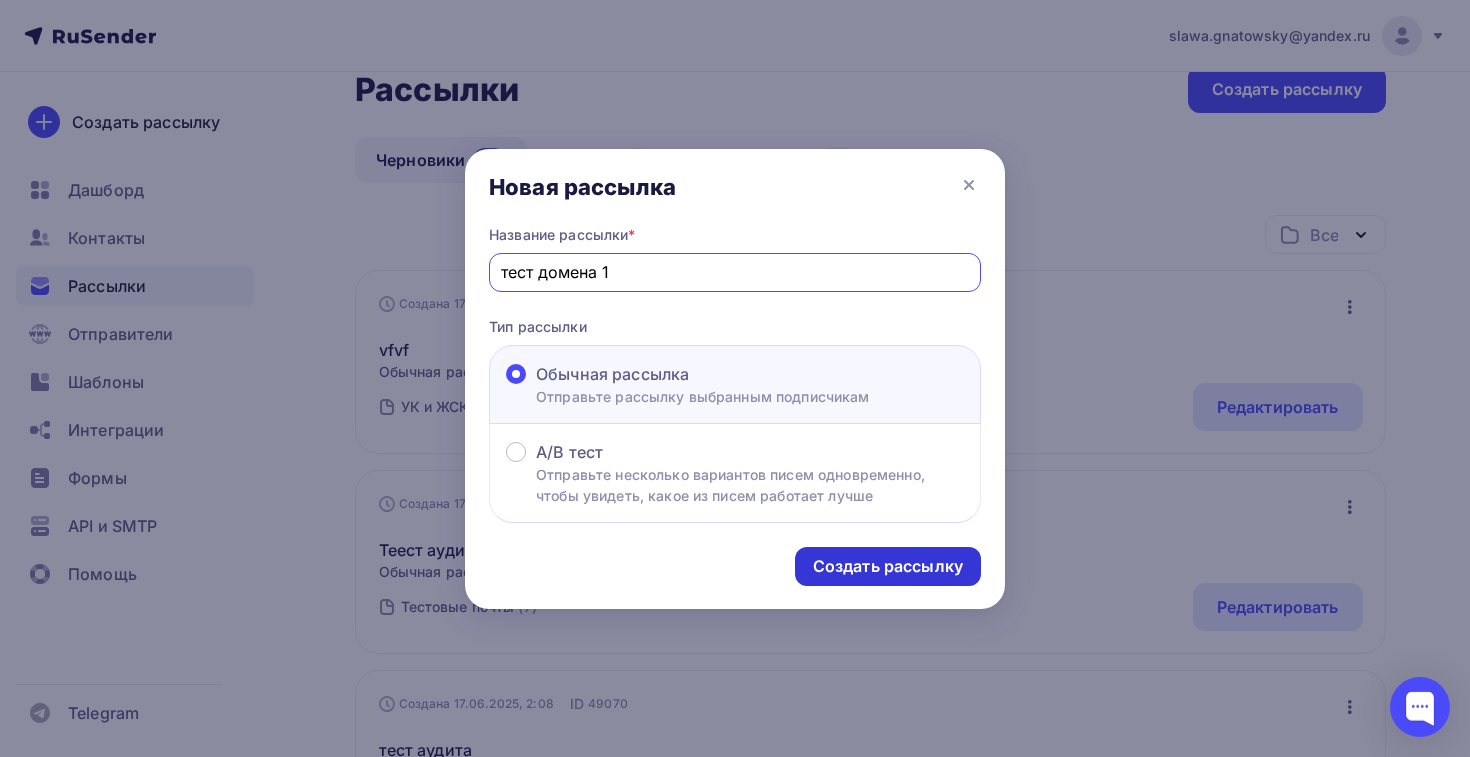 type on "тест домена 1" 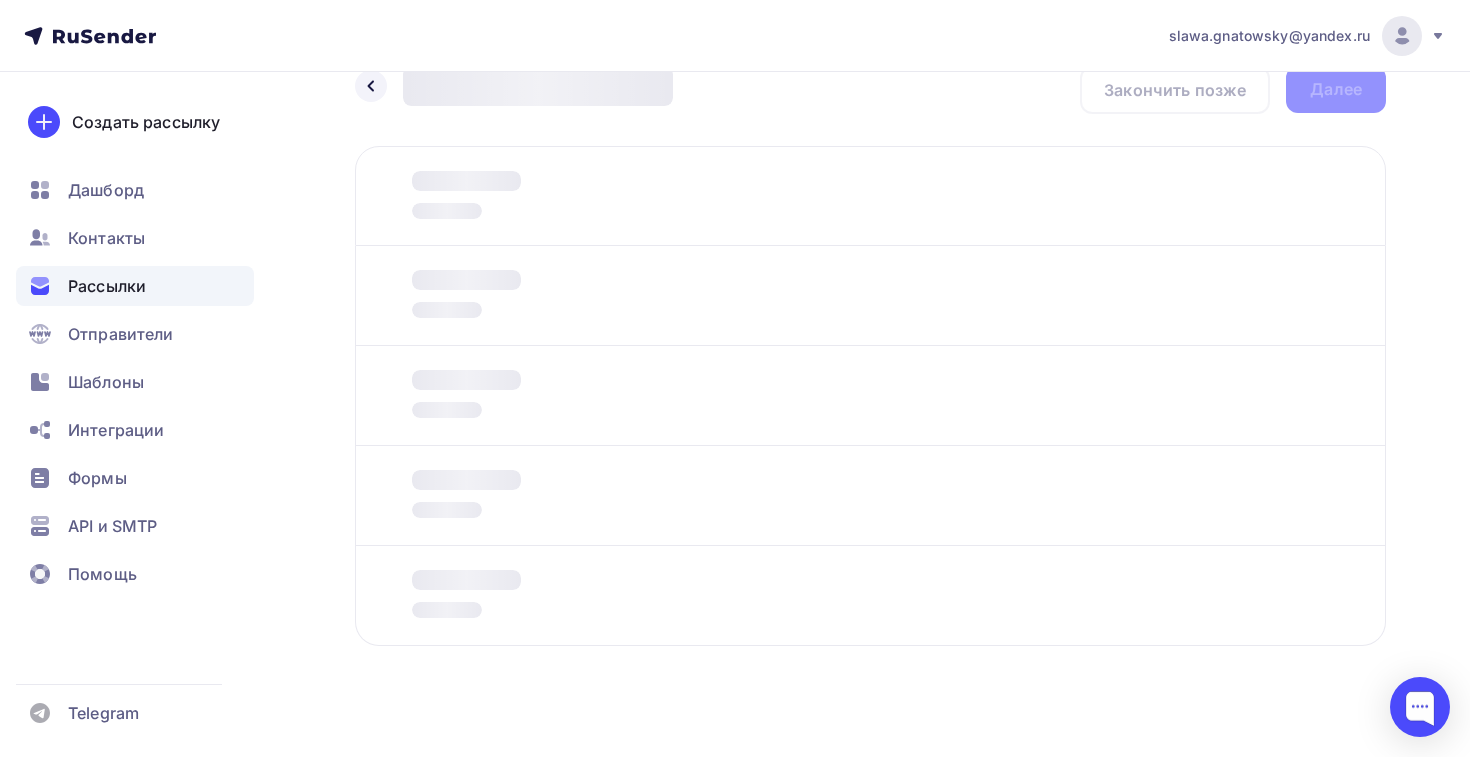 scroll, scrollTop: 0, scrollLeft: 0, axis: both 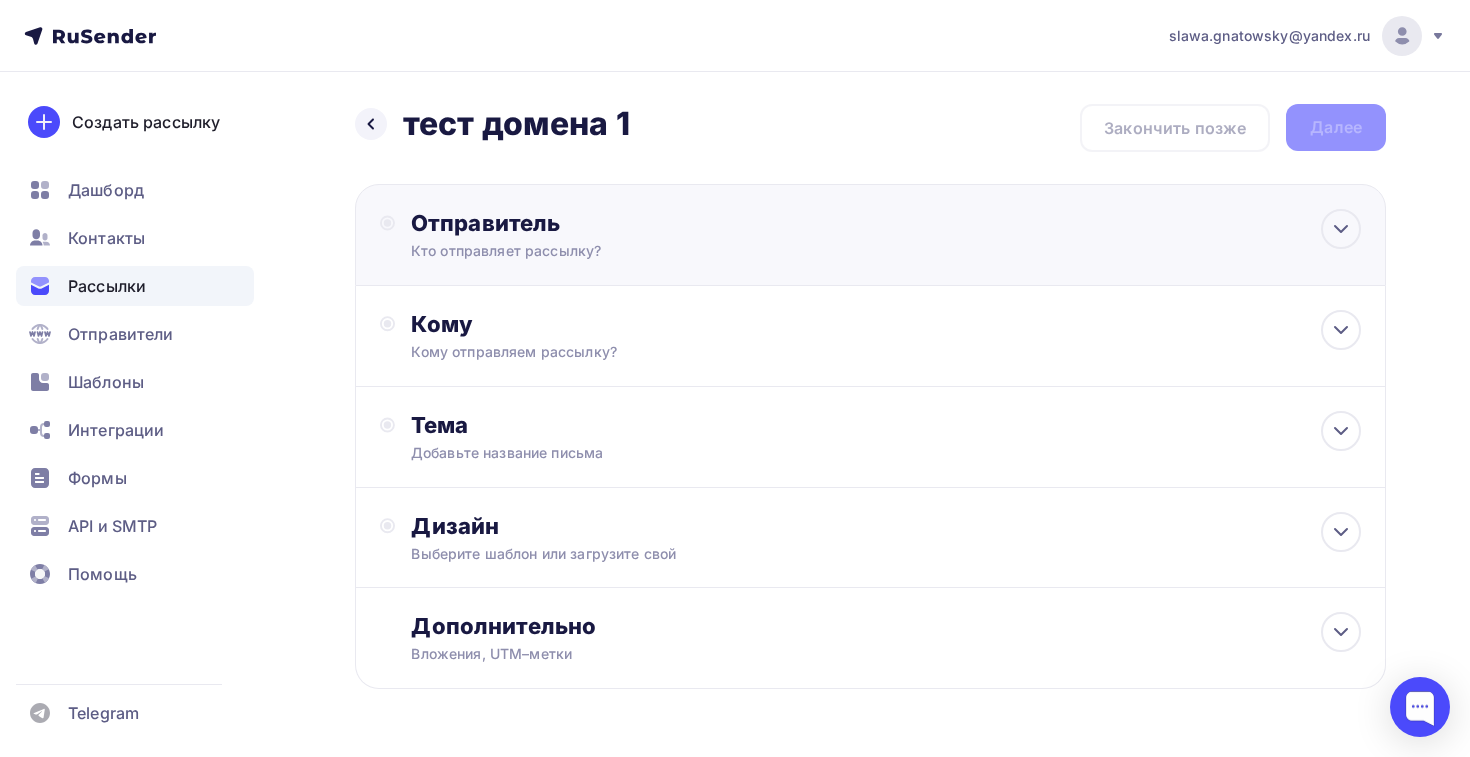 click on "Кто отправляет рассылку?" at bounding box center (606, 251) 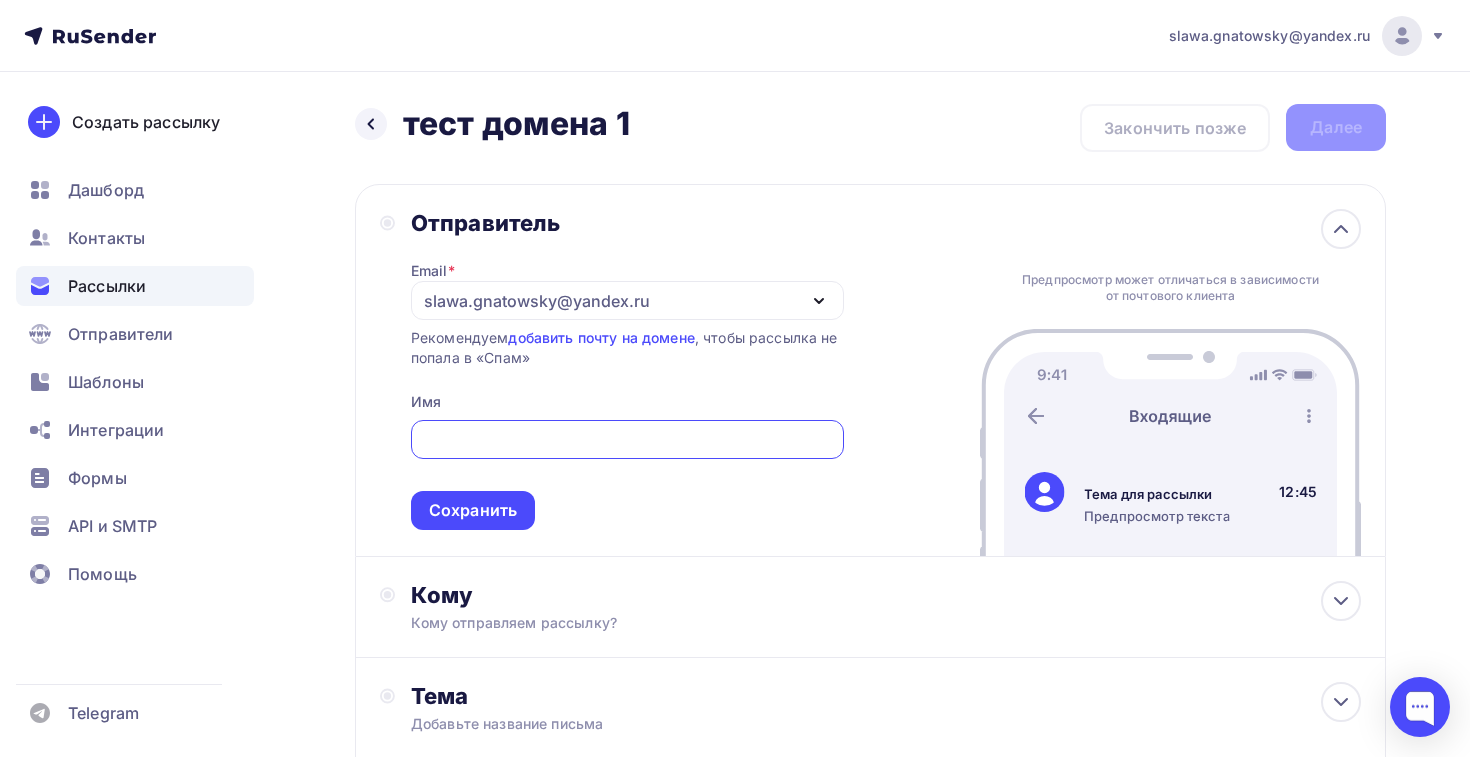 scroll, scrollTop: 0, scrollLeft: 0, axis: both 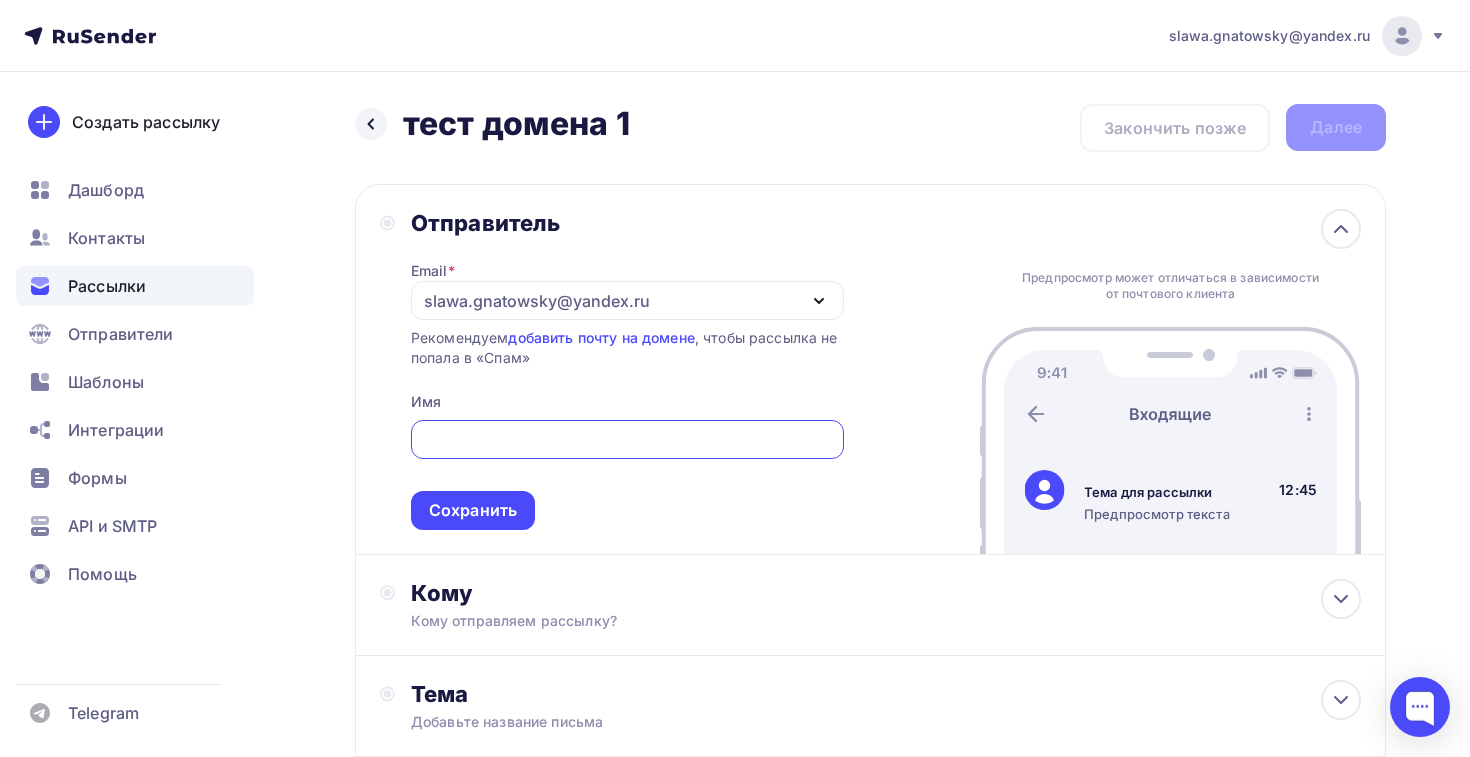 click on "slawa.gnatowsky@yandex.ru" at bounding box center (537, 301) 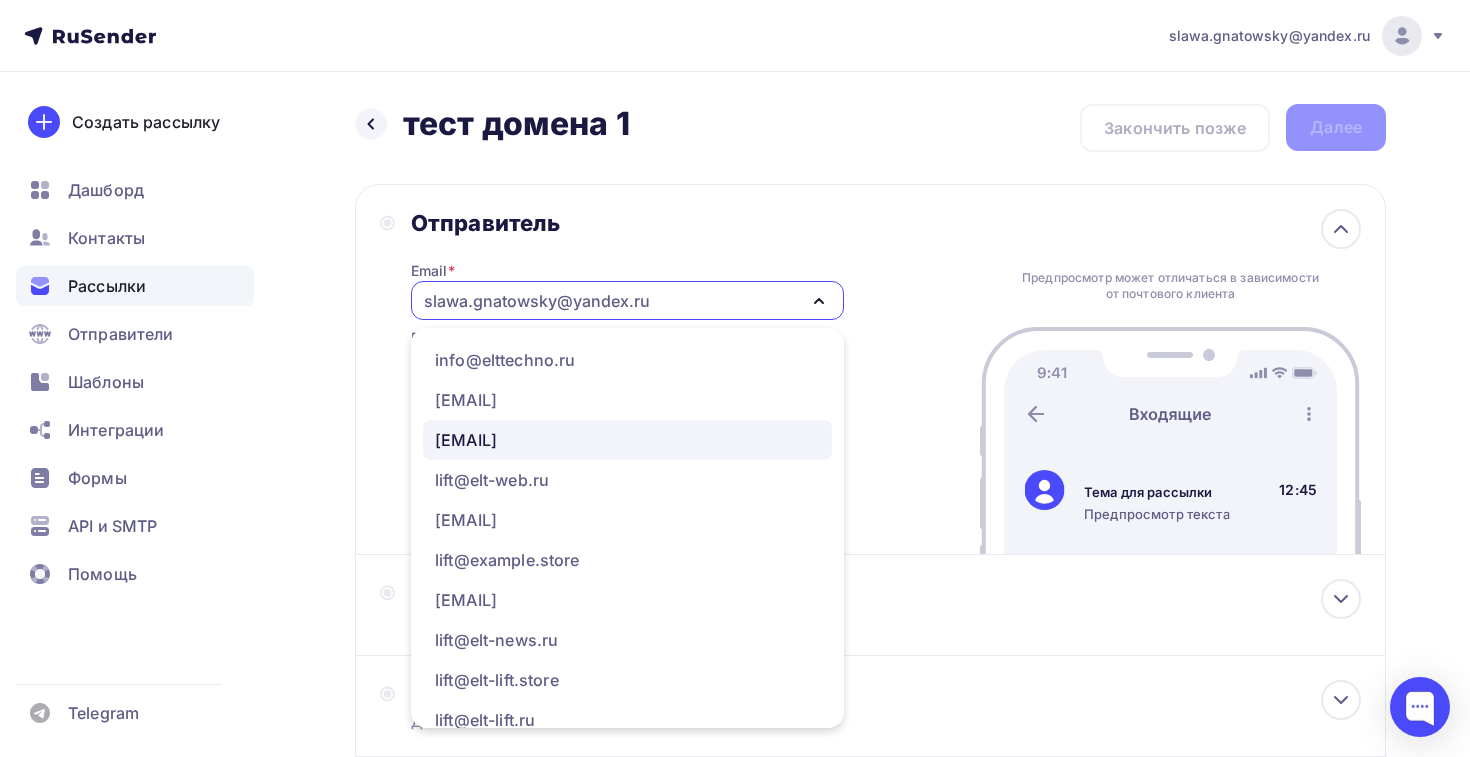 scroll, scrollTop: 341, scrollLeft: 0, axis: vertical 